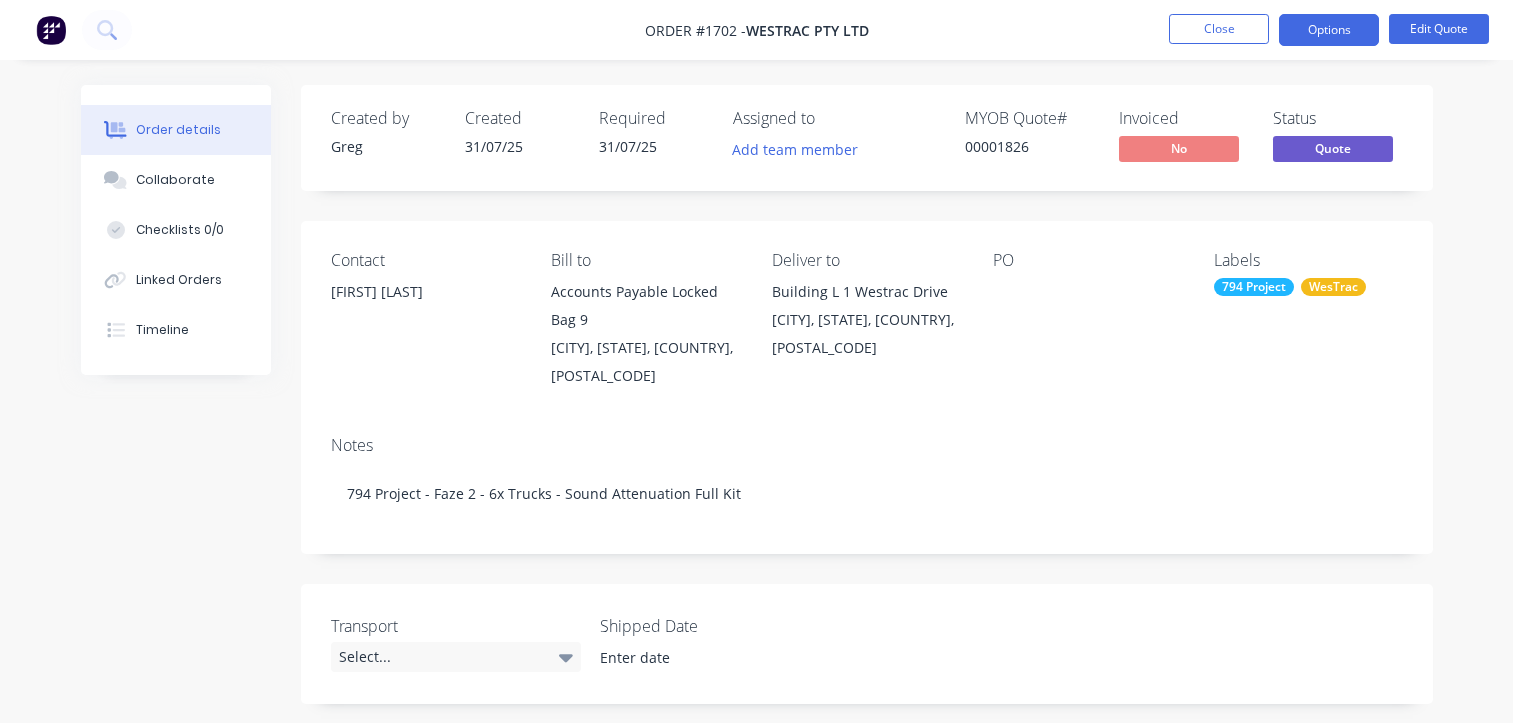 scroll, scrollTop: 600, scrollLeft: 173, axis: both 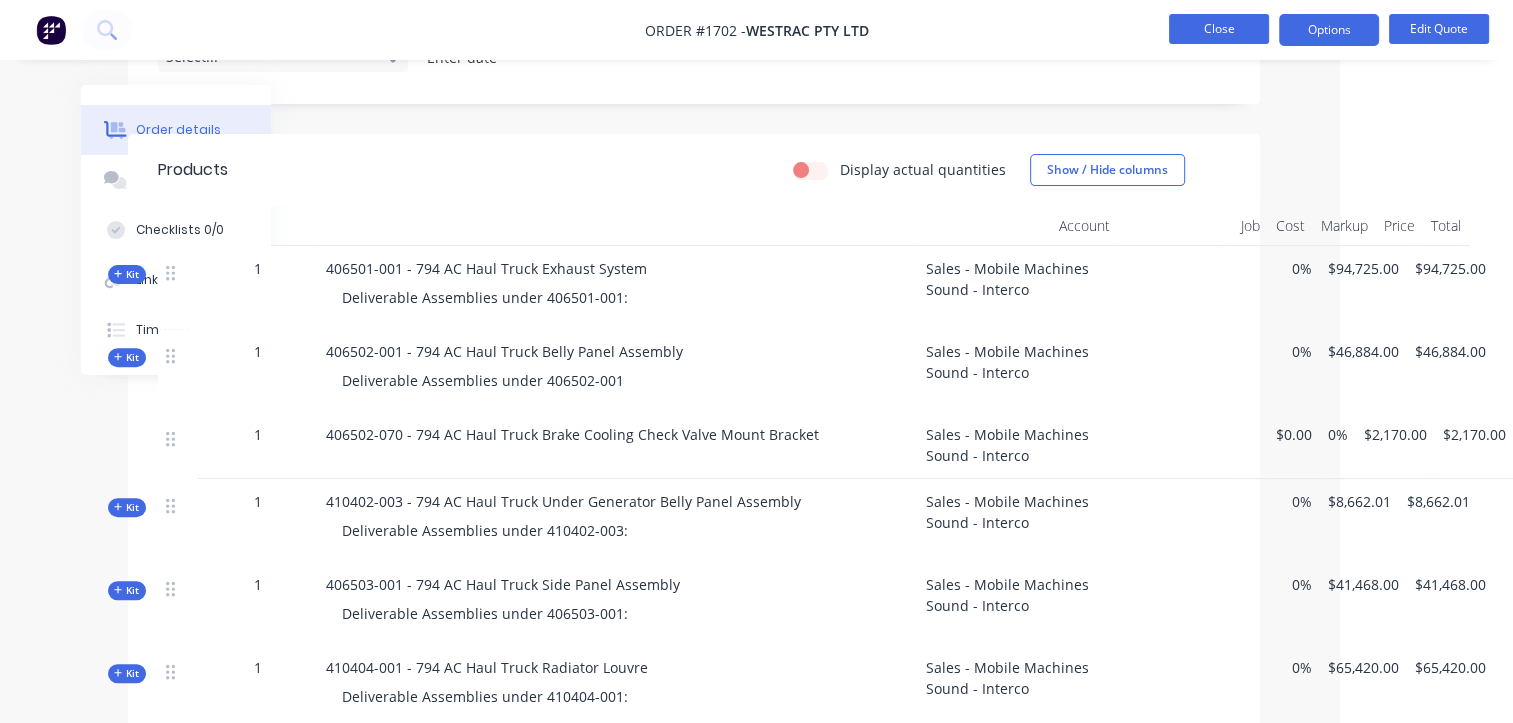 click on "Close" at bounding box center (1219, 29) 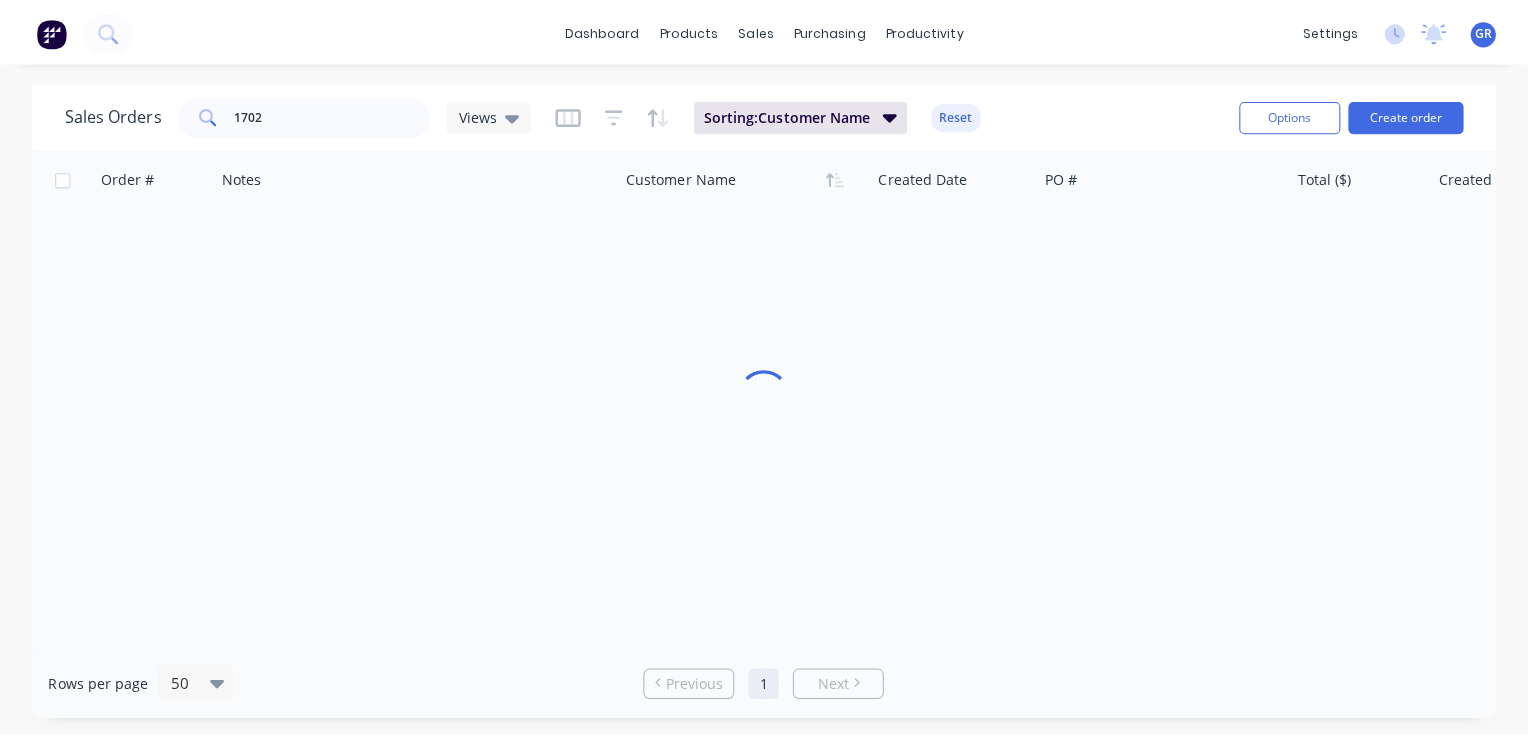 scroll, scrollTop: 0, scrollLeft: 0, axis: both 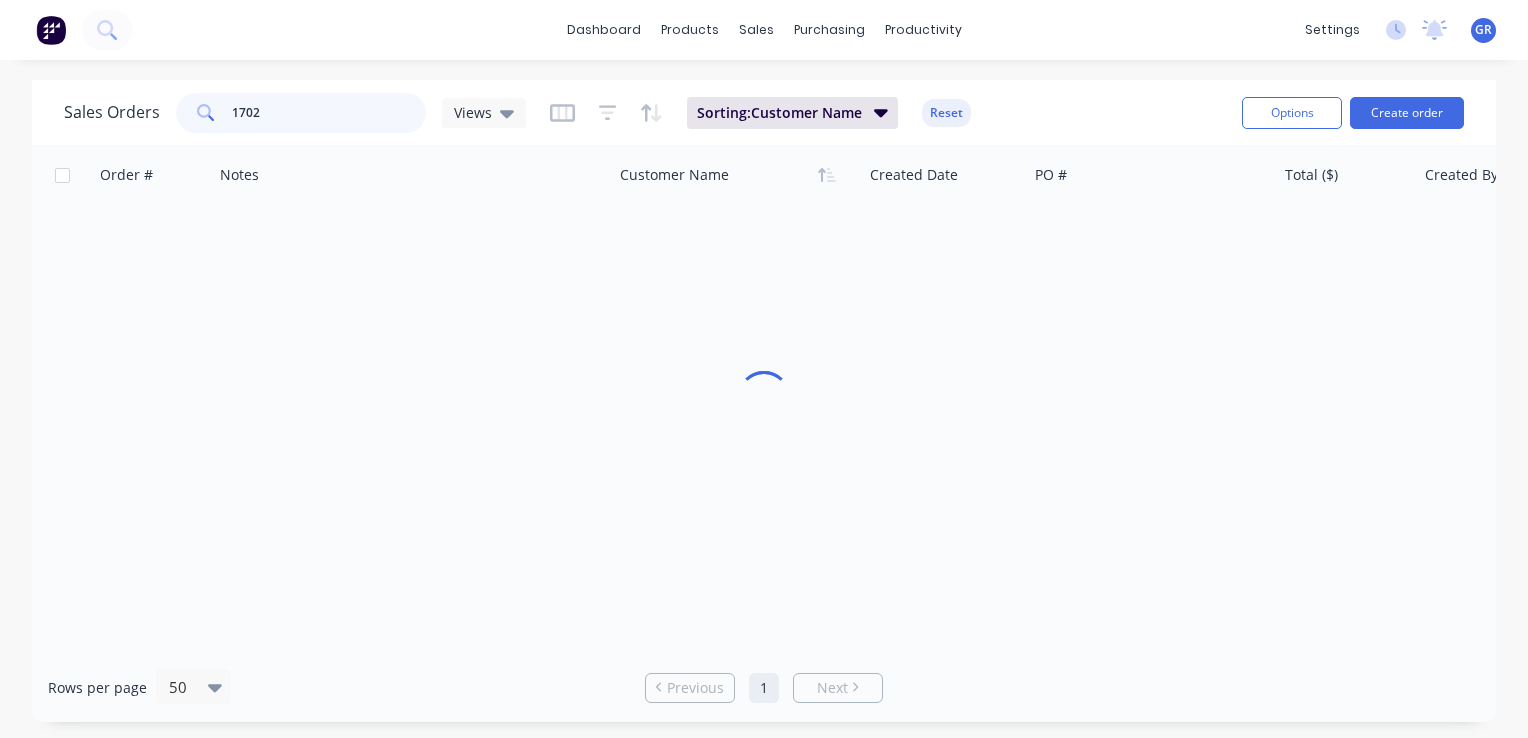 drag, startPoint x: 261, startPoint y: 109, endPoint x: 196, endPoint y: 111, distance: 65.03076 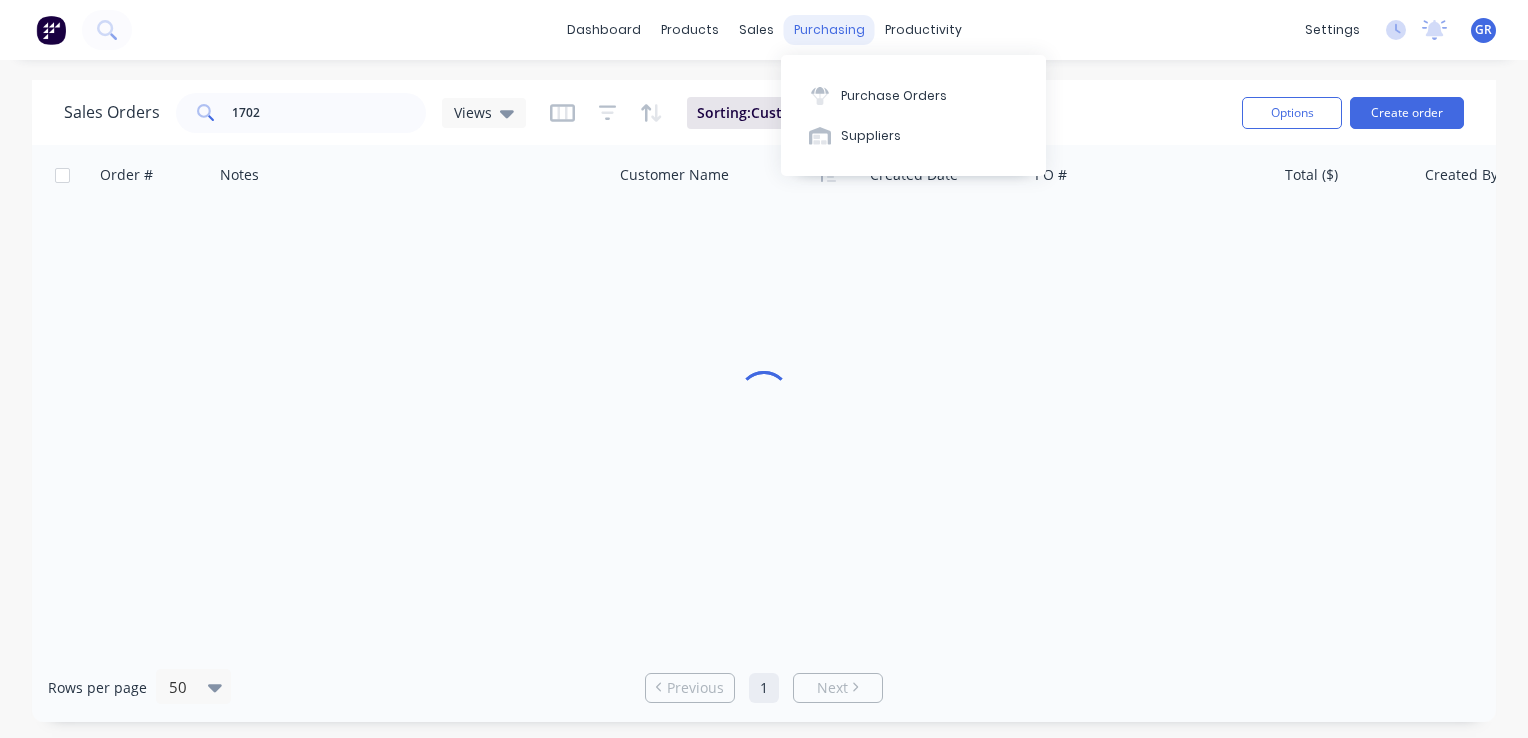 click on "purchasing" at bounding box center (829, 30) 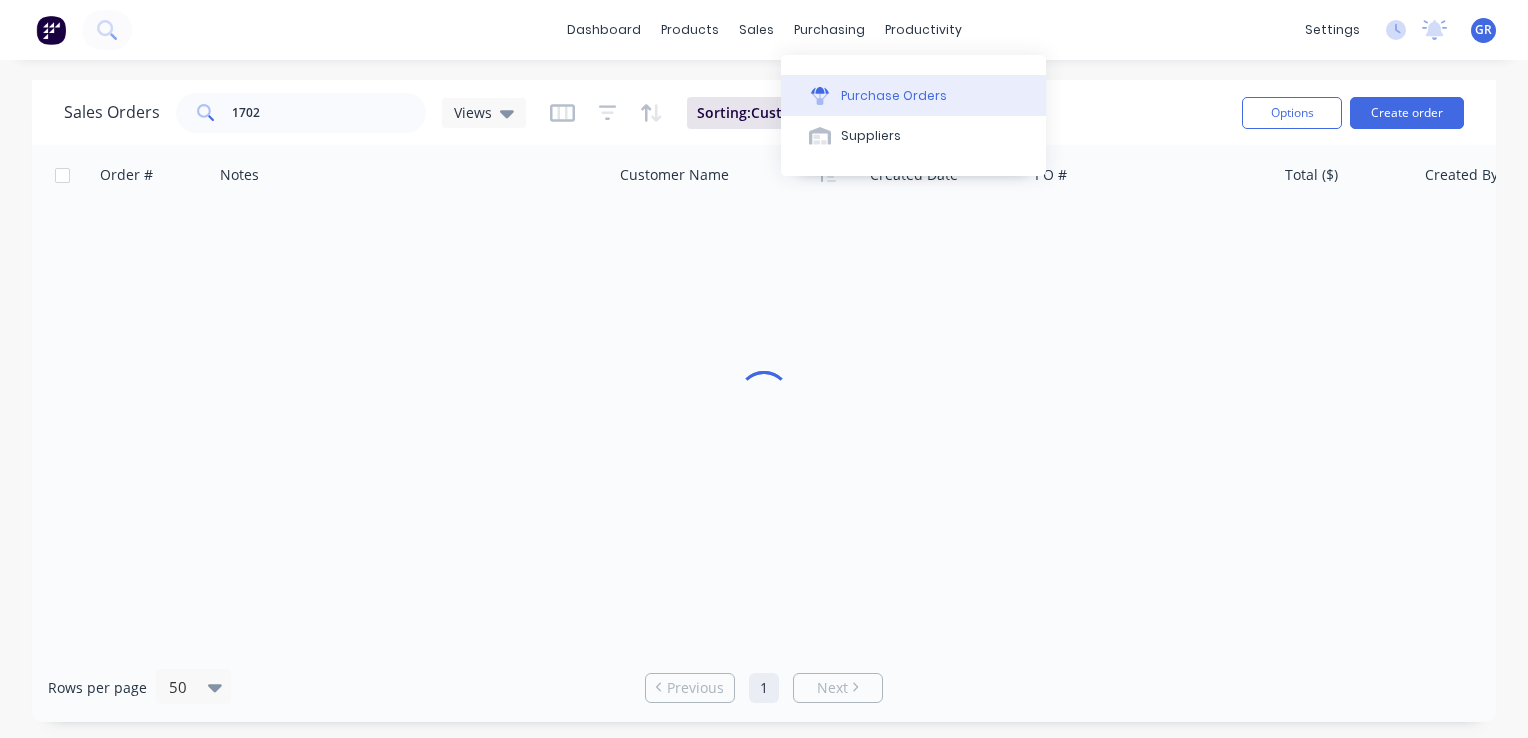 click on "Purchase Orders" at bounding box center [894, 96] 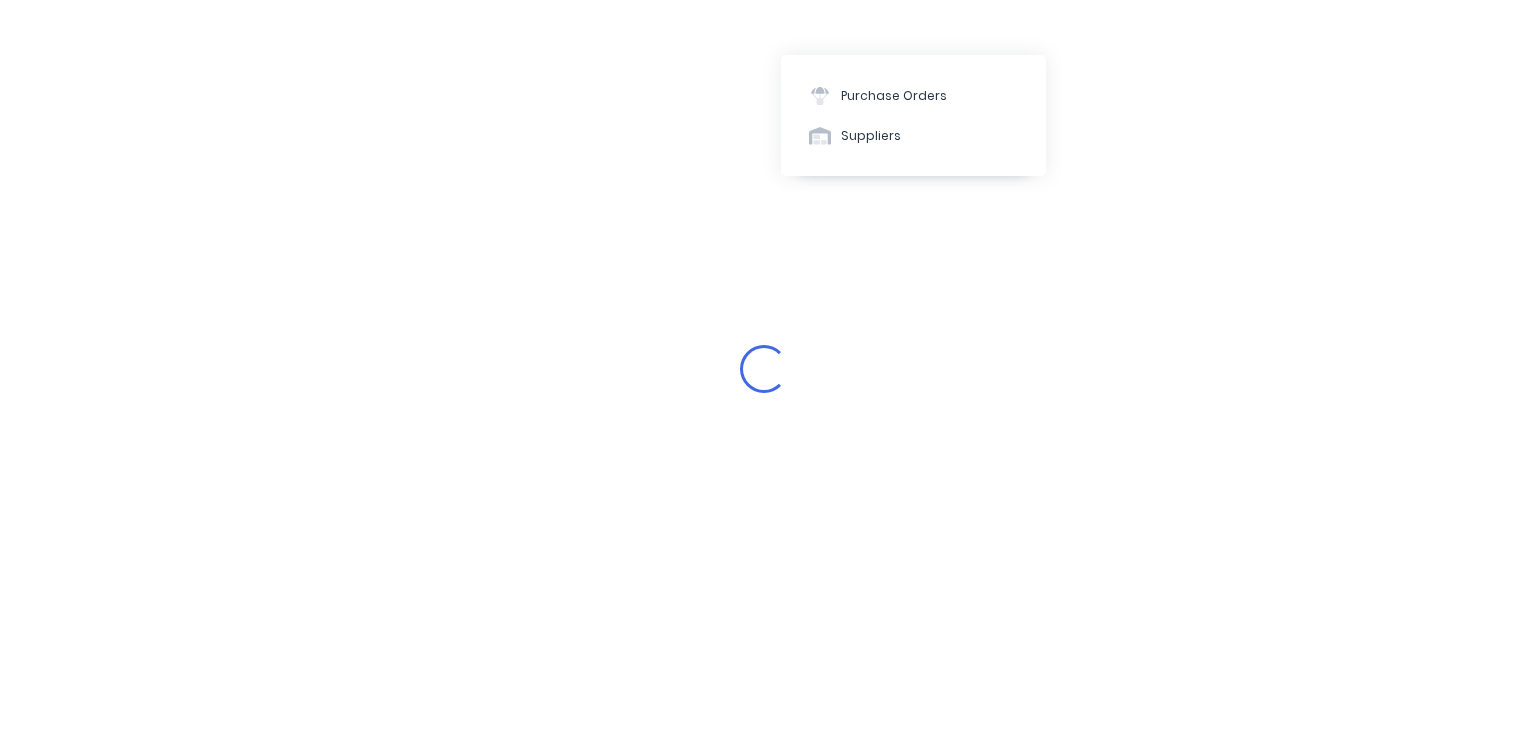 click on "Loading..." at bounding box center [764, 369] 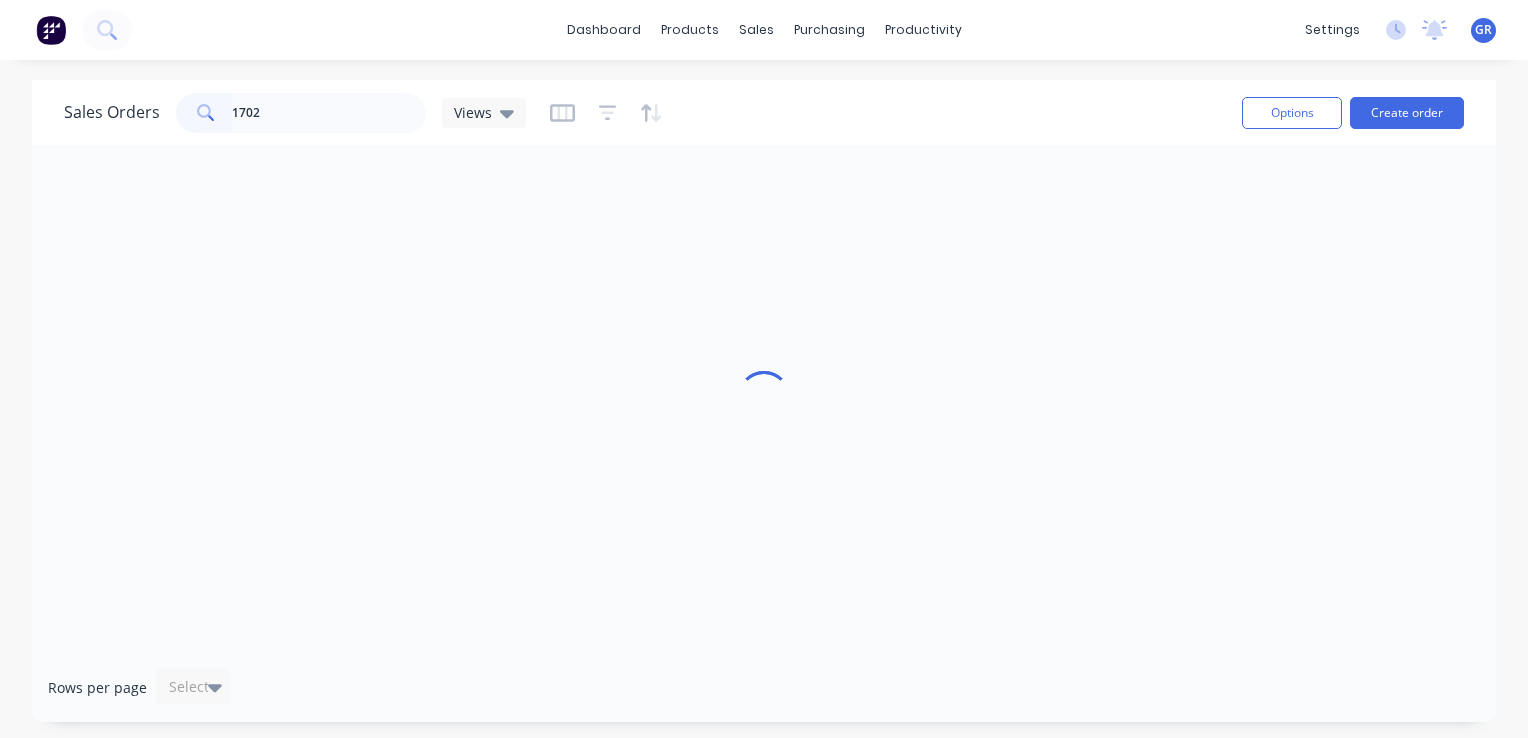 scroll, scrollTop: 0, scrollLeft: 0, axis: both 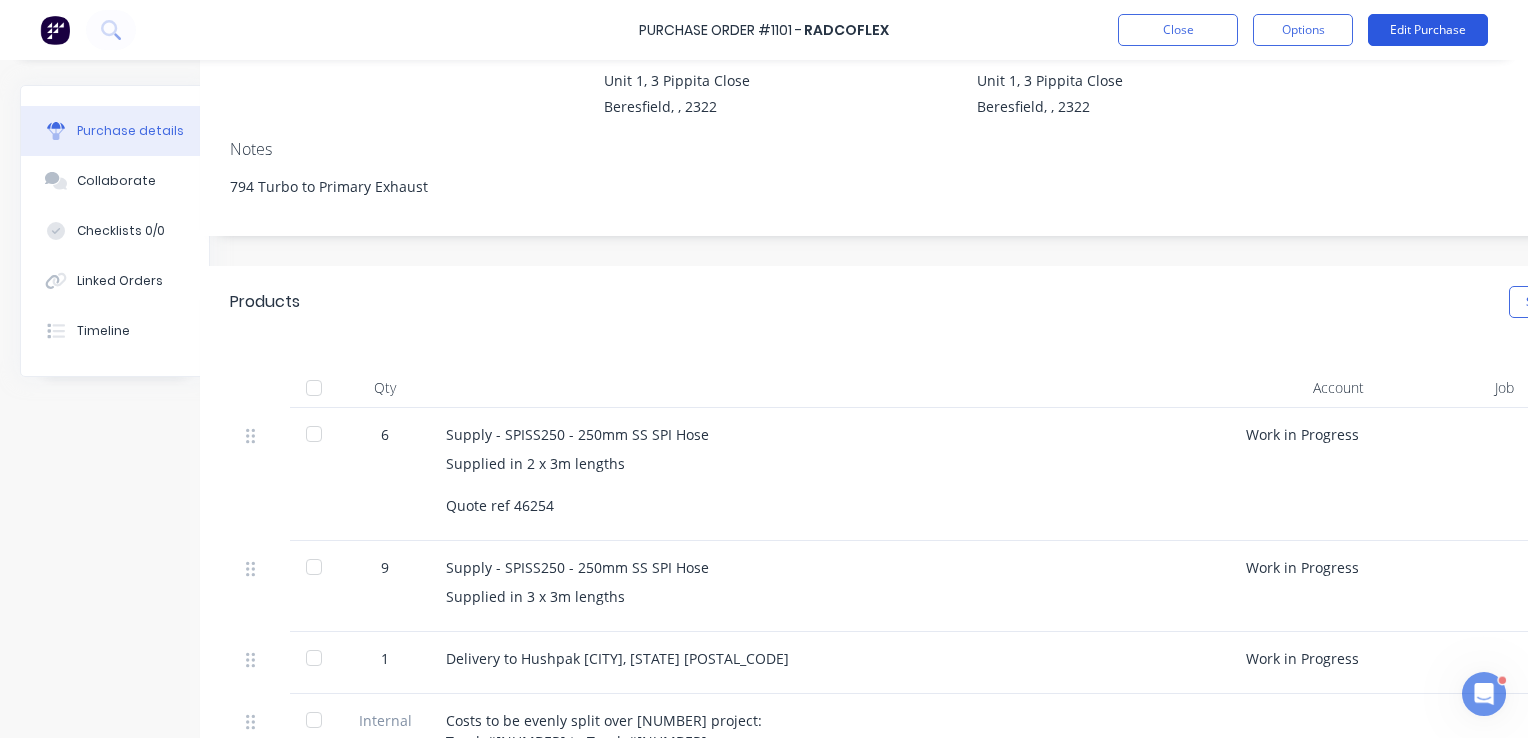 click on "Edit Purchase" at bounding box center (1428, 30) 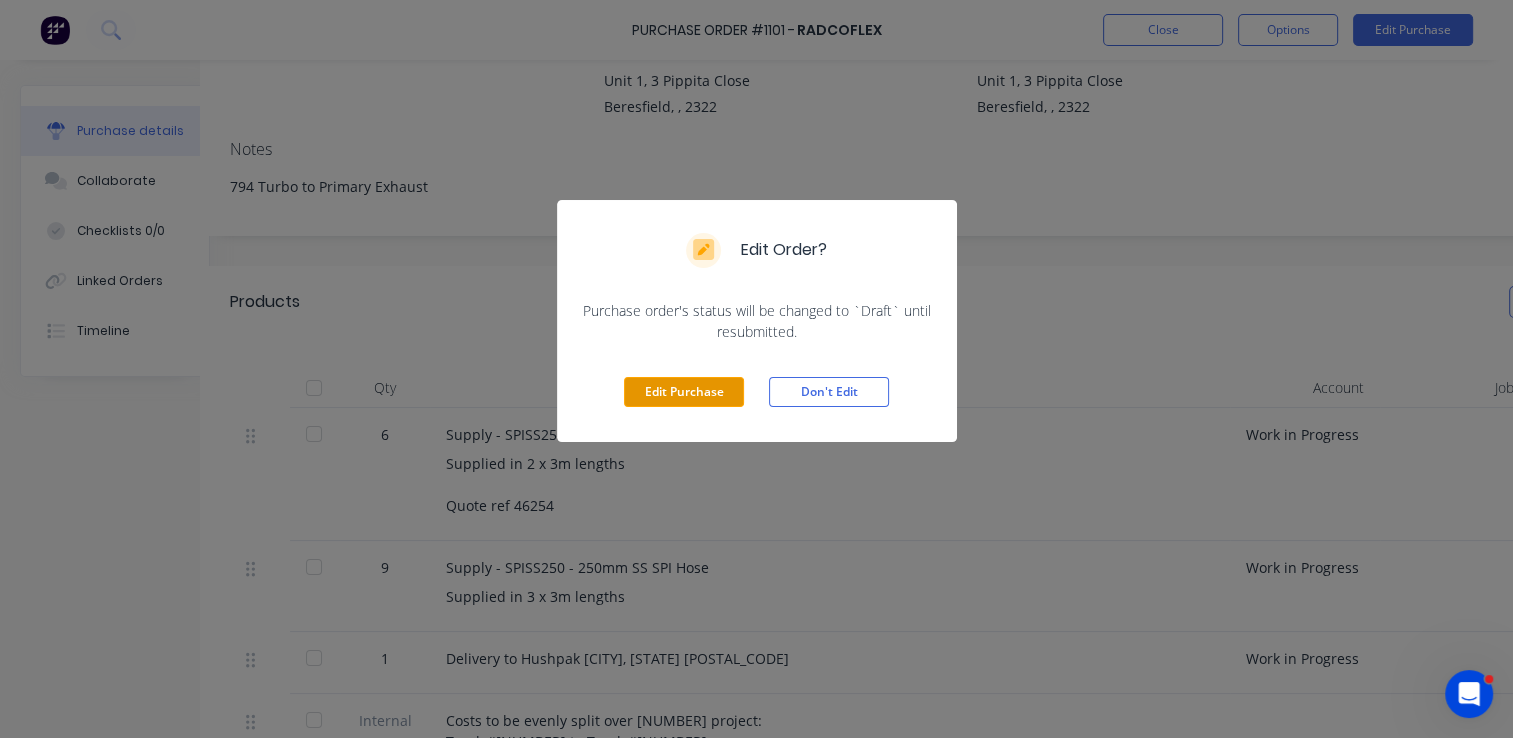 click on "Edit Purchase" at bounding box center [684, 392] 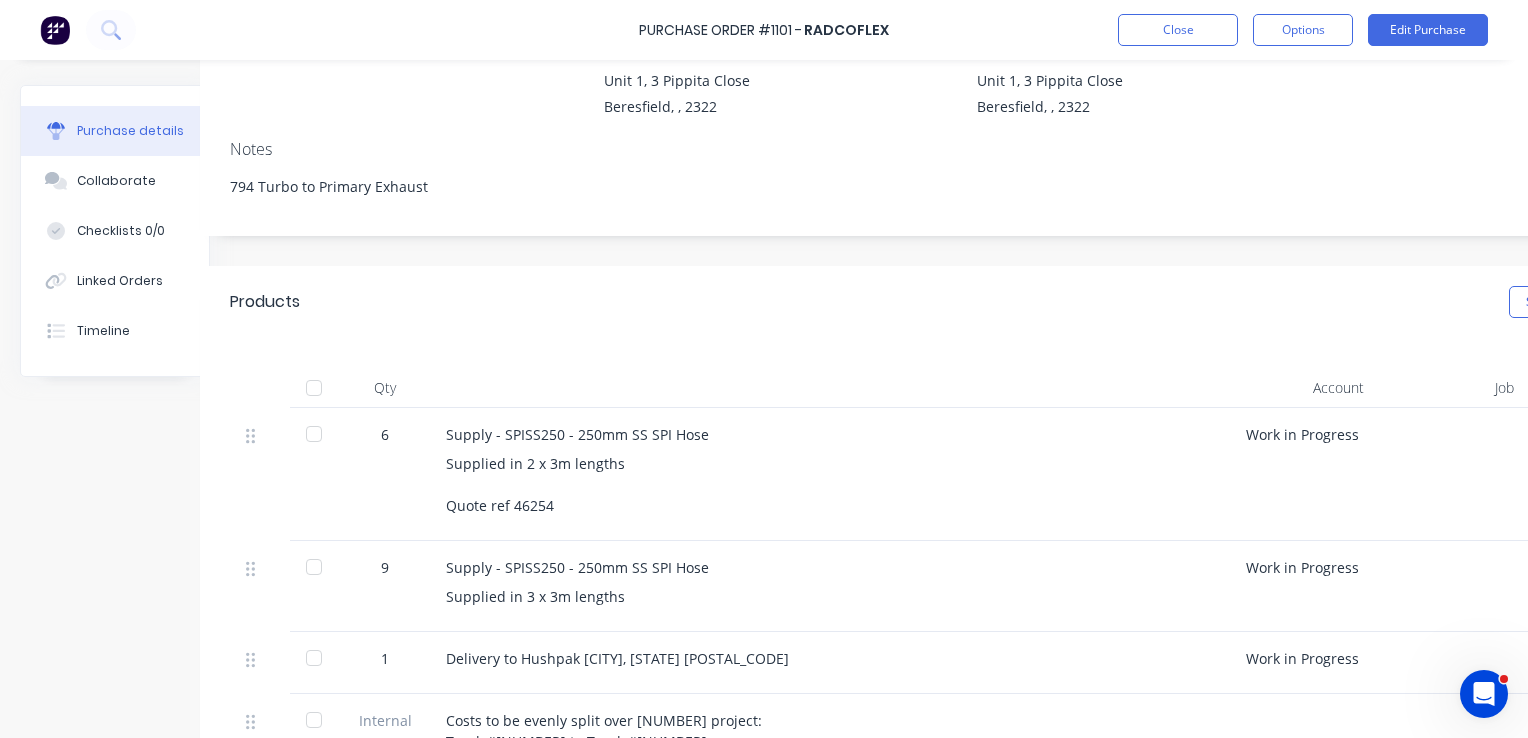 scroll, scrollTop: 300, scrollLeft: 40, axis: both 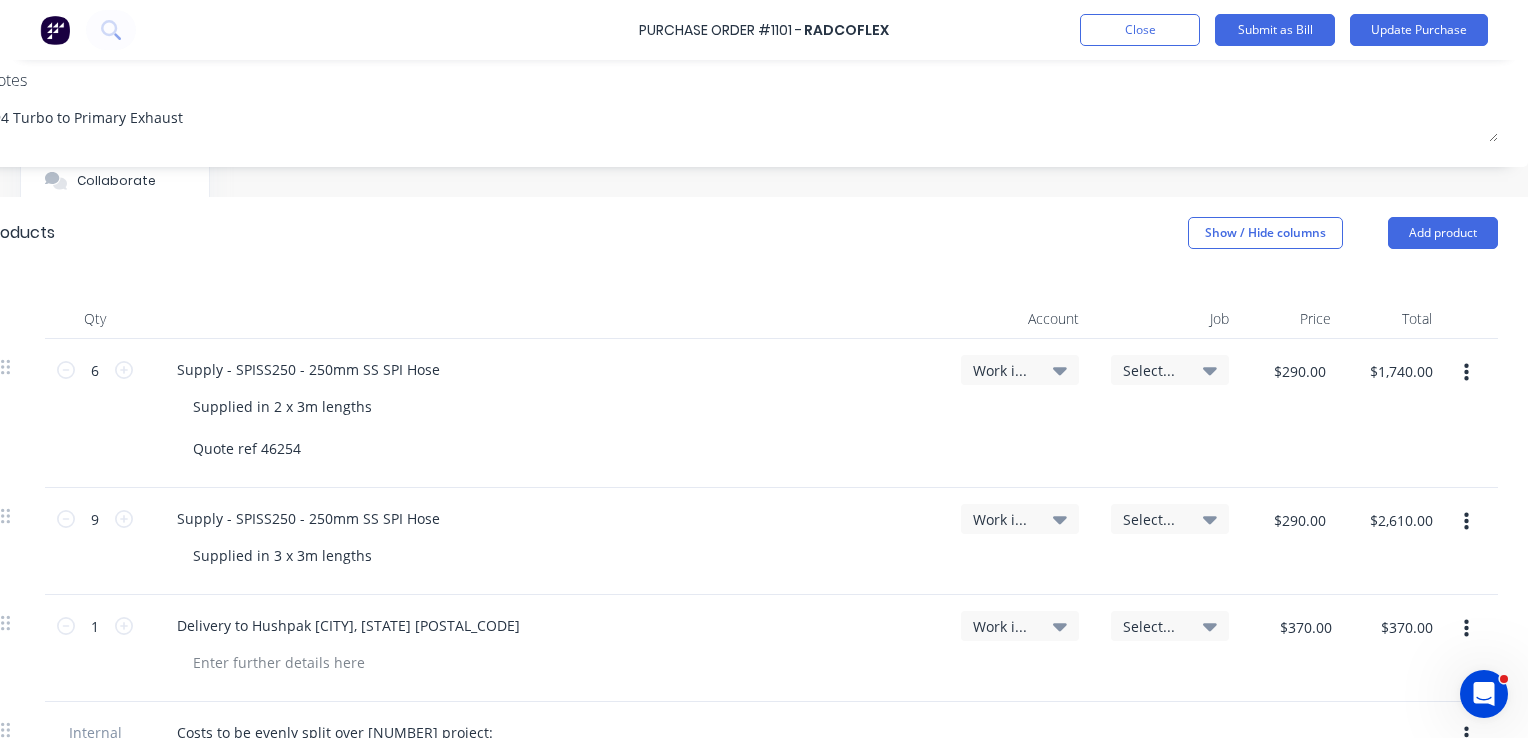 click 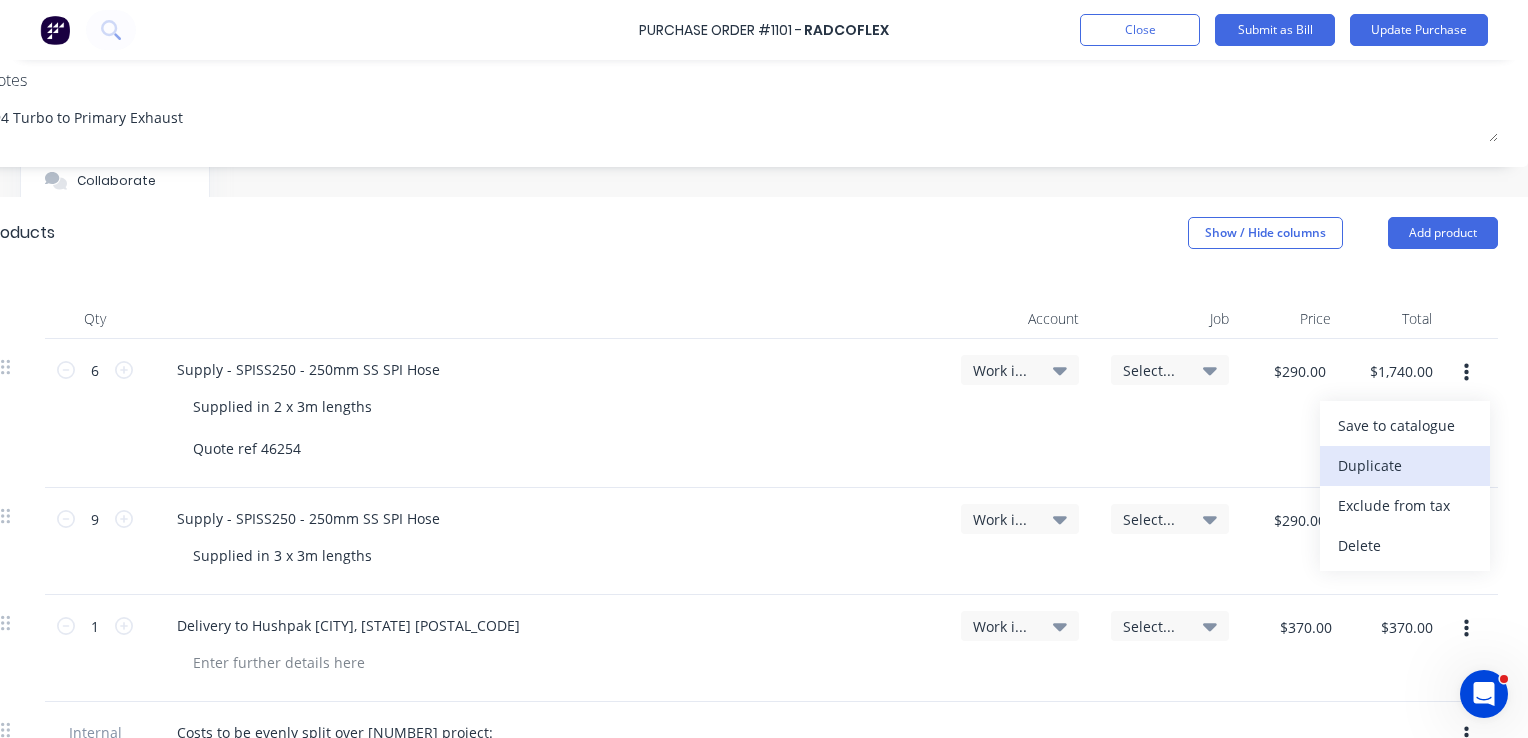 click on "Duplicate" at bounding box center (1405, 466) 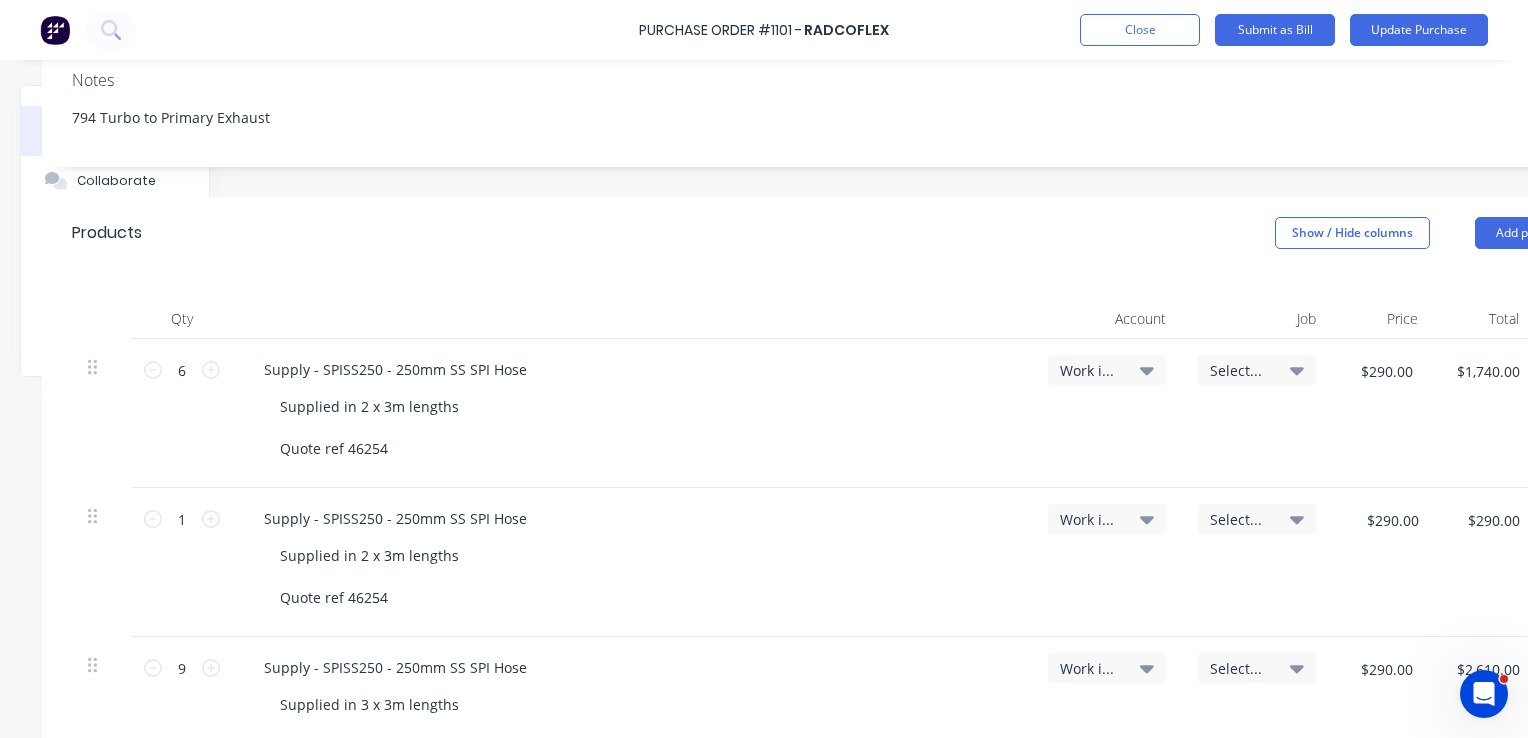 scroll, scrollTop: 300, scrollLeft: 126, axis: both 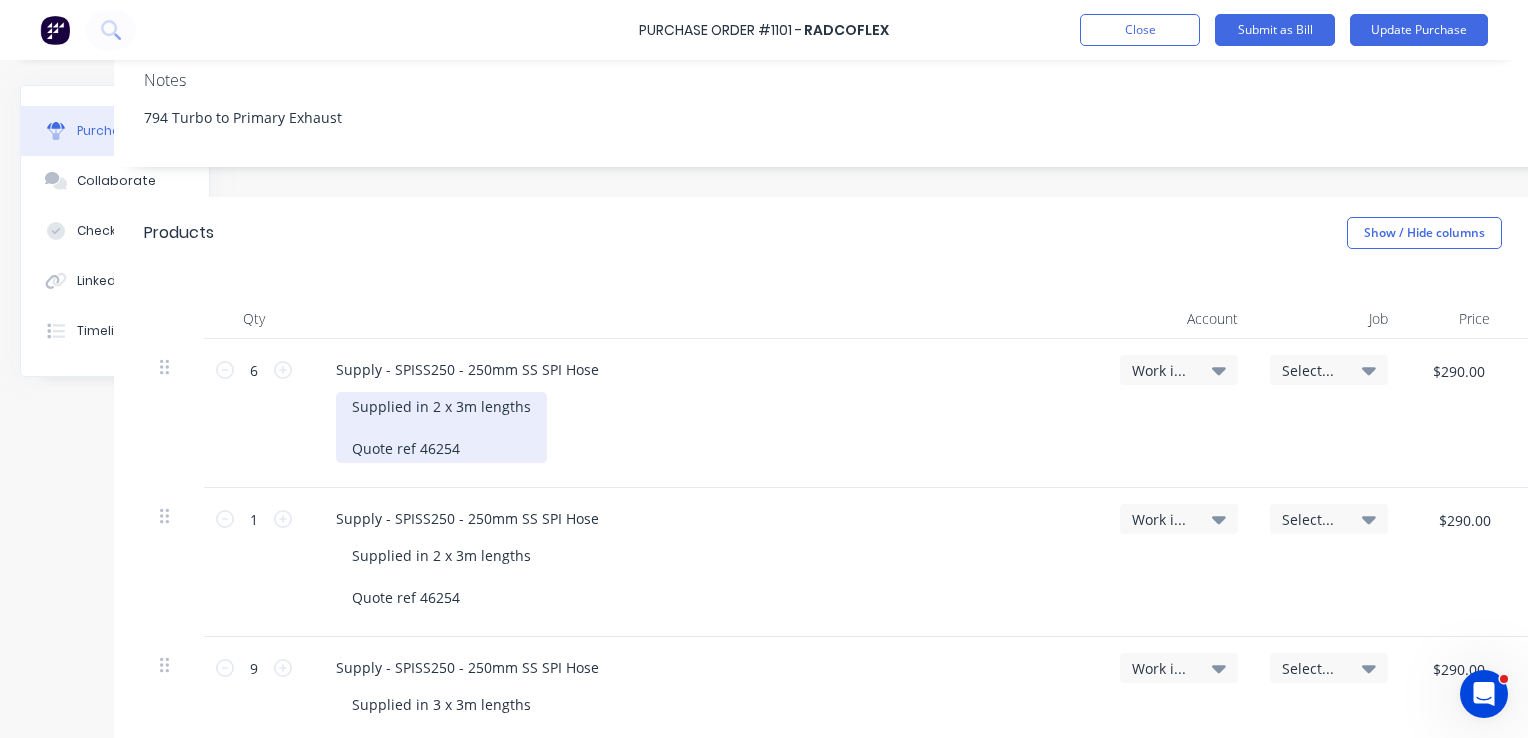 type on "x" 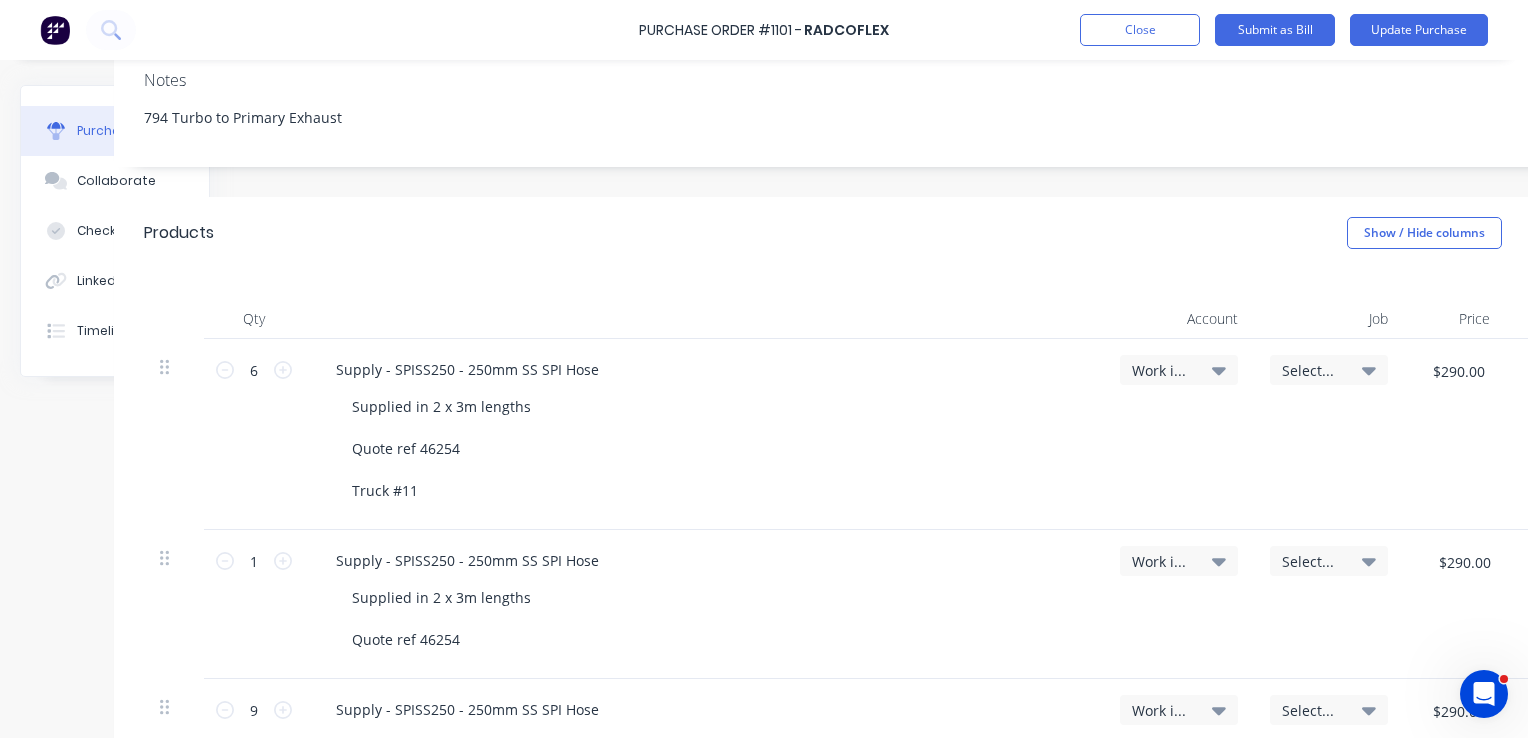 click on "Select..." at bounding box center (1312, 370) 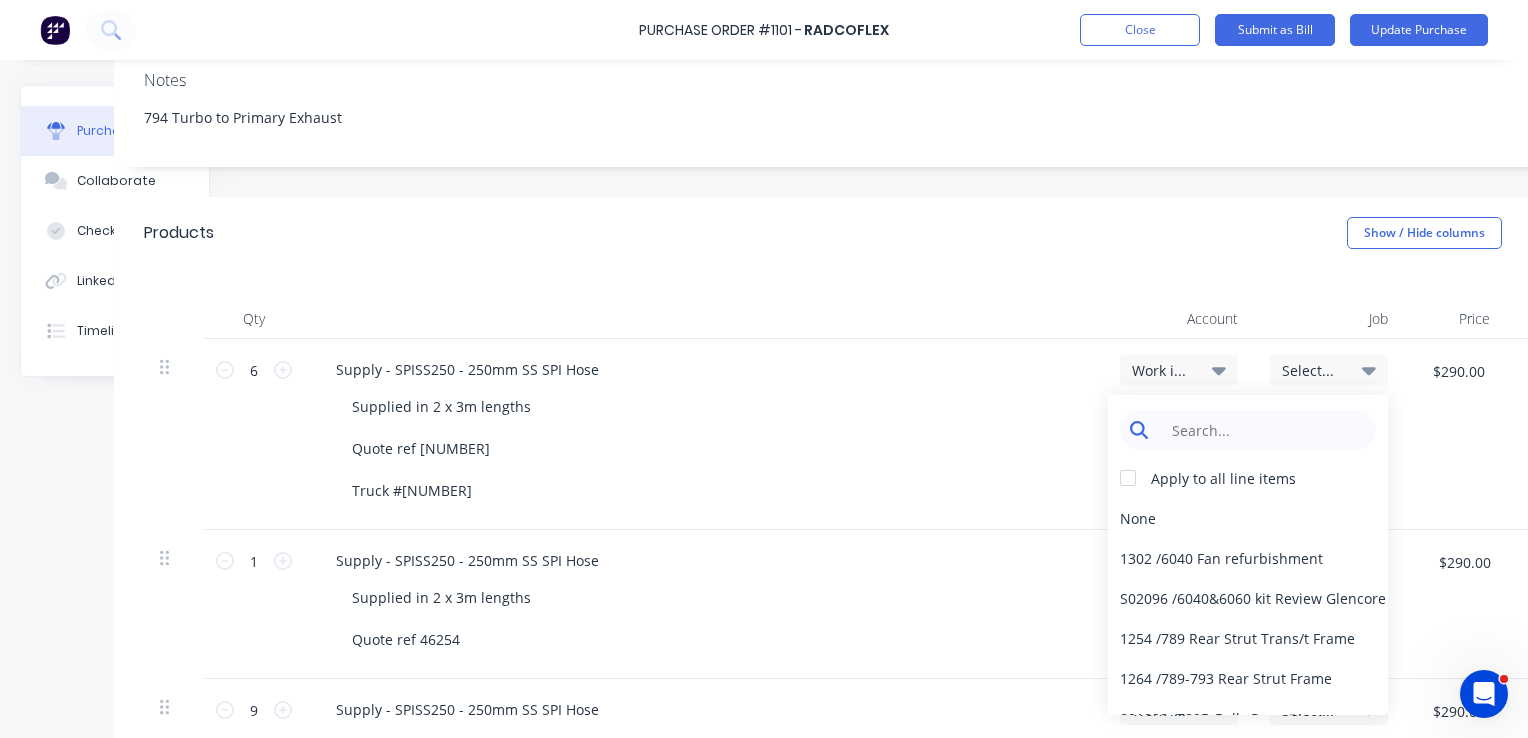 type on "x" 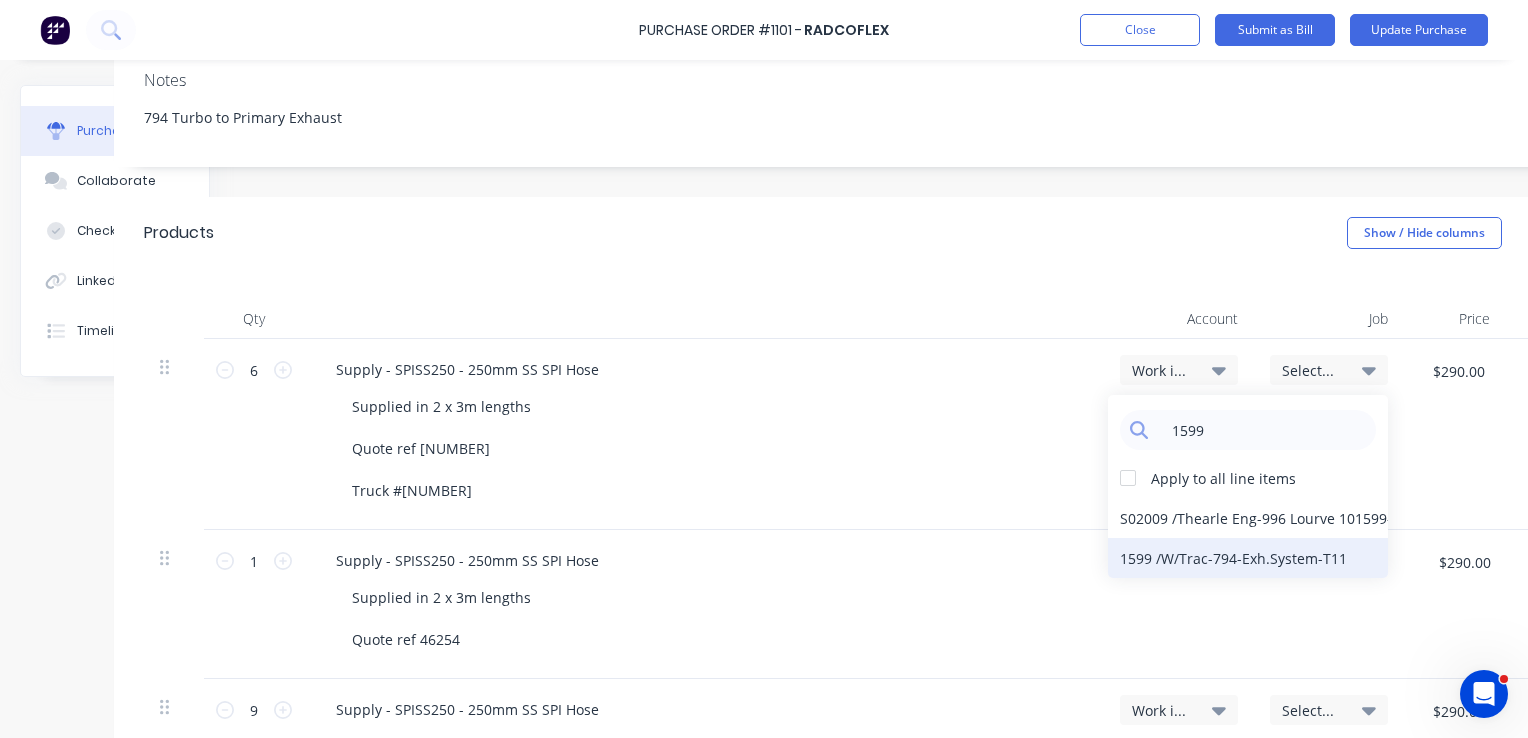 type on "1599" 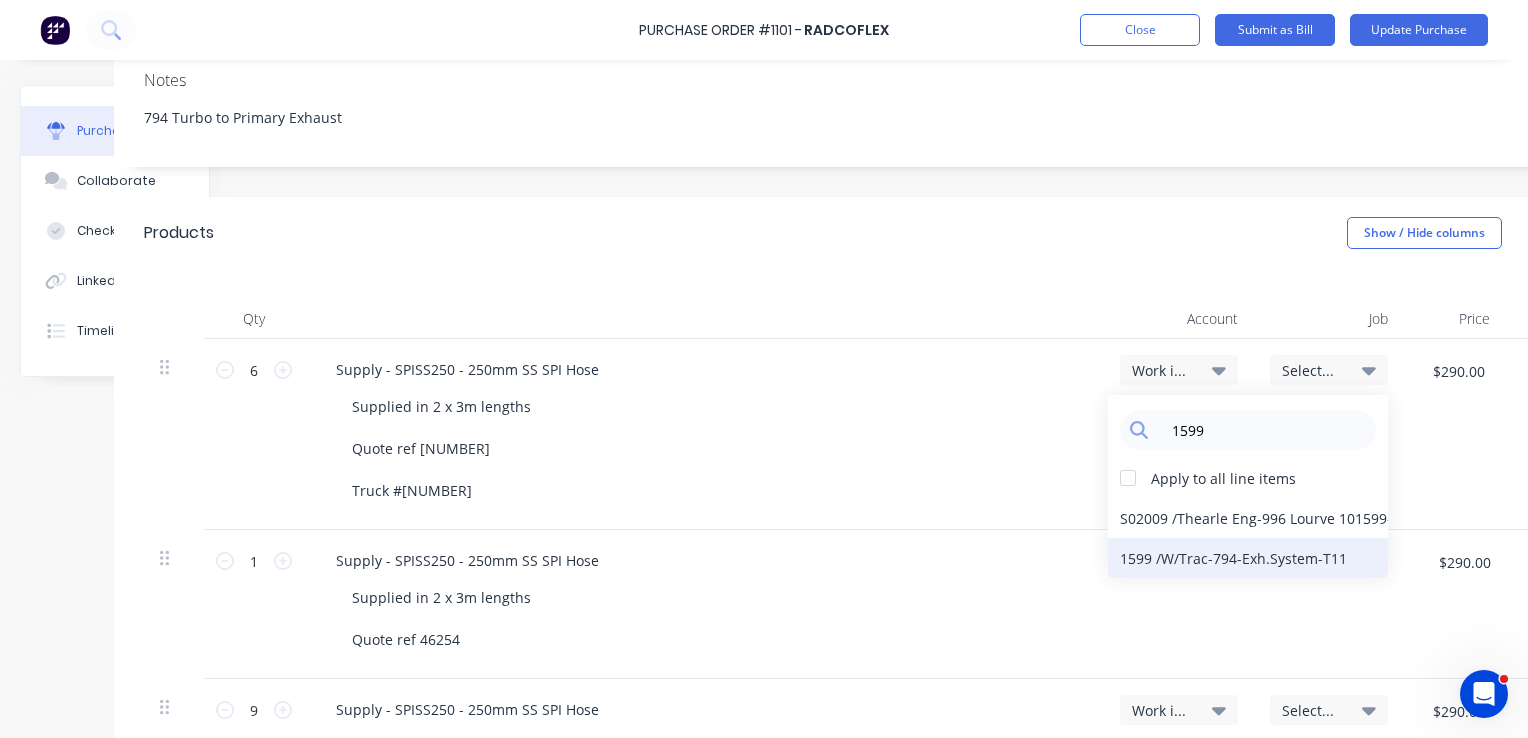 click on "1599 /  W/Trac-794-Exh.System-T11" at bounding box center (1248, 558) 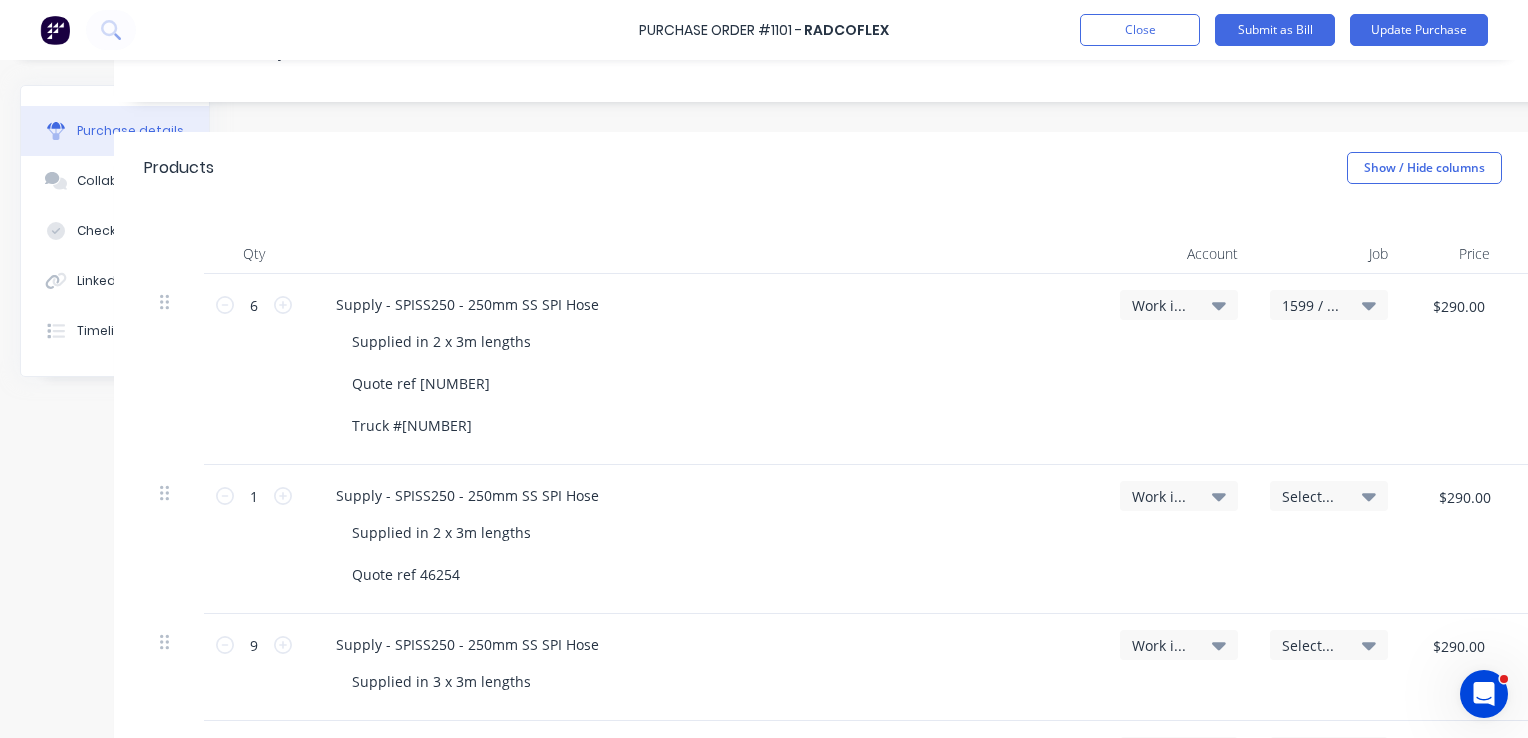 scroll, scrollTop: 400, scrollLeft: 126, axis: both 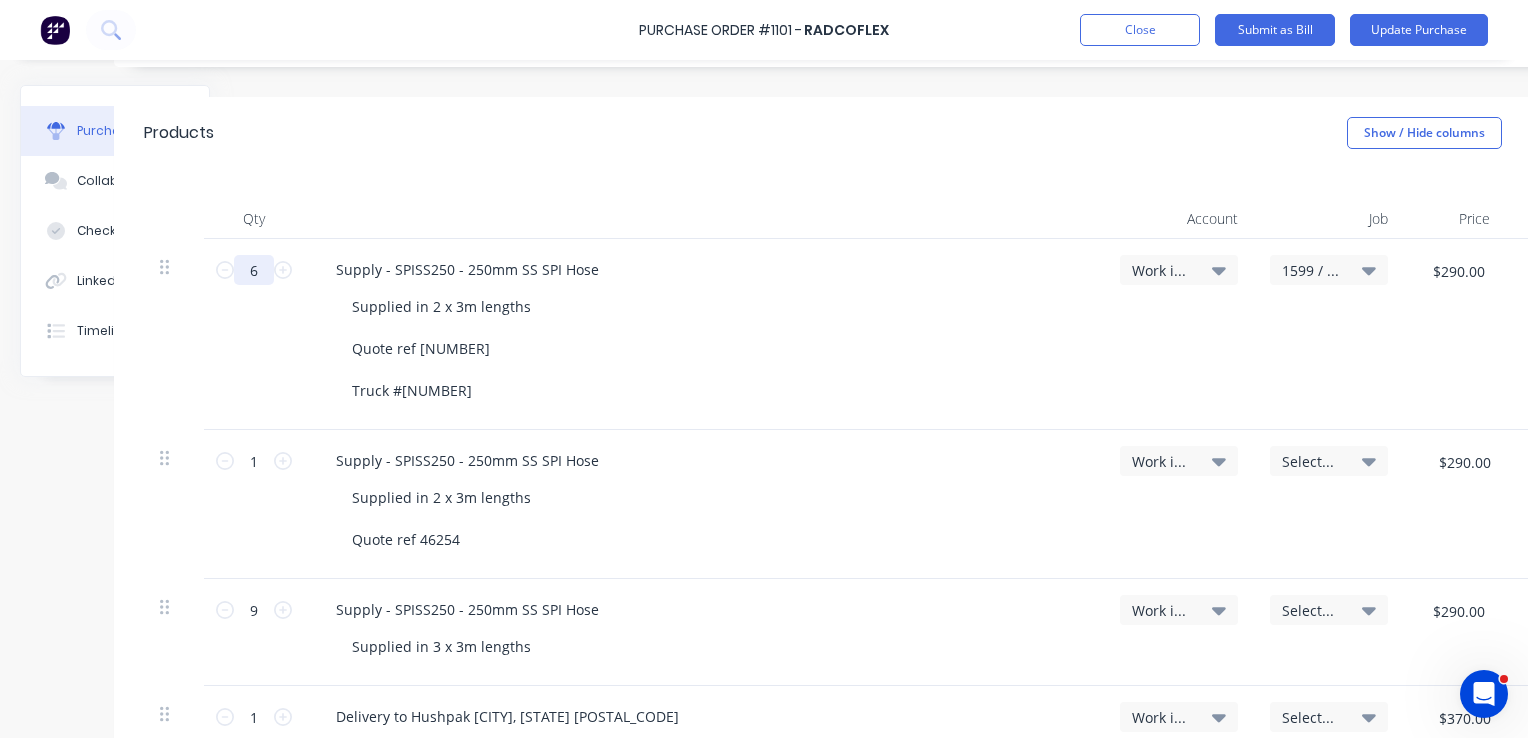 click on "6" at bounding box center [254, 270] 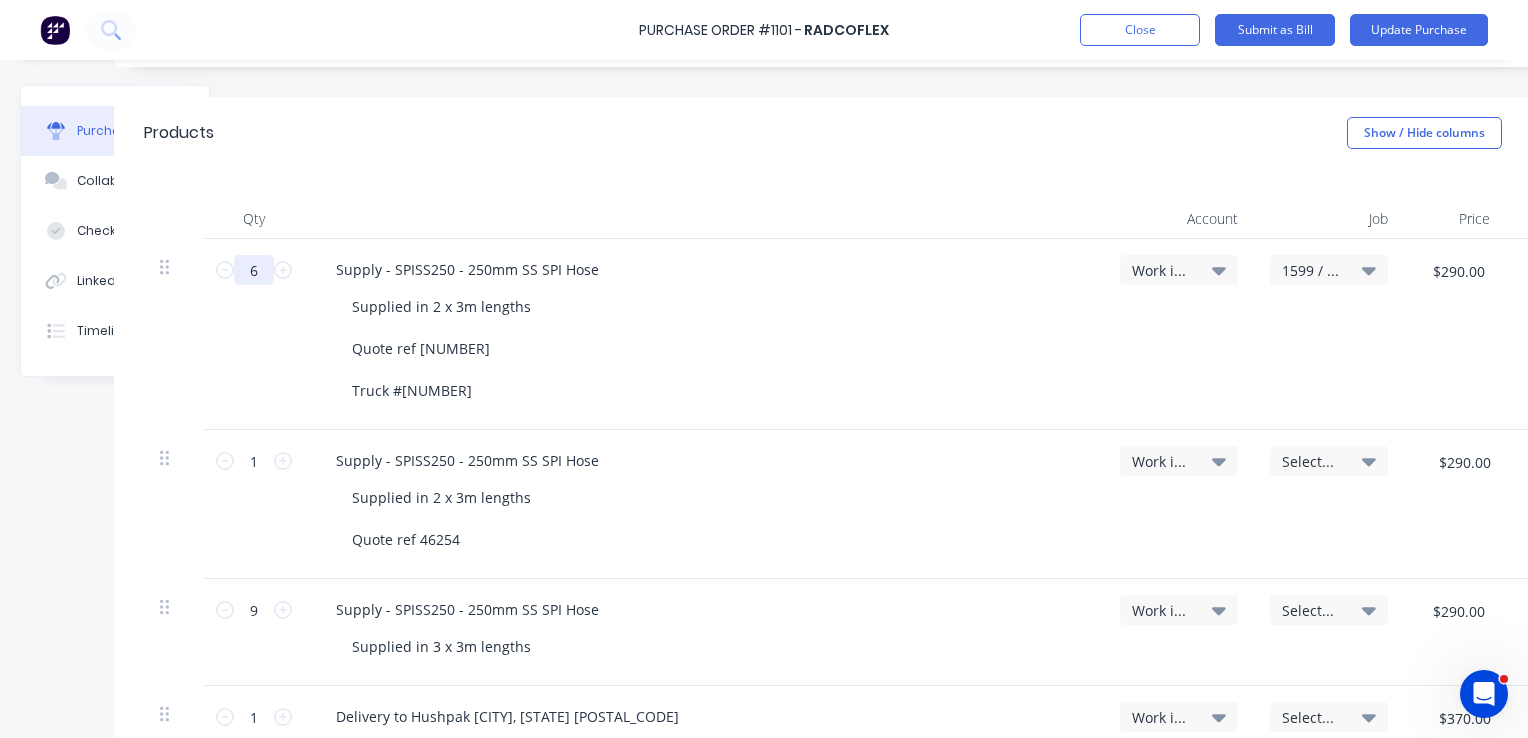 type on "x" 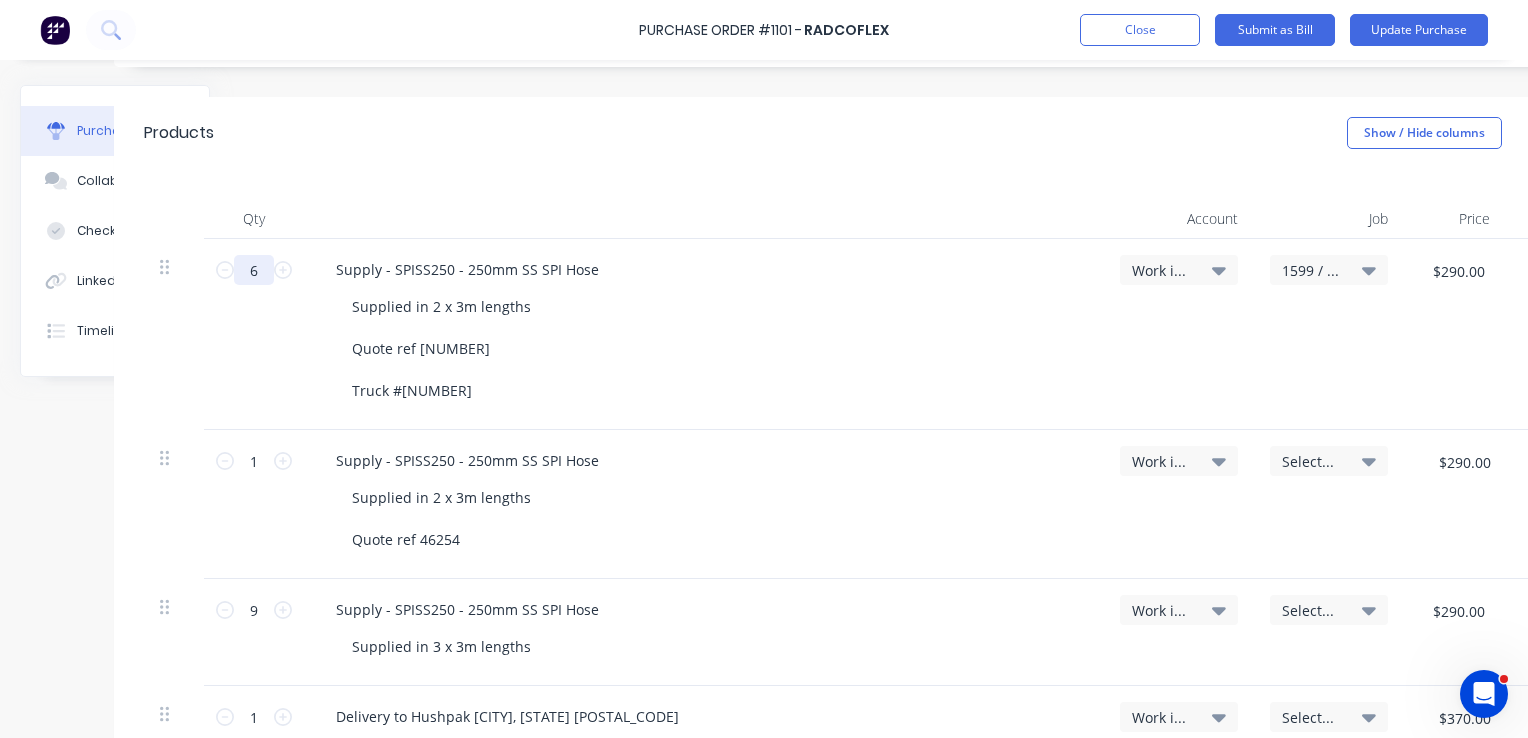 type on "1" 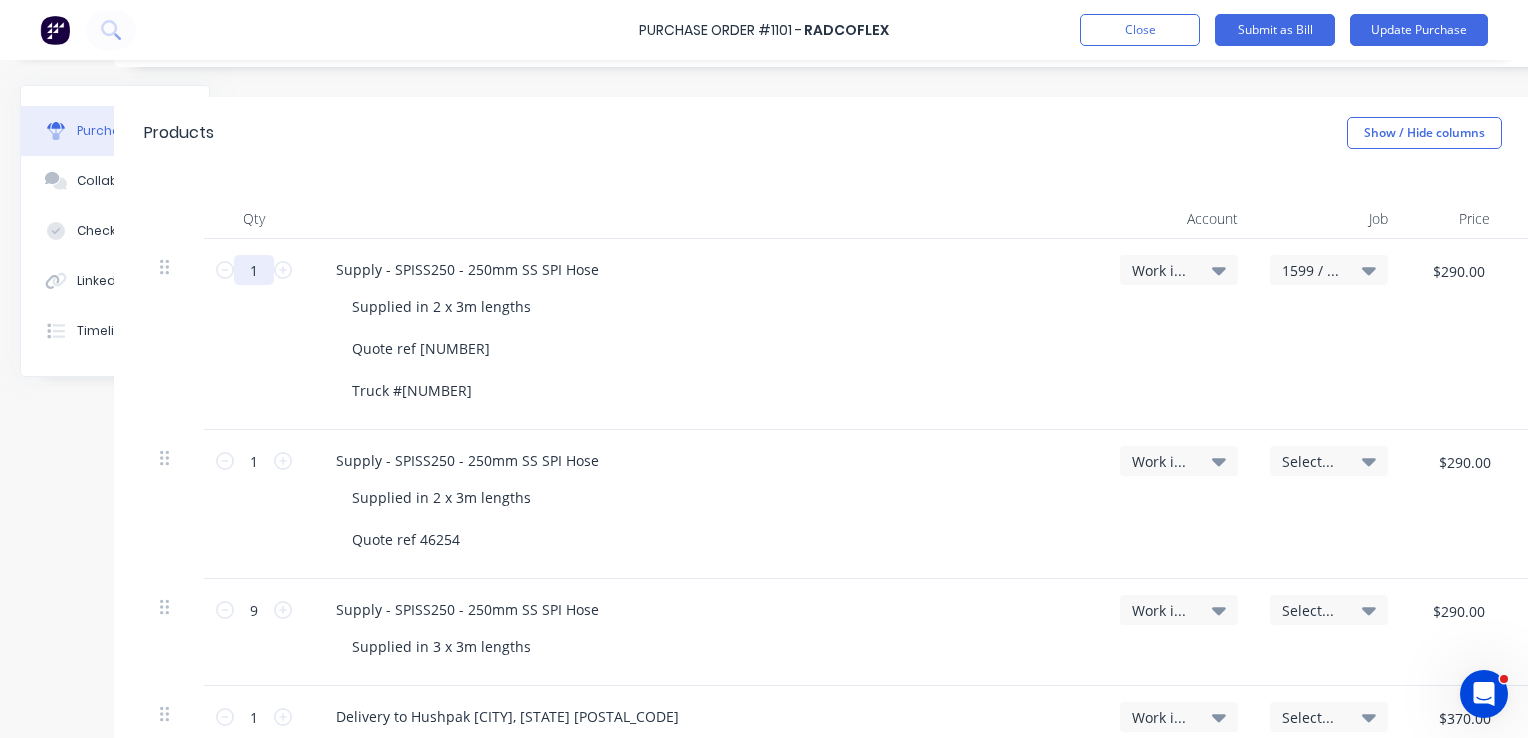 type on "x" 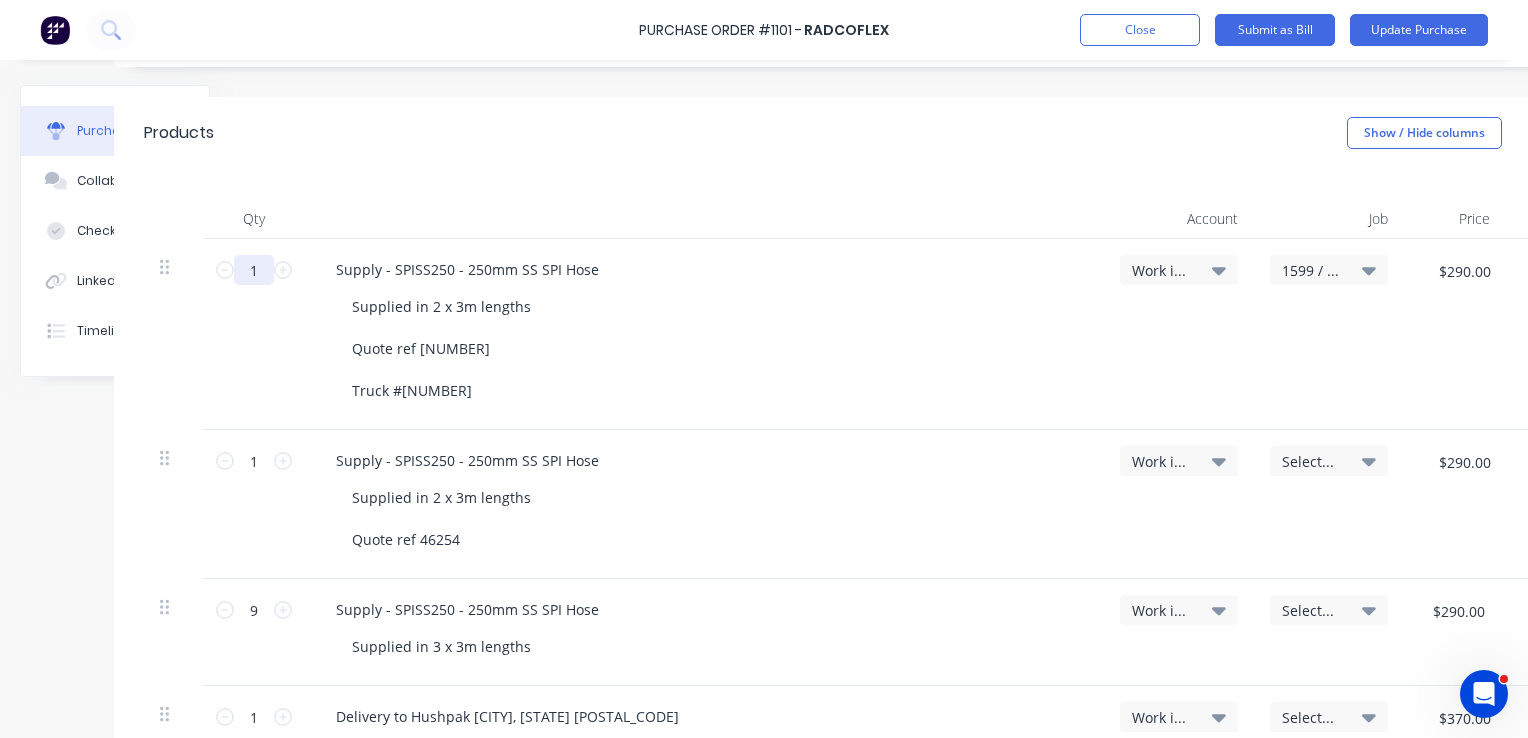 type on "1" 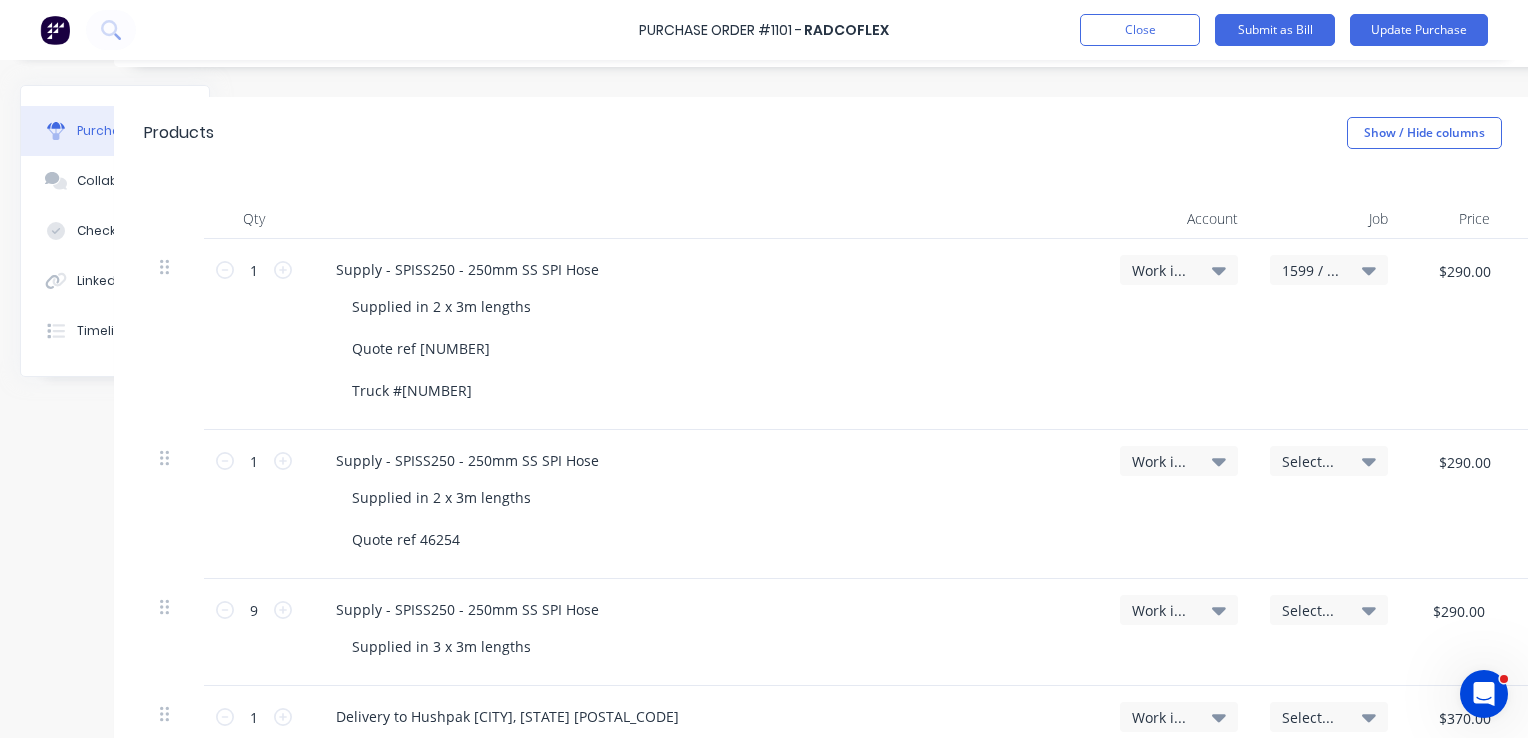click on "Supply - SPISS250 - 250mm SS SPI Hose Supplied in 2 x 3m lengths
Quote ref 46254
Truck #11" at bounding box center [704, 334] 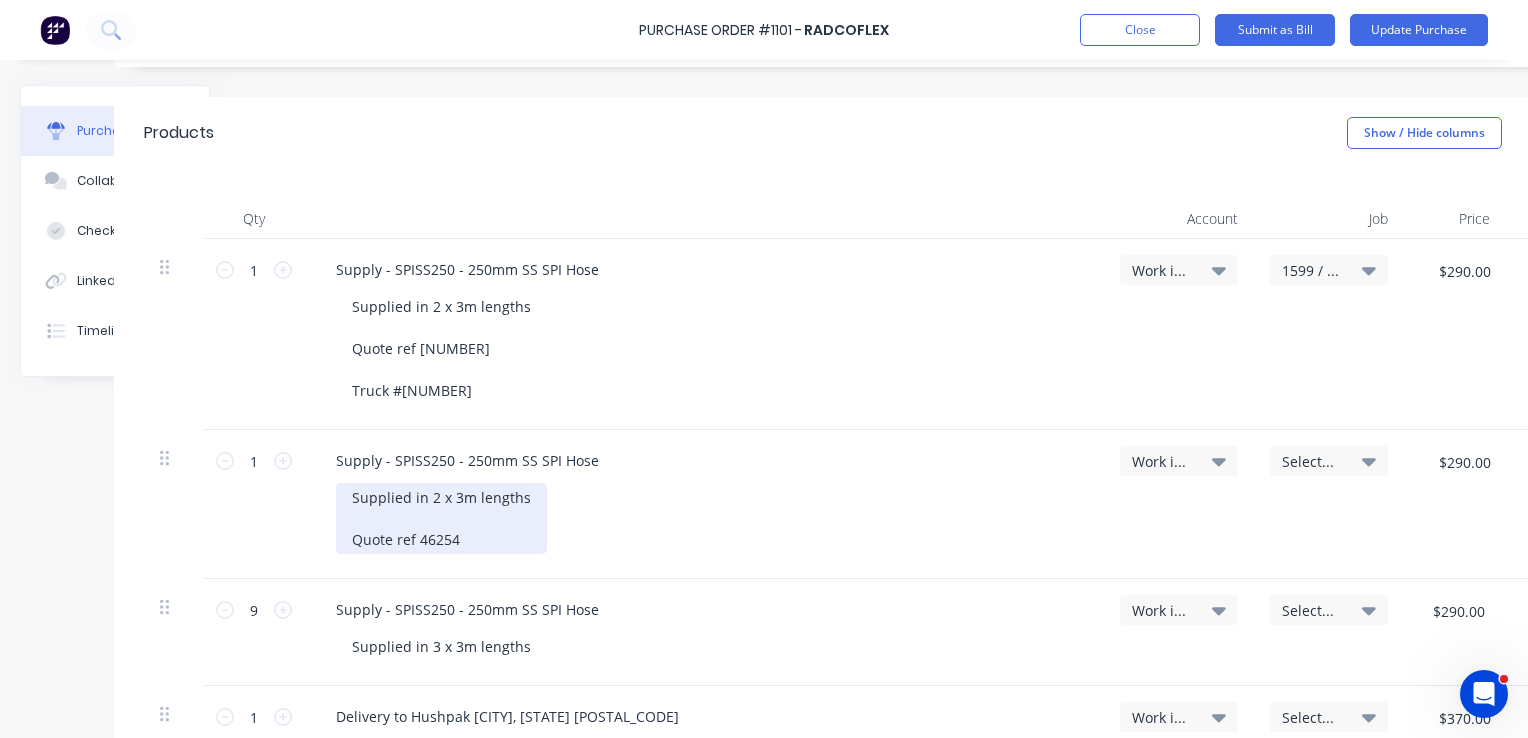 type on "x" 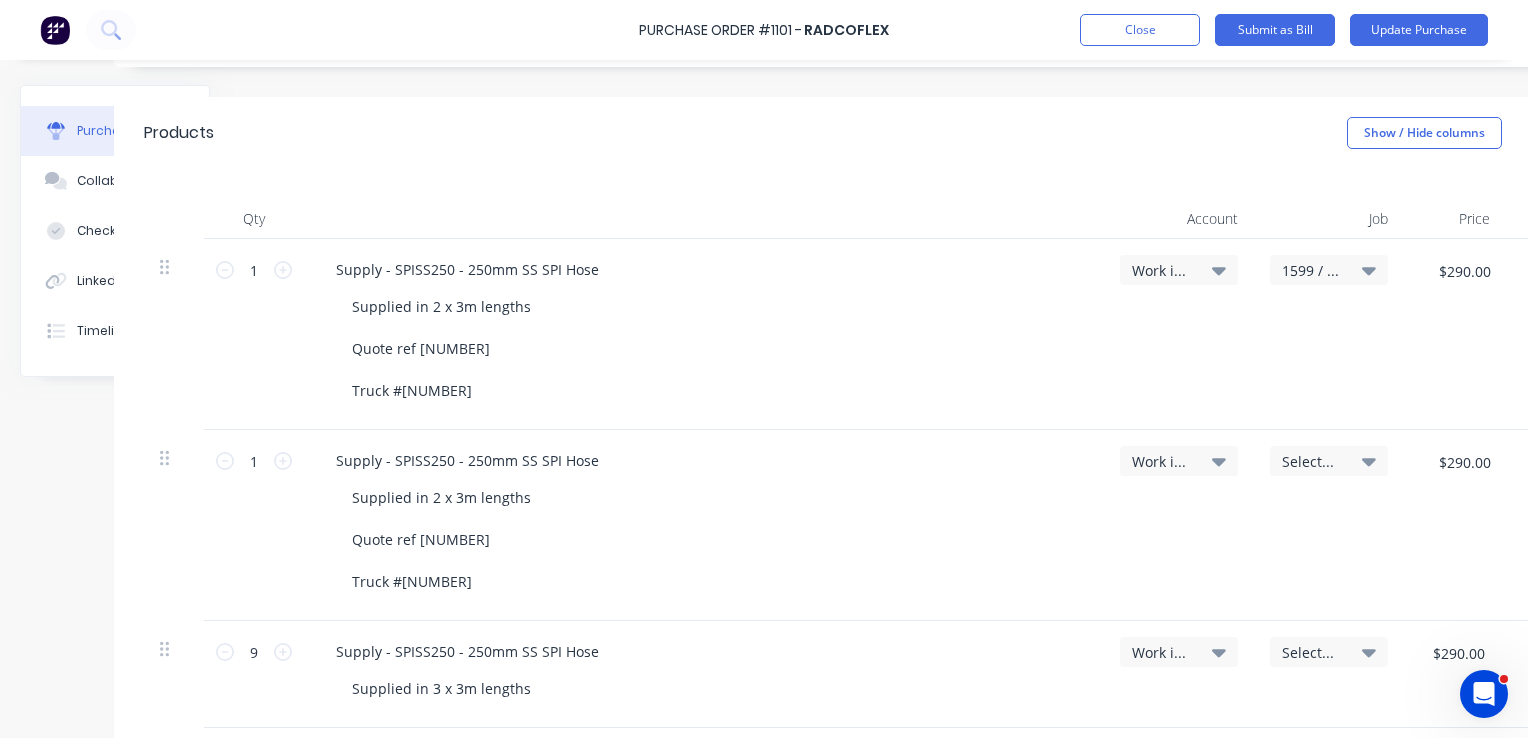 click on "Supplied in 2 x 3m lengths
Quote ref 46254
Truck #12" at bounding box center (712, 539) 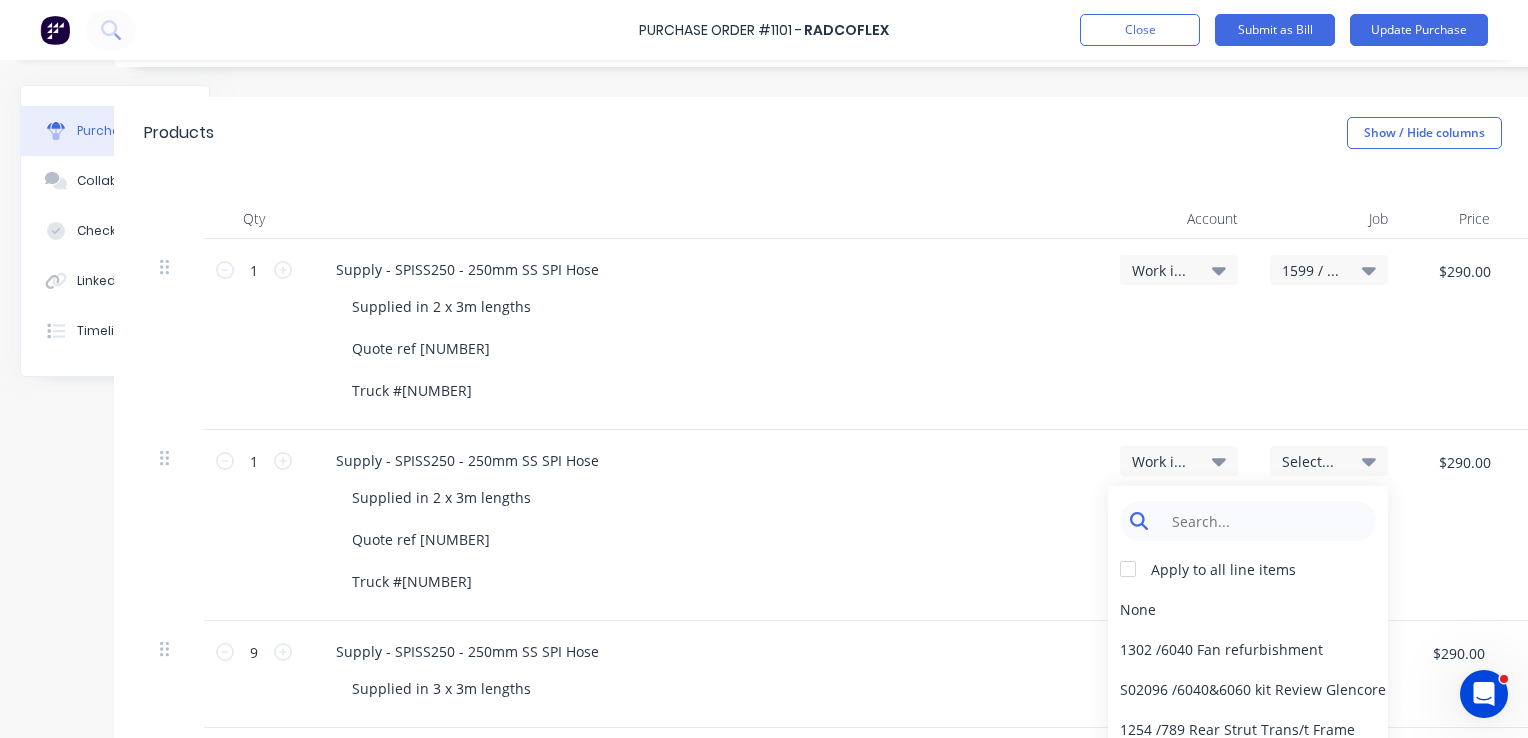 type on "x" 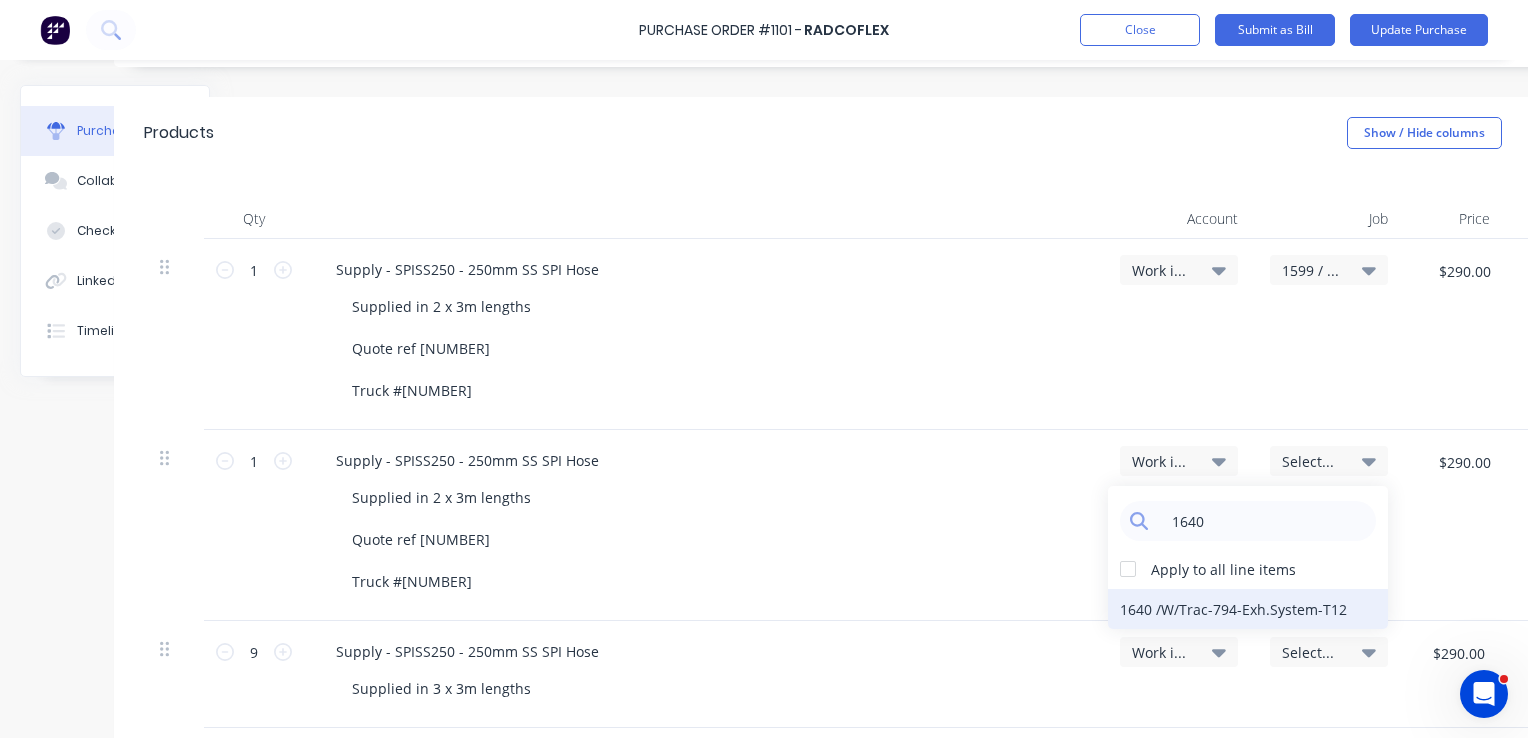 type on "1640" 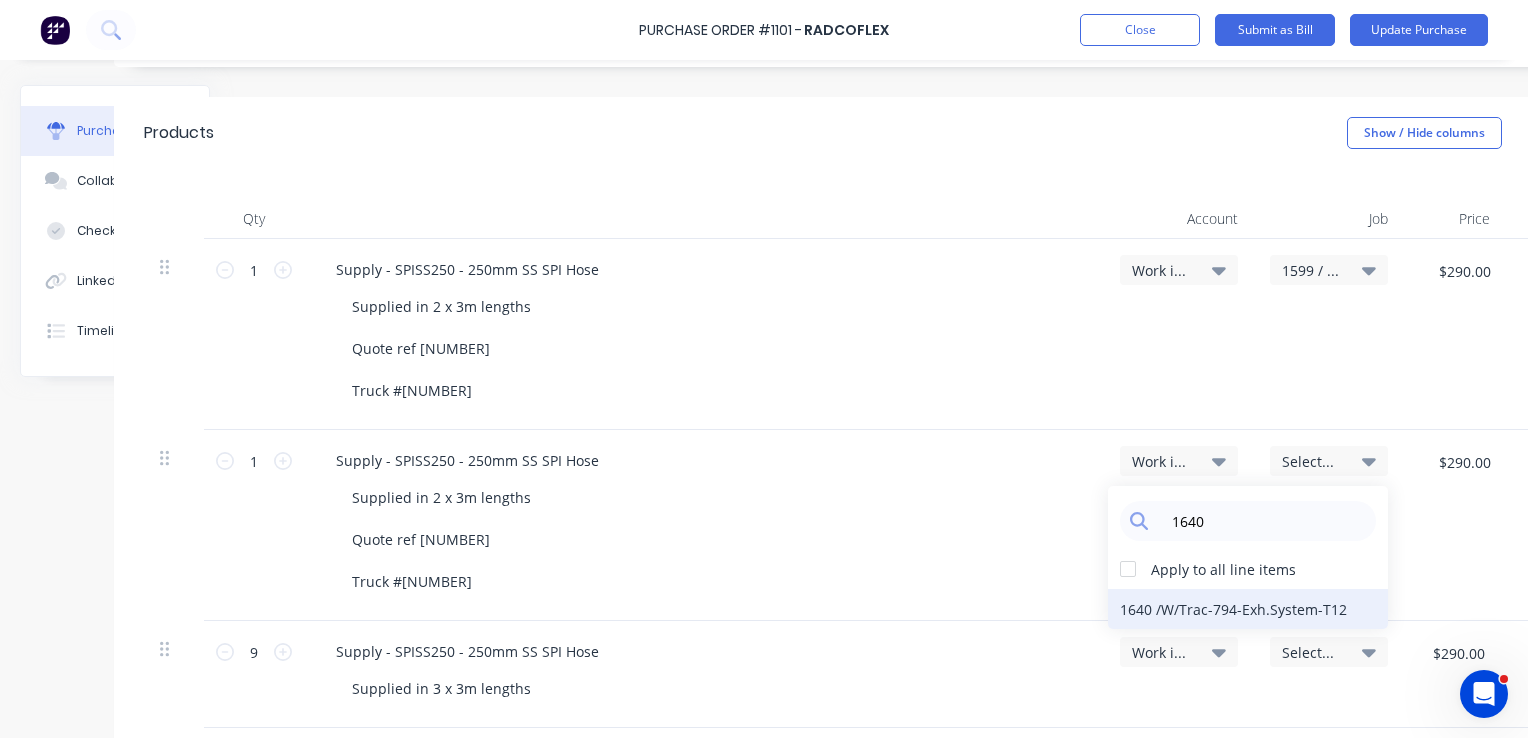 click on "1640 /  W/Trac-794-Exh.System-T12" at bounding box center [1248, 609] 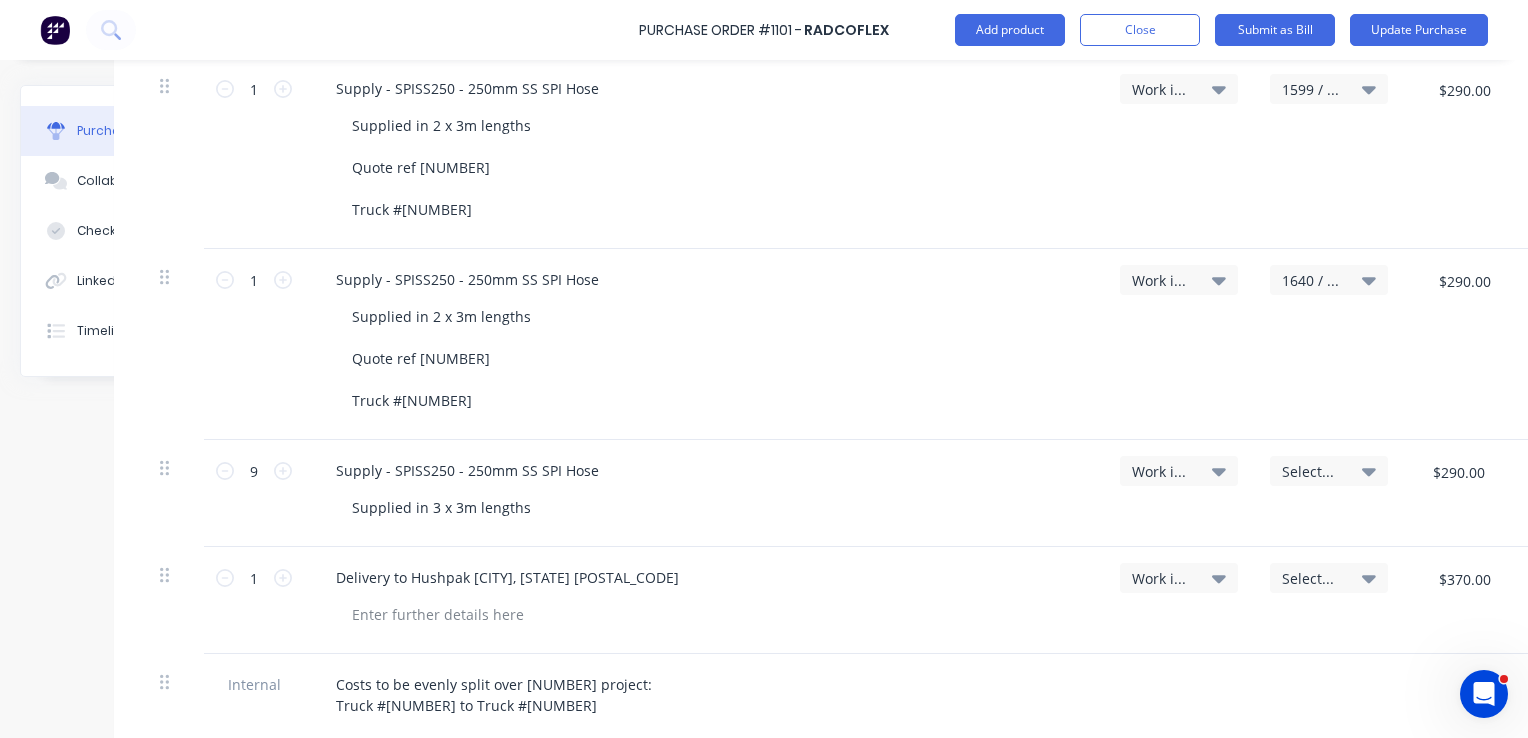 scroll, scrollTop: 600, scrollLeft: 126, axis: both 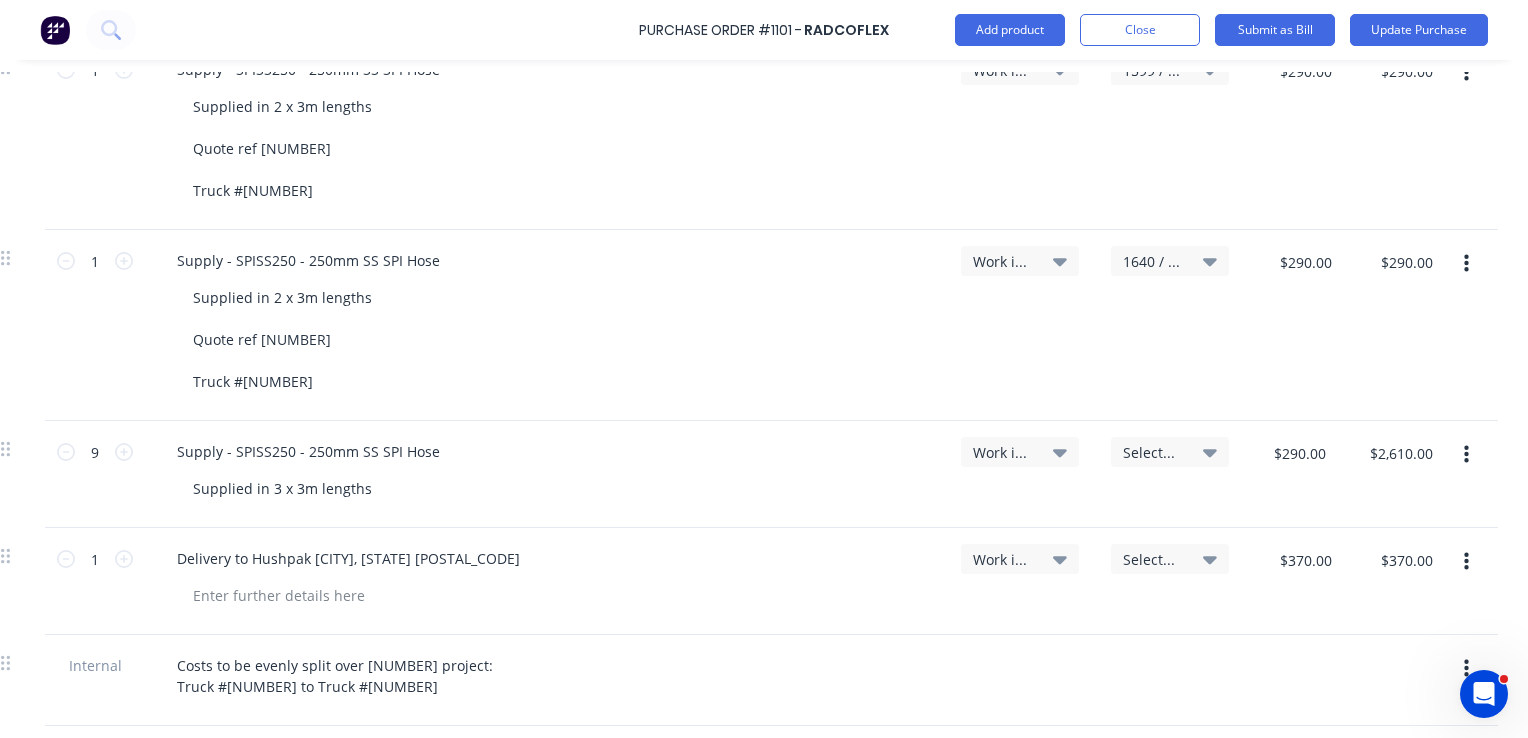 drag, startPoint x: 1334, startPoint y: 731, endPoint x: 32, endPoint y: 44, distance: 1472.1321 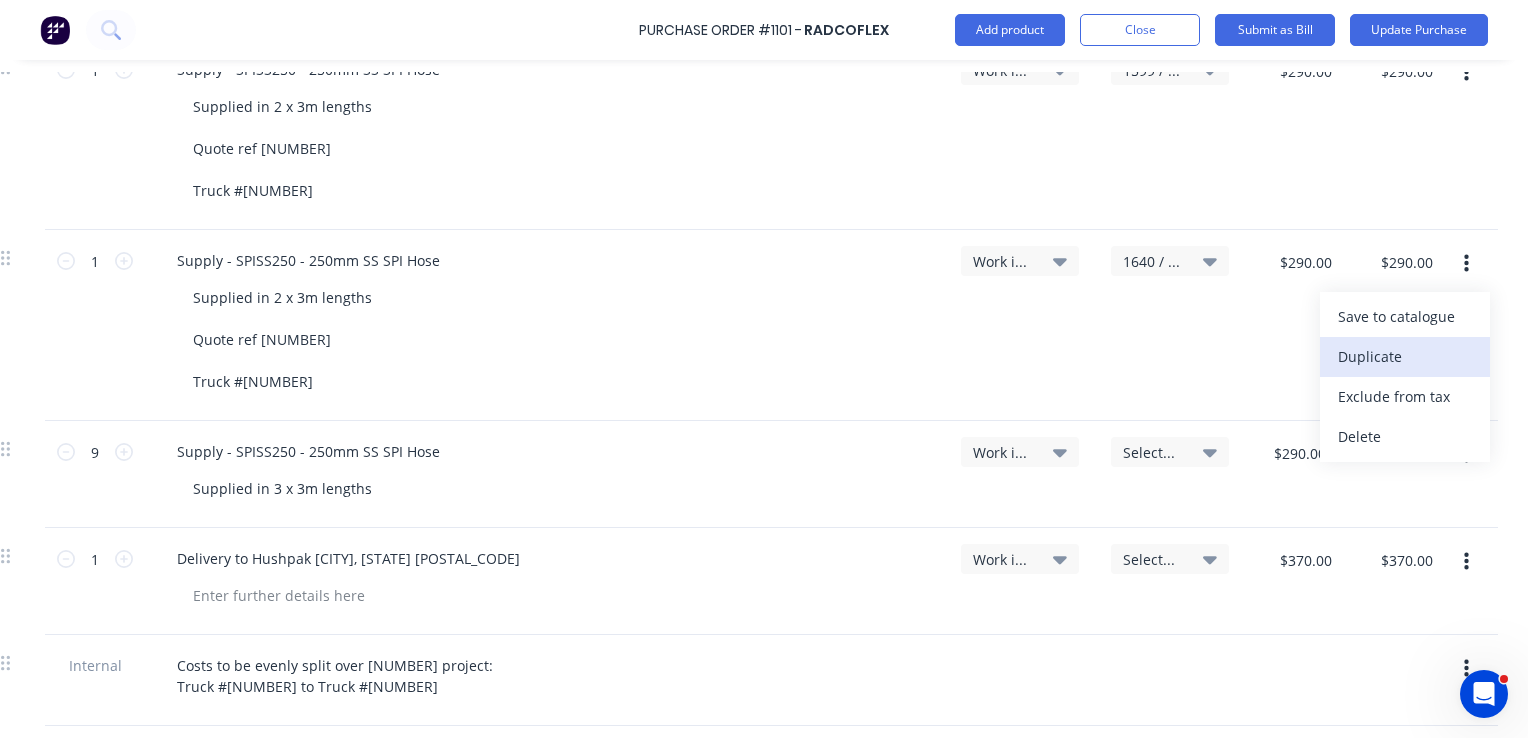 click on "Duplicate" at bounding box center [1405, 357] 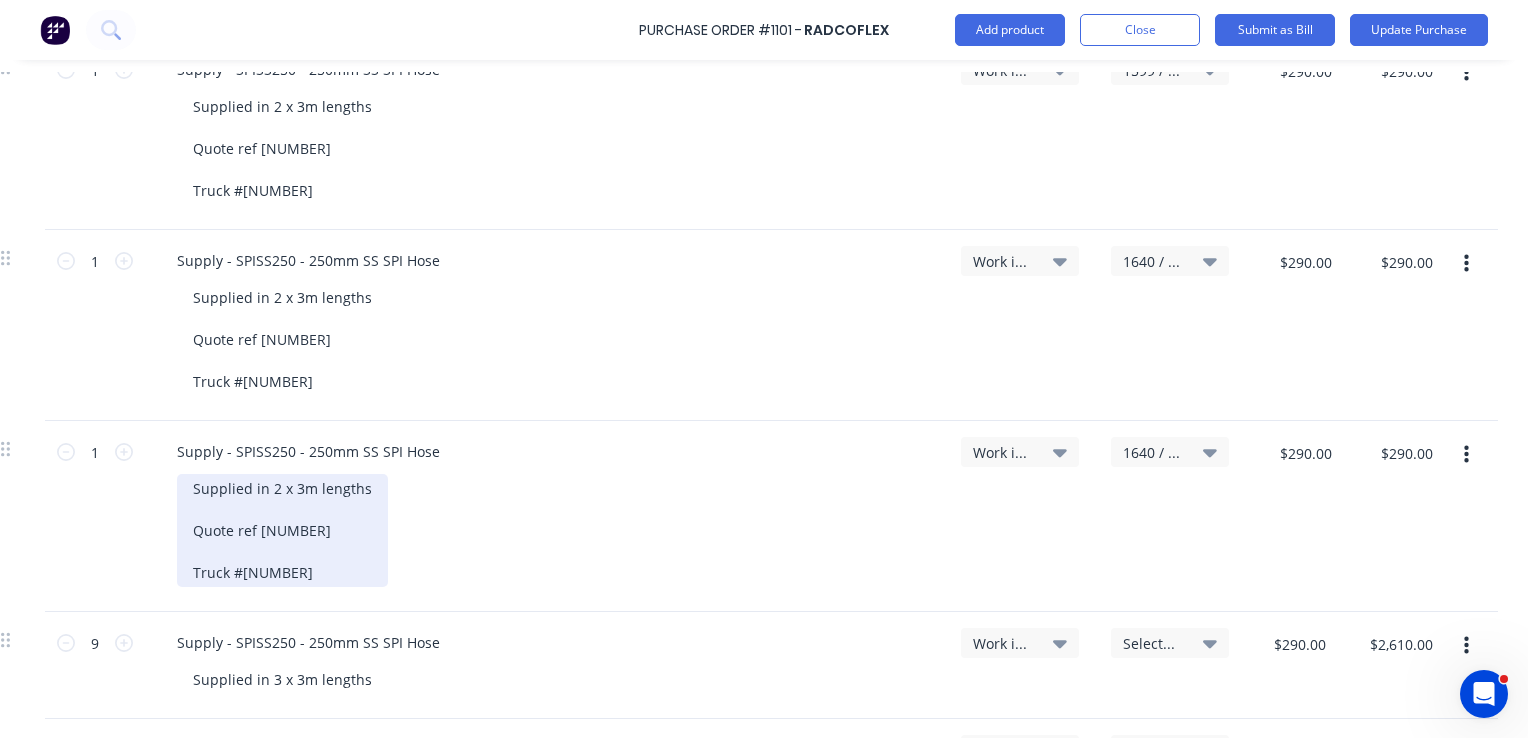 type on "x" 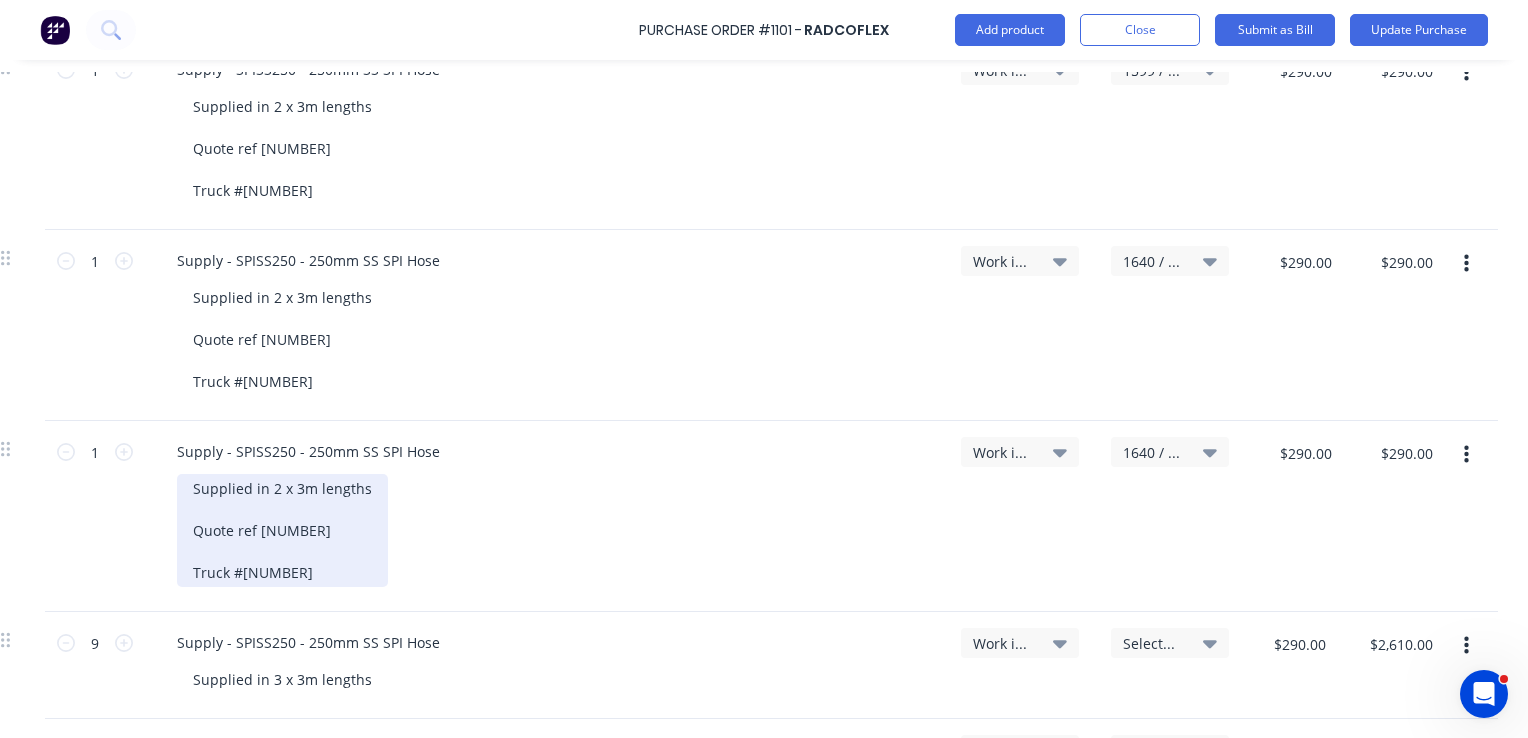 type 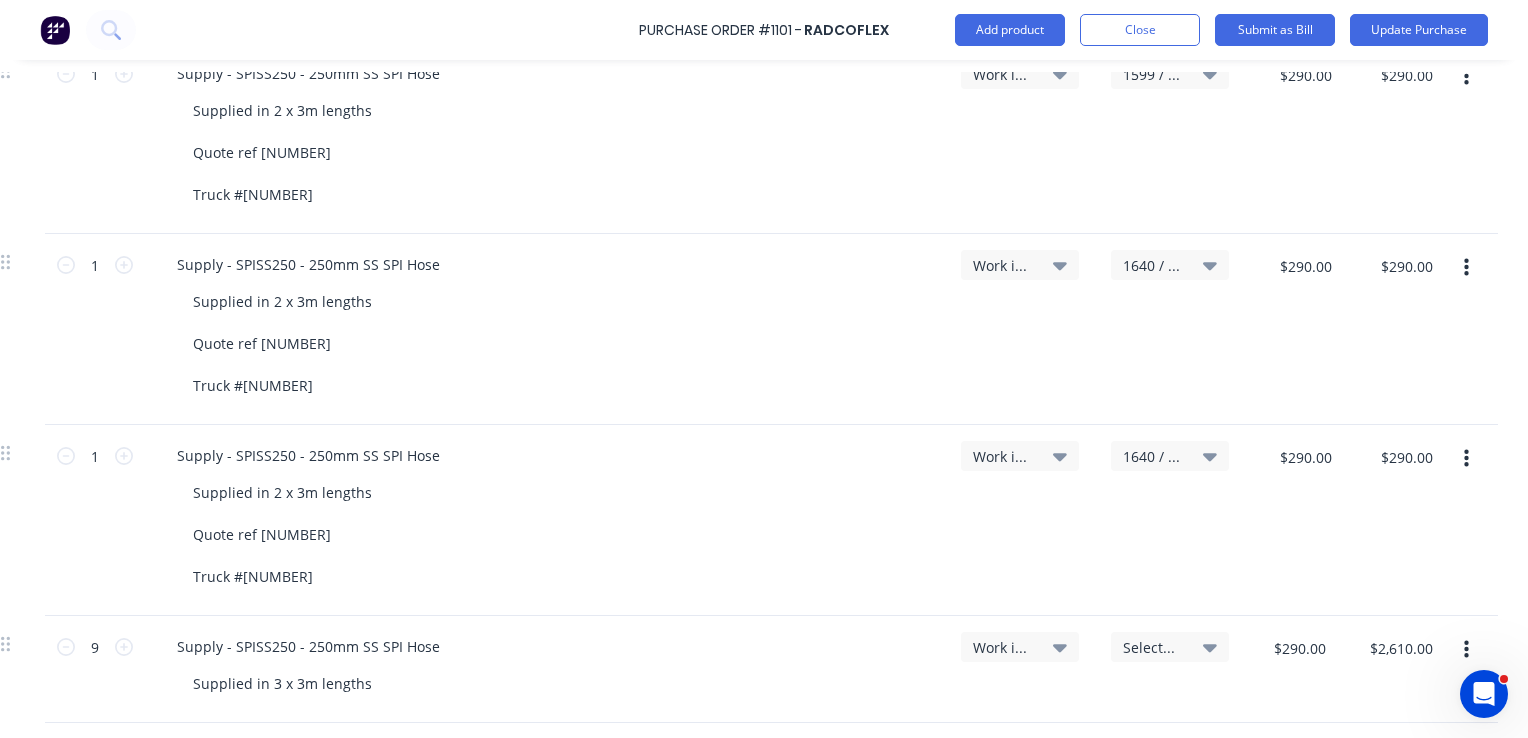 scroll, scrollTop: 600, scrollLeft: 299, axis: both 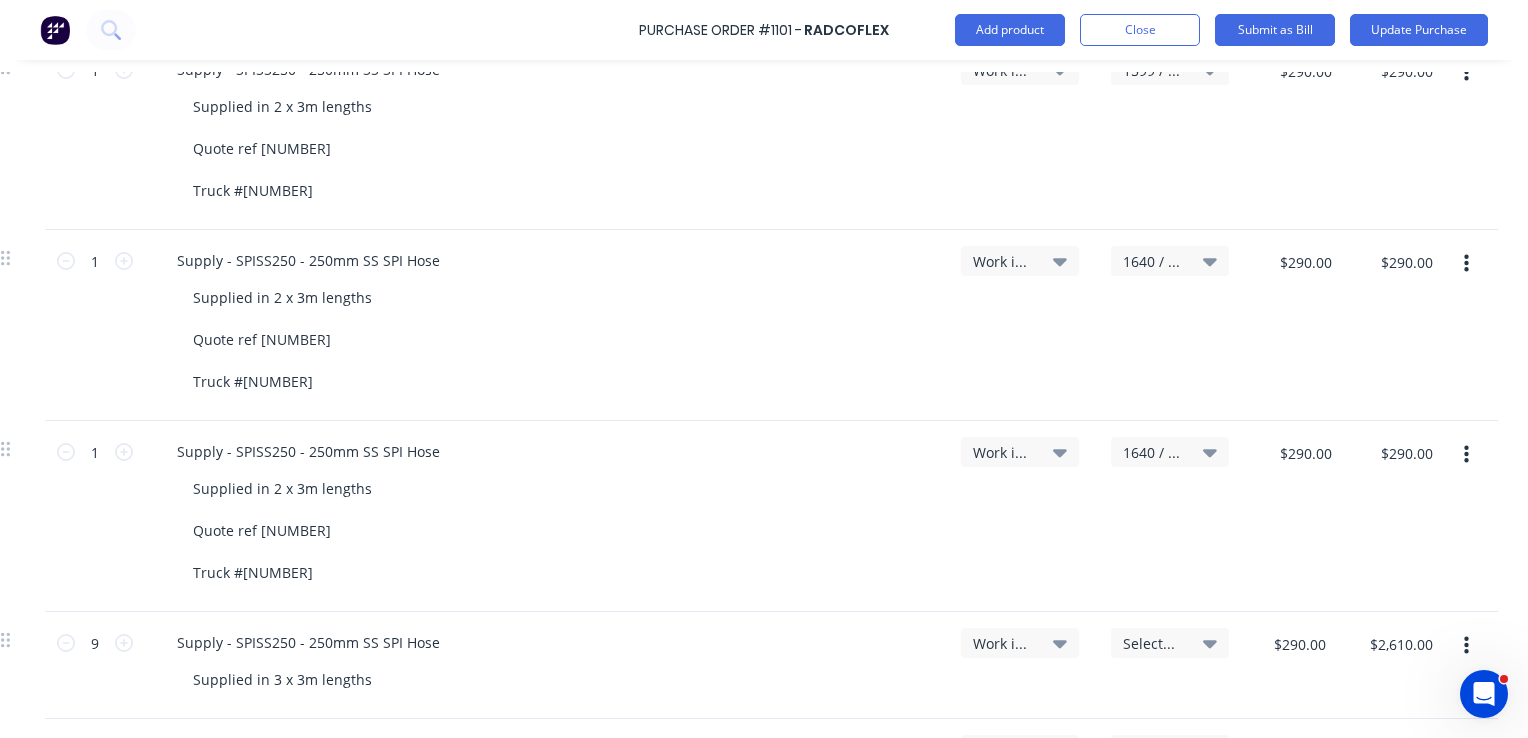 click on "1640 /    W/Trac-794-Exh.System-T12" at bounding box center (1153, 452) 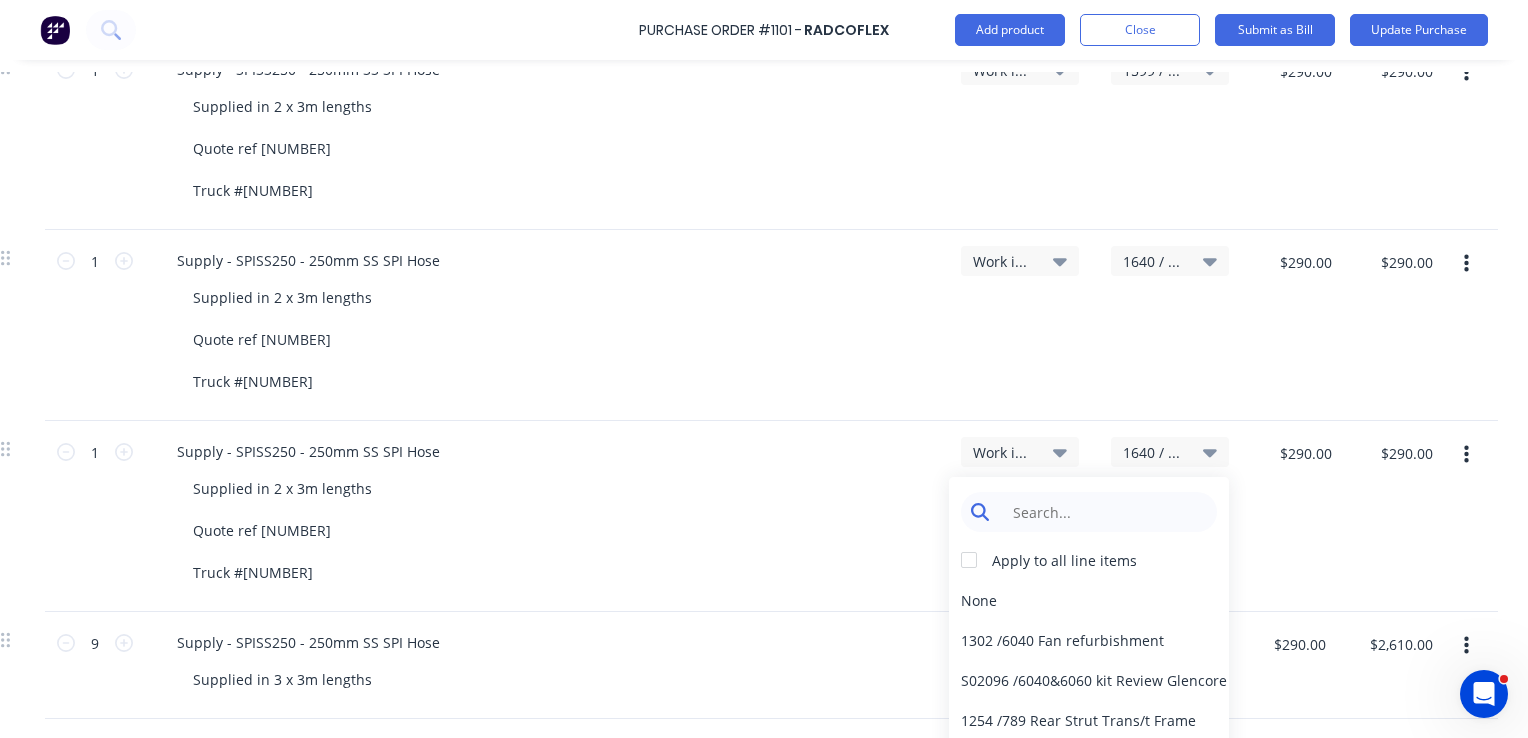 type on "x" 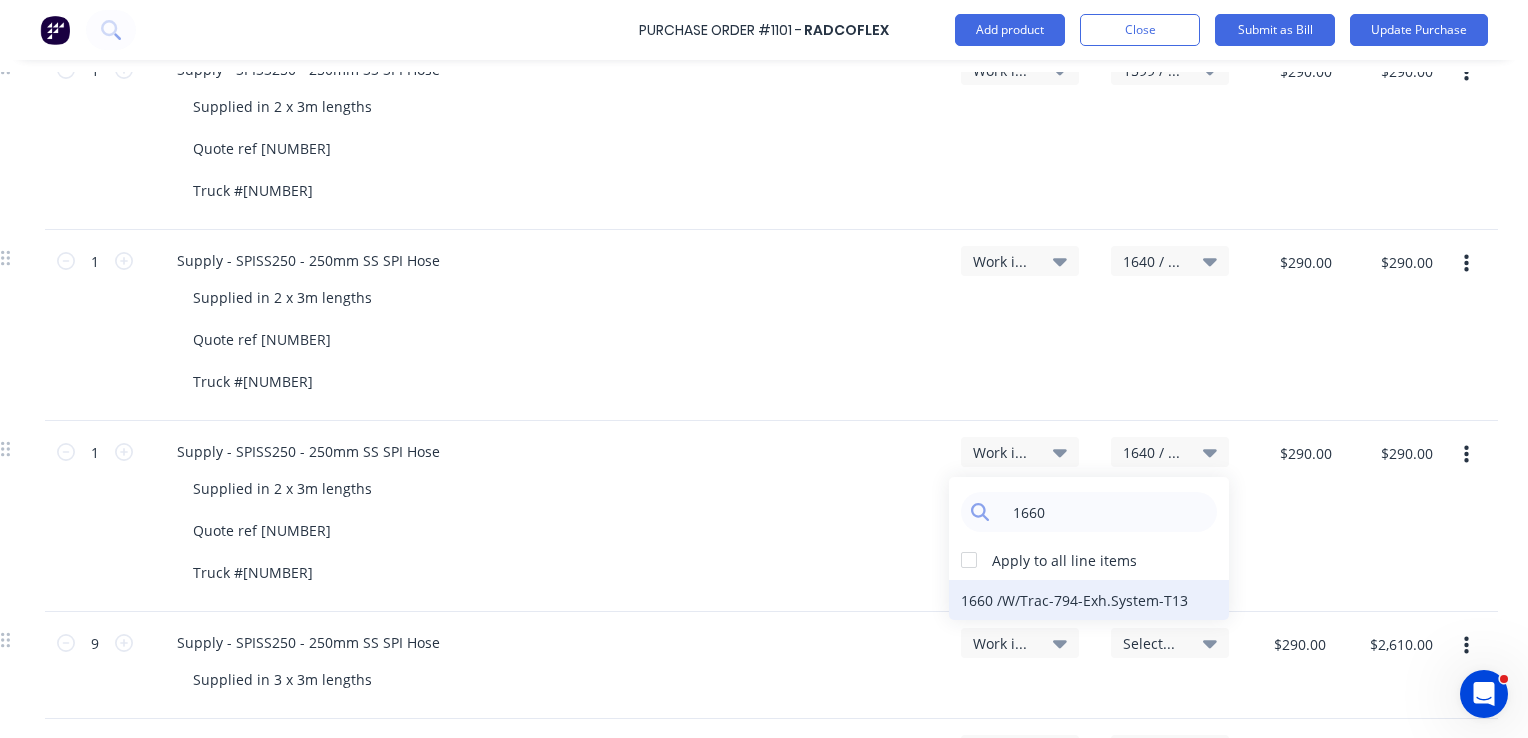type on "1660" 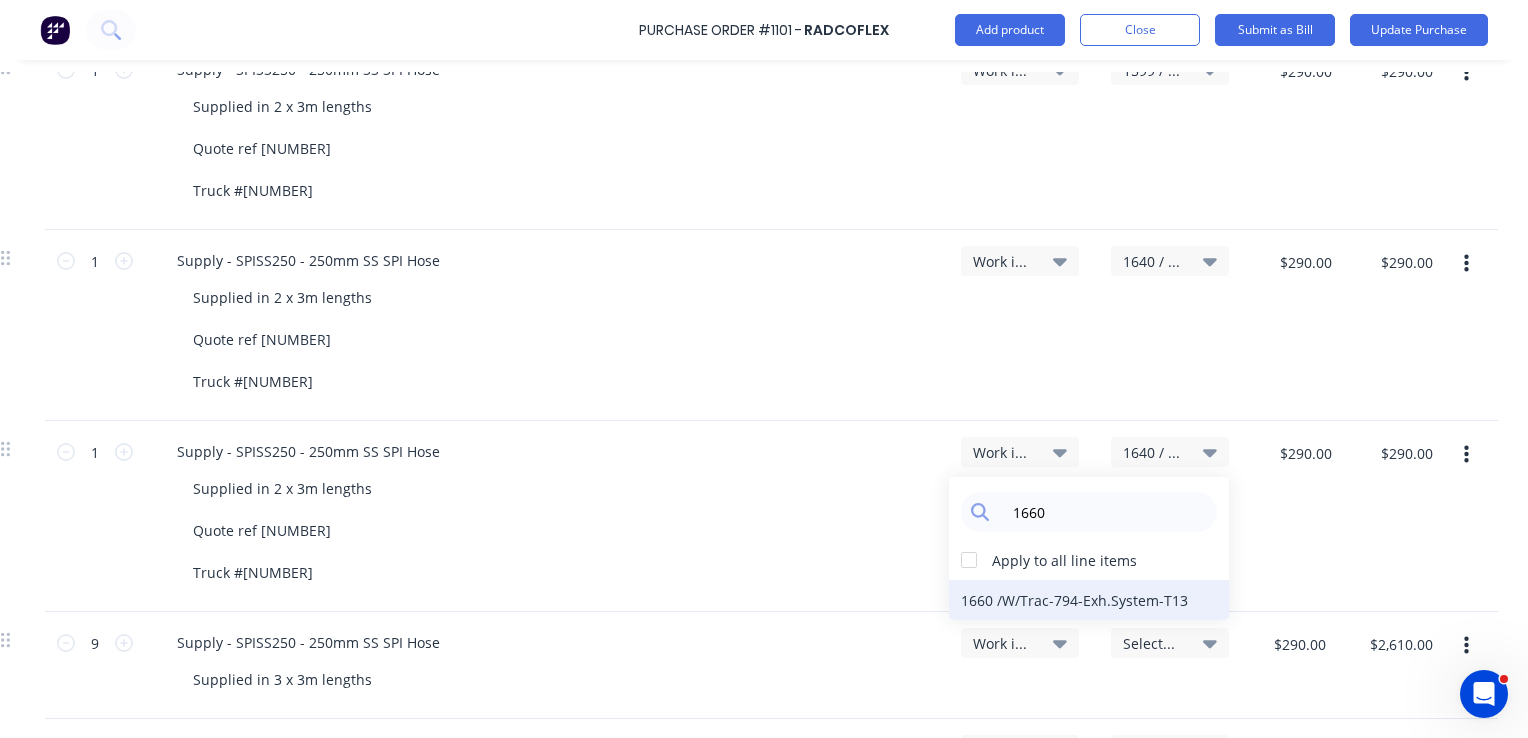 click on "1660 /  W/Trac-794-Exh.System-T13" at bounding box center (1089, 600) 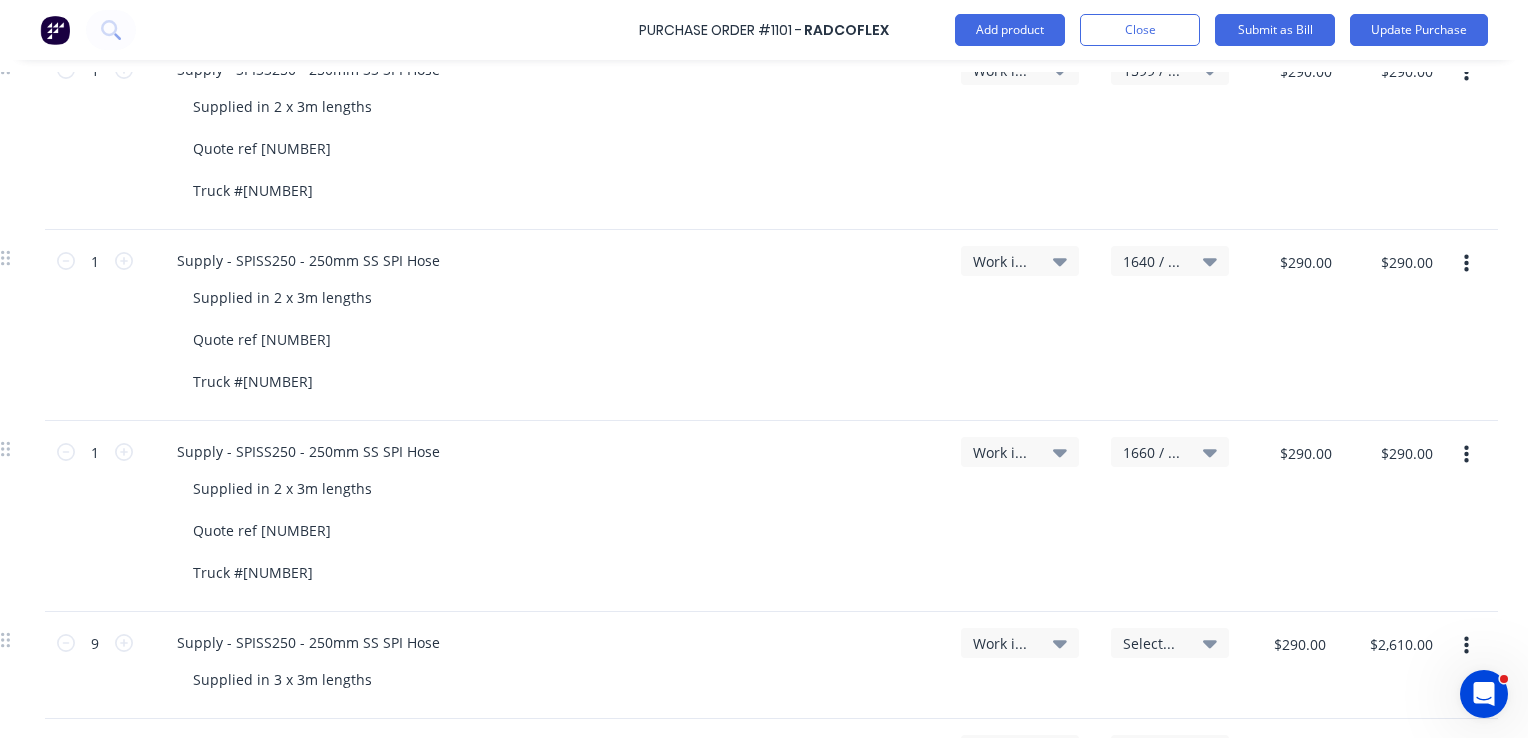 click 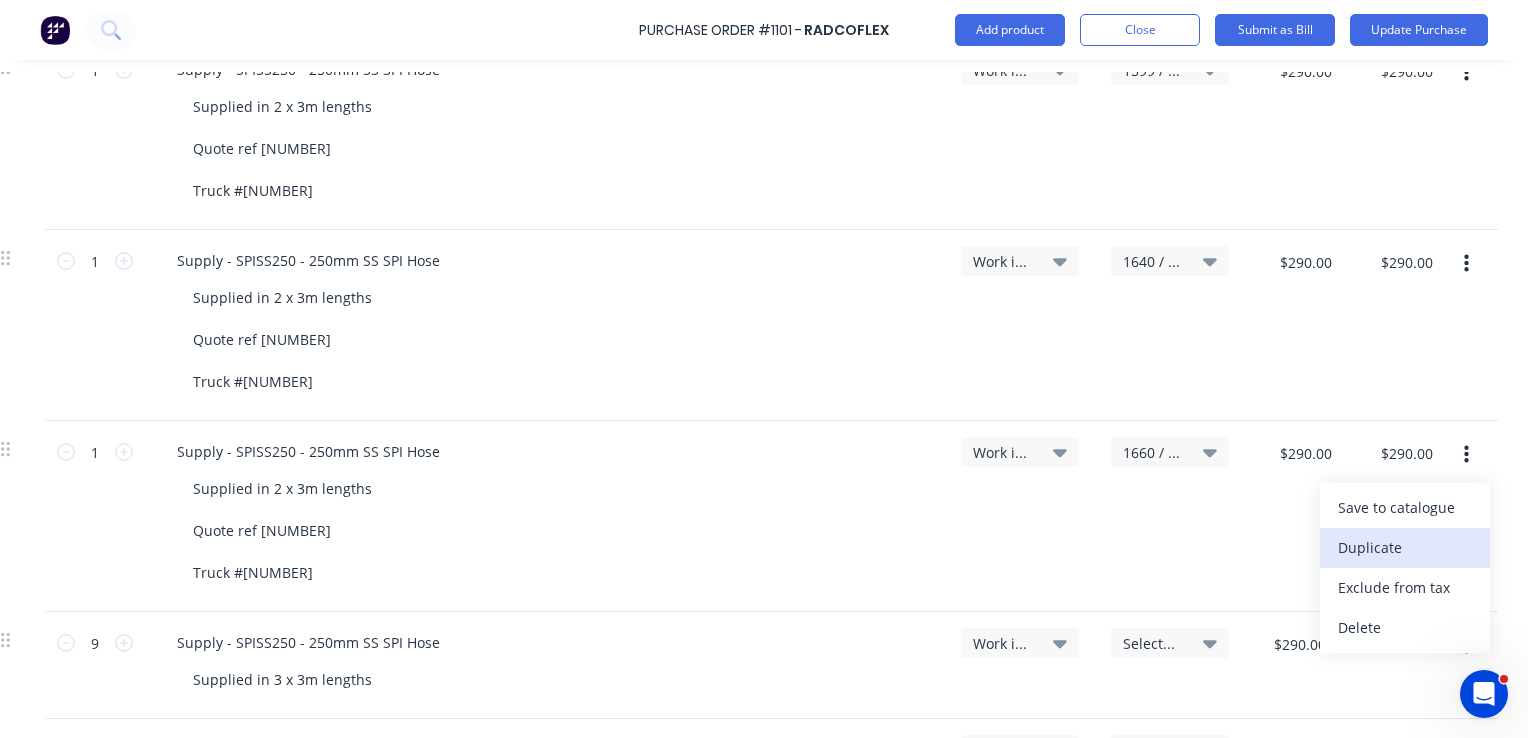 click on "Duplicate" at bounding box center (1405, 548) 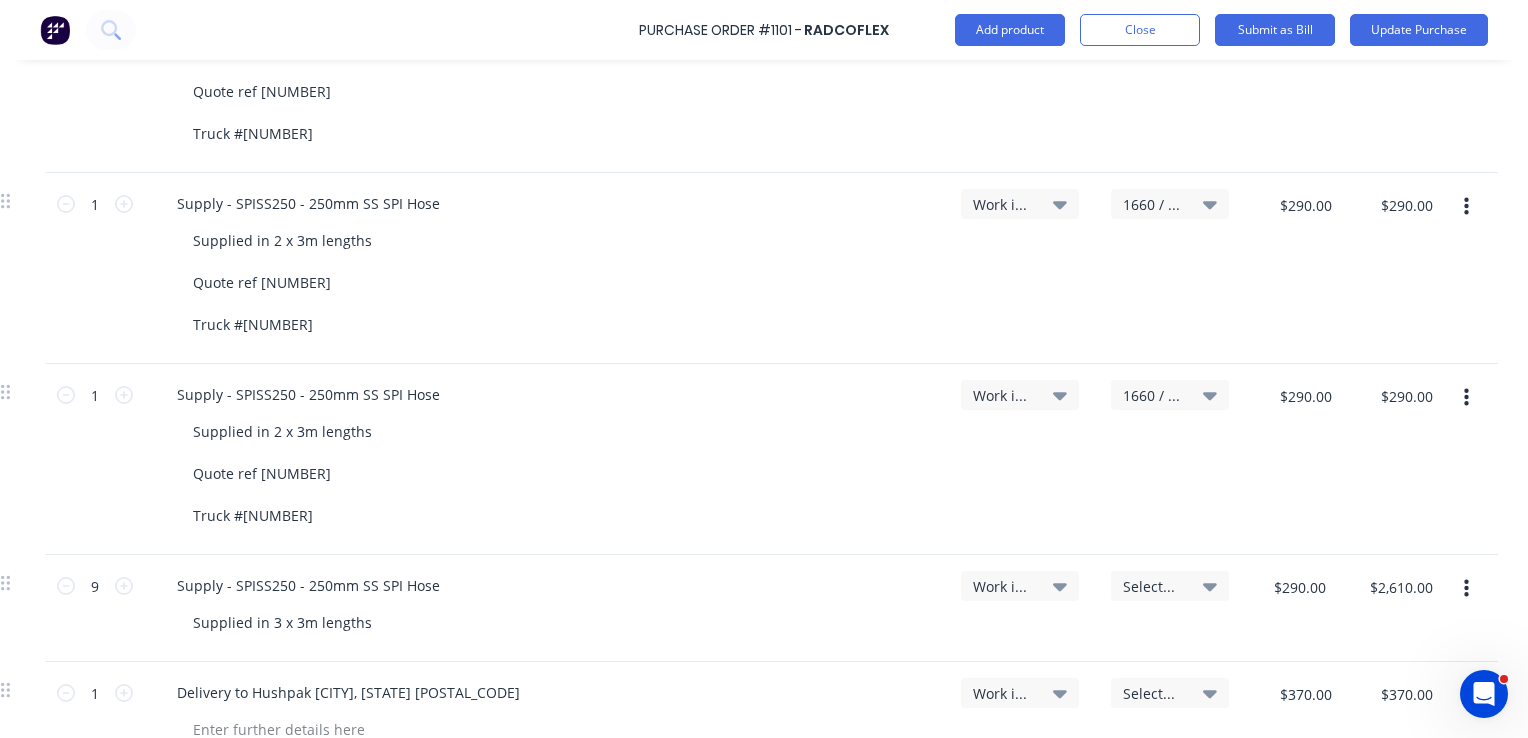 scroll, scrollTop: 900, scrollLeft: 299, axis: both 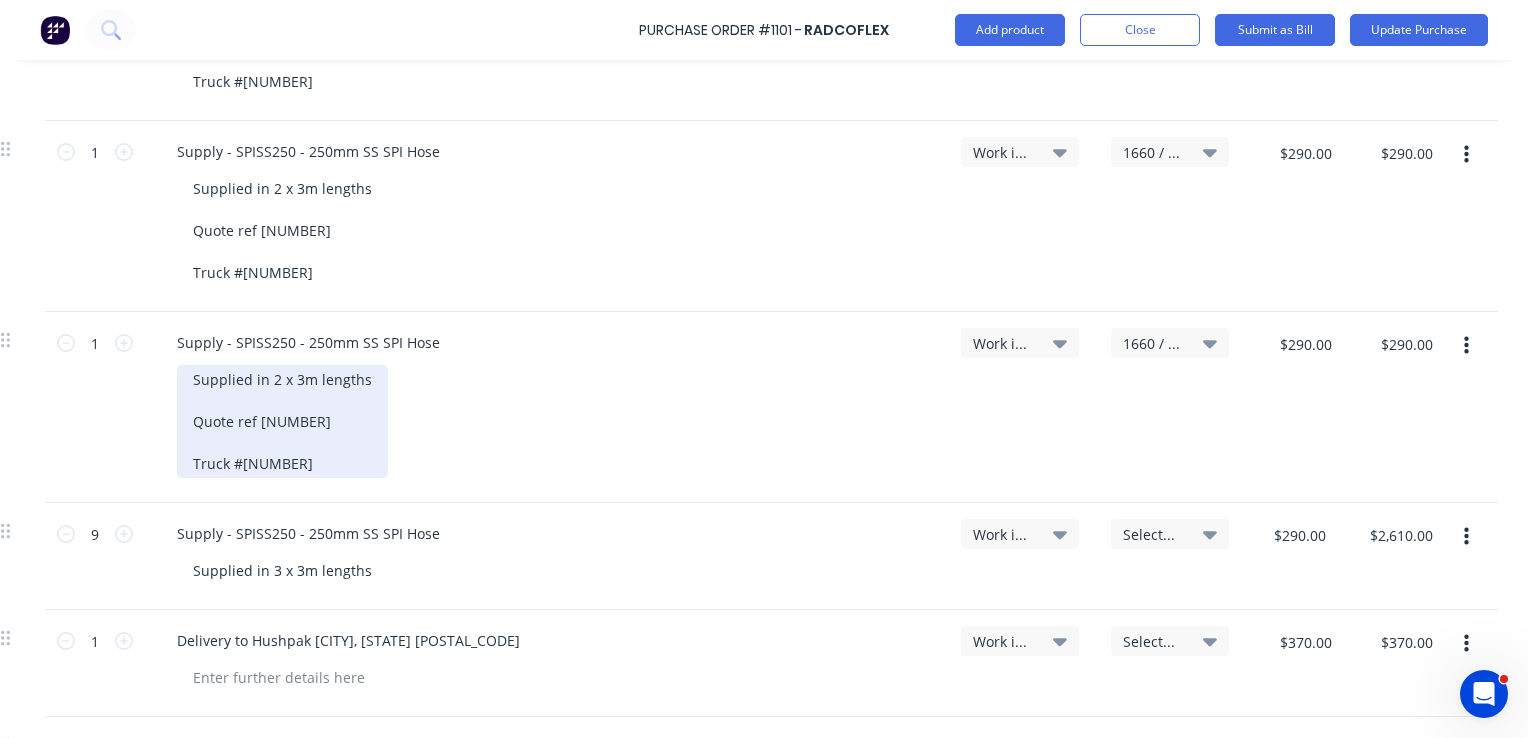 type on "x" 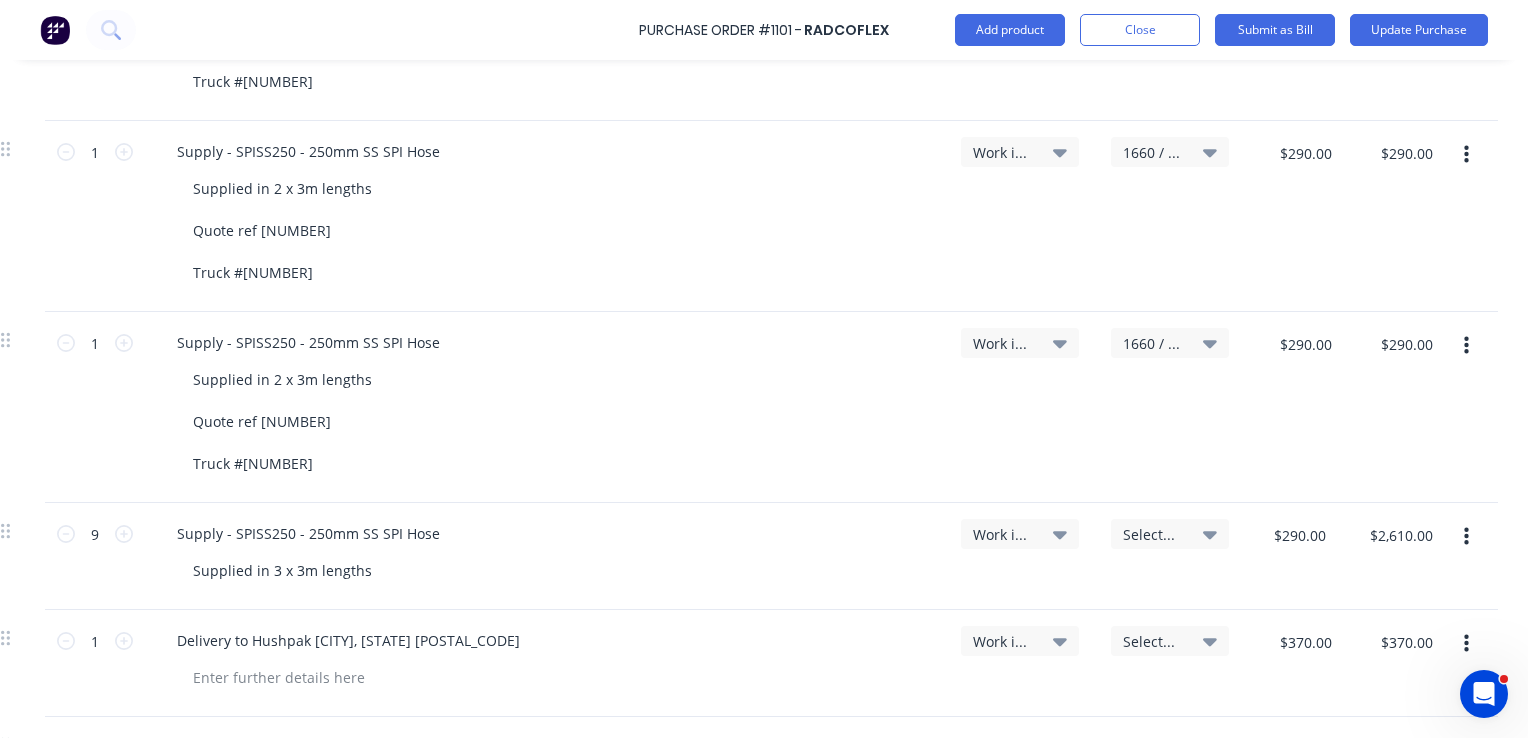 click on "1660 /    W/Trac-794-Exh.System-T13" at bounding box center [1153, 343] 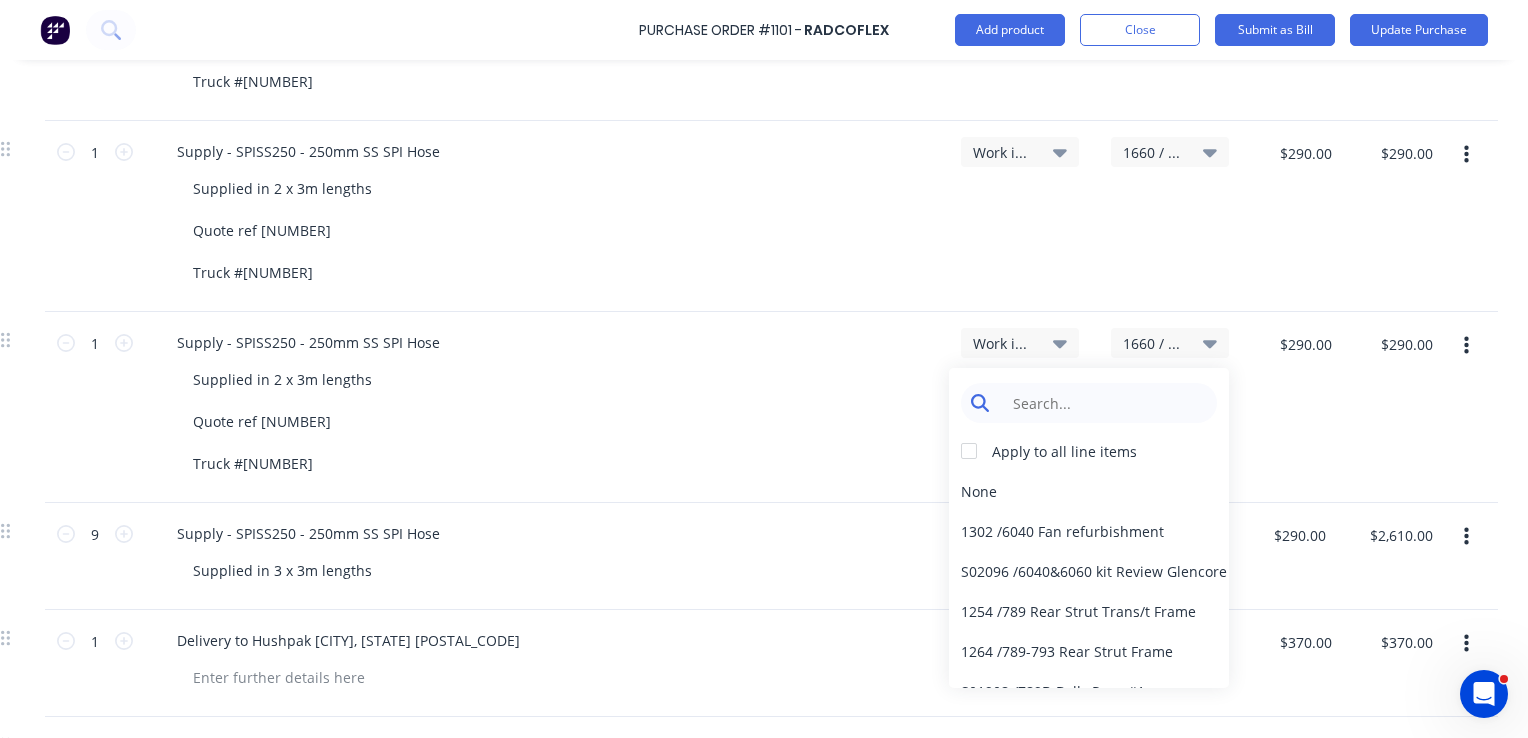 click at bounding box center [1104, 403] 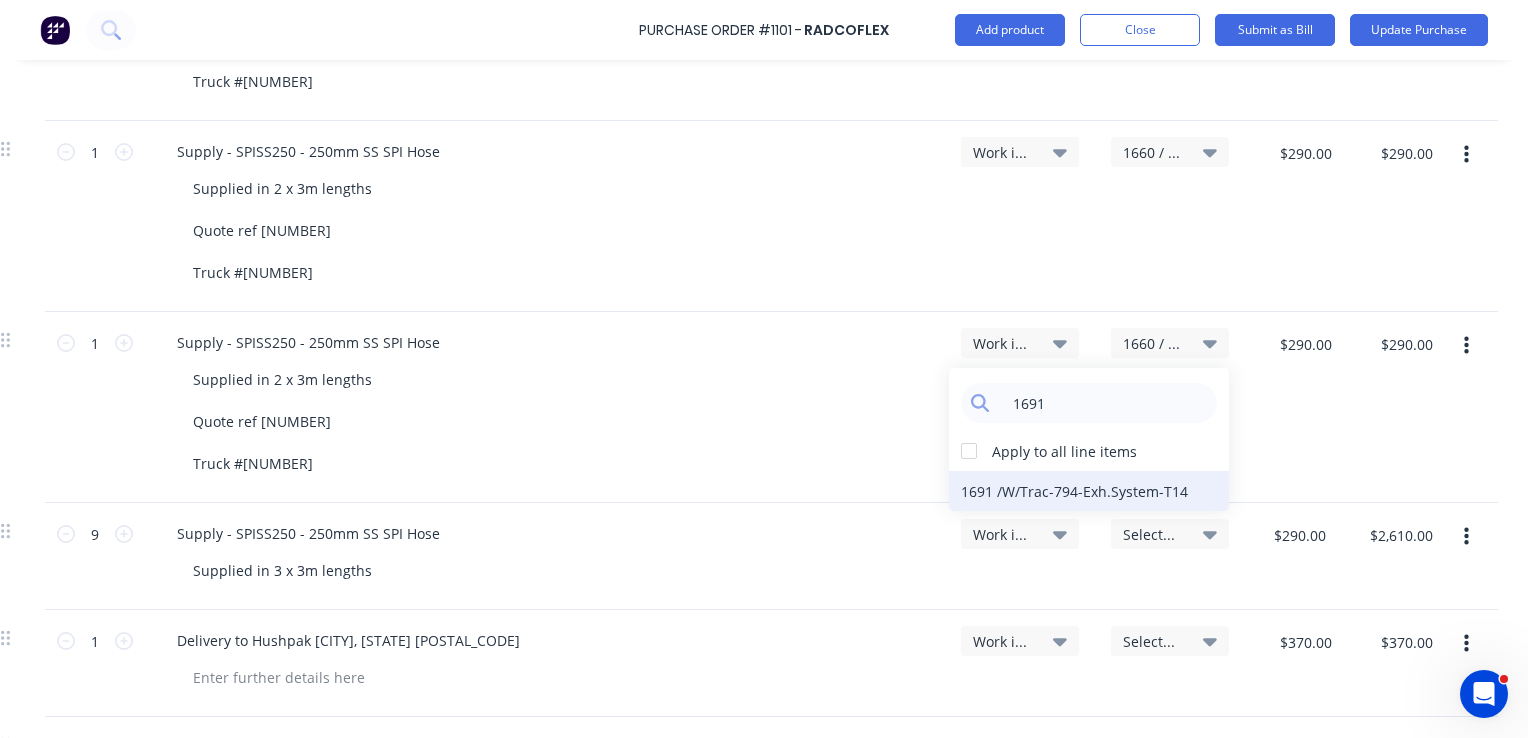 type on "1691" 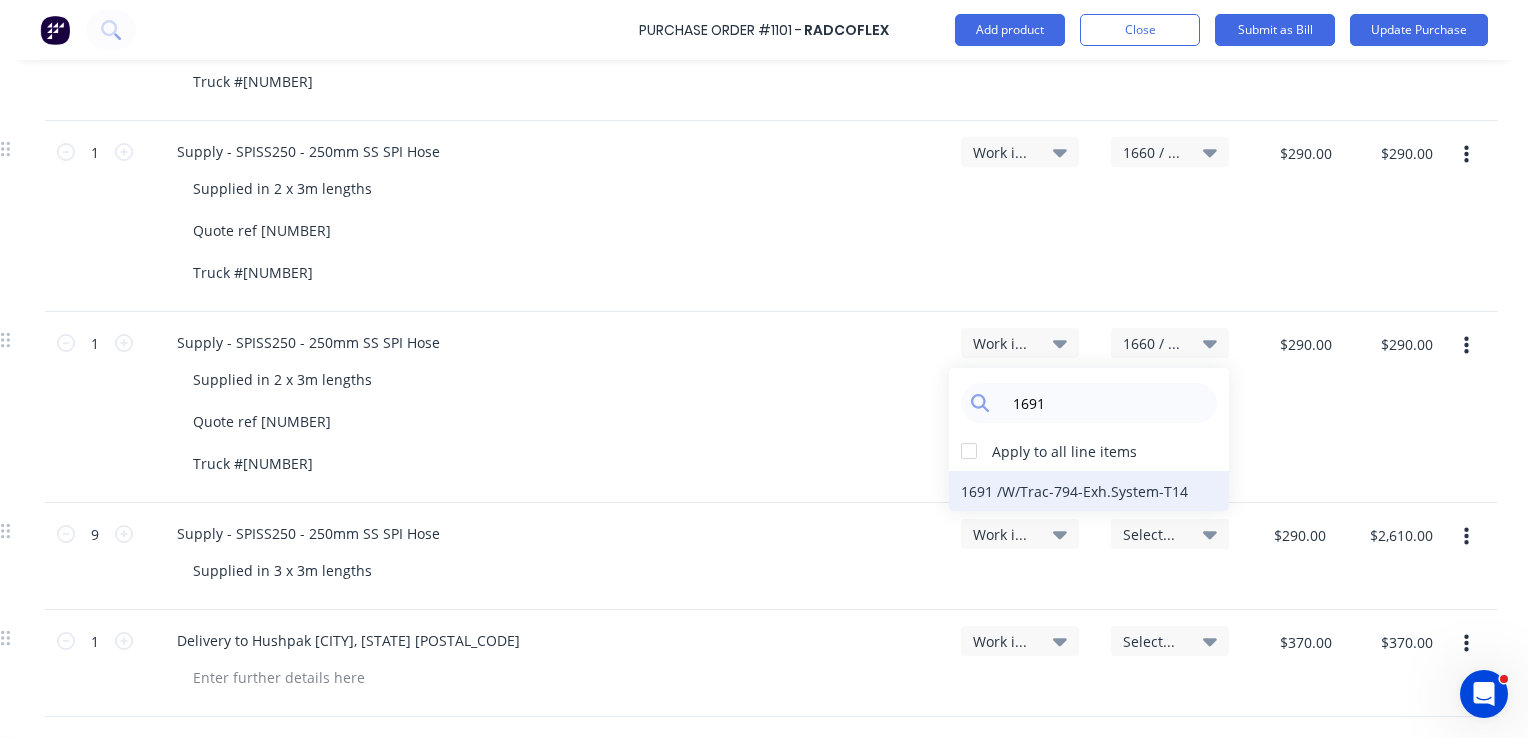 click on "1691 /  W/Trac-794-Exh.System-T14" at bounding box center [1089, 491] 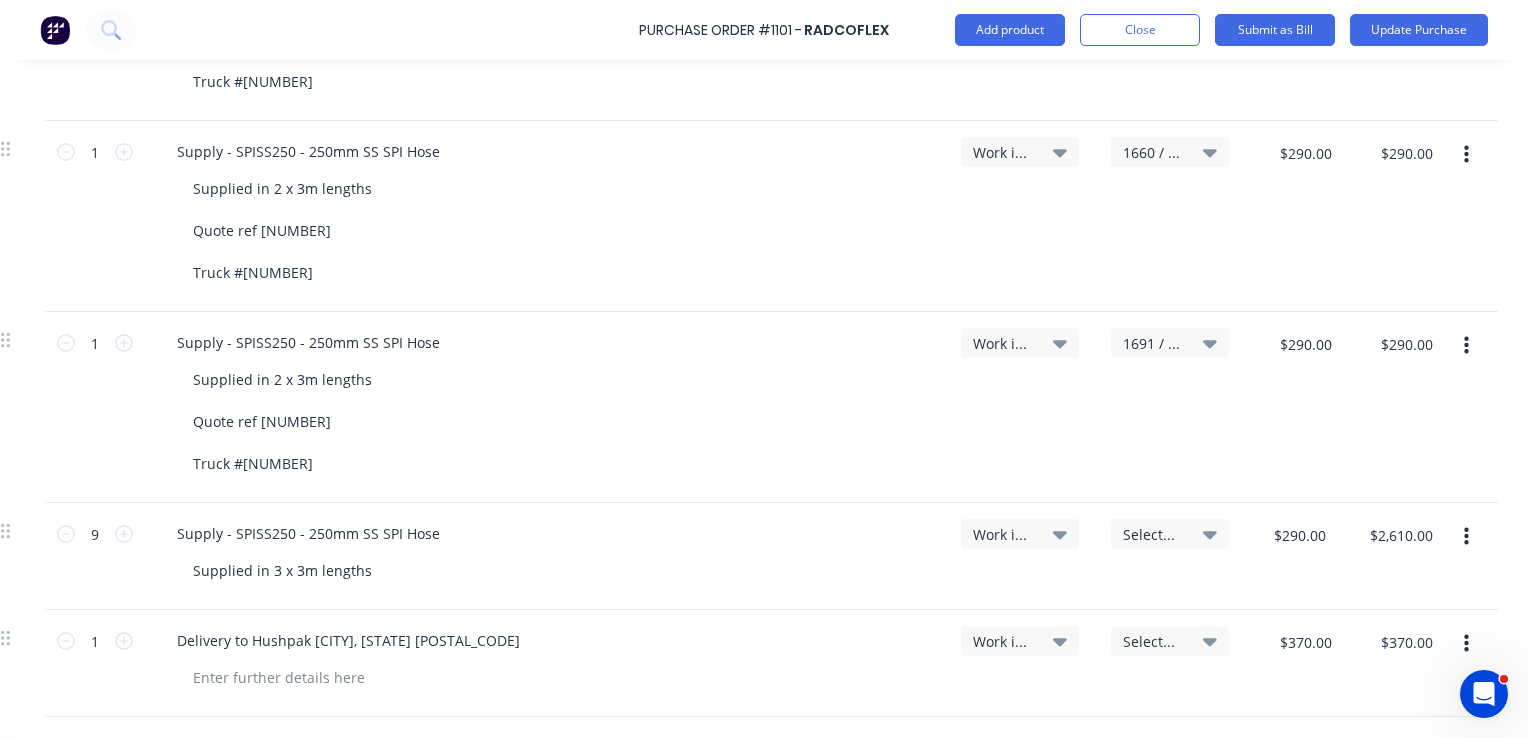 click 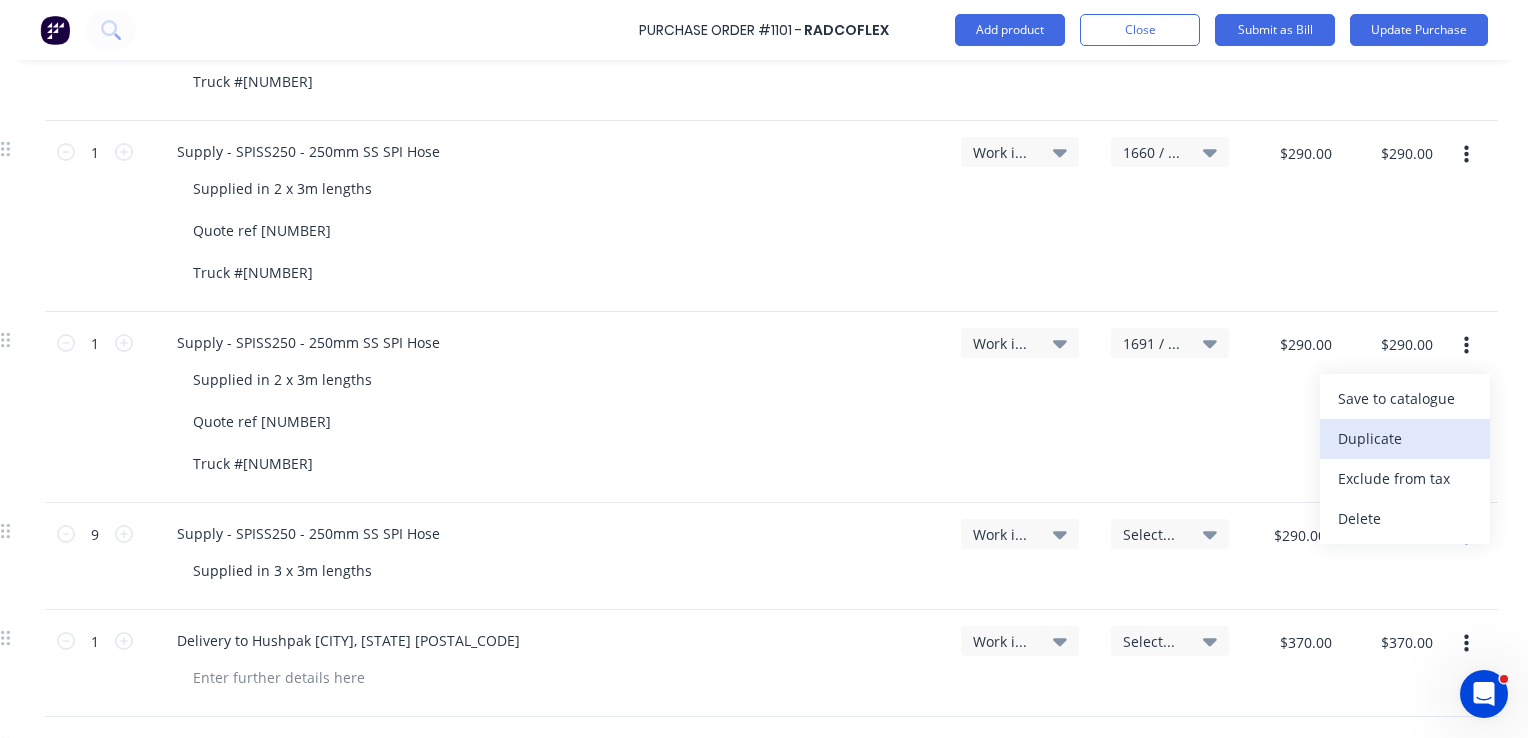 click on "Duplicate" at bounding box center [1405, 439] 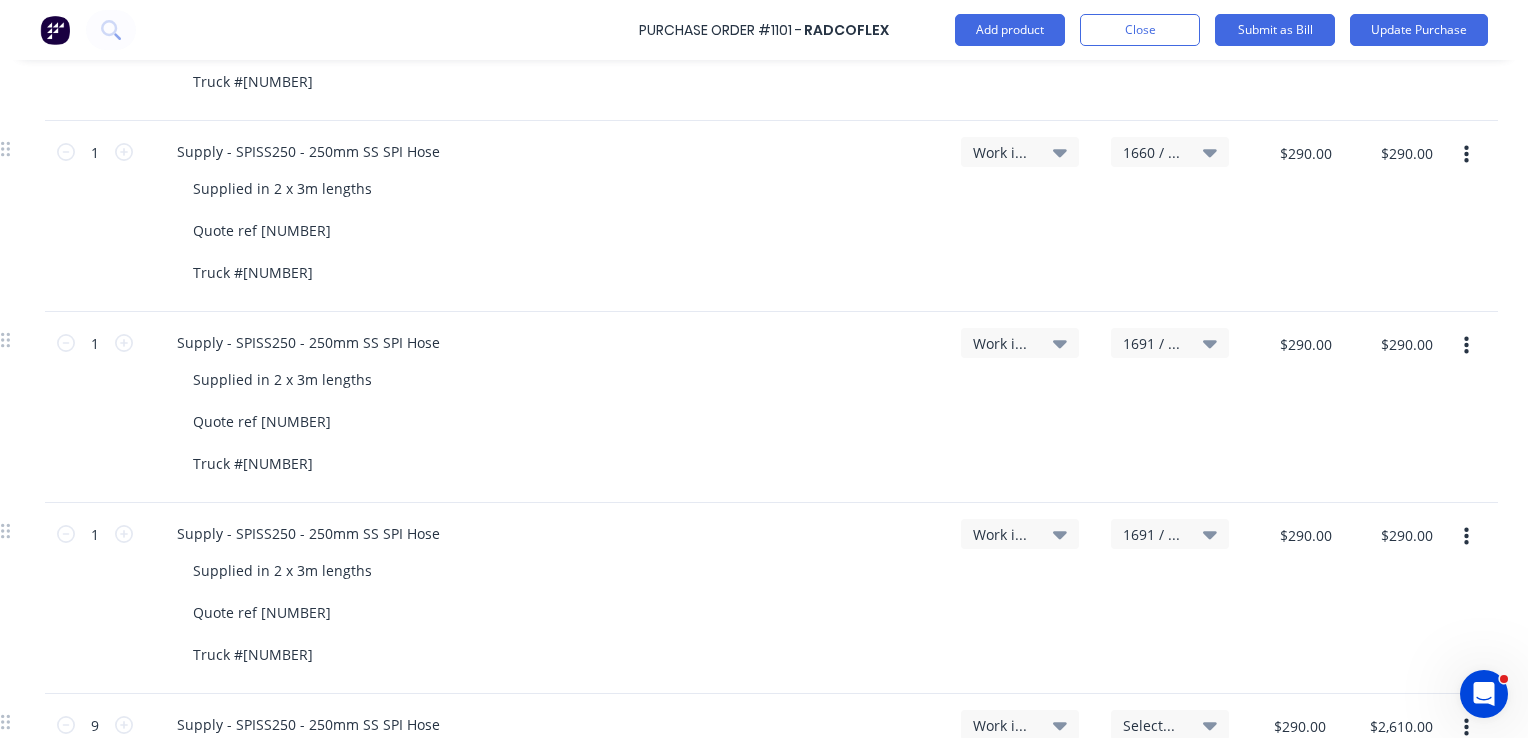 click on "1691 /    W/Trac-794-Exh.System-T14" at bounding box center (1153, 534) 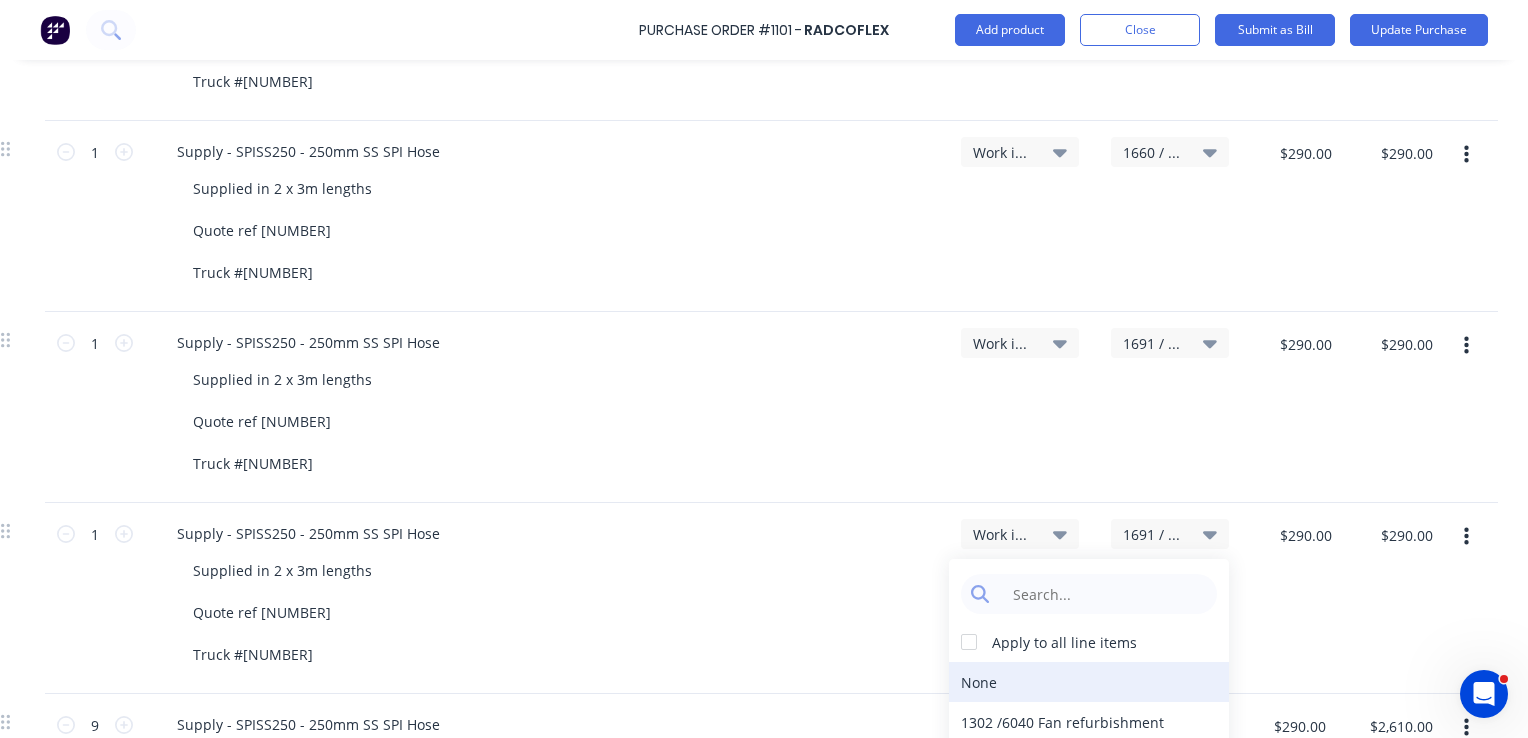 click on "None" at bounding box center [1089, 682] 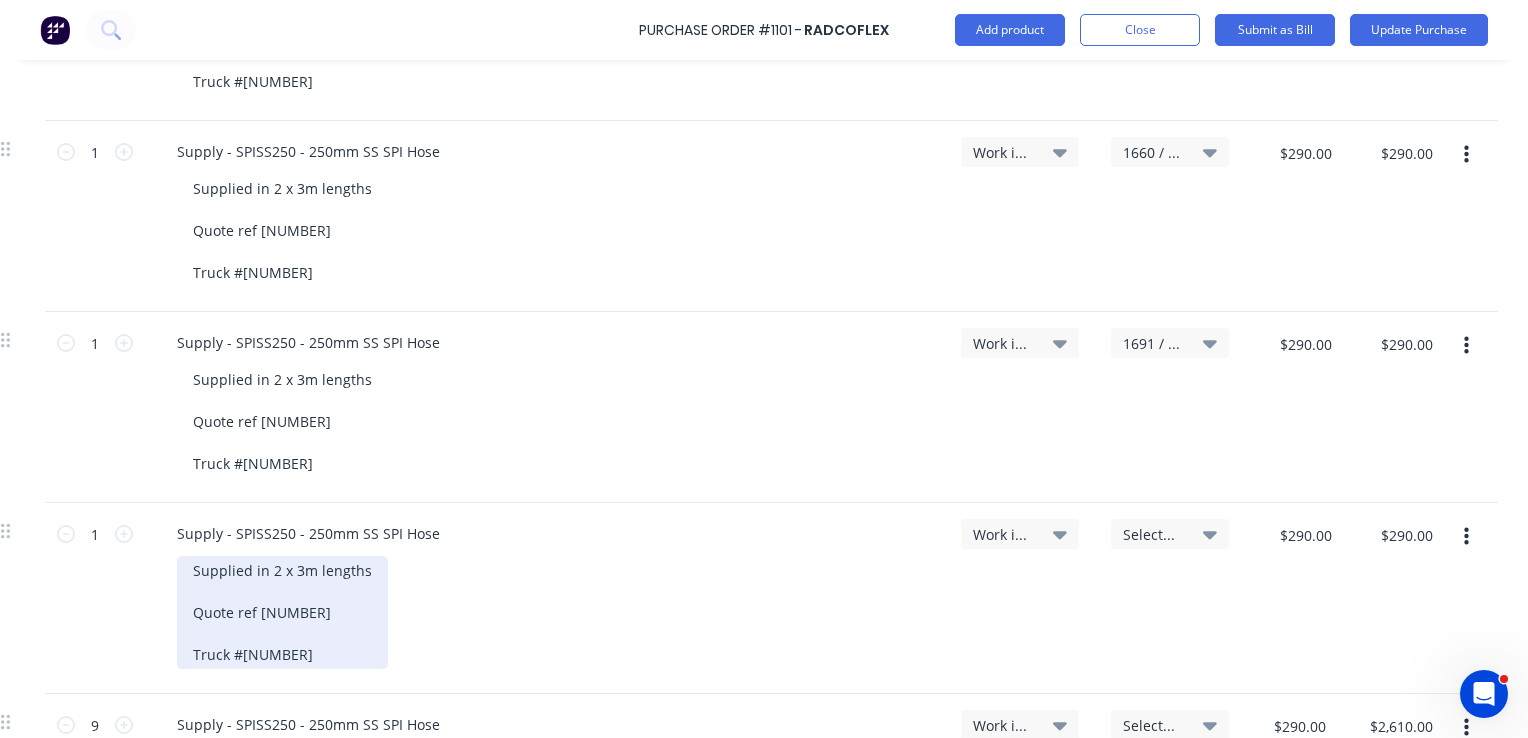 type on "x" 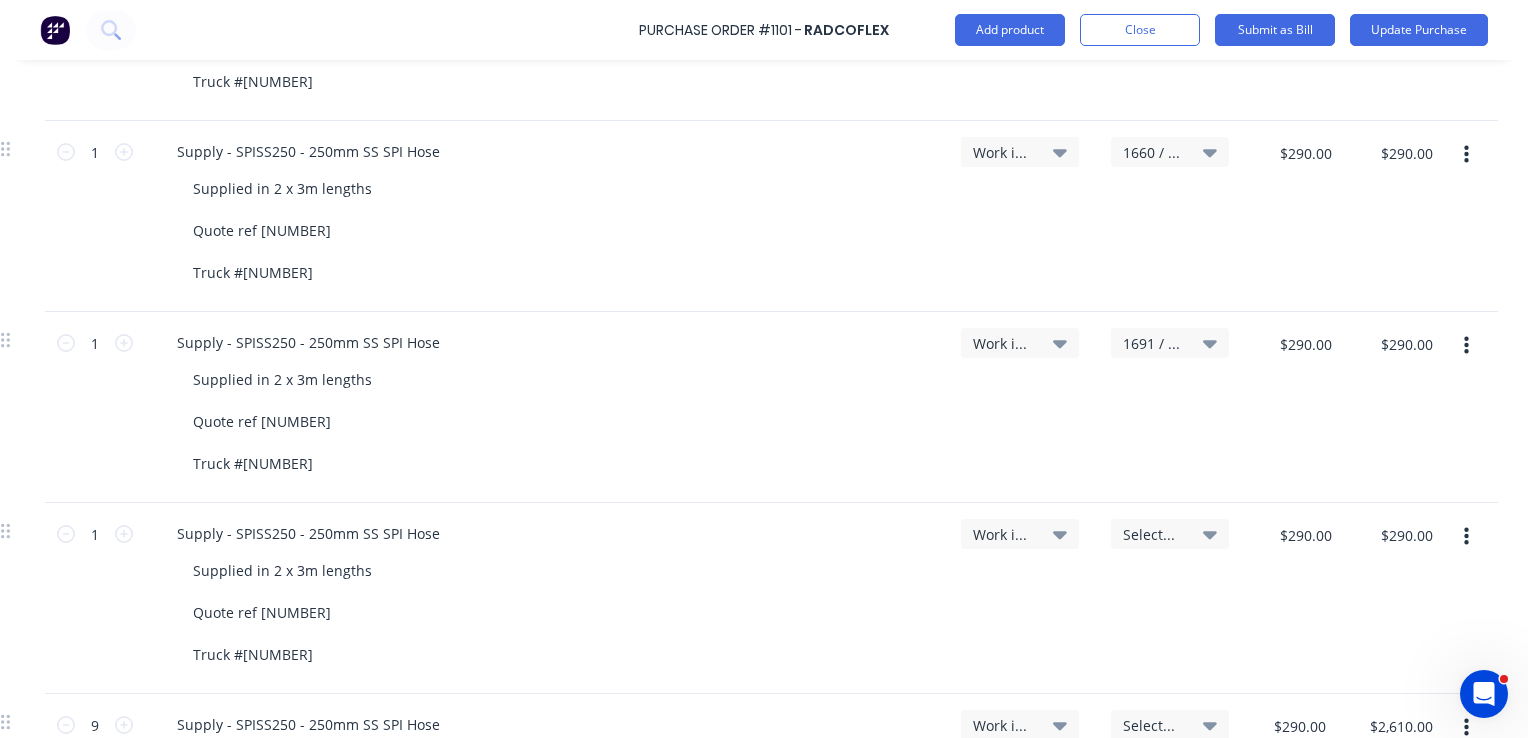 click on "Supplied in 2 x 3m lengths
Quote ref 46254
Truck #15" at bounding box center (553, 612) 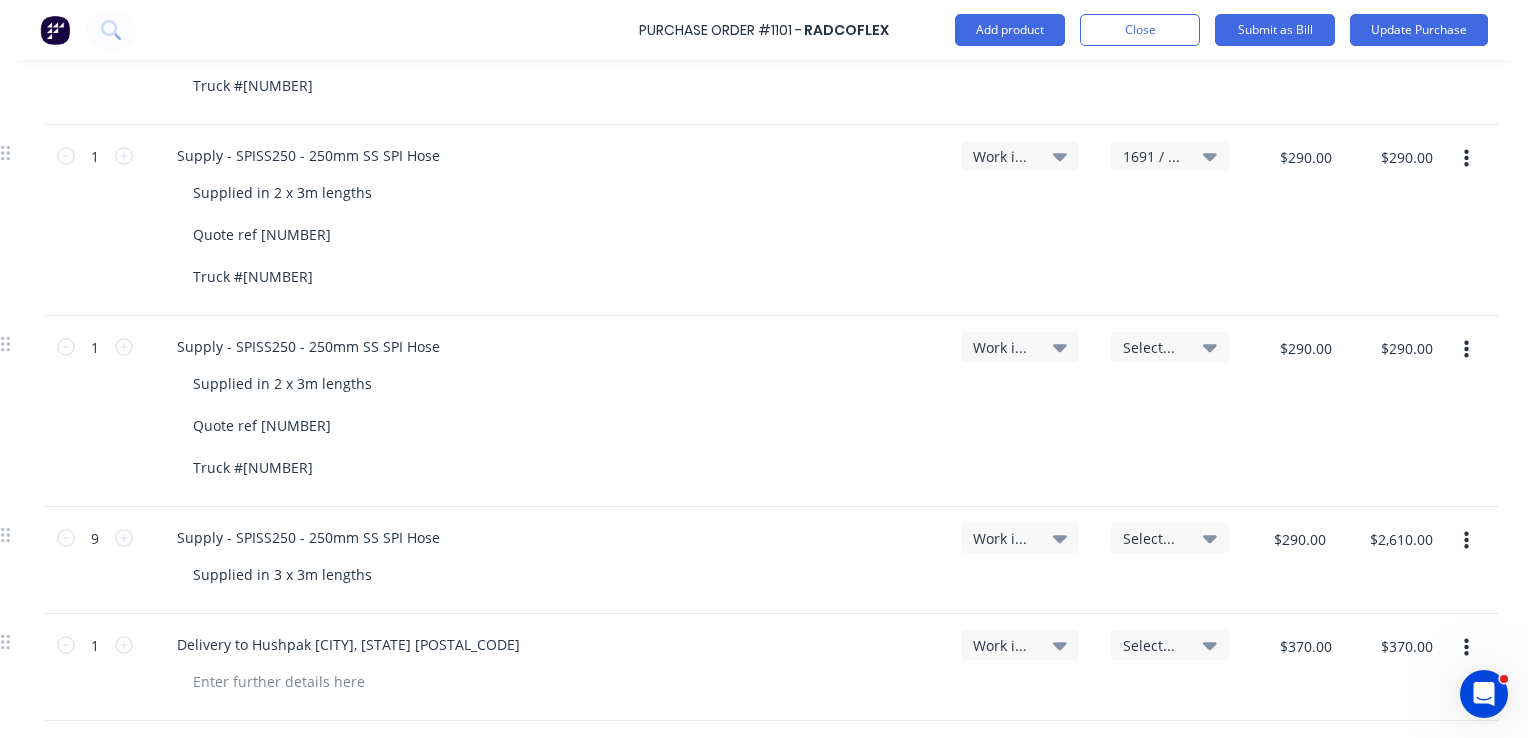scroll, scrollTop: 1100, scrollLeft: 299, axis: both 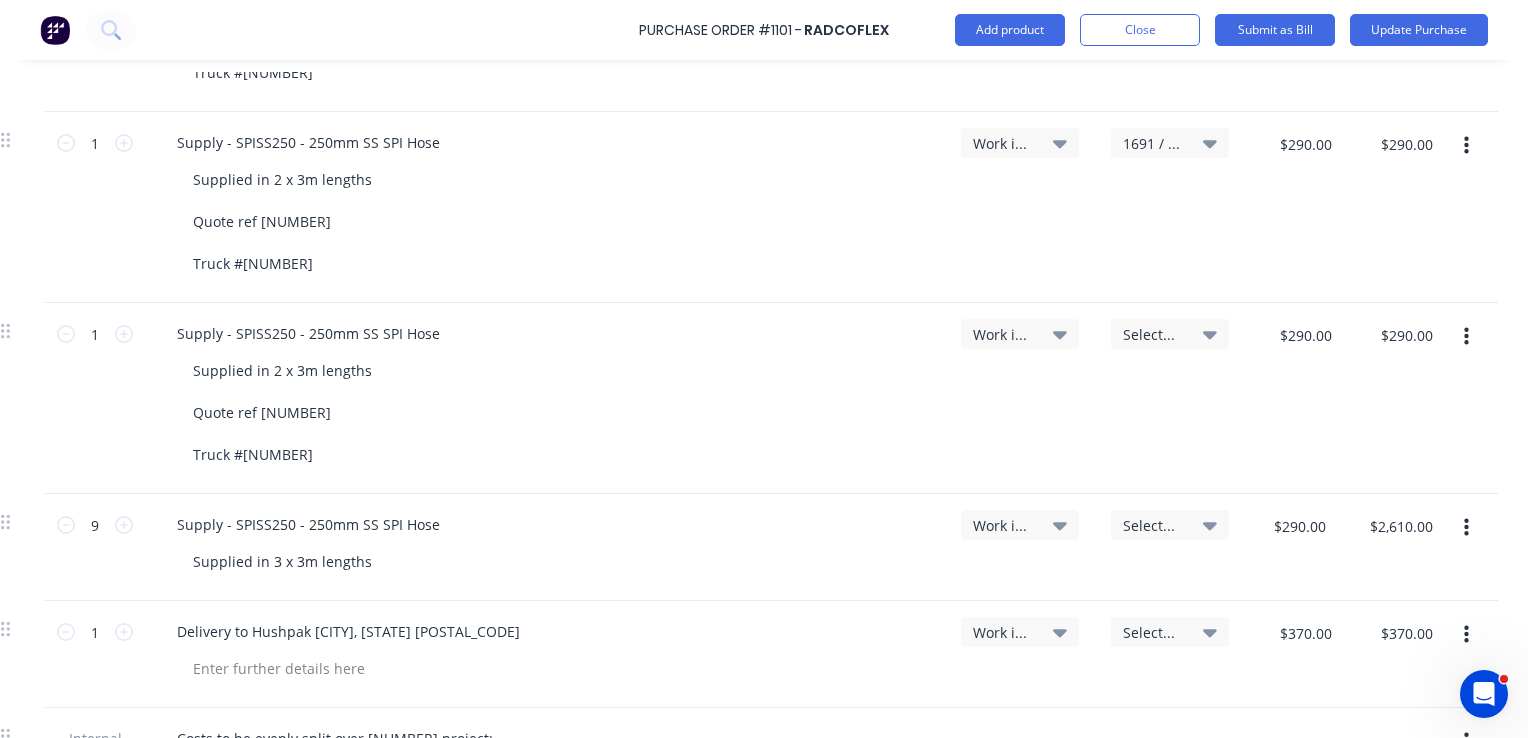 click 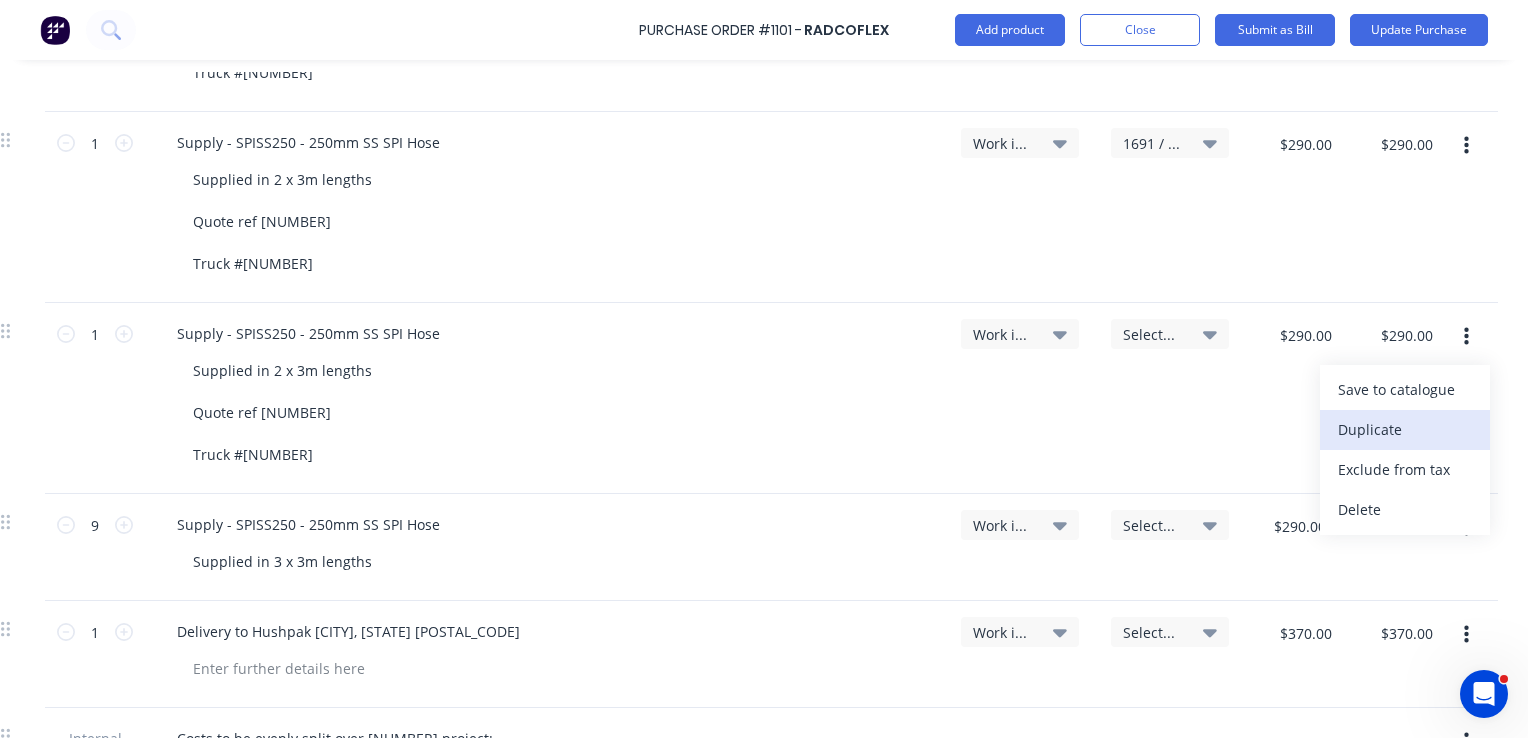 click on "Duplicate" at bounding box center [1405, 430] 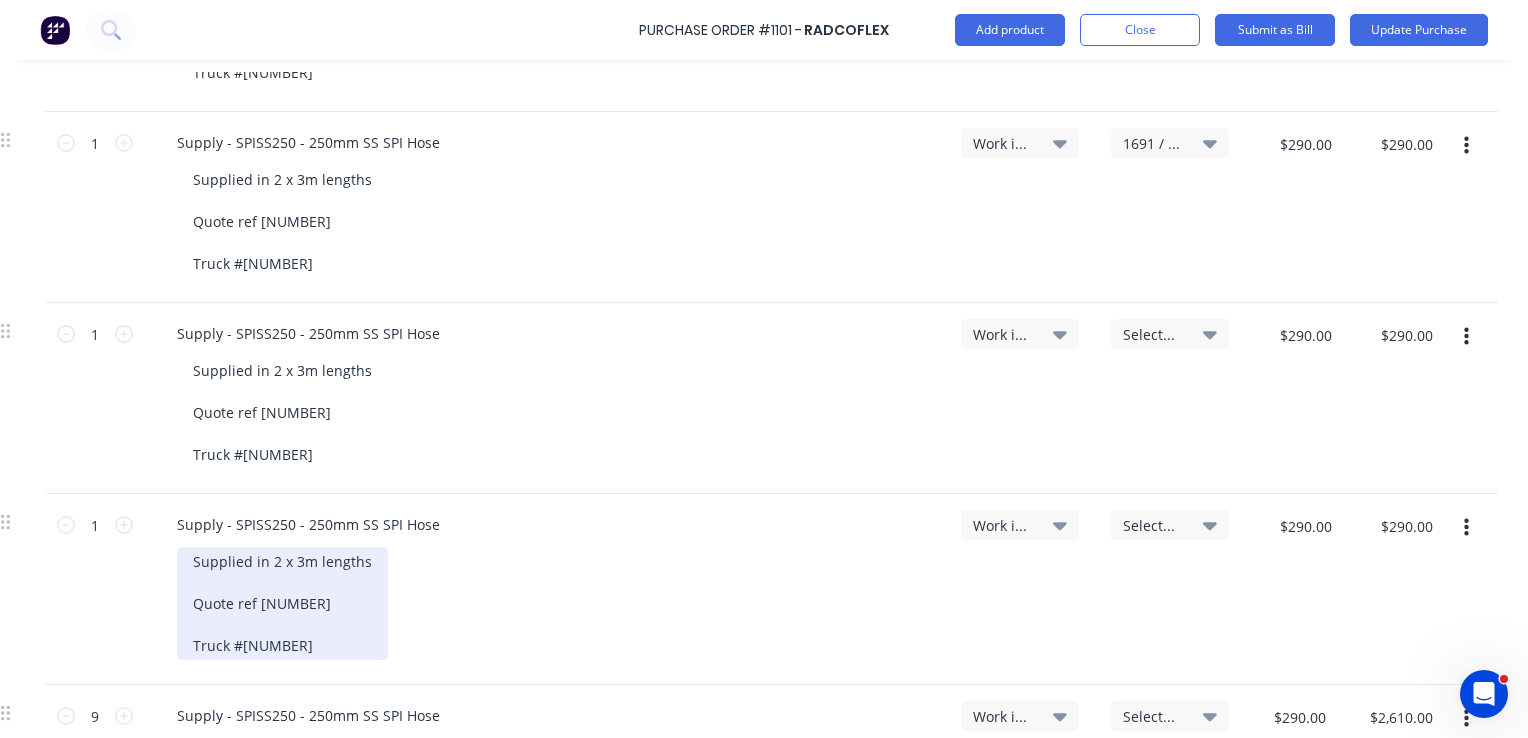 type on "x" 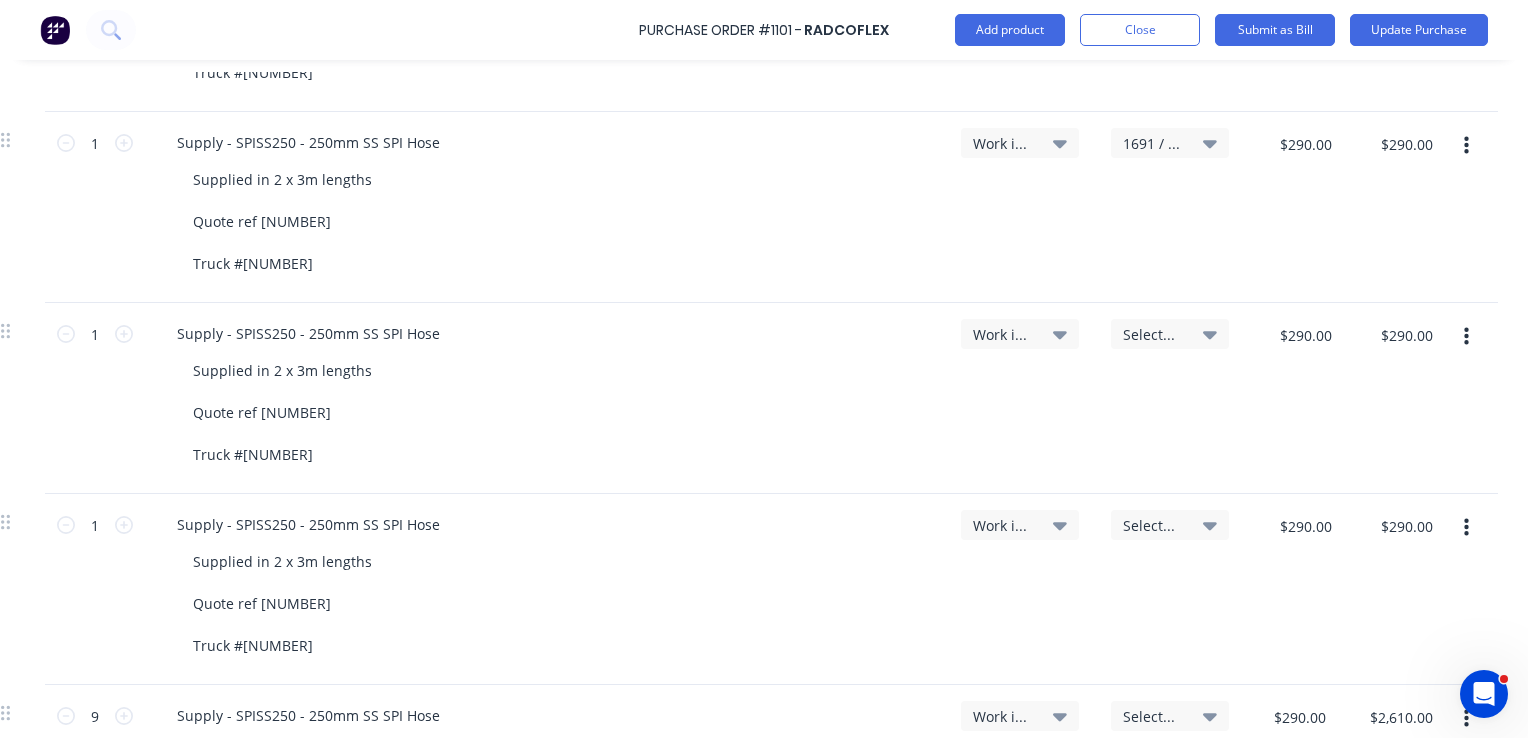 type on "x" 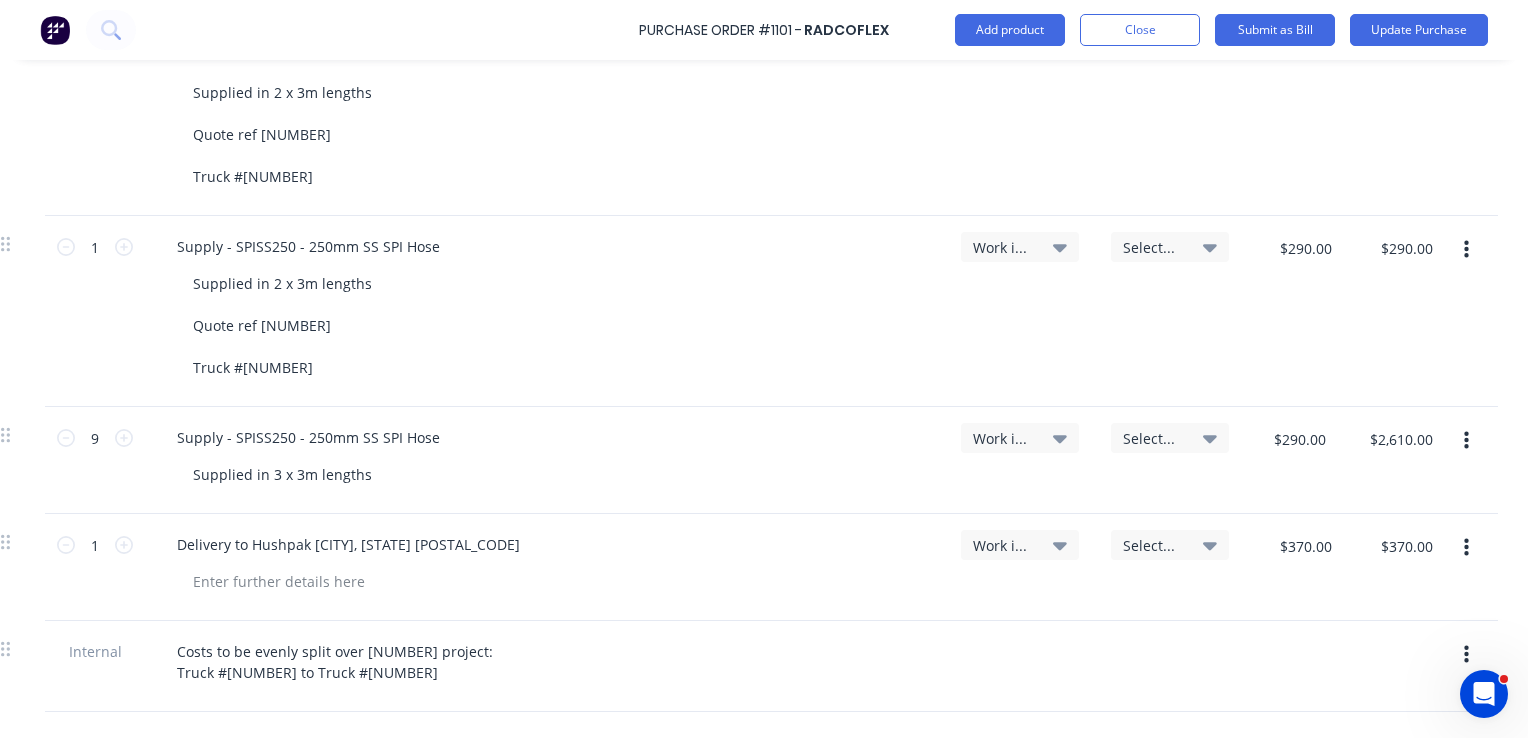 scroll, scrollTop: 1500, scrollLeft: 299, axis: both 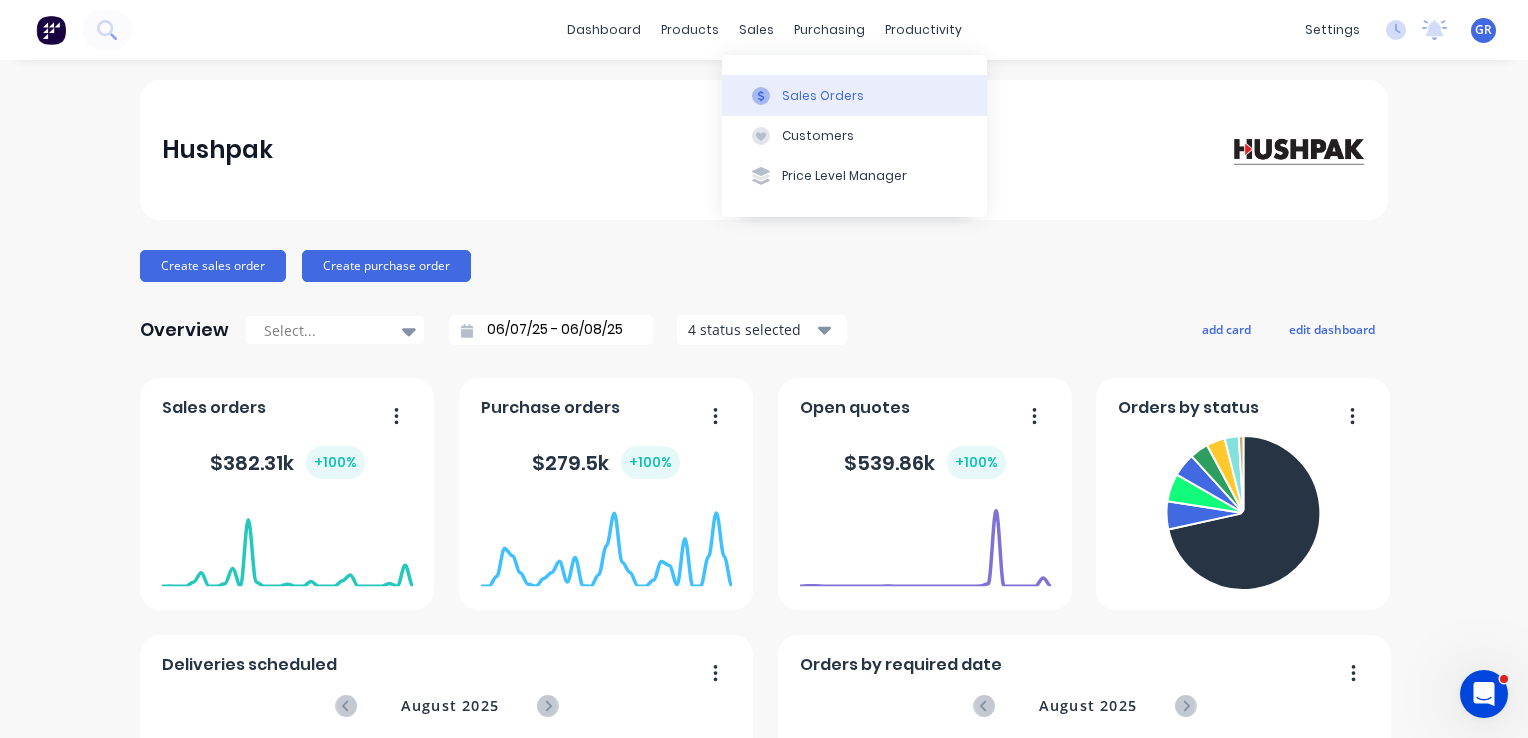 click on "Sales Orders" at bounding box center [823, 96] 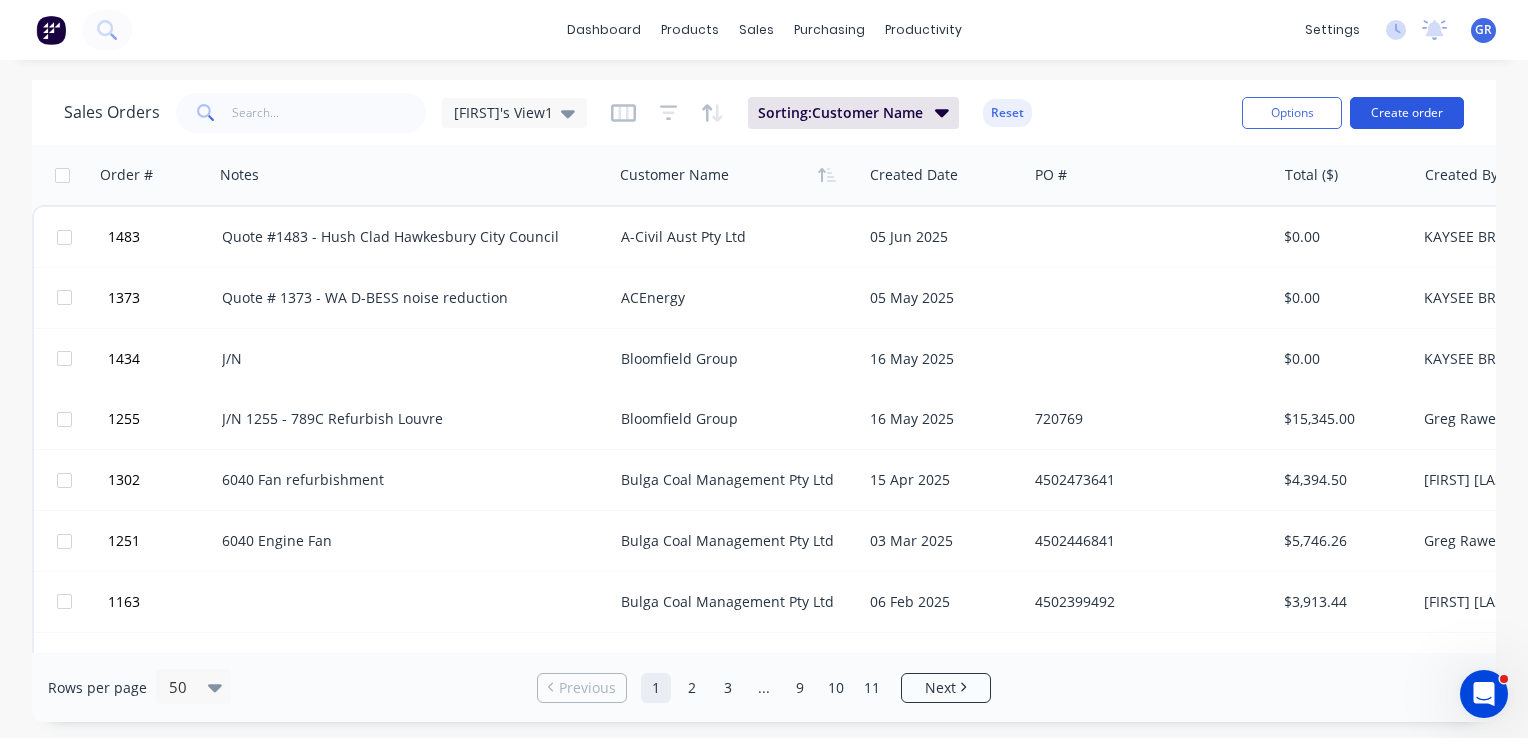 click on "Create order" at bounding box center (1407, 113) 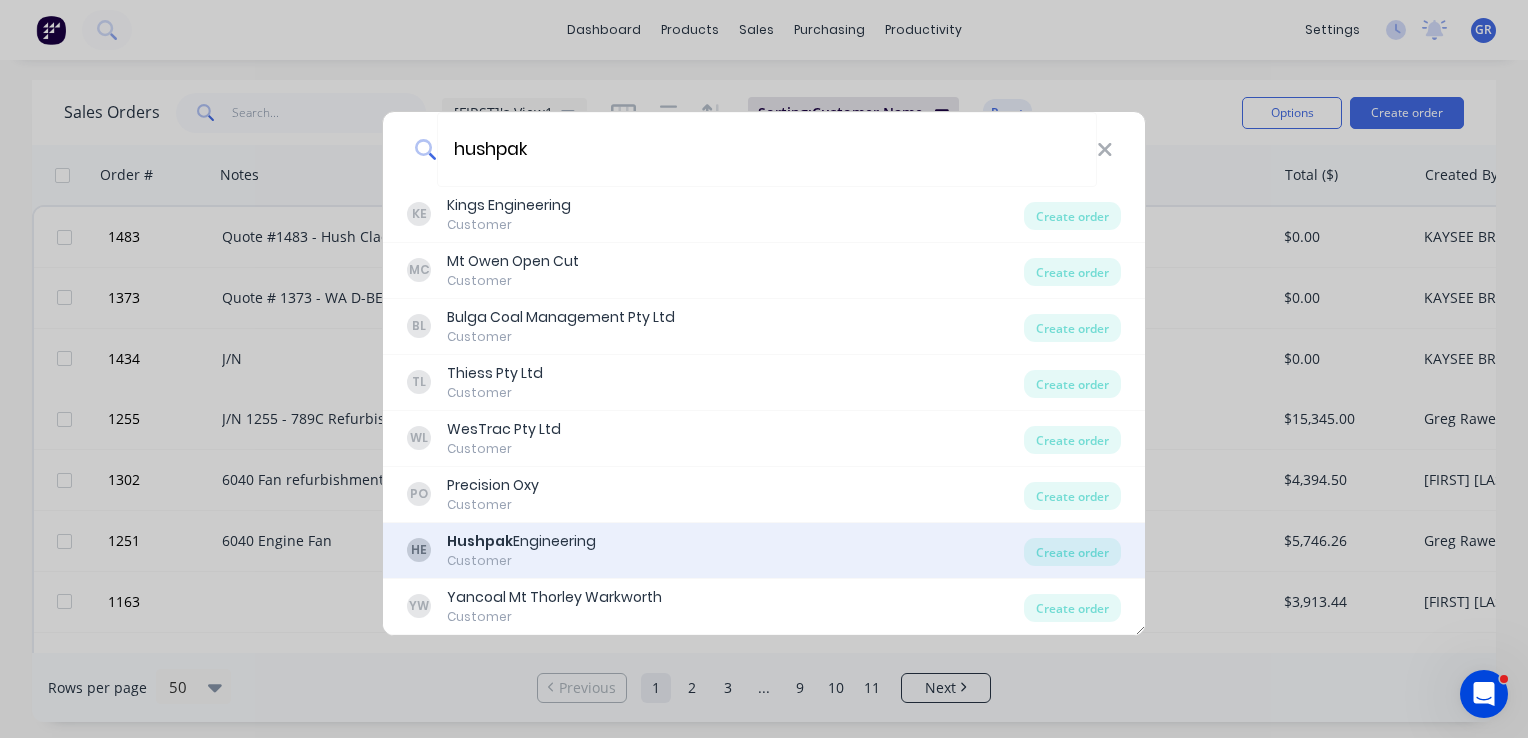 type on "hushpak" 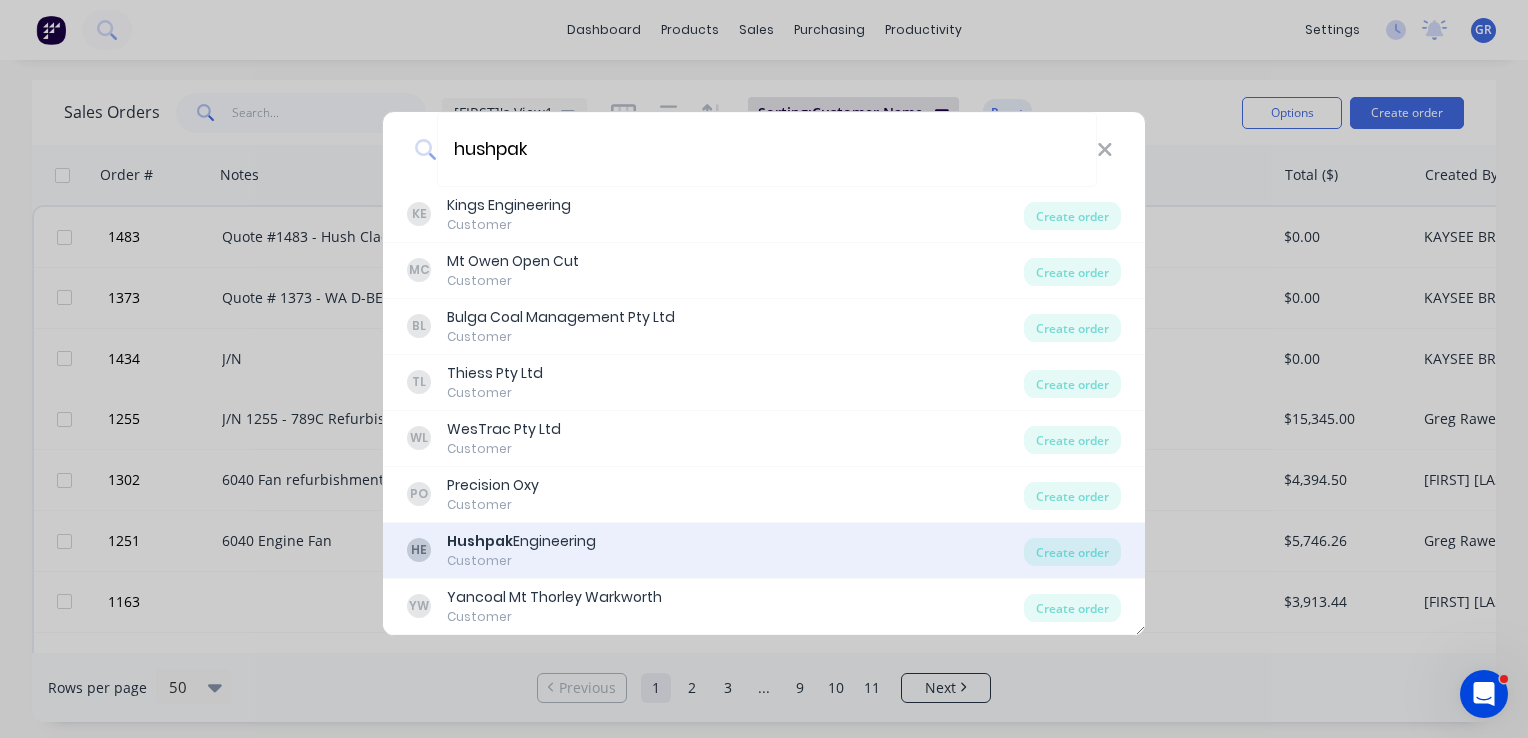 click on "Hushpak" at bounding box center [480, 541] 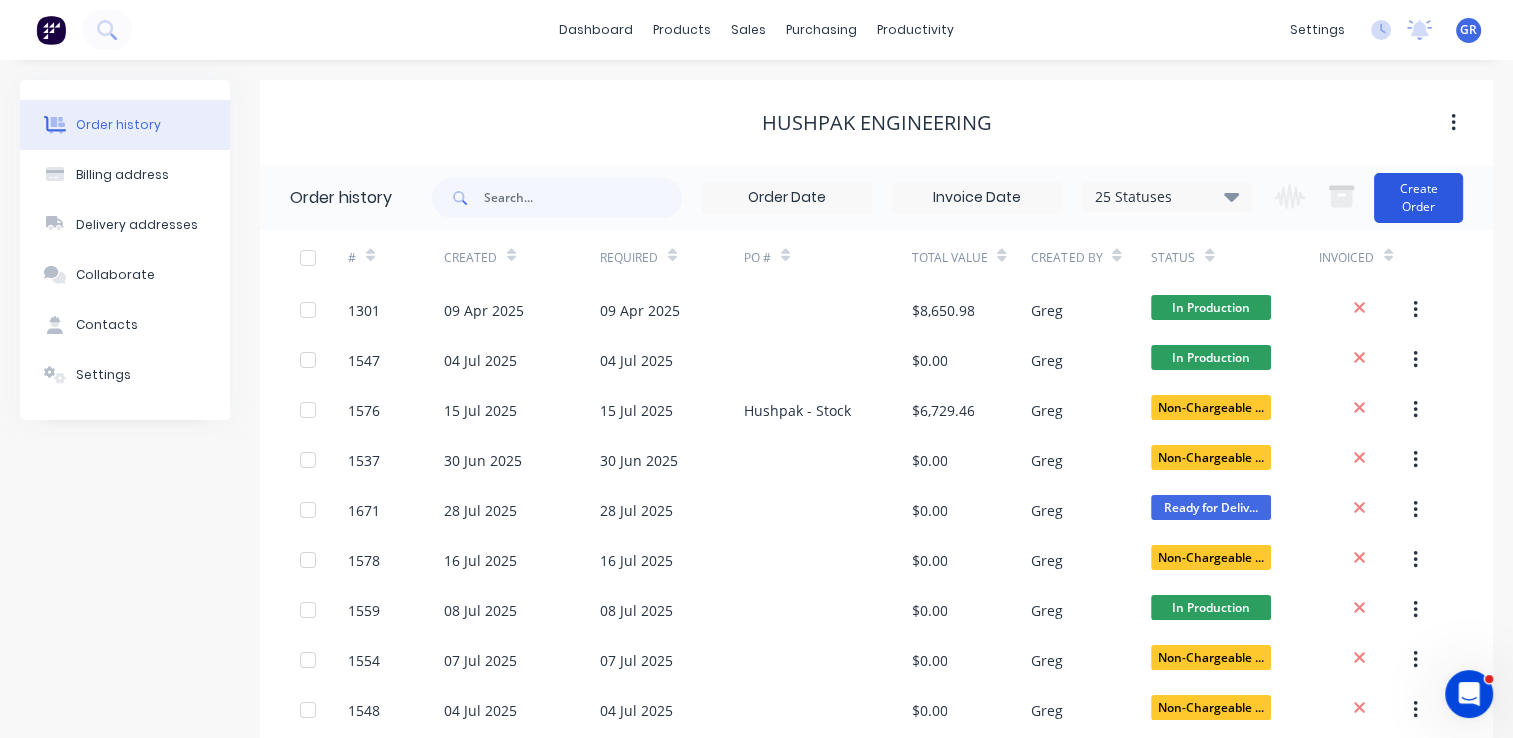 click on "Create Order" at bounding box center [1418, 198] 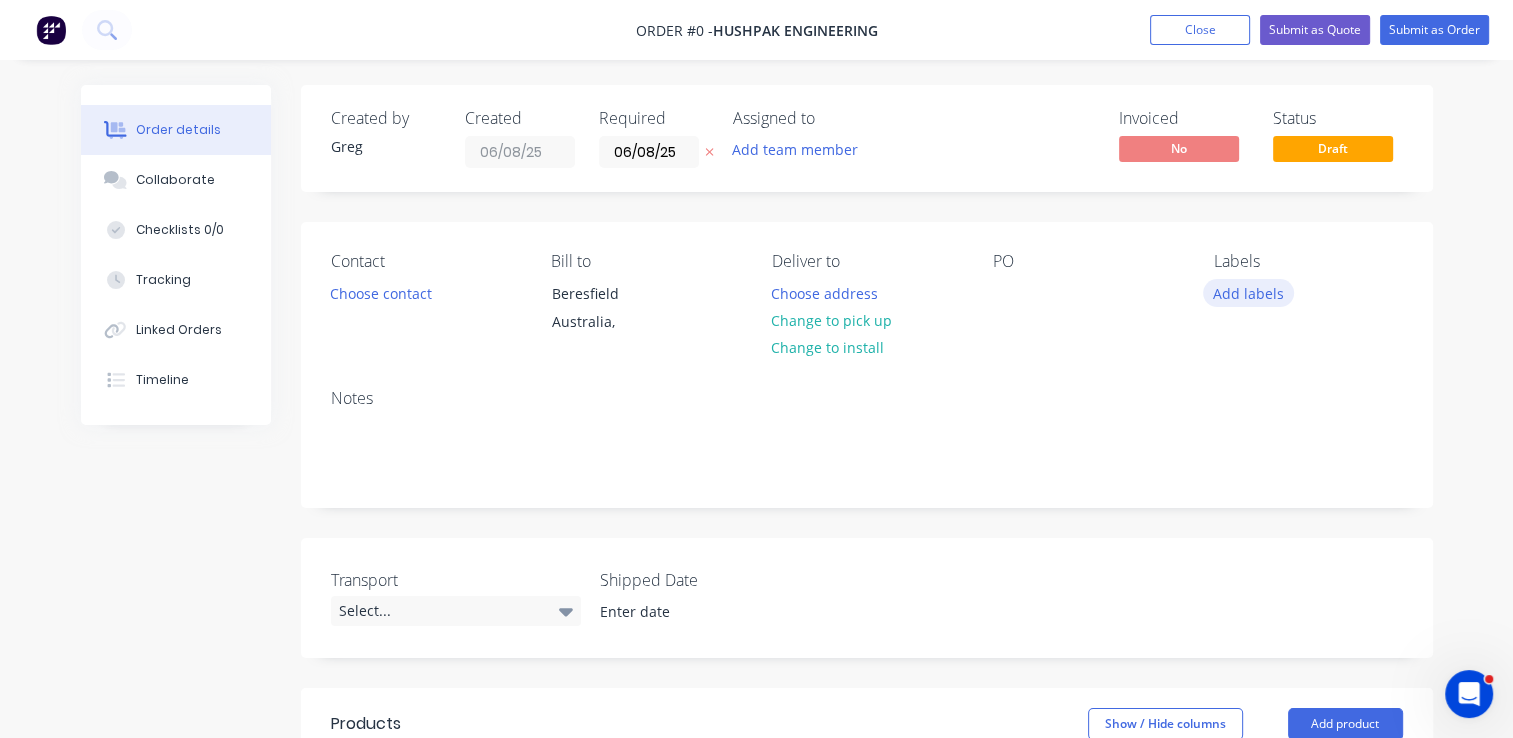 click on "Add labels" at bounding box center [1249, 292] 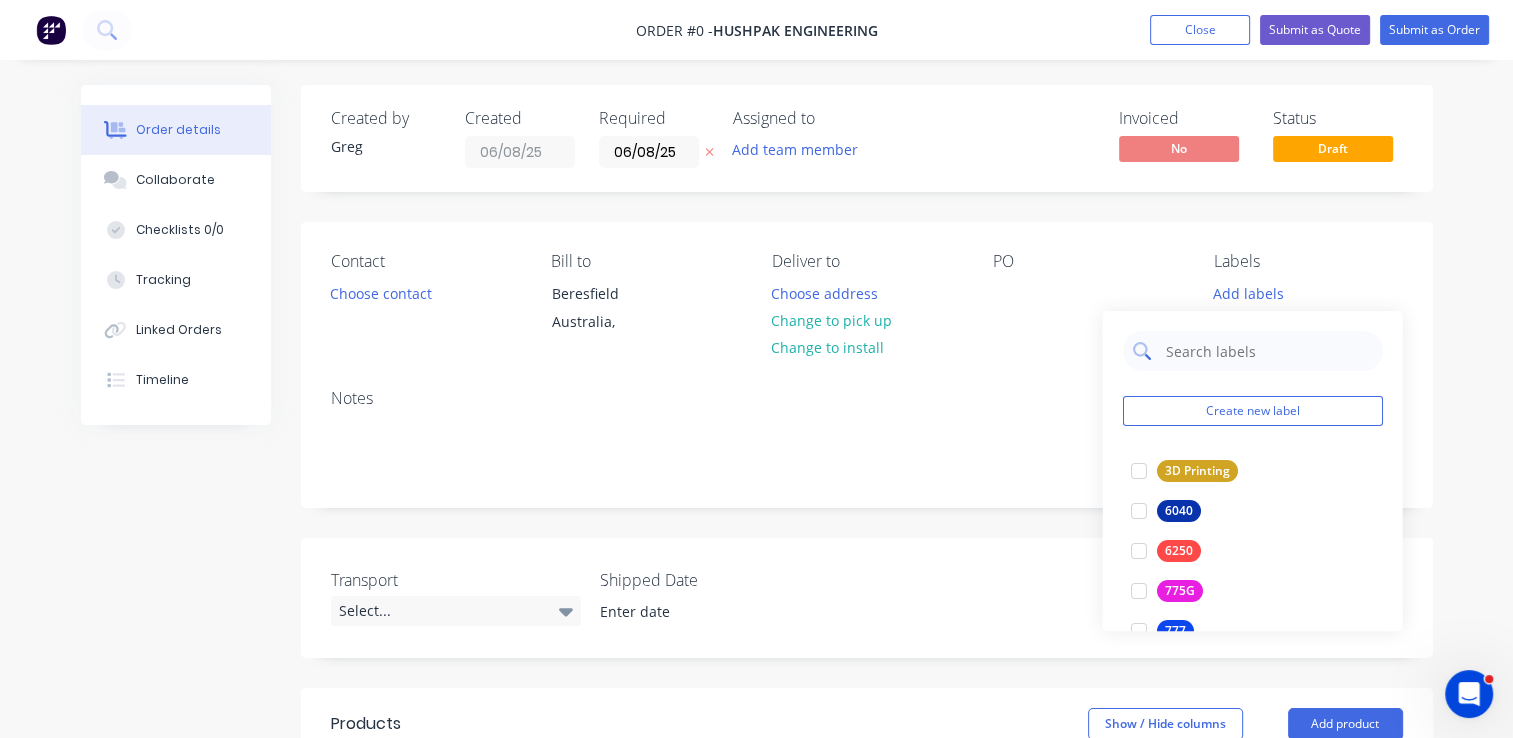 click at bounding box center [1267, 351] 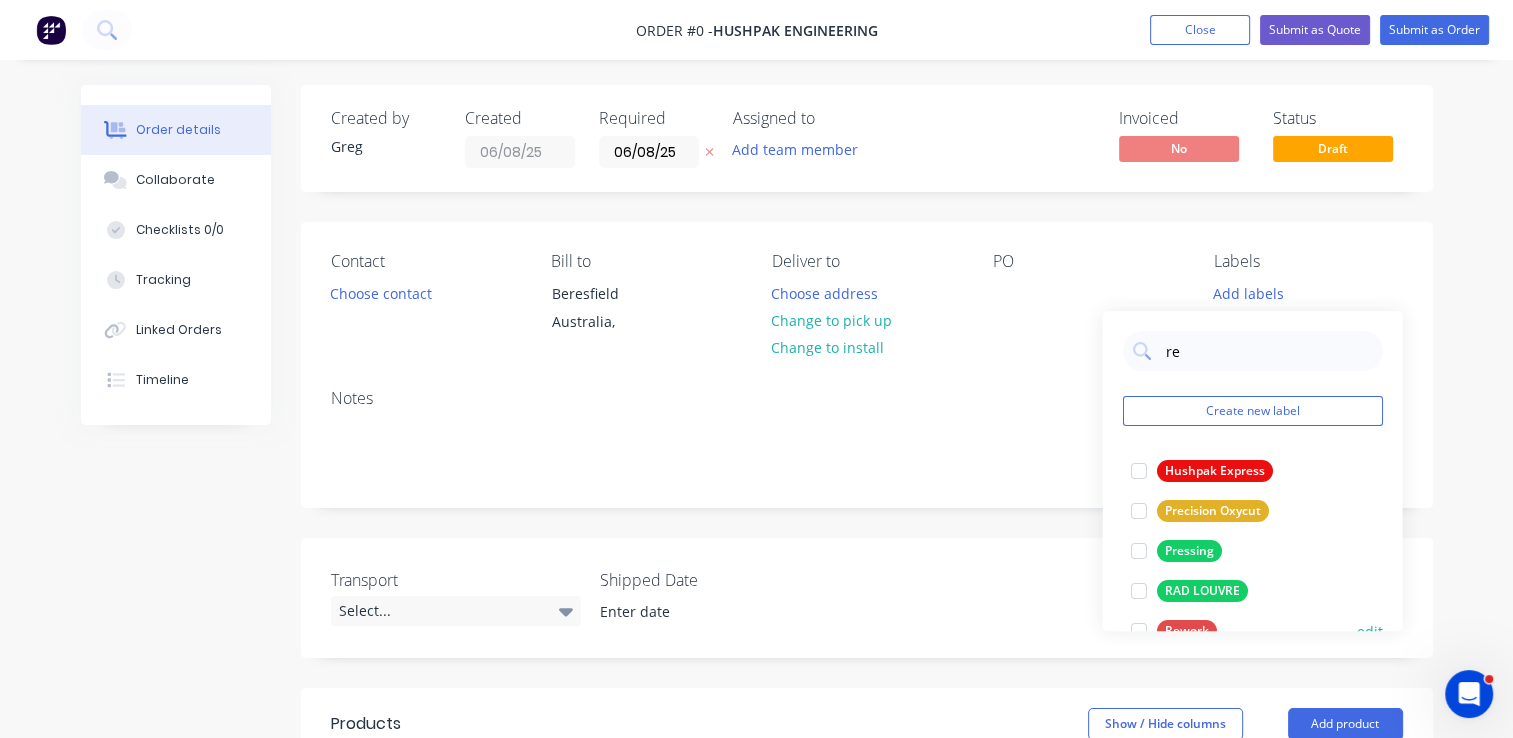 type on "re" 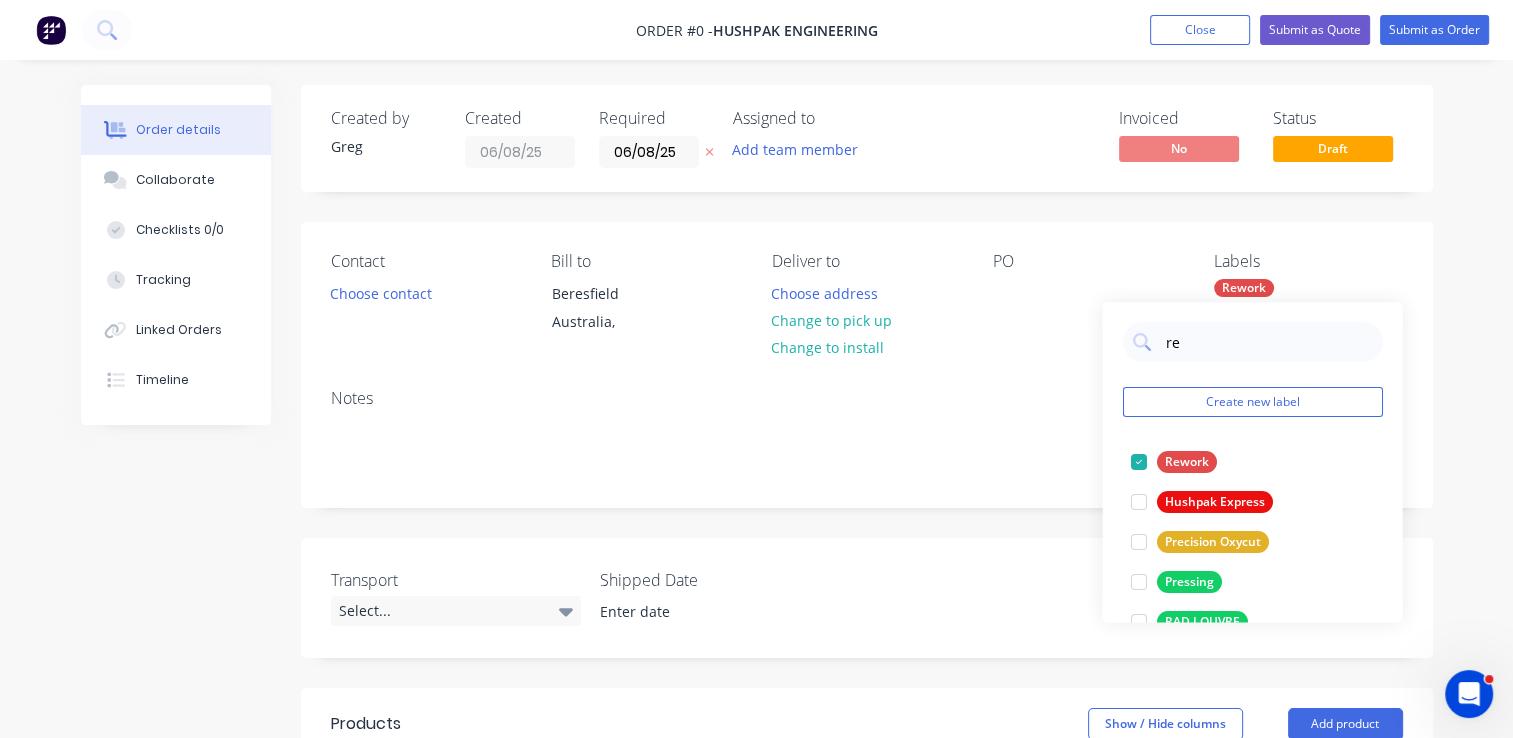 drag, startPoint x: 1196, startPoint y: 342, endPoint x: 1116, endPoint y: 338, distance: 80.09994 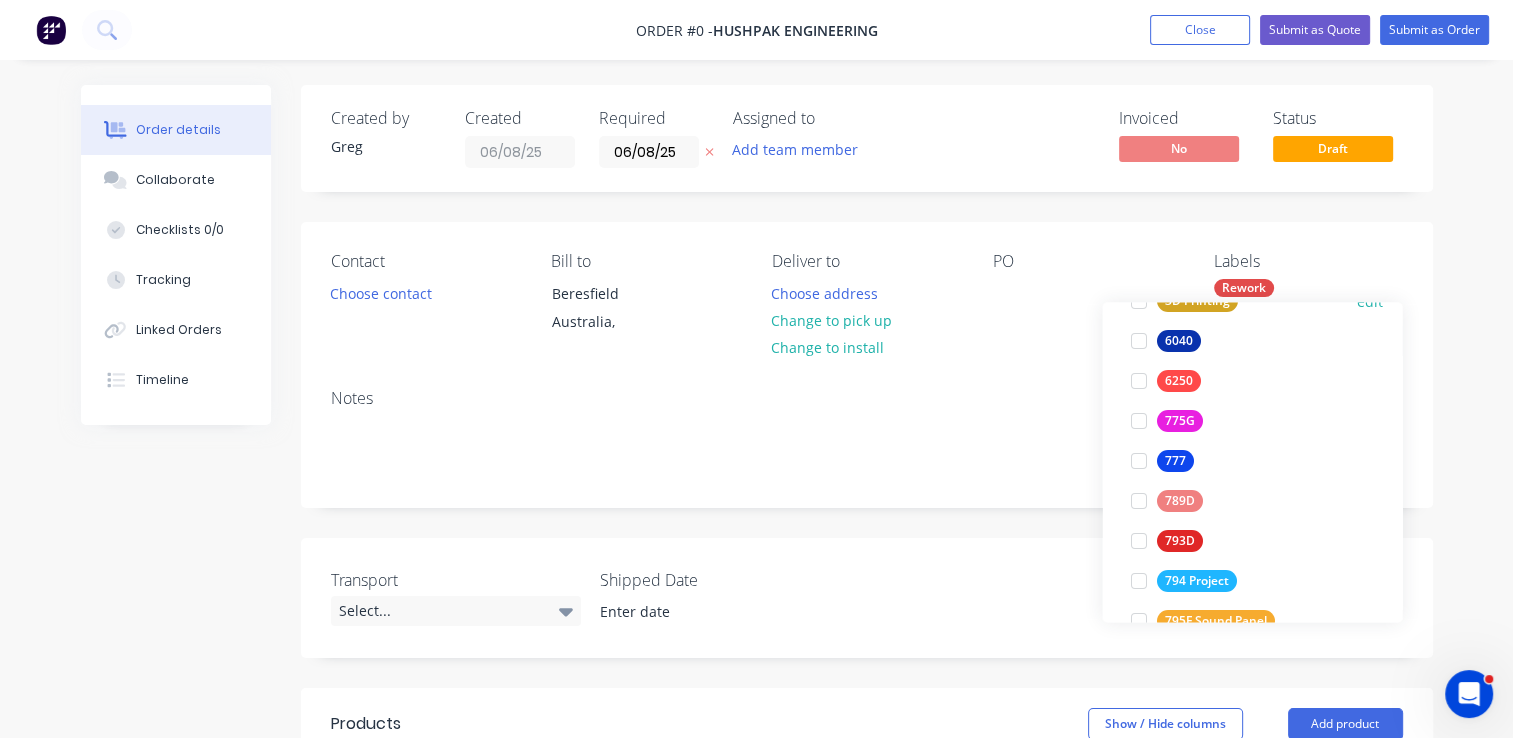 scroll, scrollTop: 300, scrollLeft: 0, axis: vertical 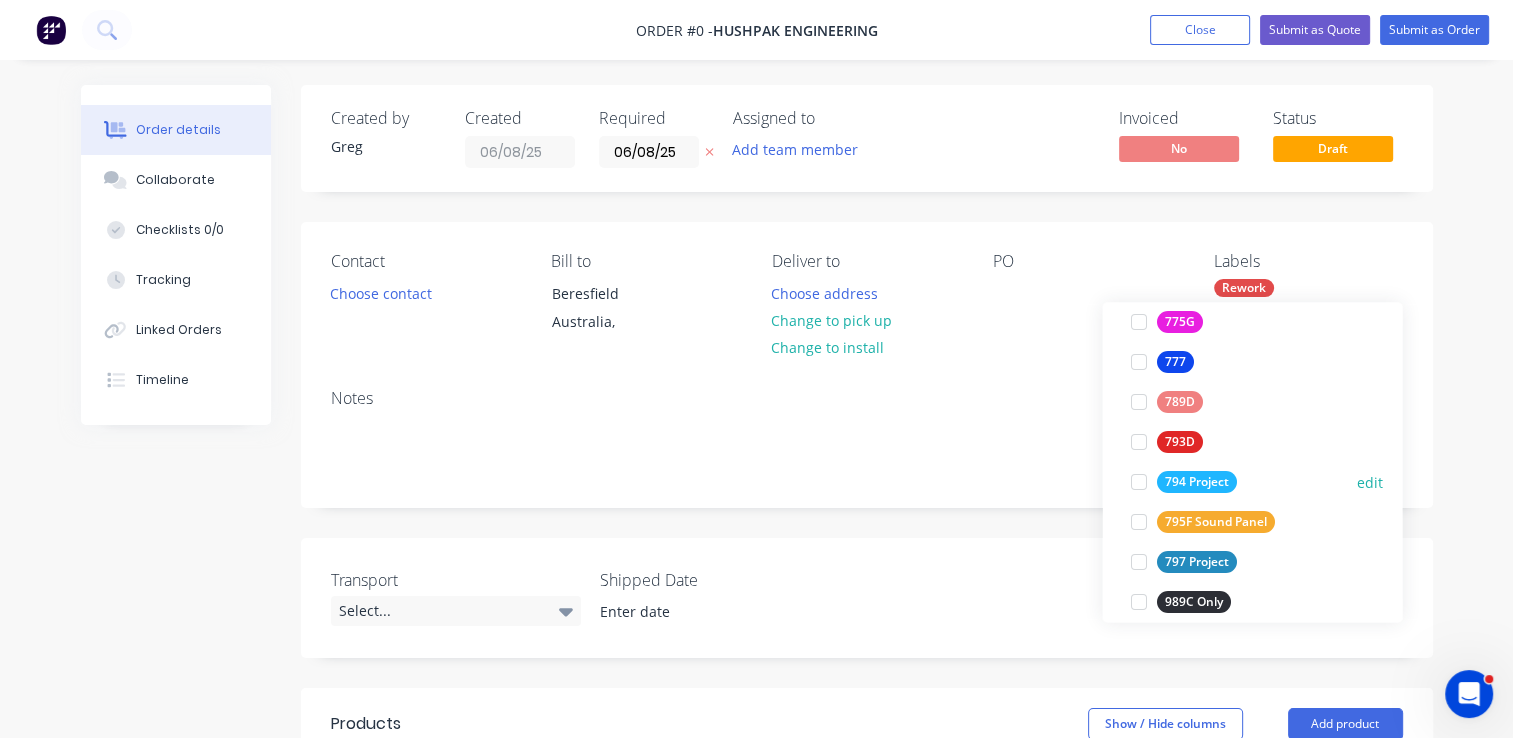 type 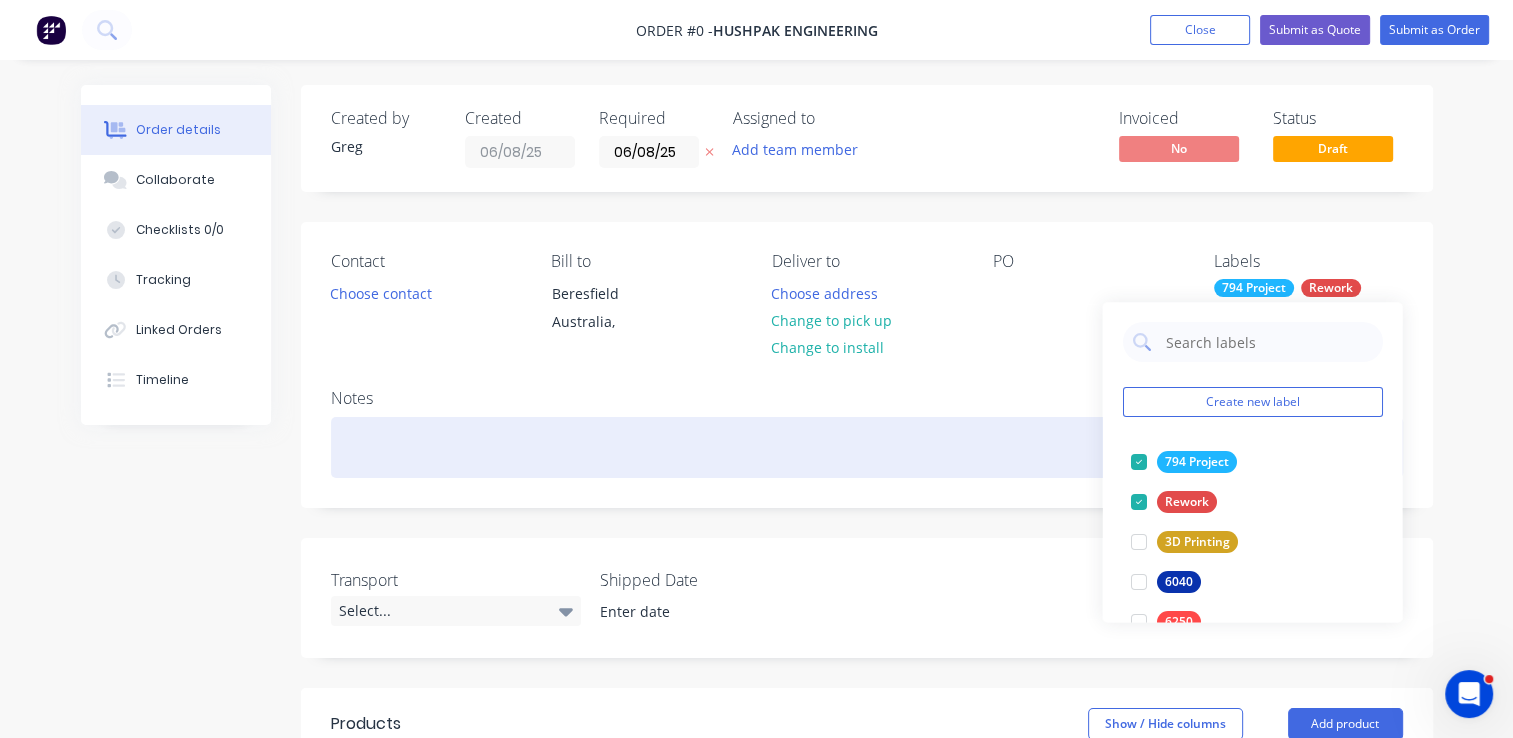 click on "Order details Collaborate Checklists 0/0 Tracking Linked Orders Timeline Order details Collaborate Checklists Tracking Linked Orders Timeline Created by [FIRST] Created [DATE] Required [DATE] Assigned to Add team member Invoiced No Status Draft Contact Choose contact Bill to Beresfield Australia, Deliver to Choose address Change to pick up Change to install PO Labels 794 Project Rework Notes Transport Select... Shipped Date Products Show / Hide columns Add product add delivery fee add markup add discount Labour $0.00 Sub total $0.00 Margin $0.00 ( 0 %) Tax $0.00 Total $0.00" at bounding box center (757, 711) 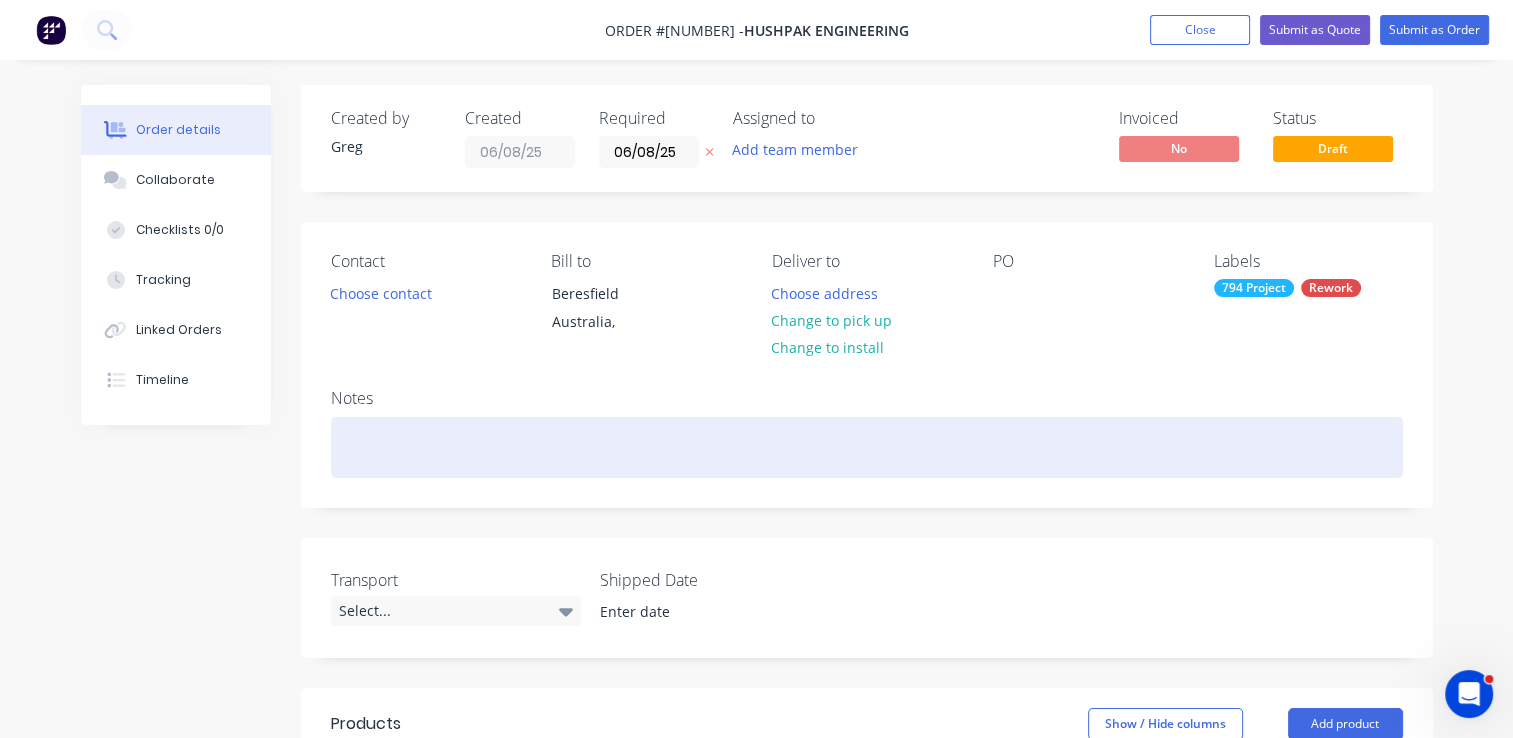 type 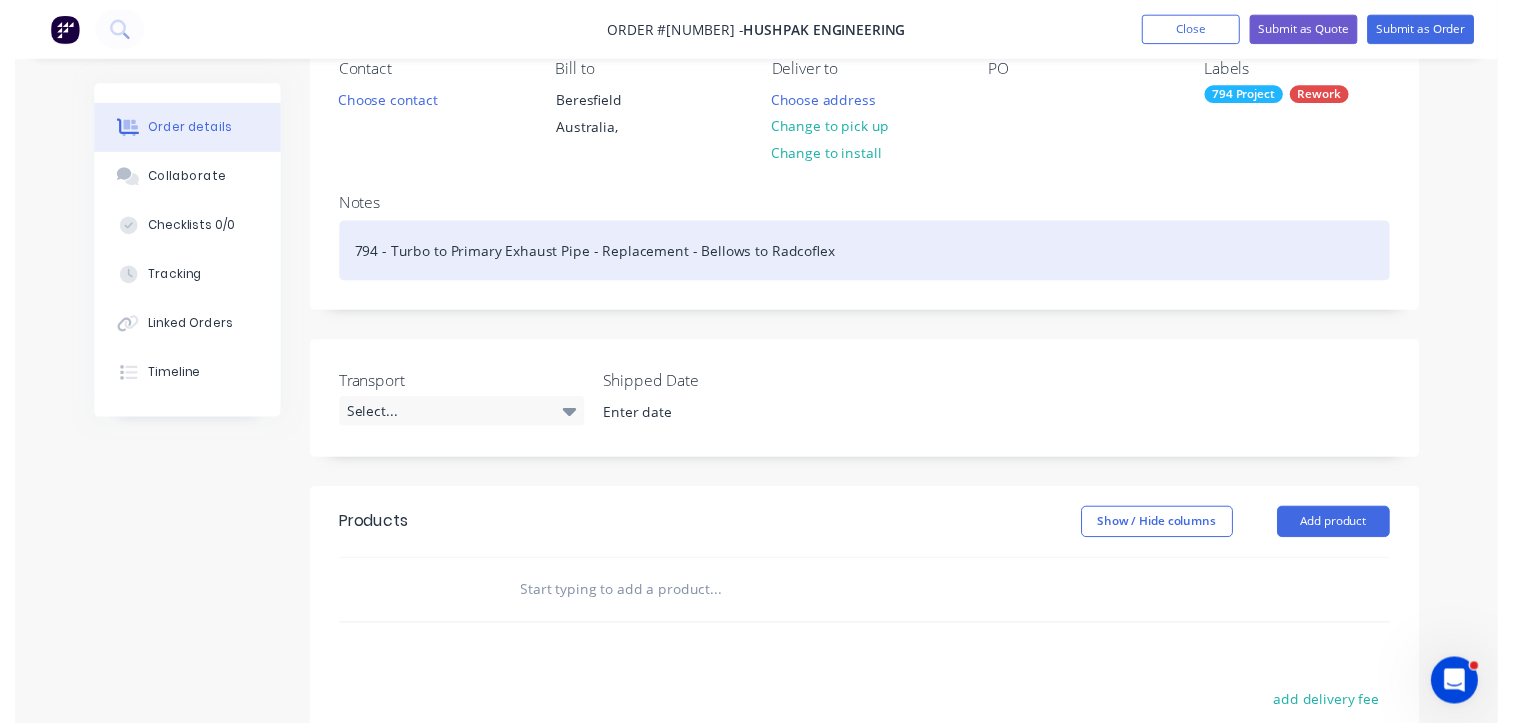 scroll, scrollTop: 200, scrollLeft: 0, axis: vertical 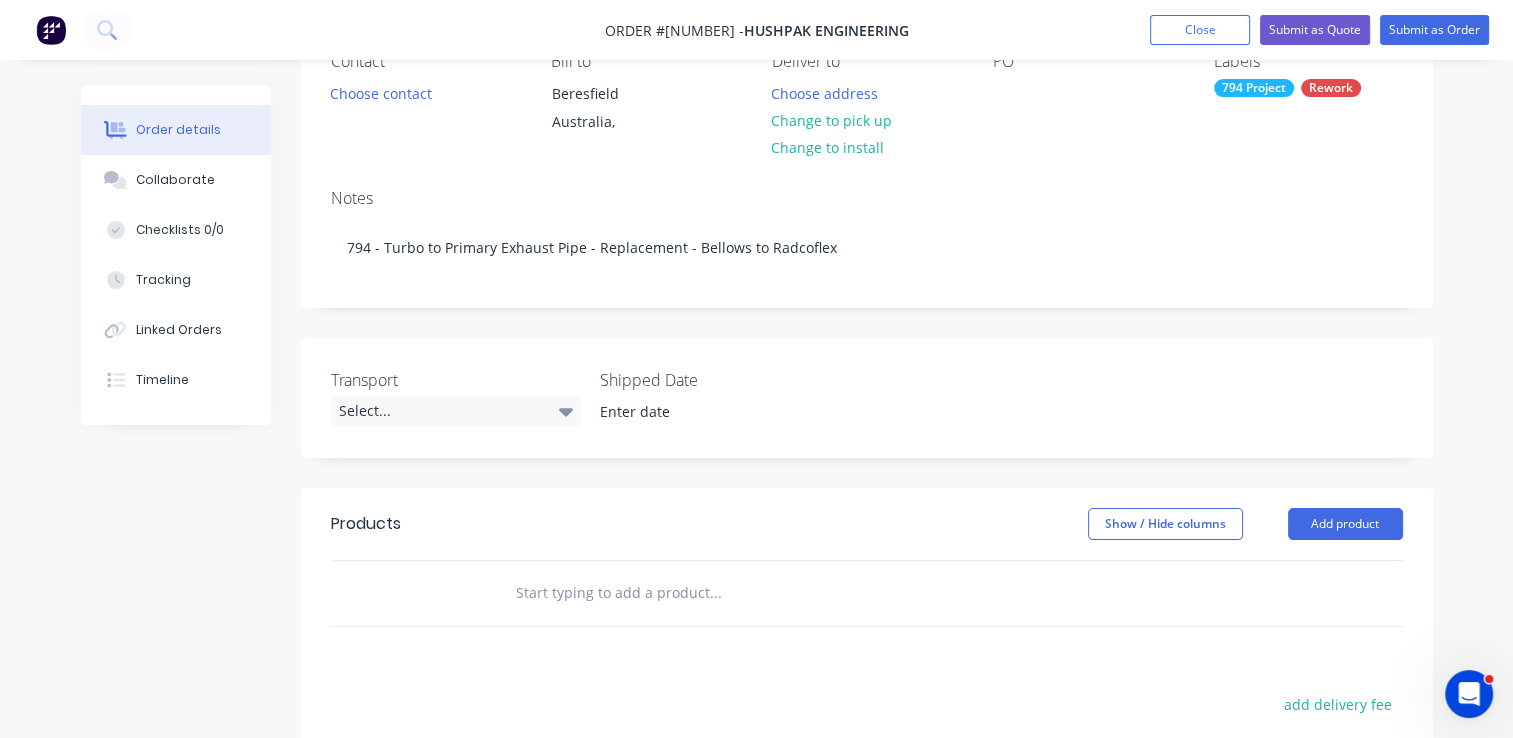 click at bounding box center (715, 593) 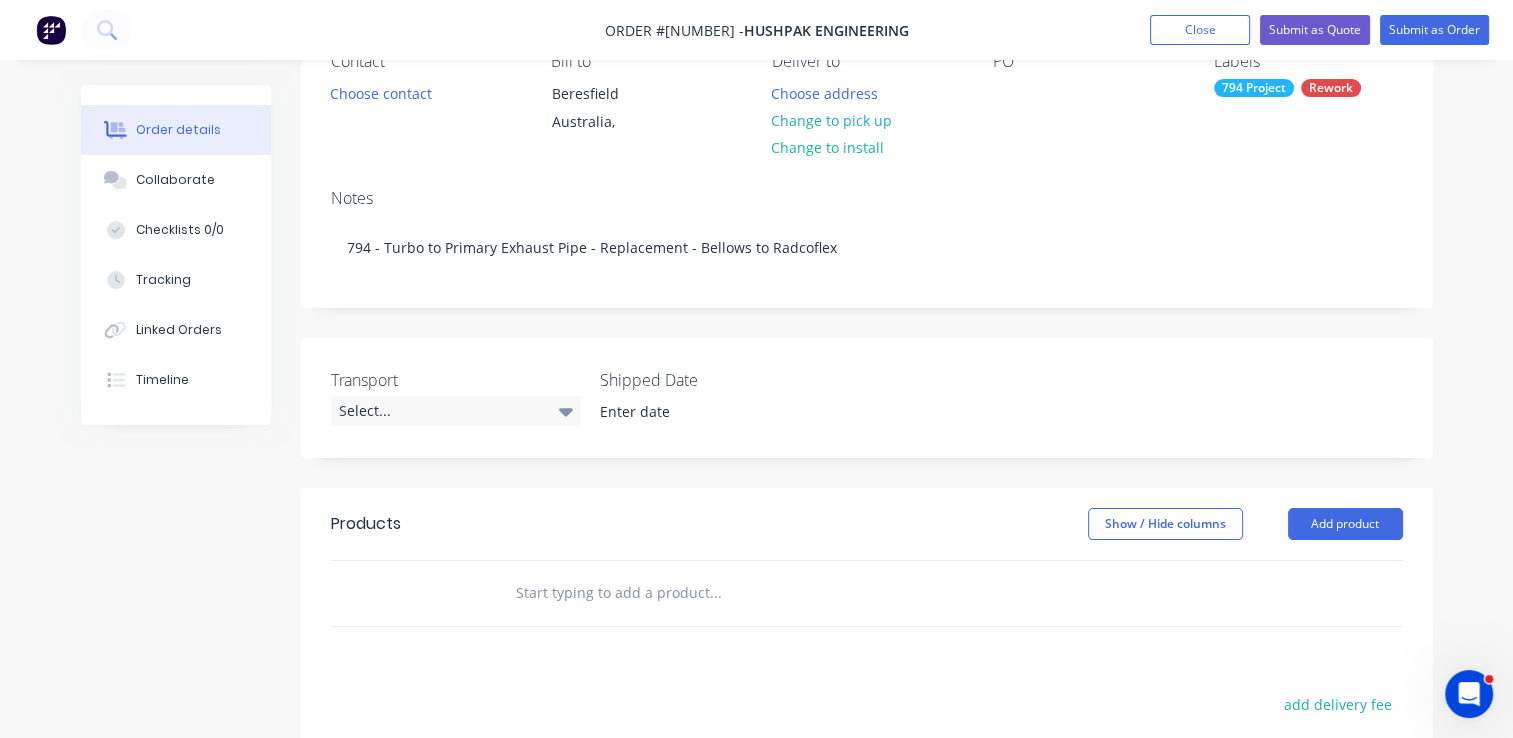 click at bounding box center [715, 593] 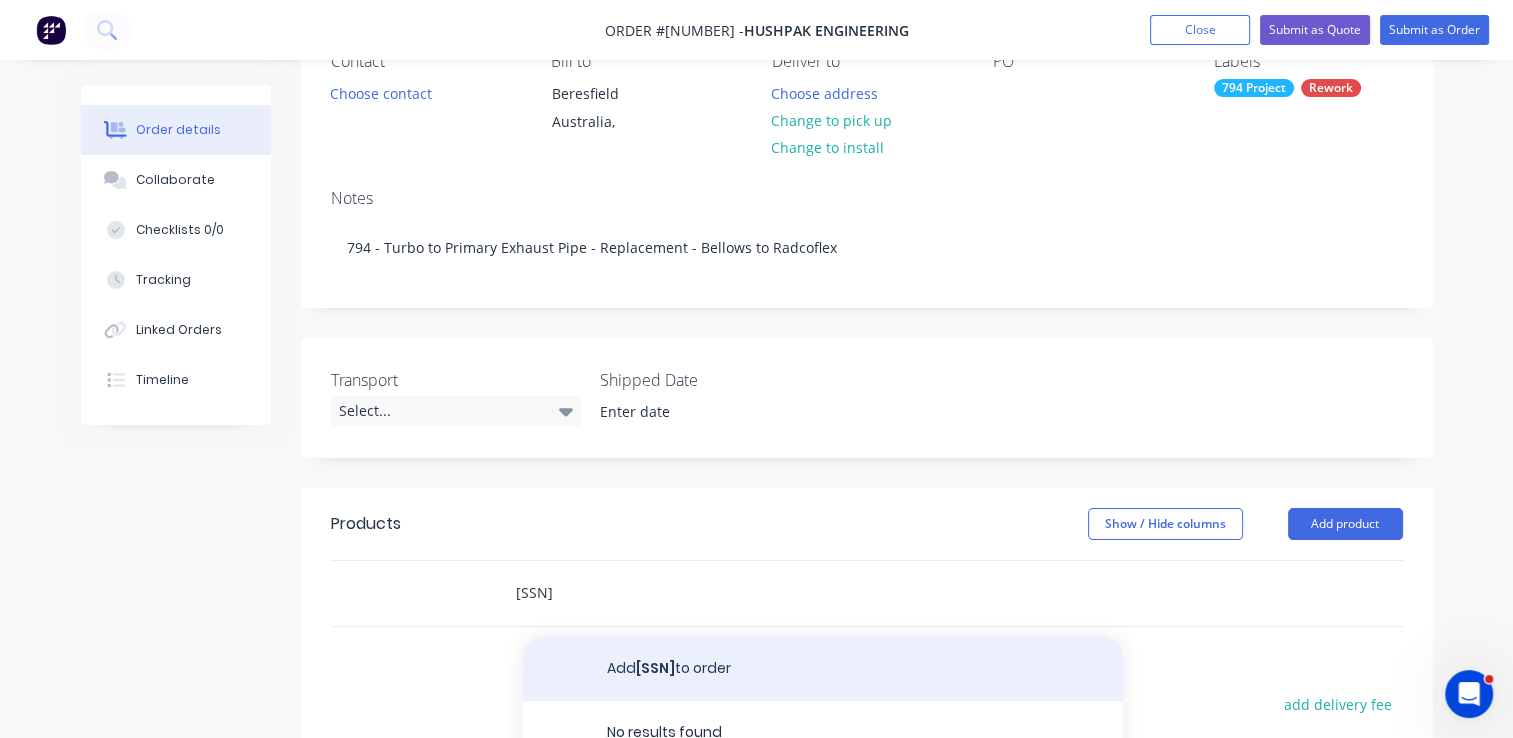 type on "[SSN]" 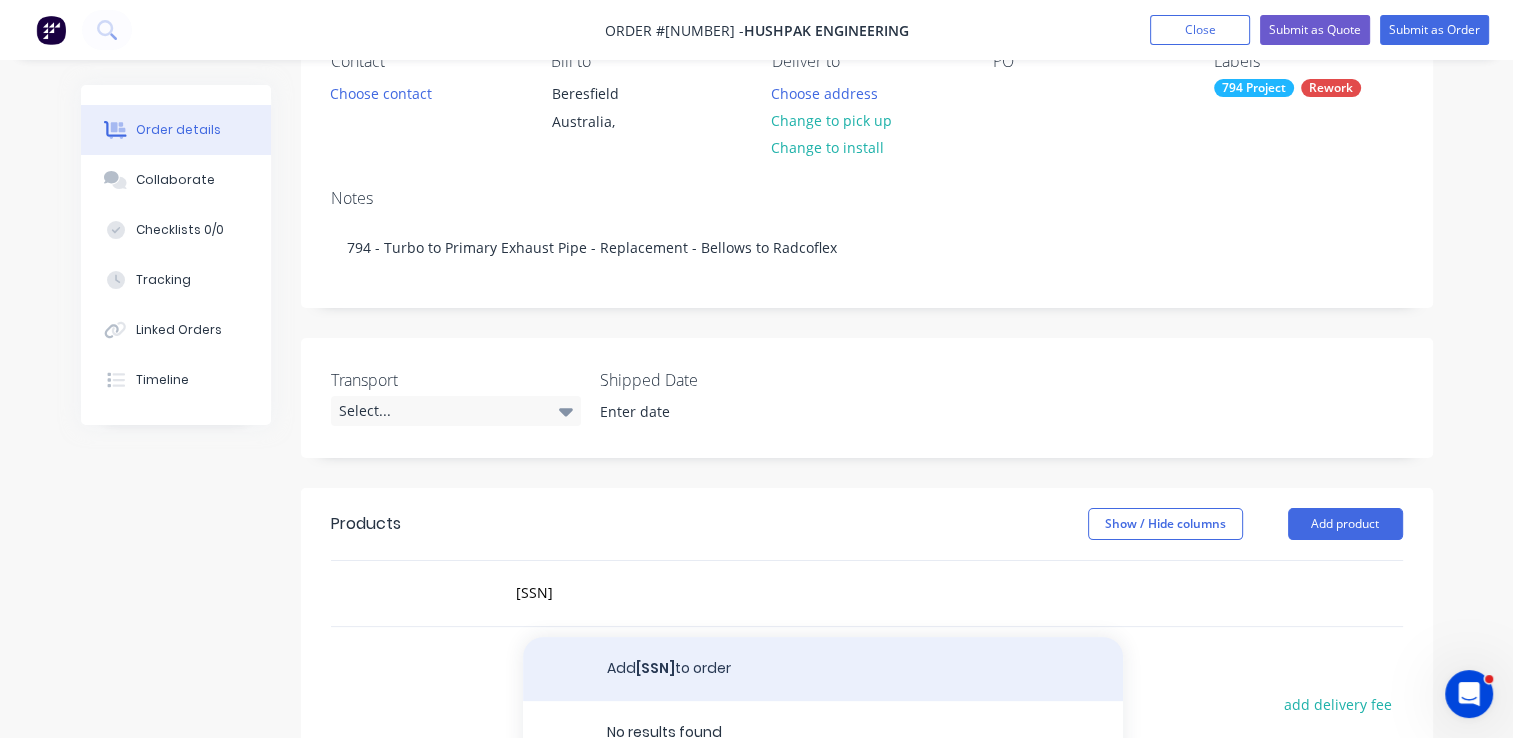 click on "Add [SSN] to order" at bounding box center (823, 669) 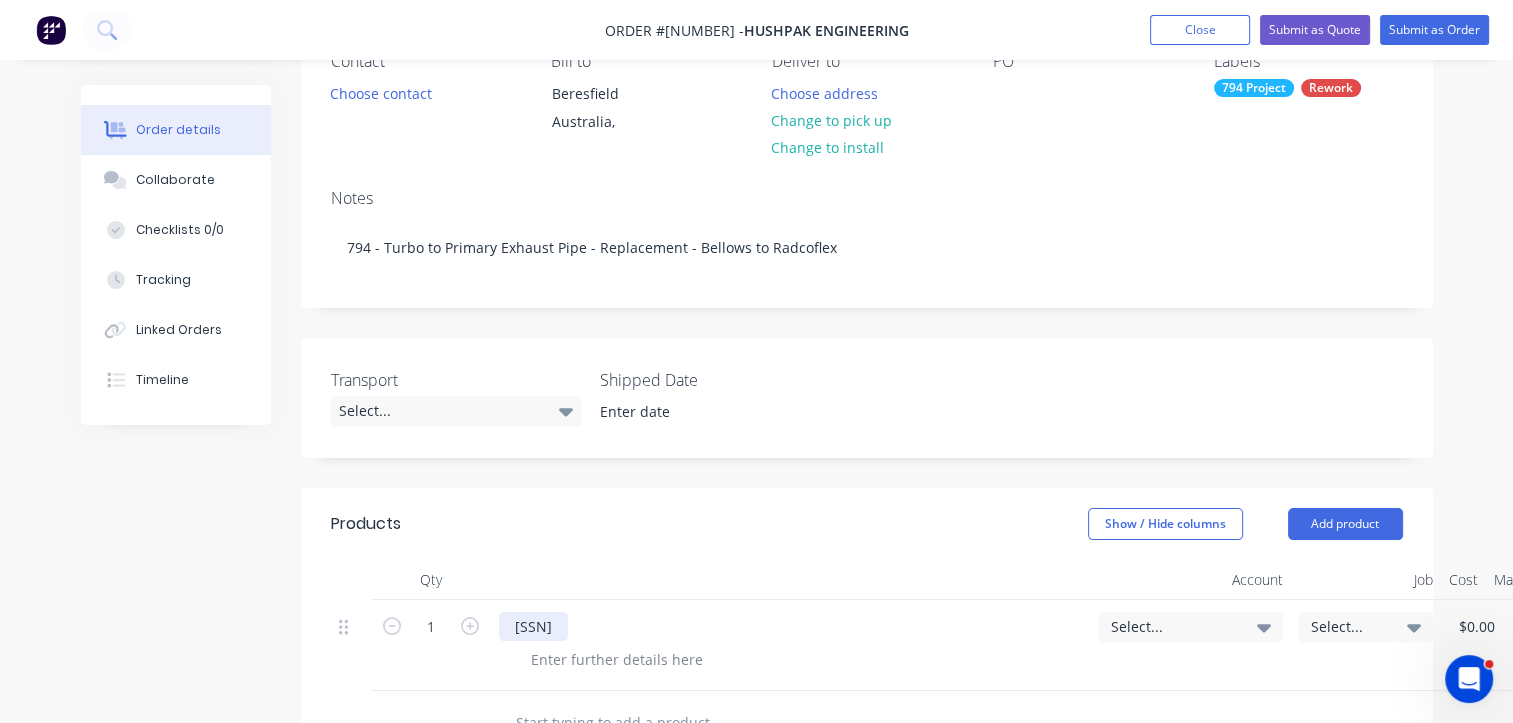 click on "[SSN]" at bounding box center (533, 626) 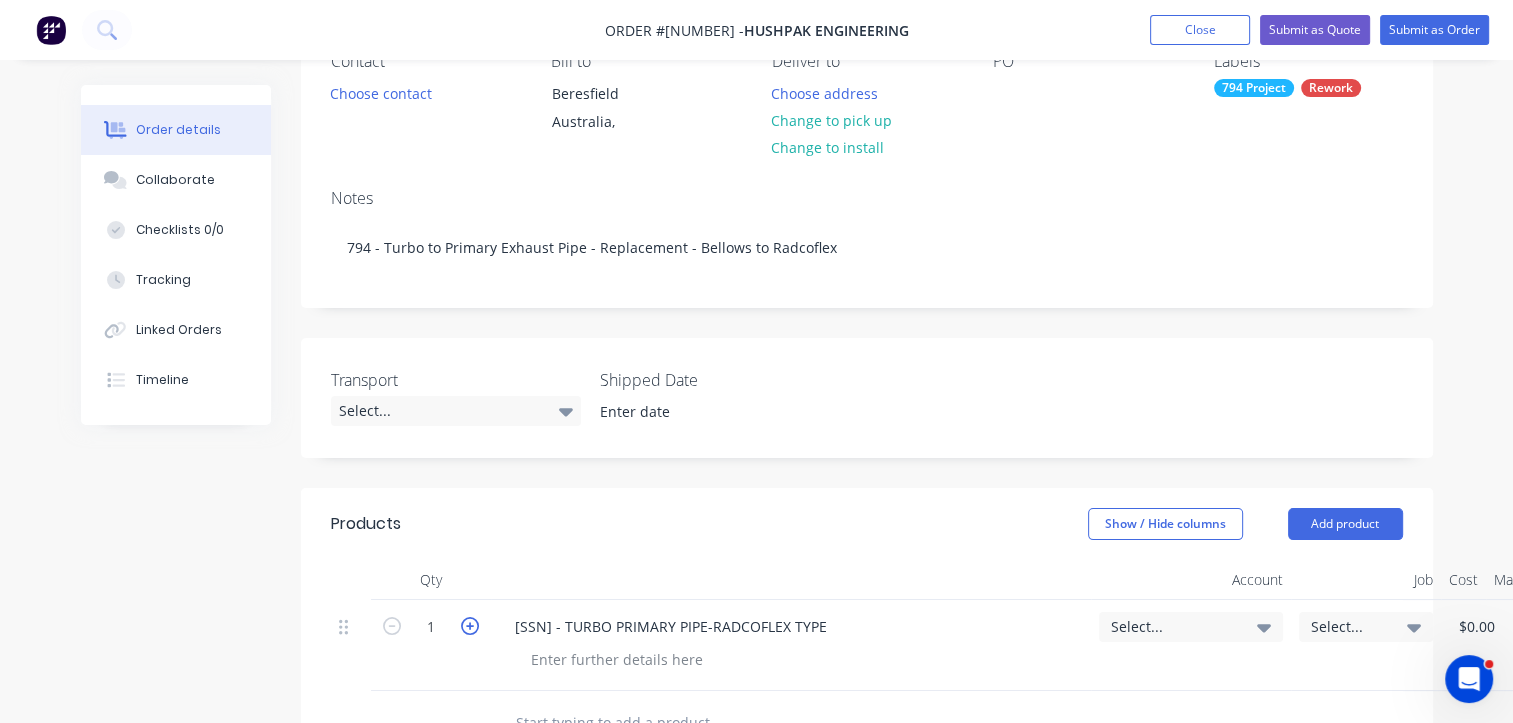 click 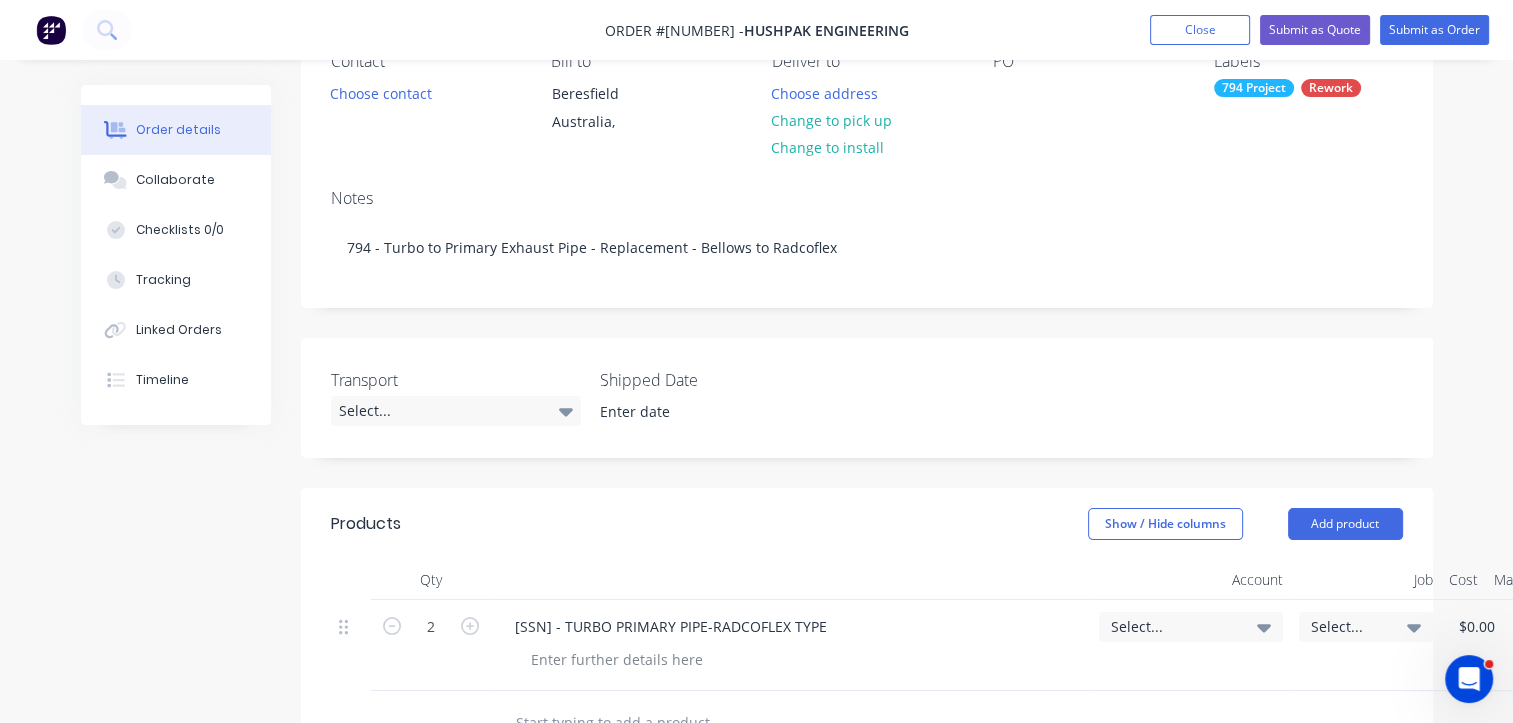 click on "Select..." at bounding box center (1174, 626) 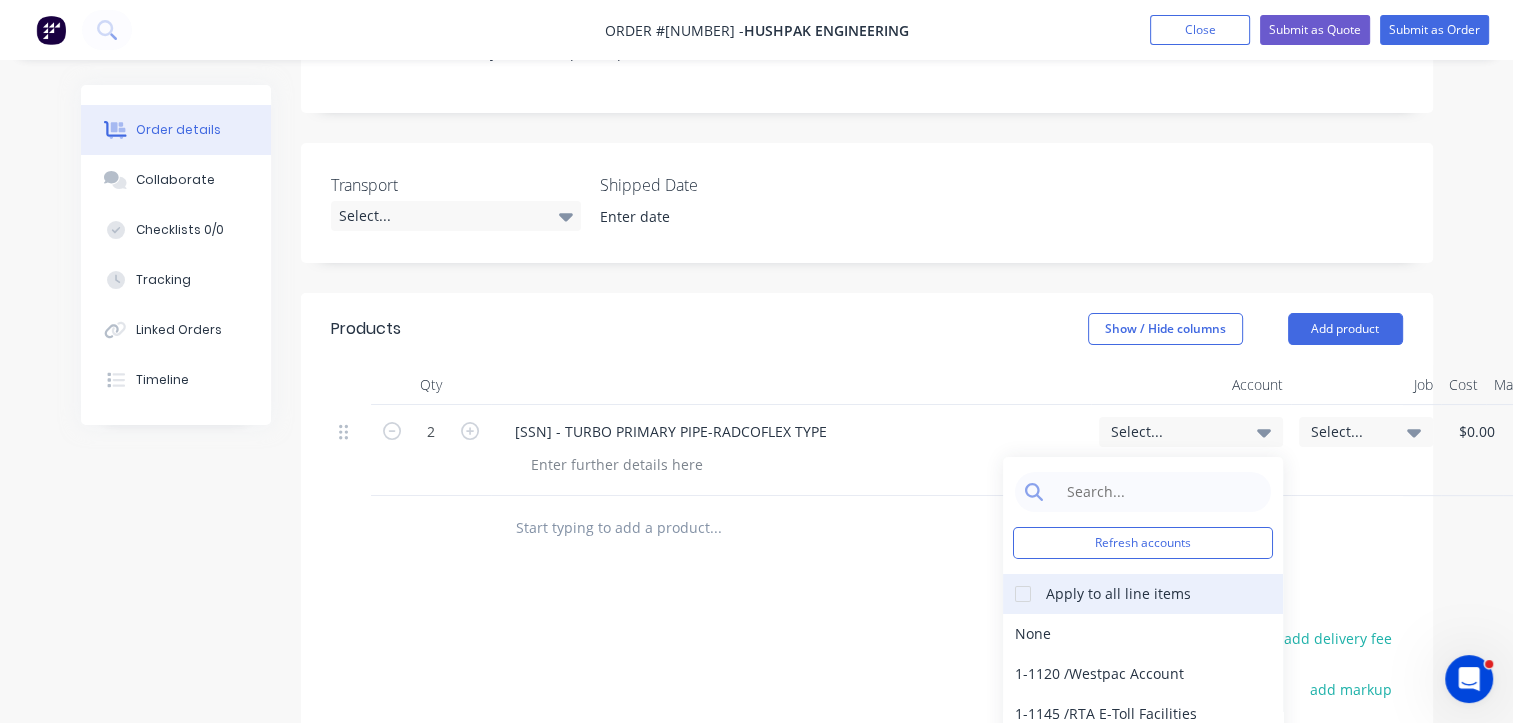 scroll, scrollTop: 400, scrollLeft: 0, axis: vertical 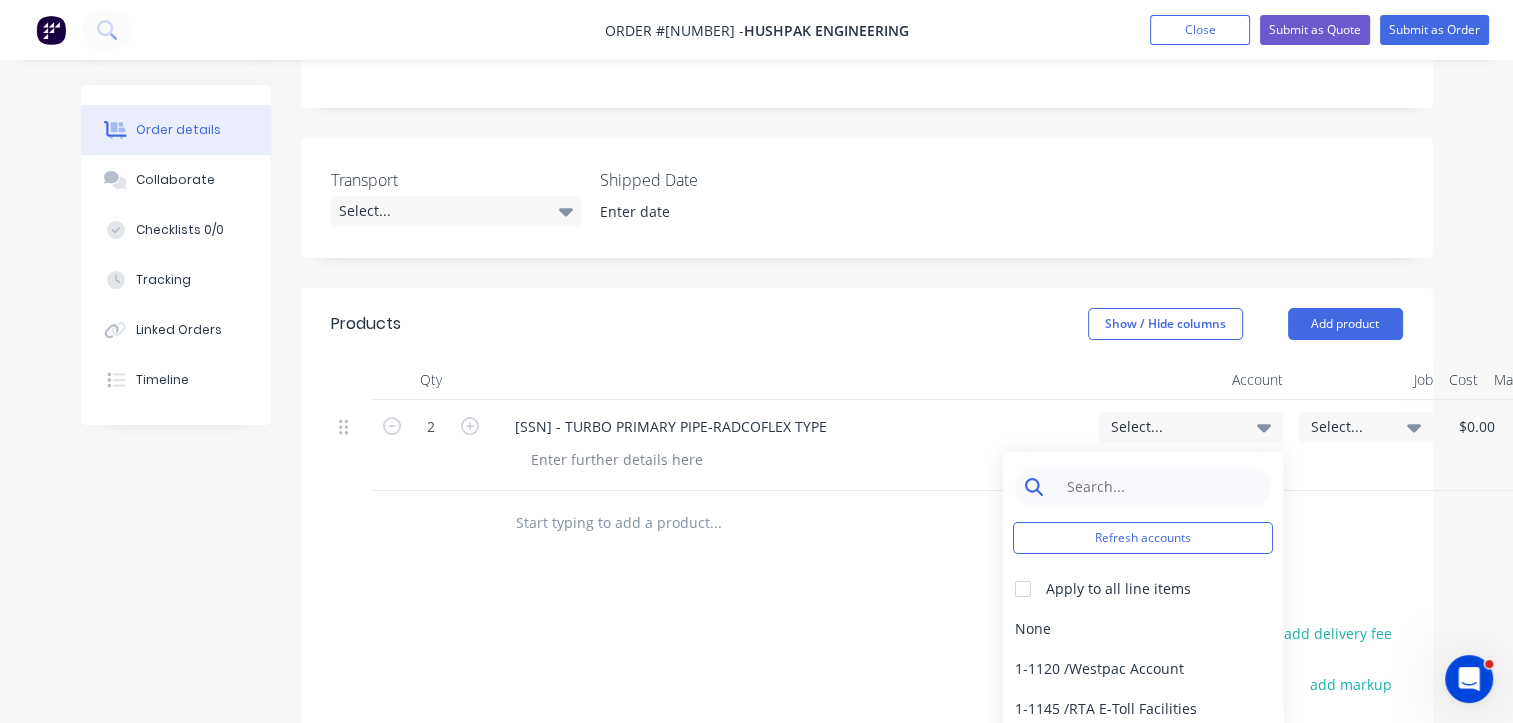 click at bounding box center (1158, 487) 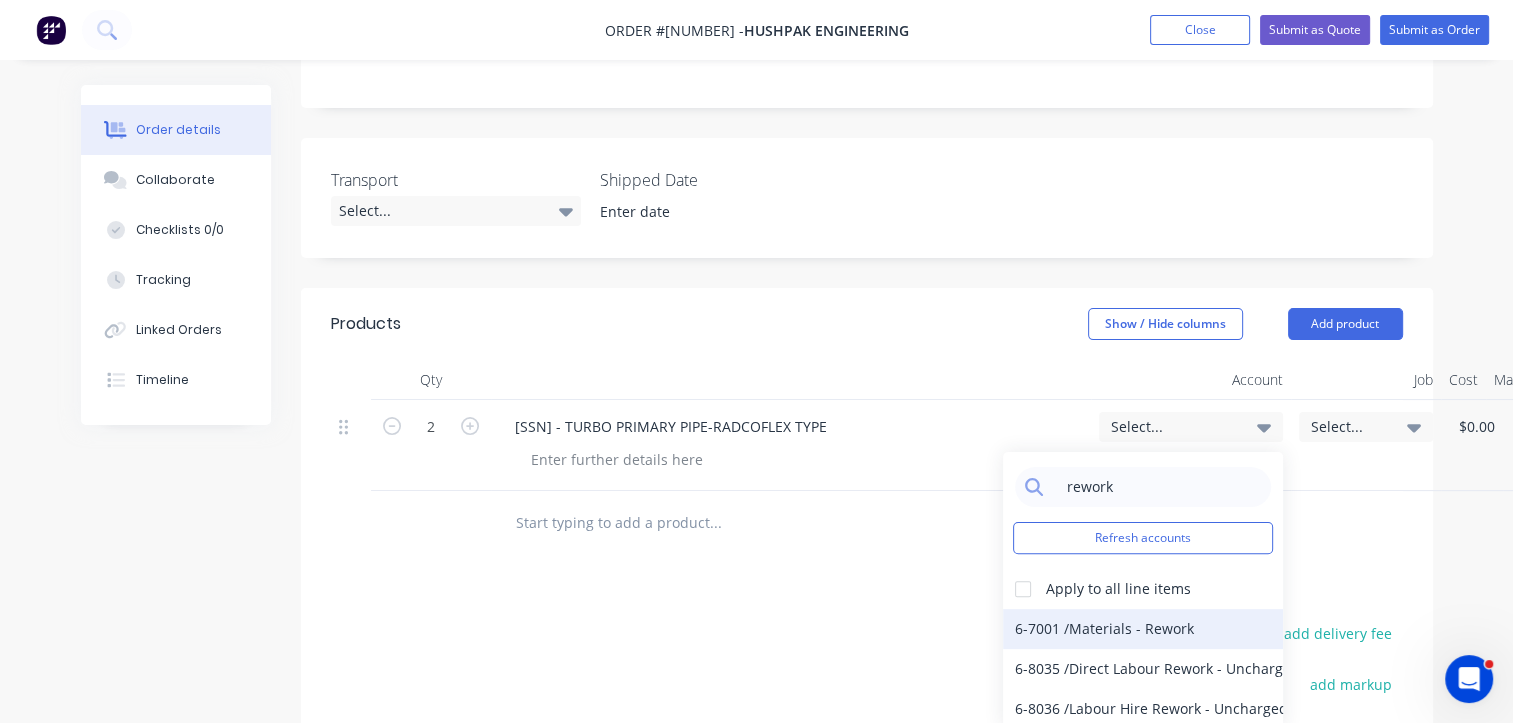 type on "rework" 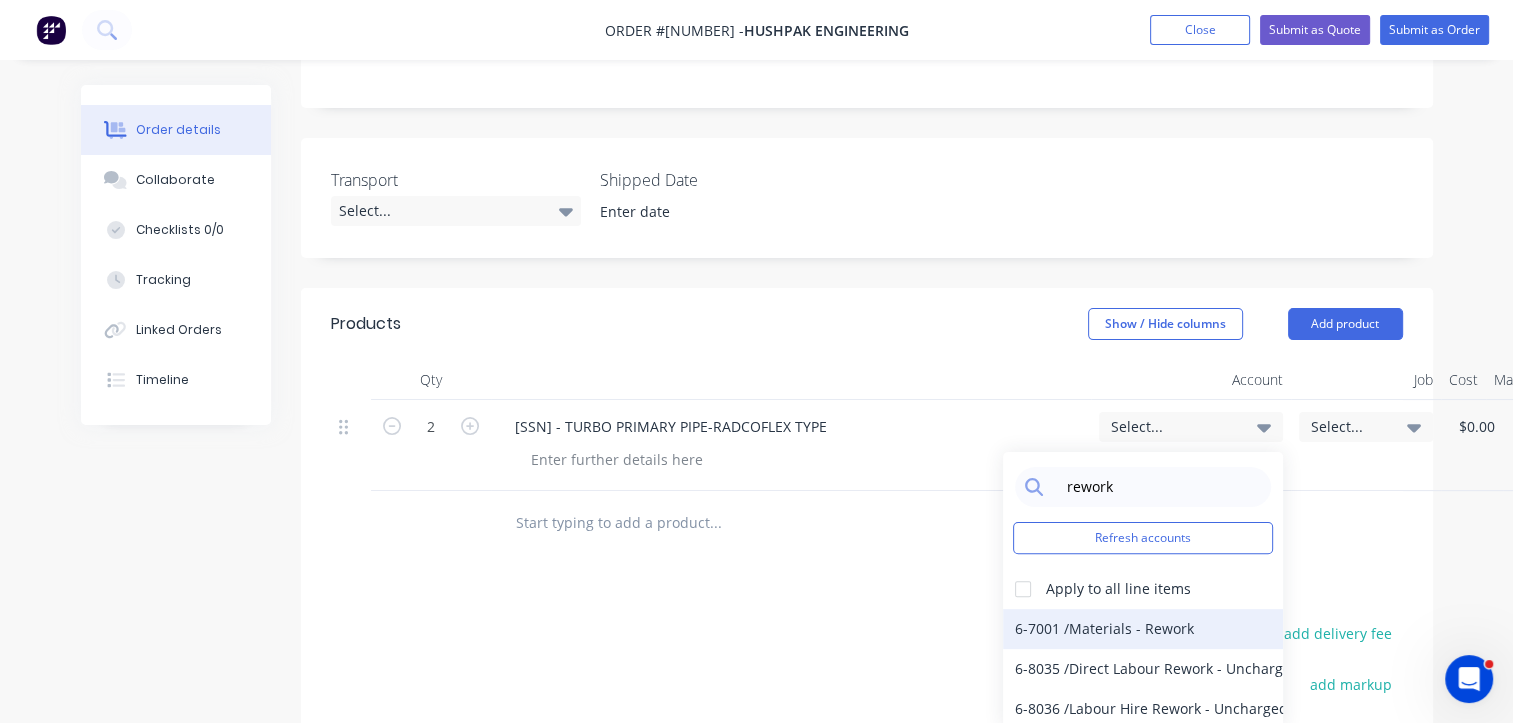 click on "6-7001 / Materials - Rework" at bounding box center [1143, 629] 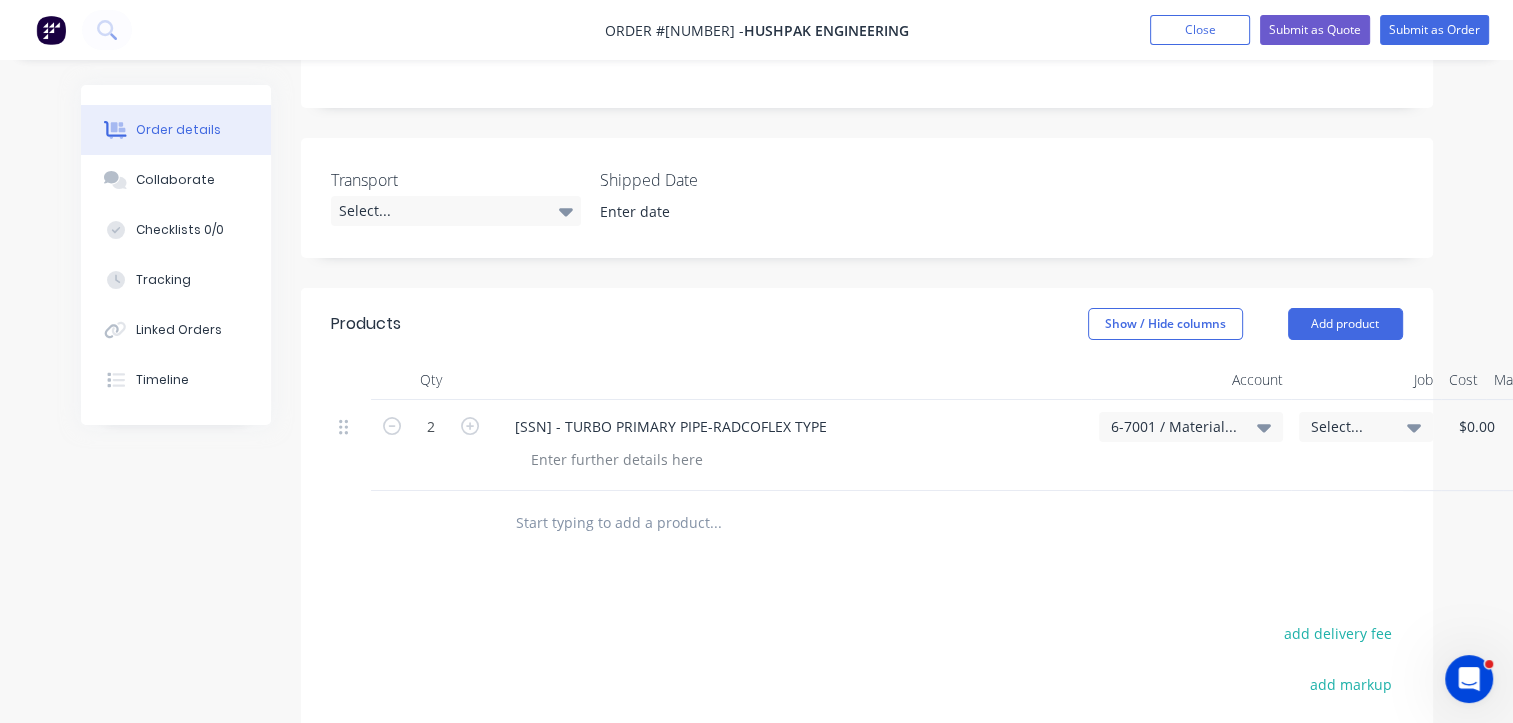 click on "Select..." at bounding box center (1349, 426) 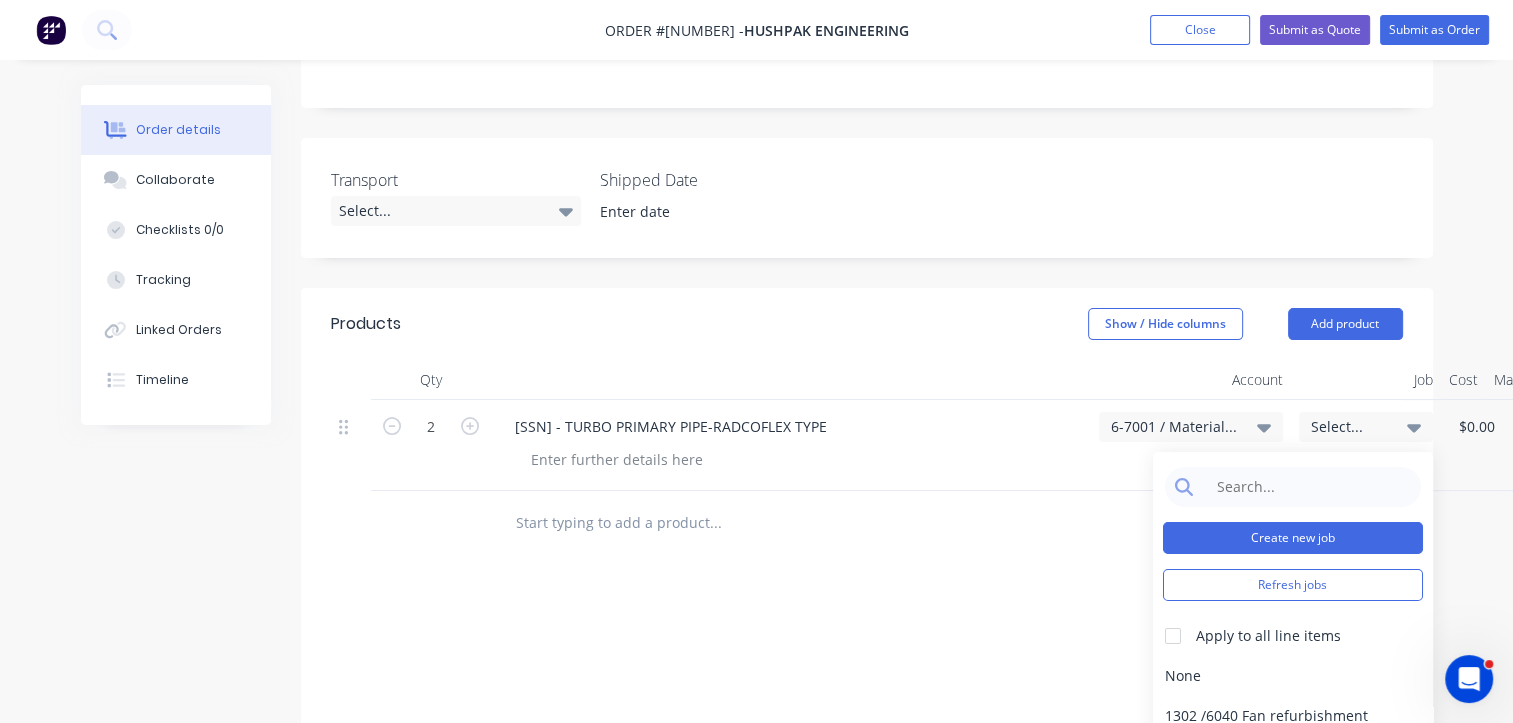 click on "Create new job" at bounding box center [1293, 538] 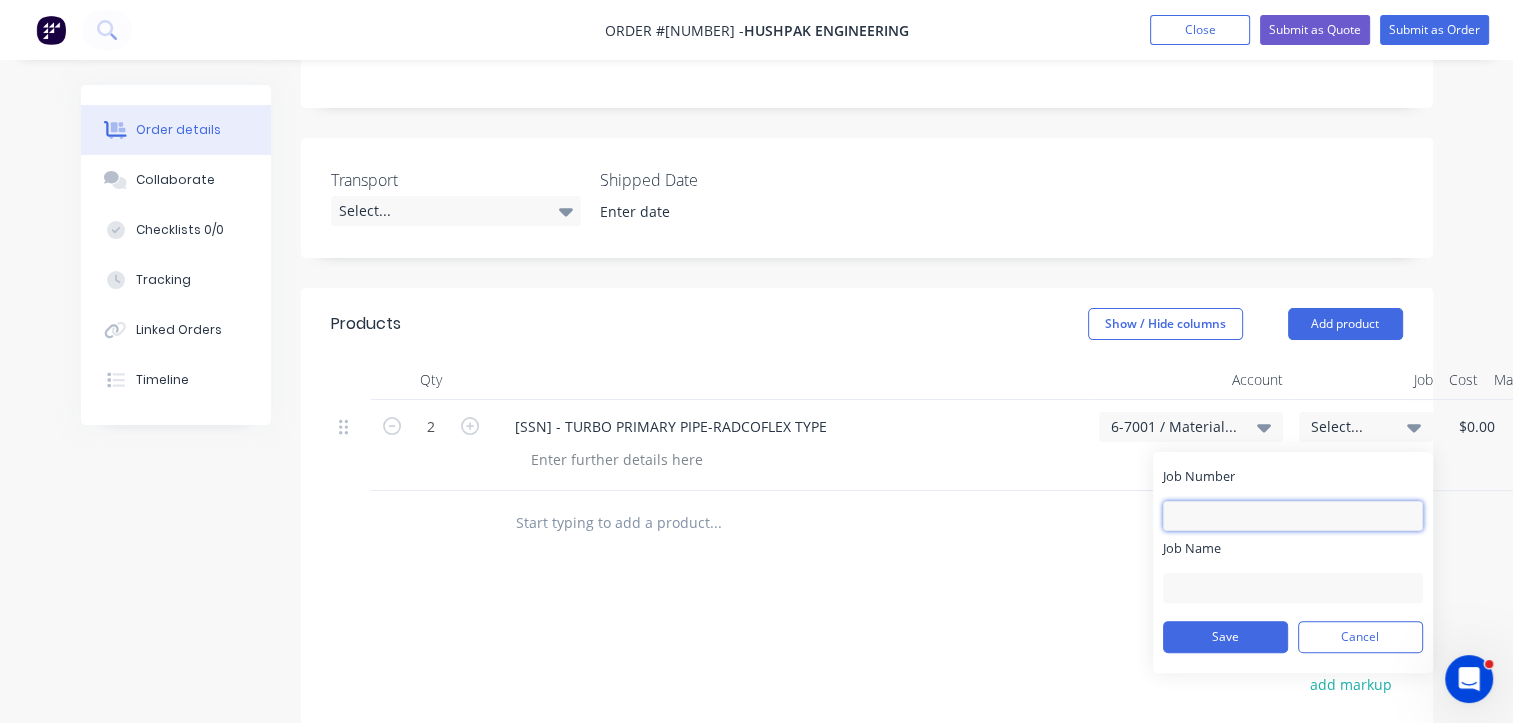 click on "Job Number" at bounding box center [1293, 516] 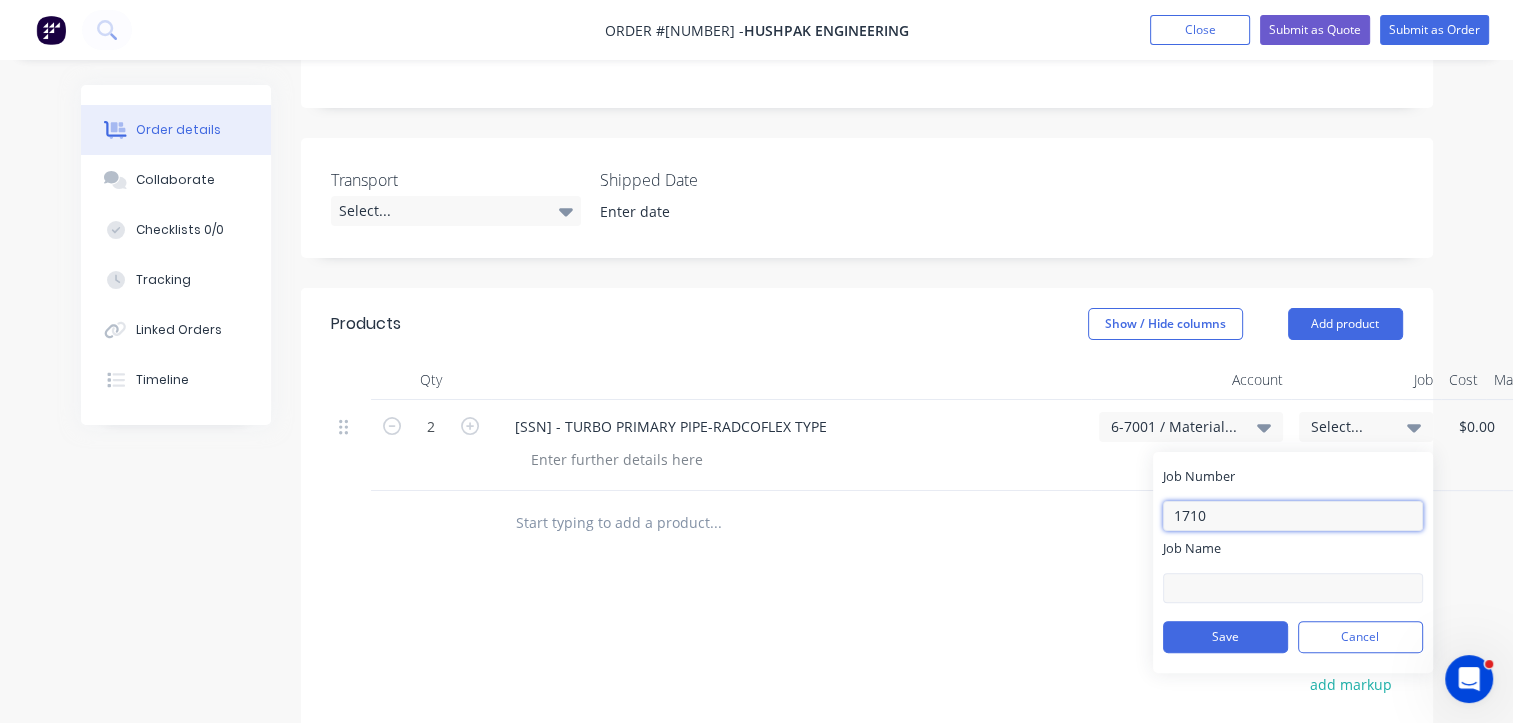 type on "1710" 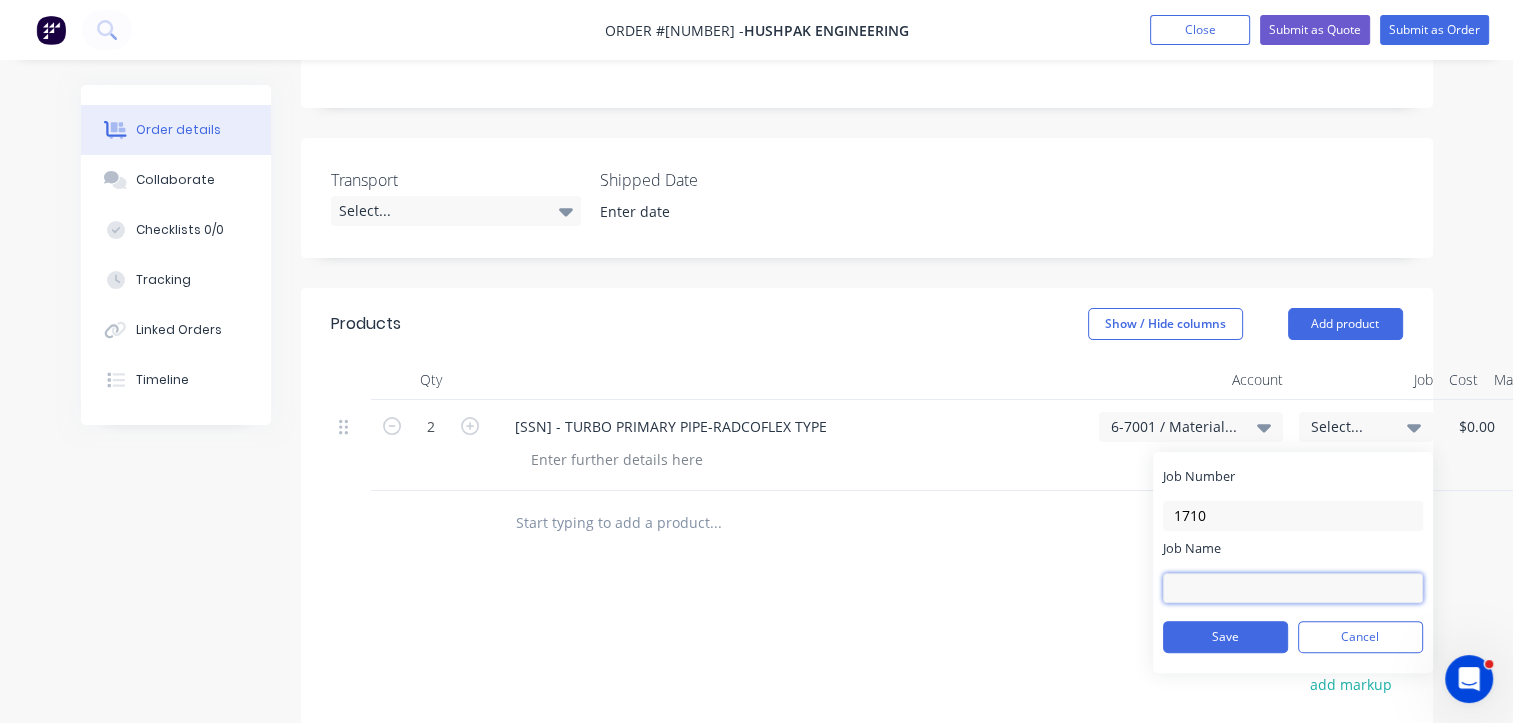 click on "Job Name" at bounding box center [1293, 588] 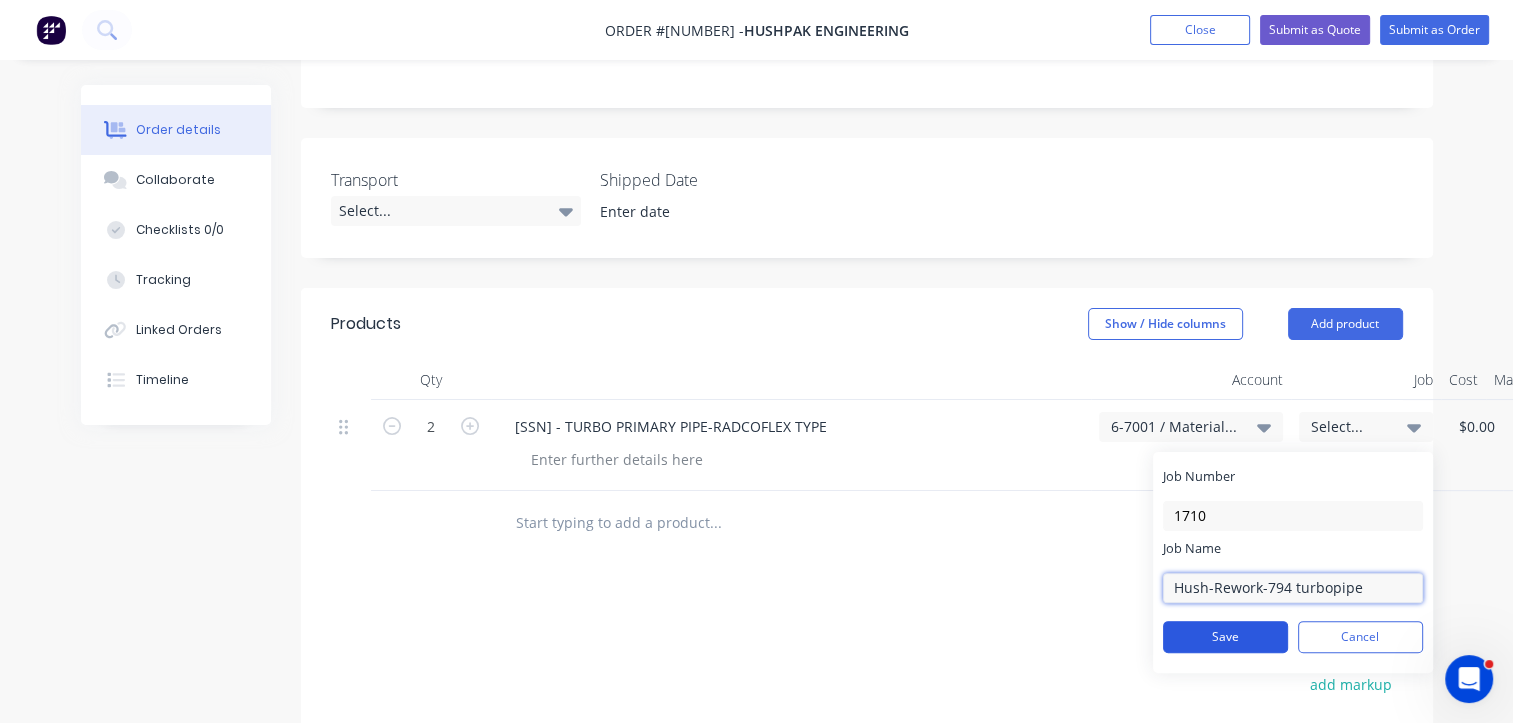 type on "Hush-Rework-794 turbopipe" 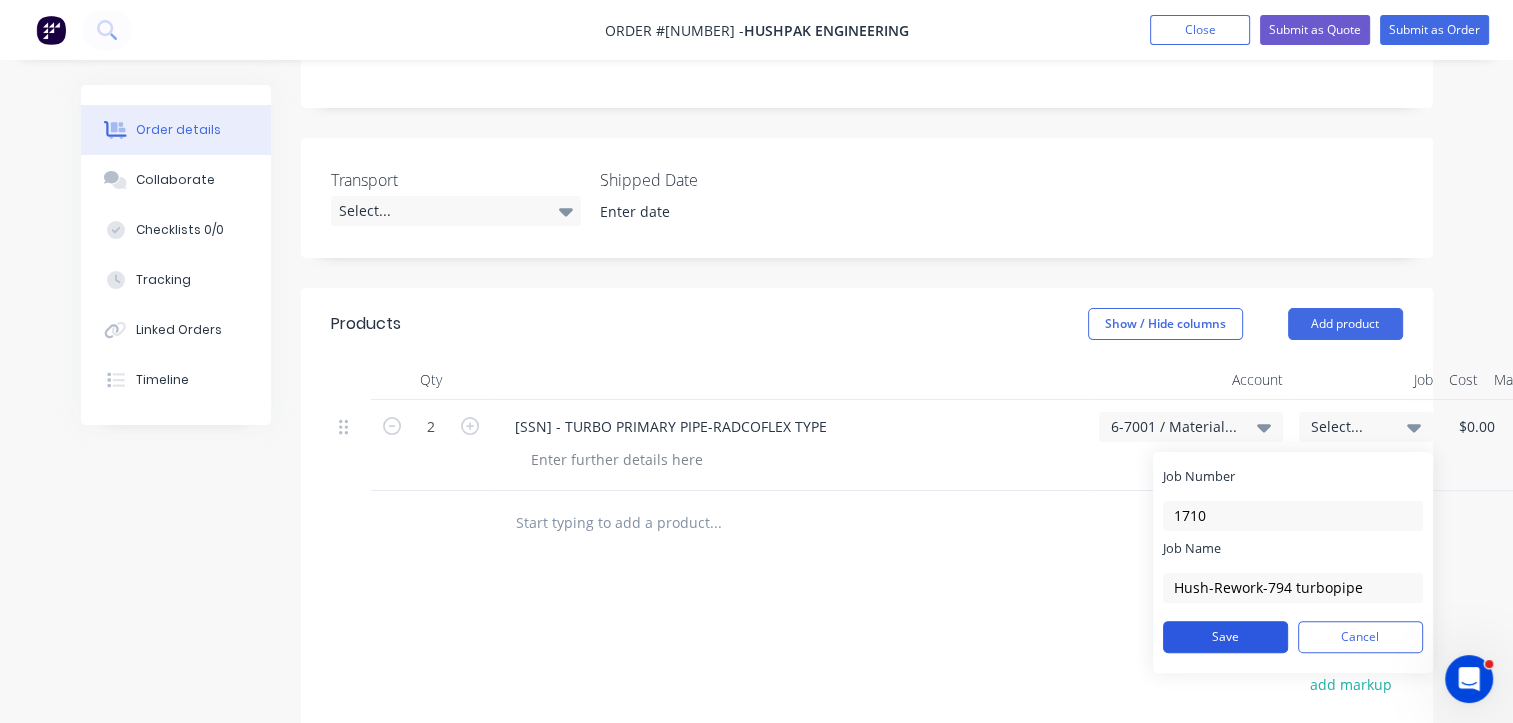 click on "Save" at bounding box center [1225, 637] 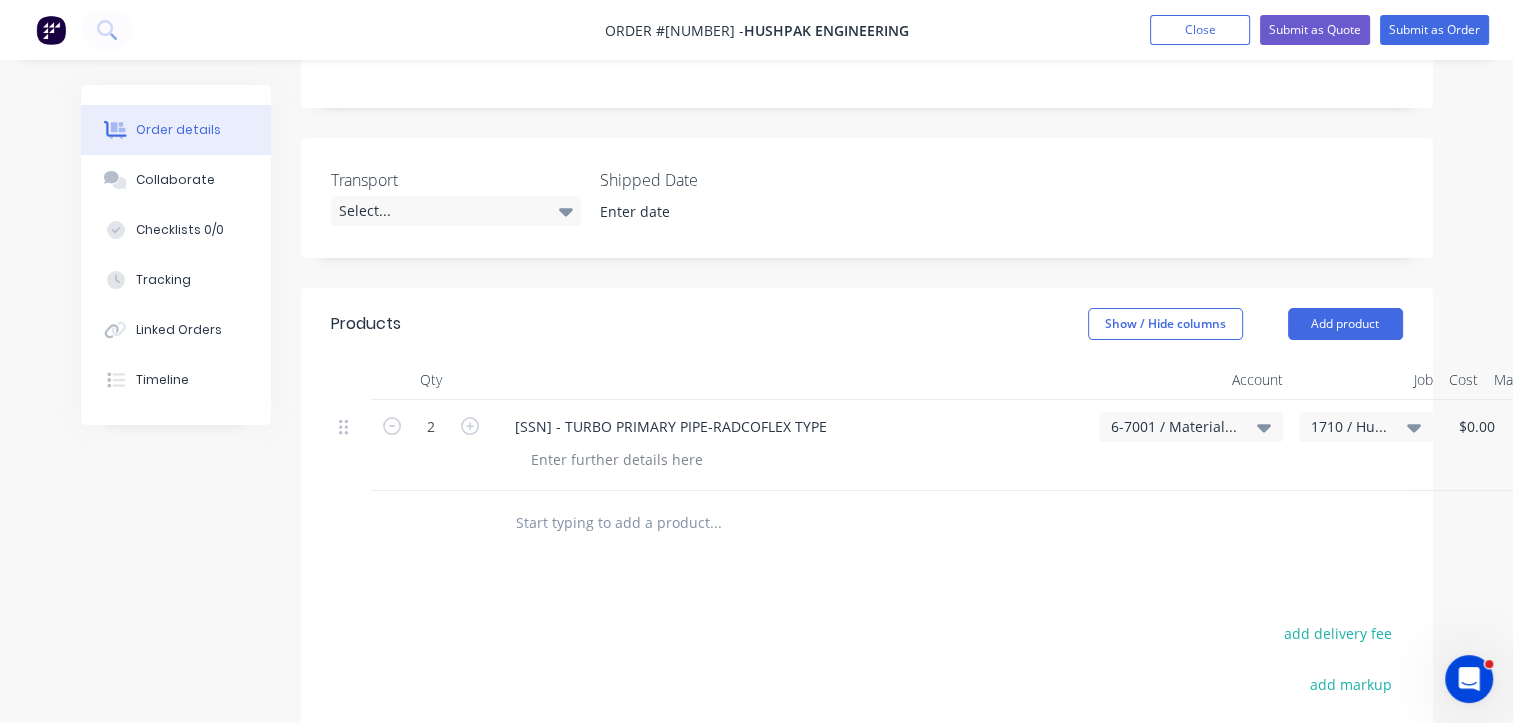 click at bounding box center (799, 459) 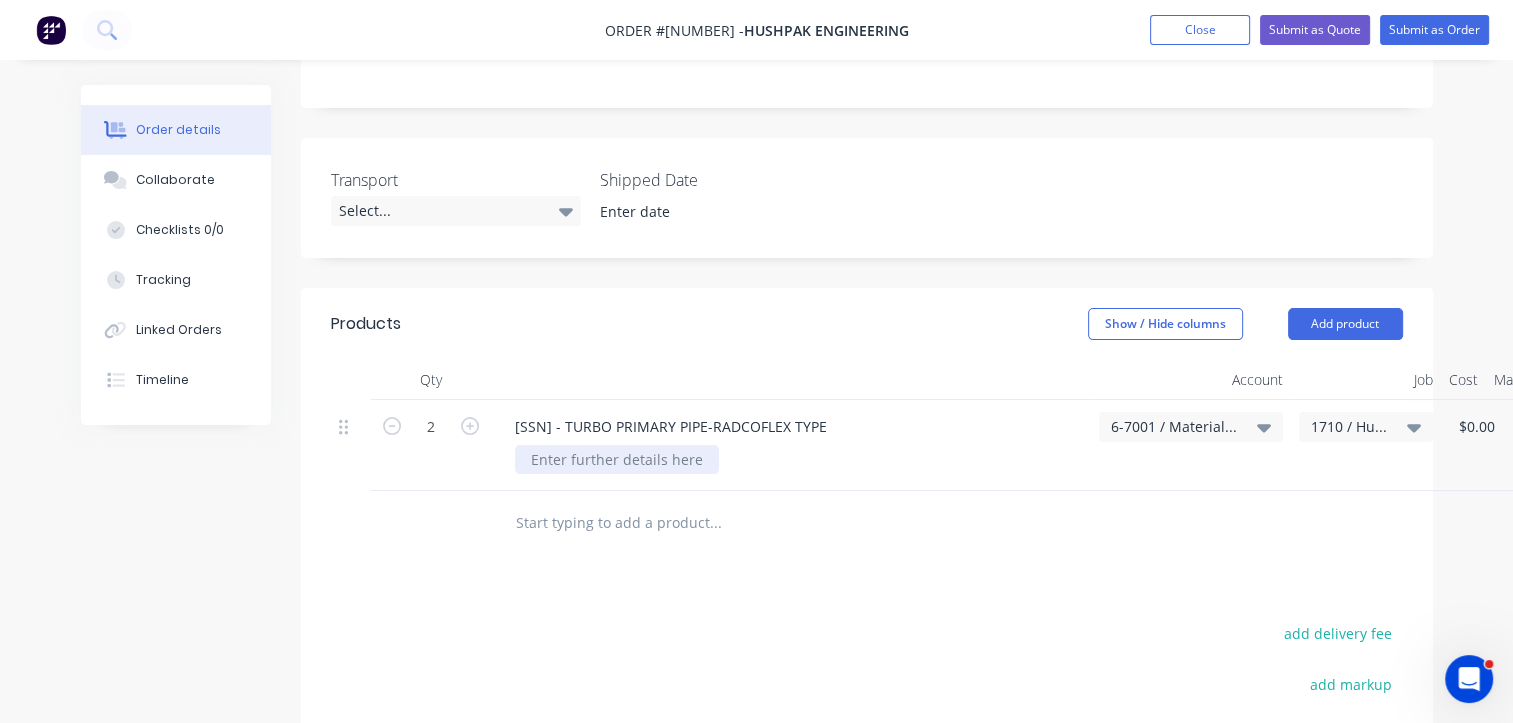 click at bounding box center (617, 459) 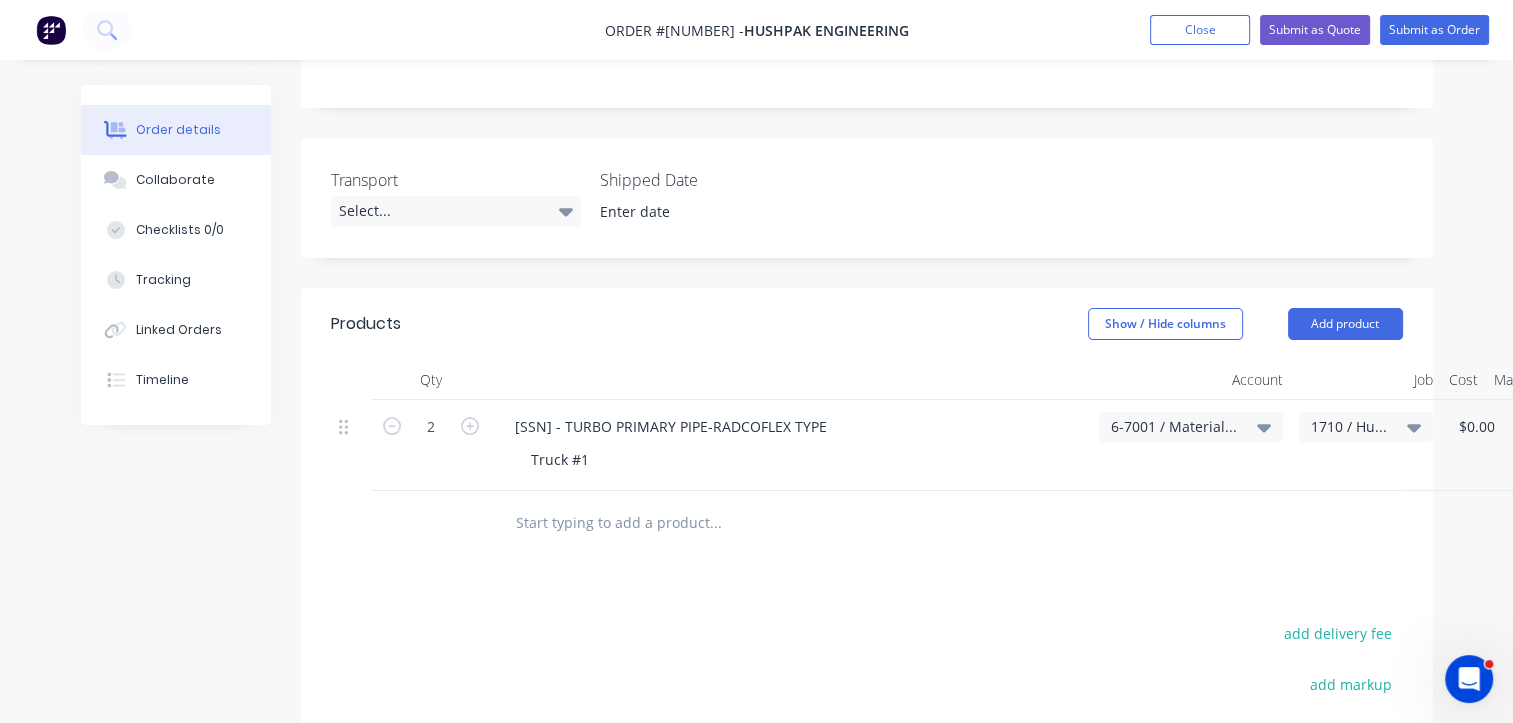 click on "Truck #1" at bounding box center (799, 459) 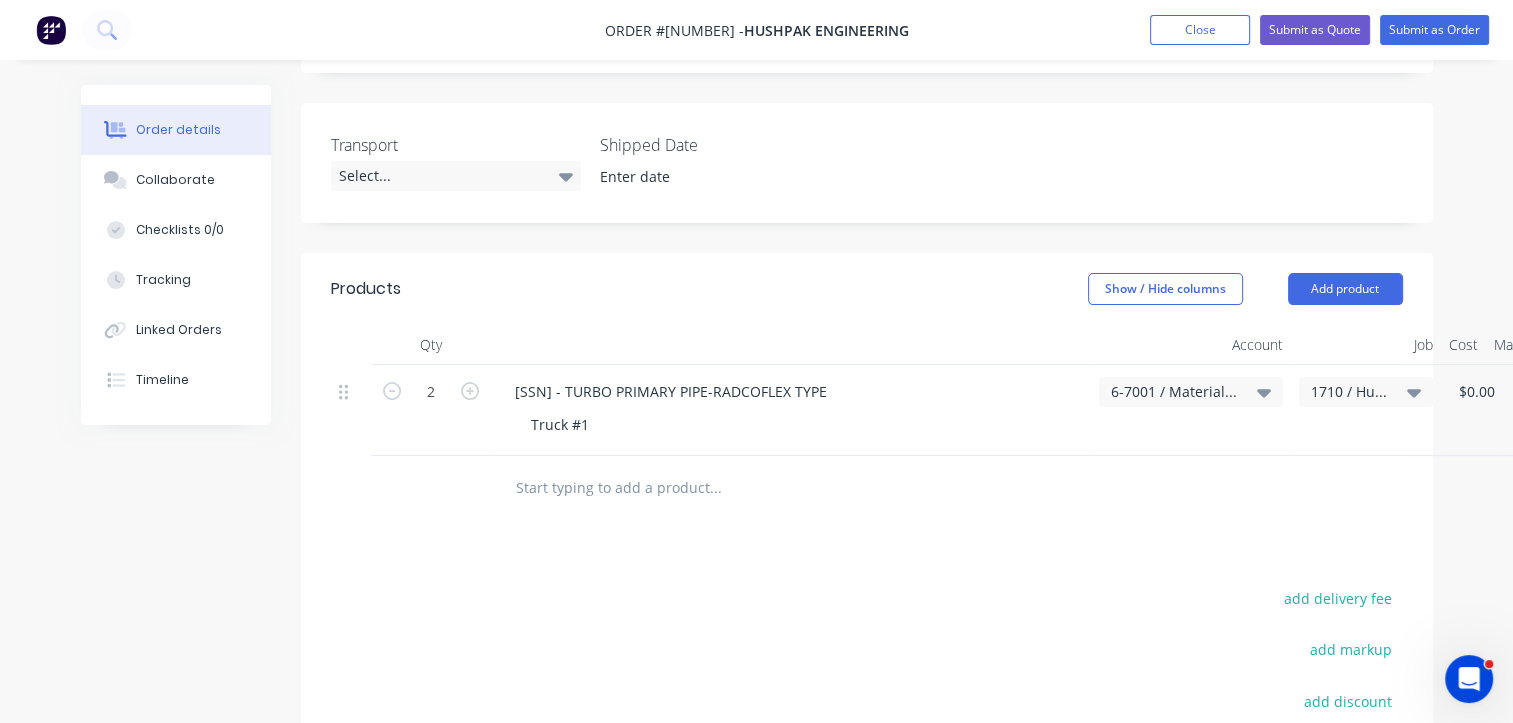 scroll, scrollTop: 400, scrollLeft: 0, axis: vertical 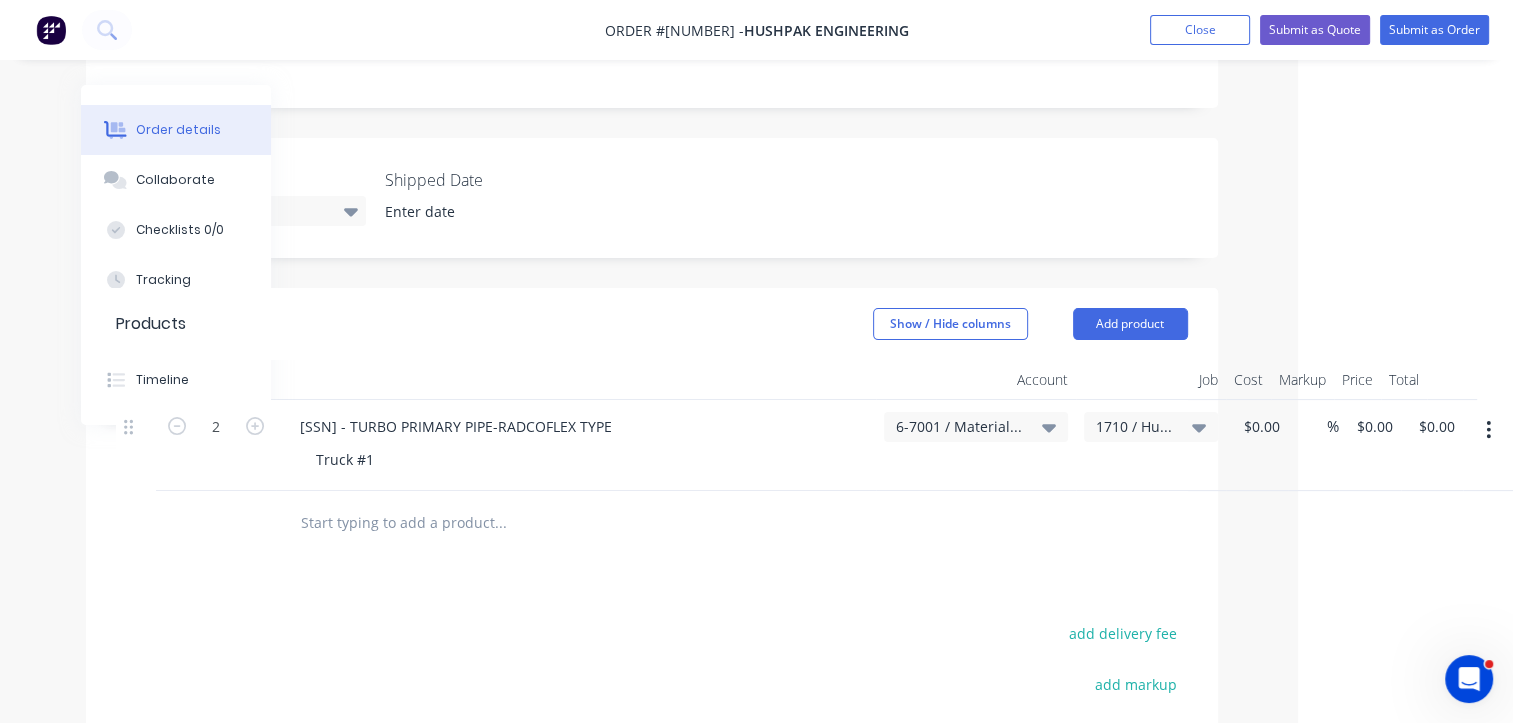 click 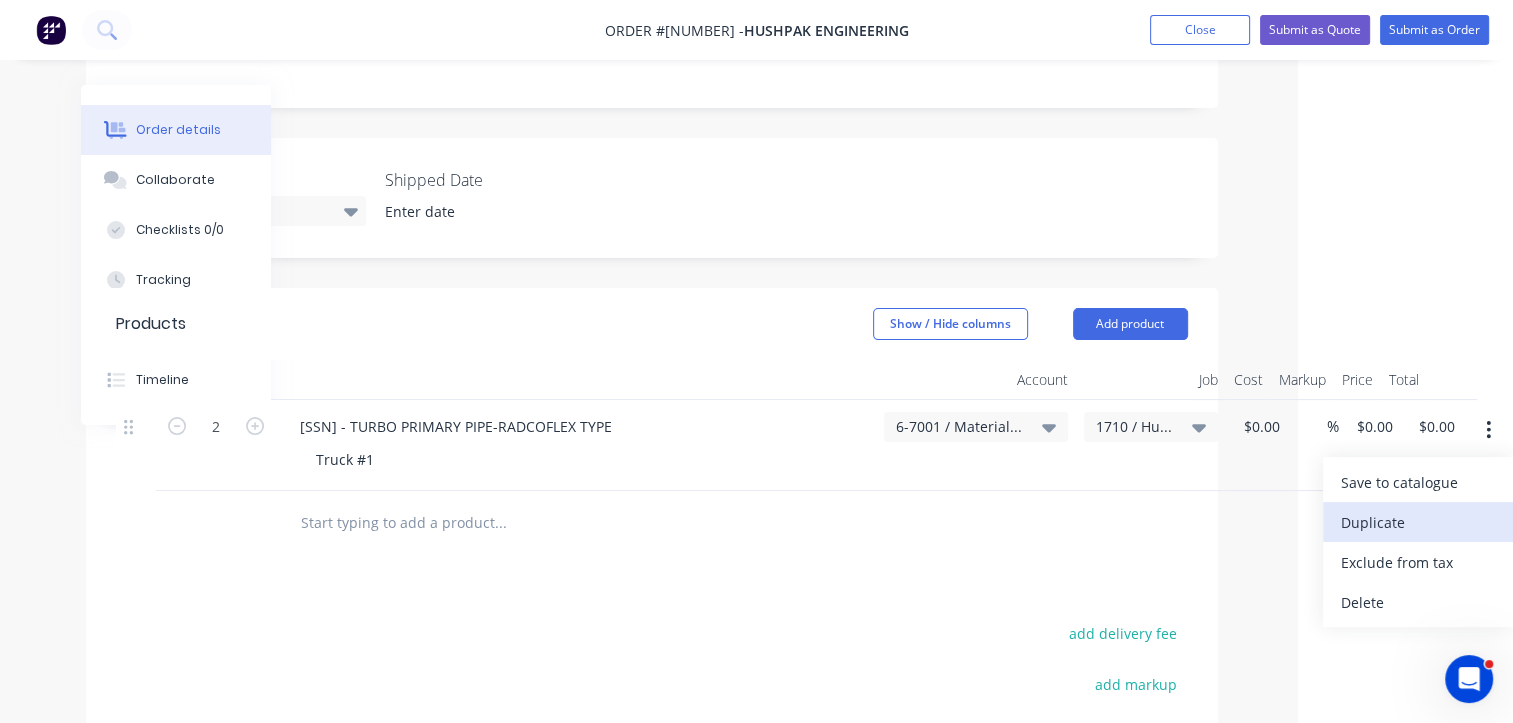 click on "Duplicate" at bounding box center [1418, 522] 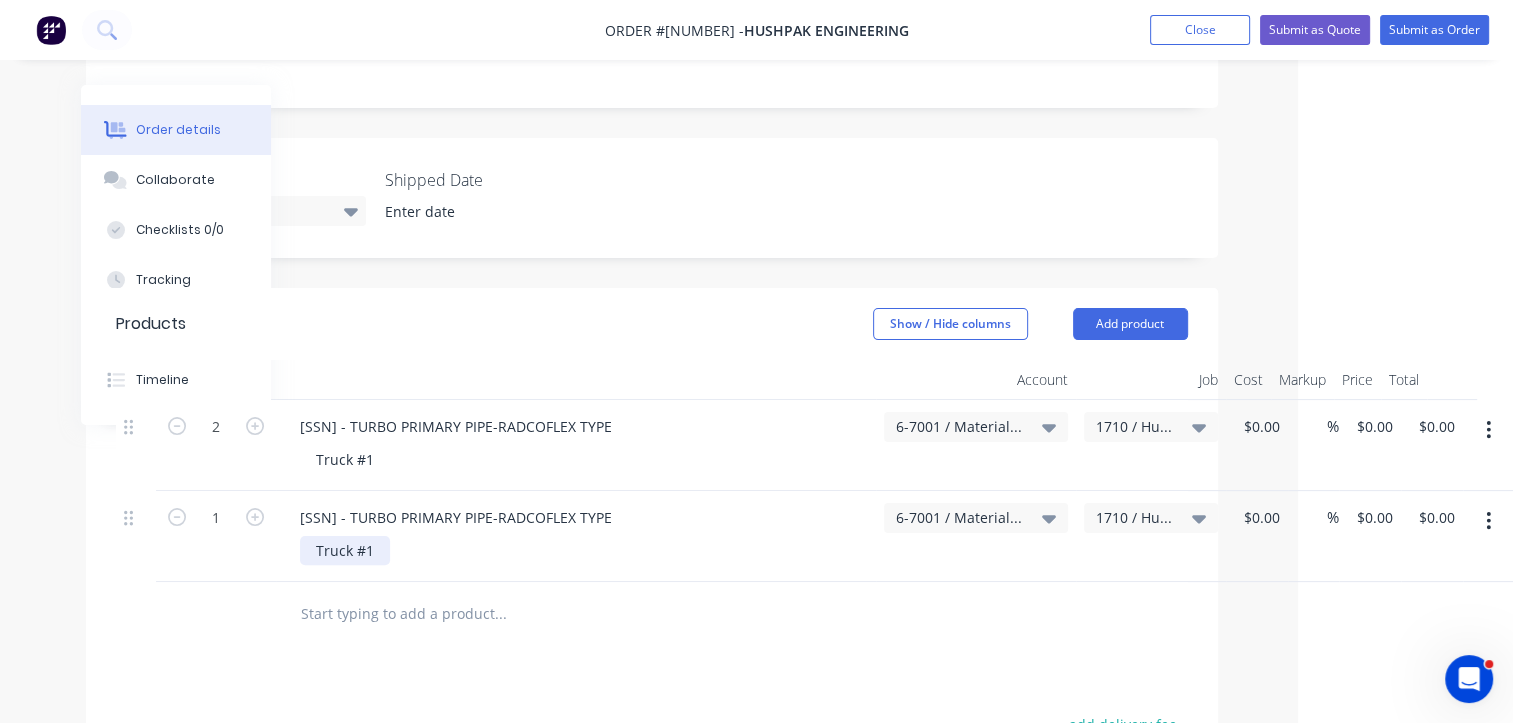 click on "Truck #1" at bounding box center [345, 550] 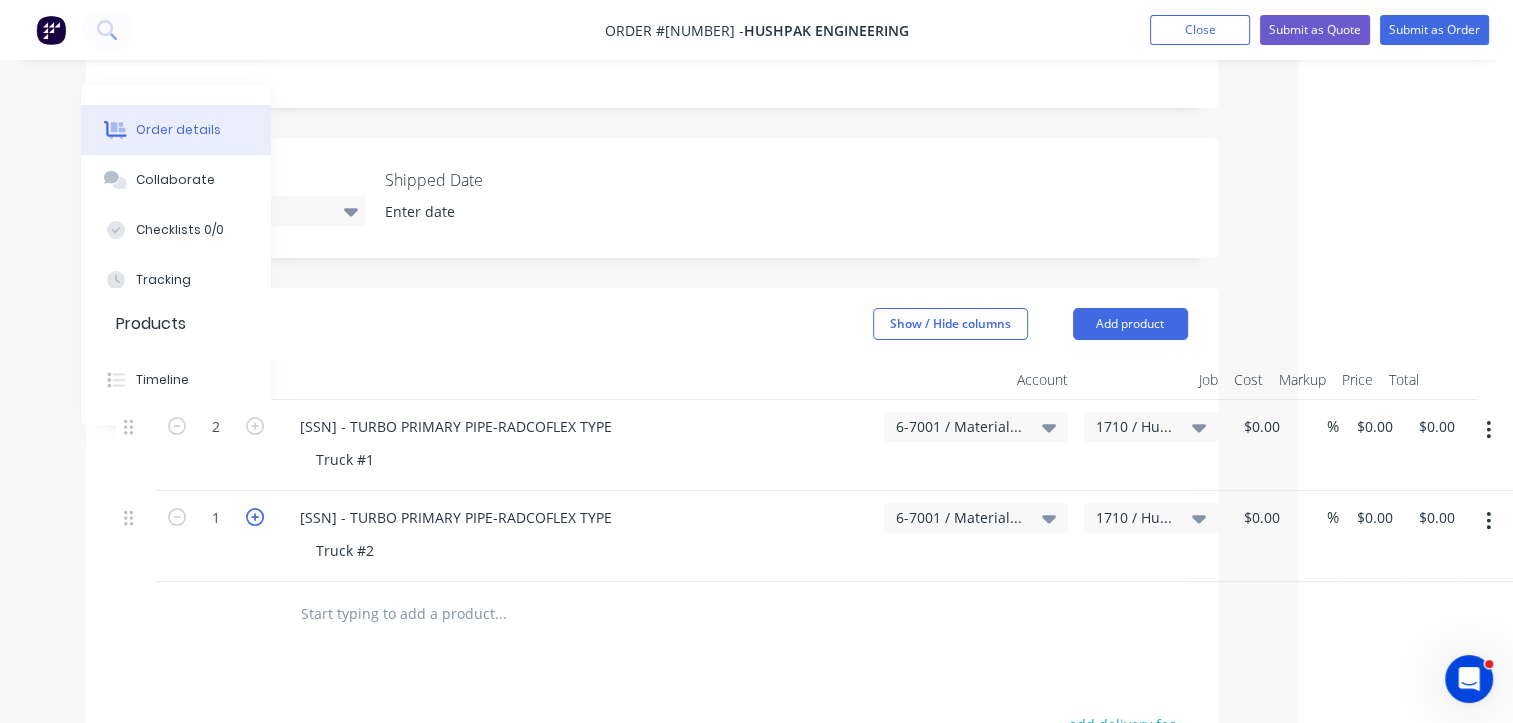 click 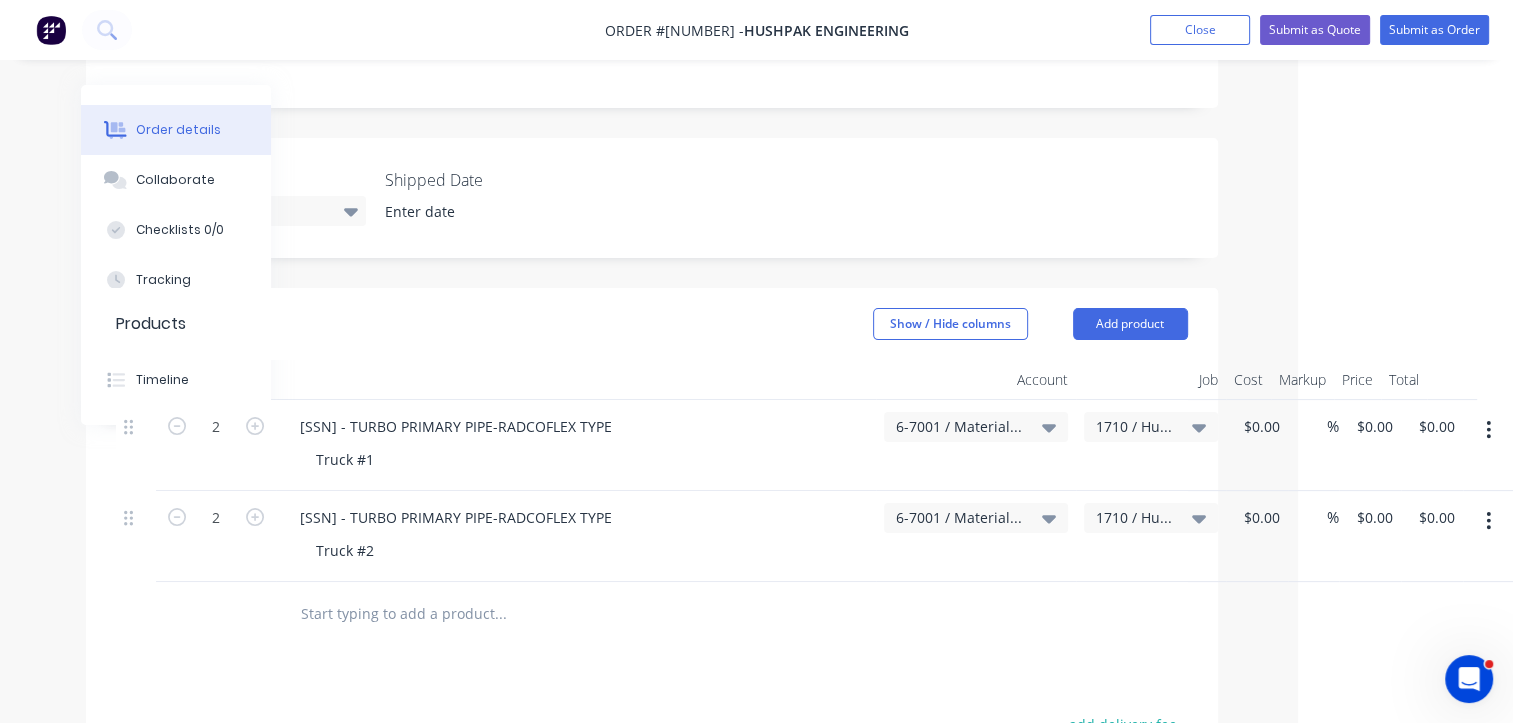 click 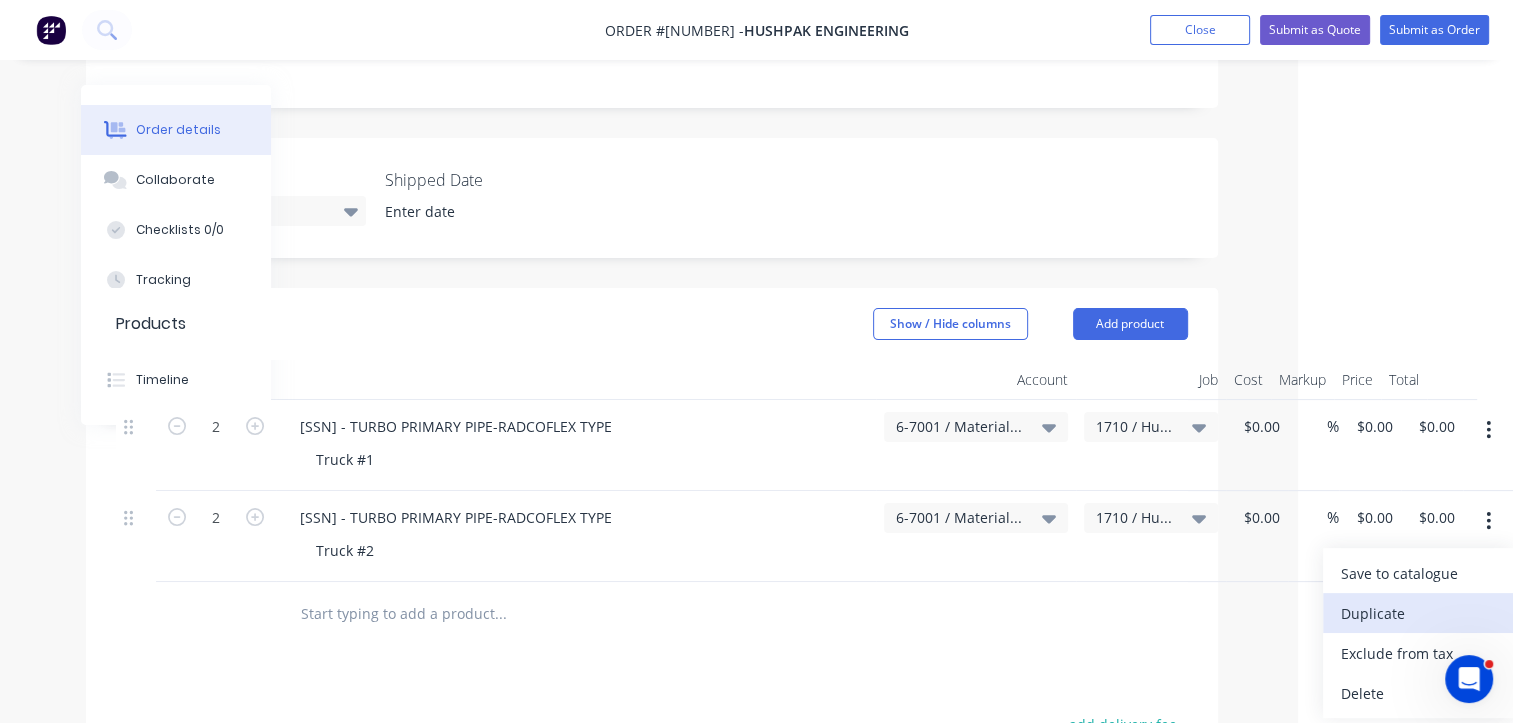 click on "Duplicate" at bounding box center (1418, 613) 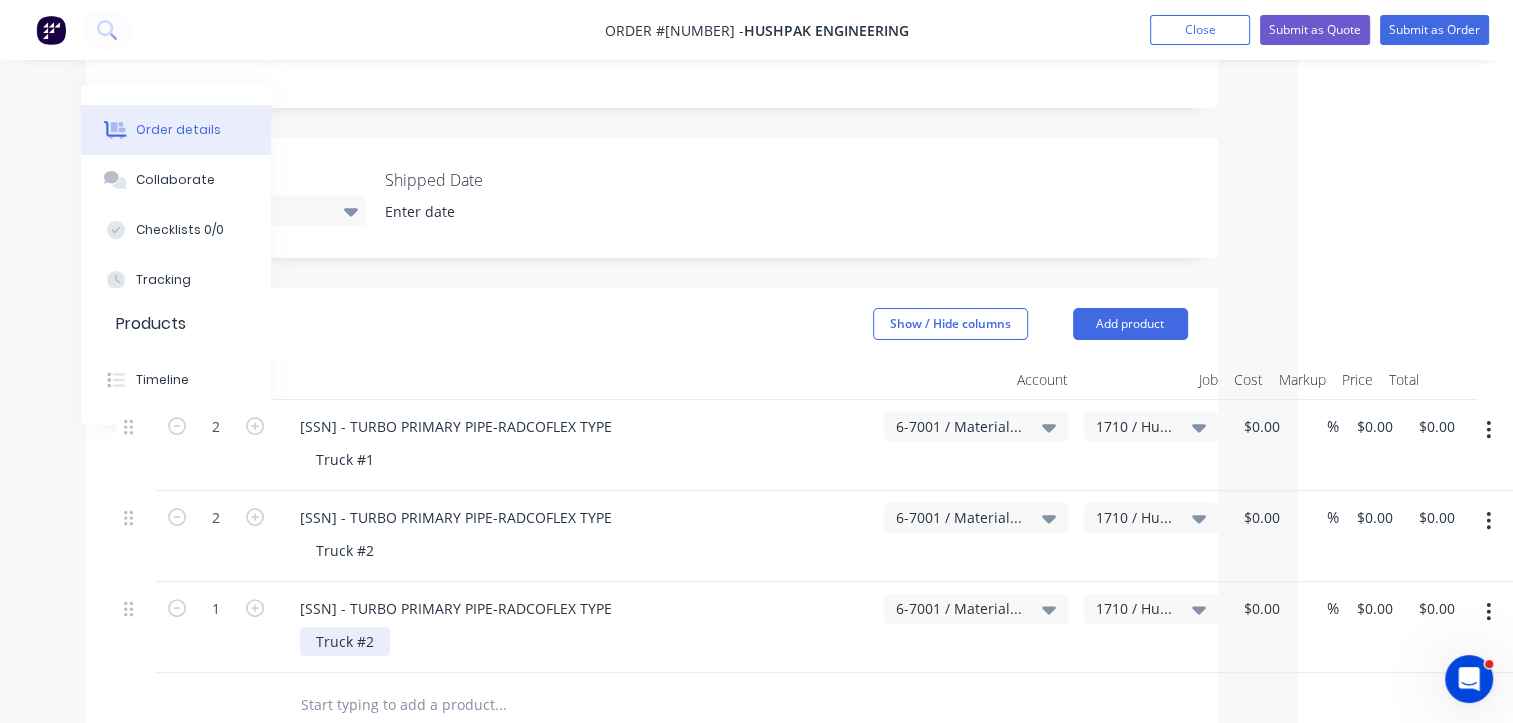 click on "Truck #2" at bounding box center [345, 641] 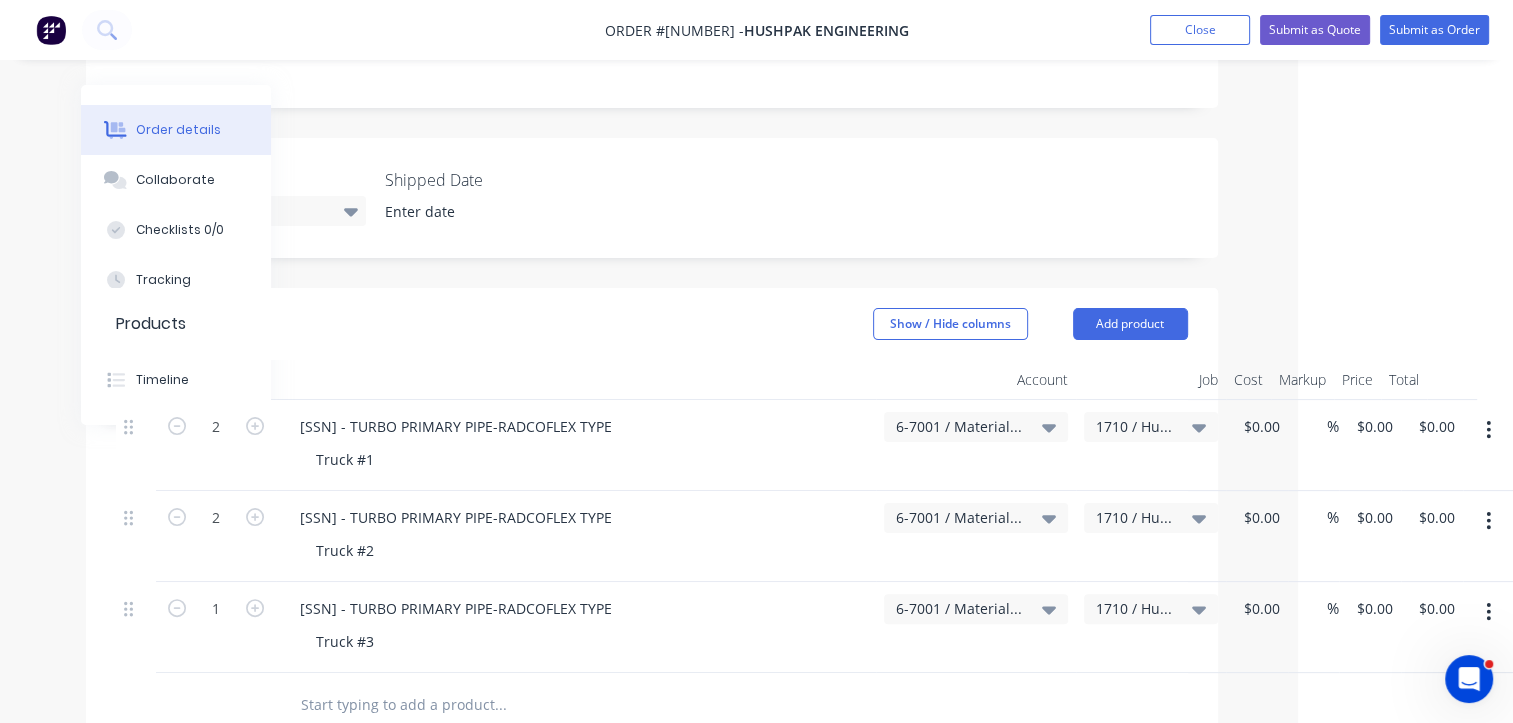 click 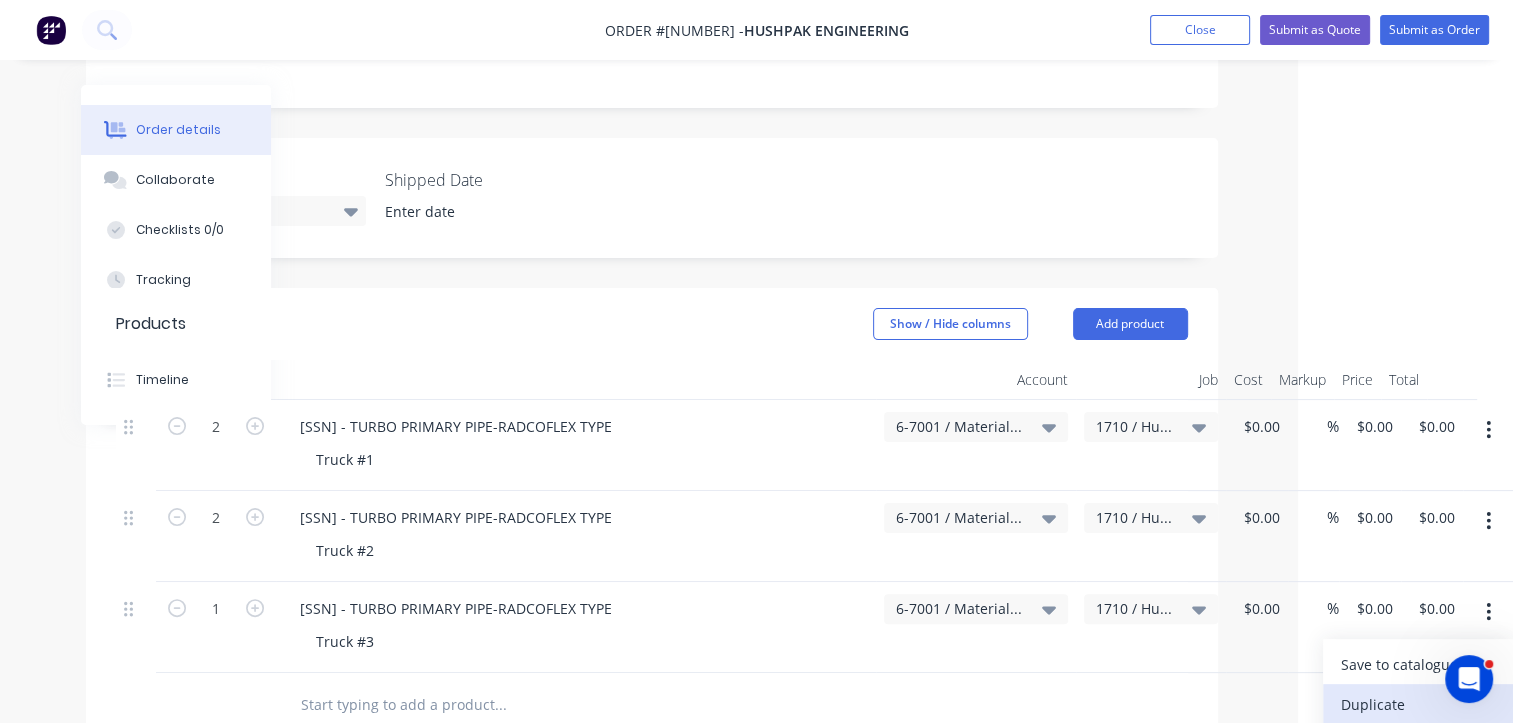 click on "Duplicate" at bounding box center (1418, 704) 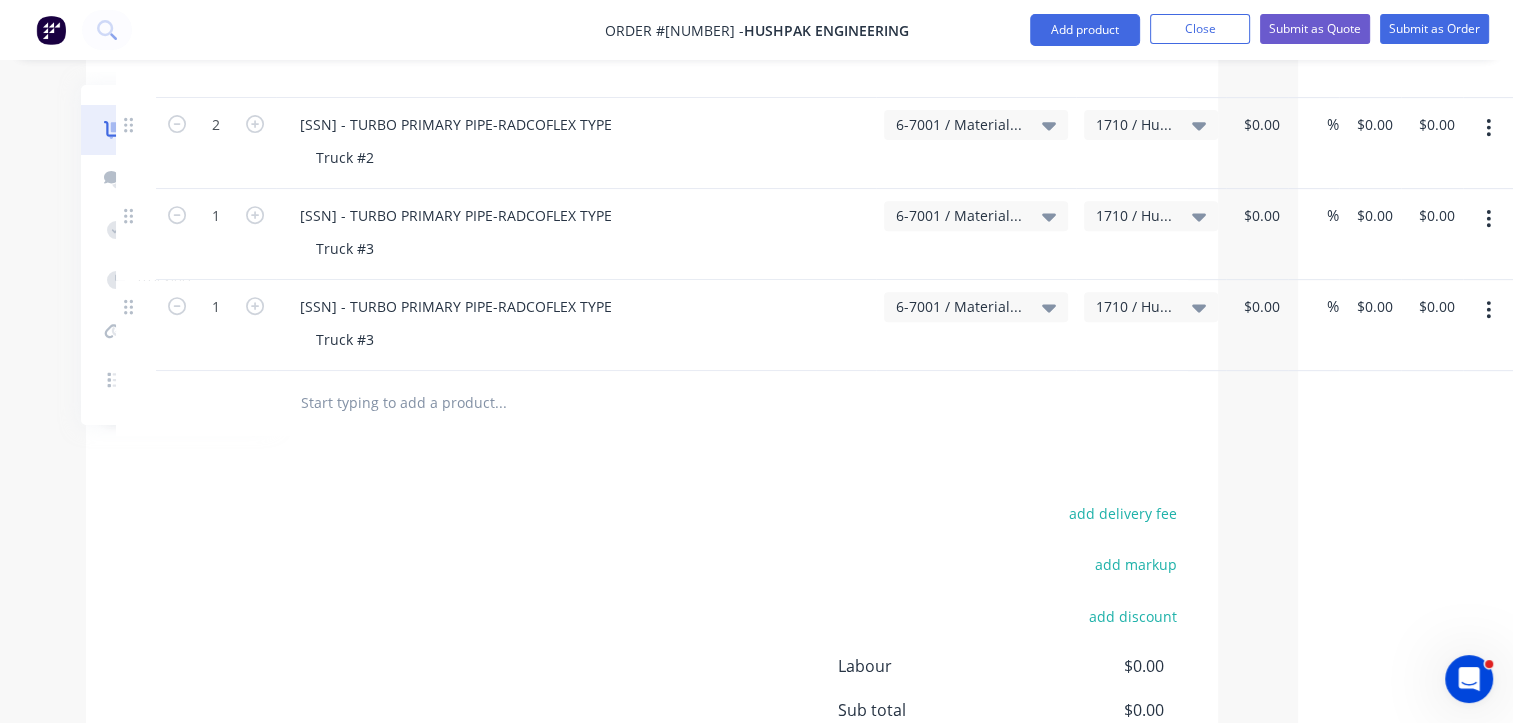 scroll, scrollTop: 800, scrollLeft: 215, axis: both 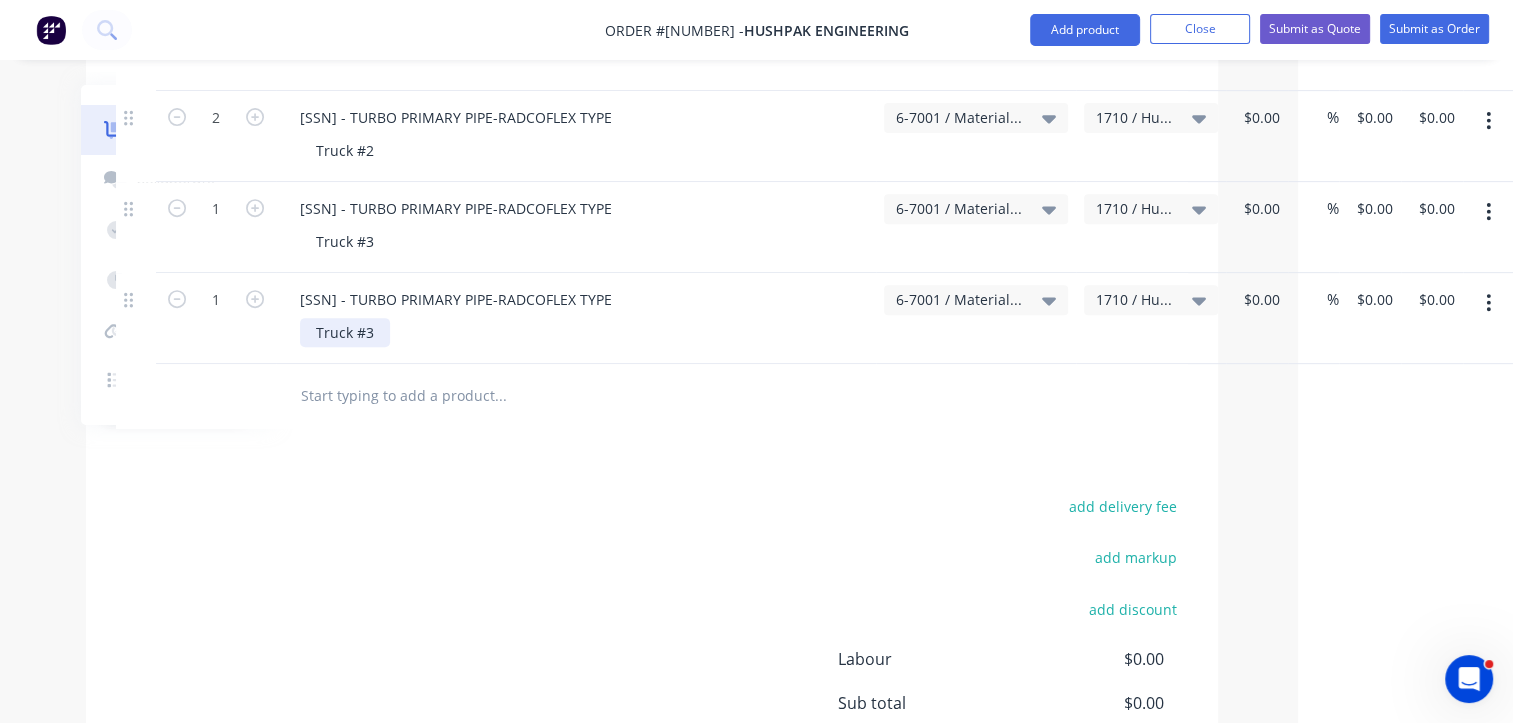click on "Truck #3" at bounding box center (345, 332) 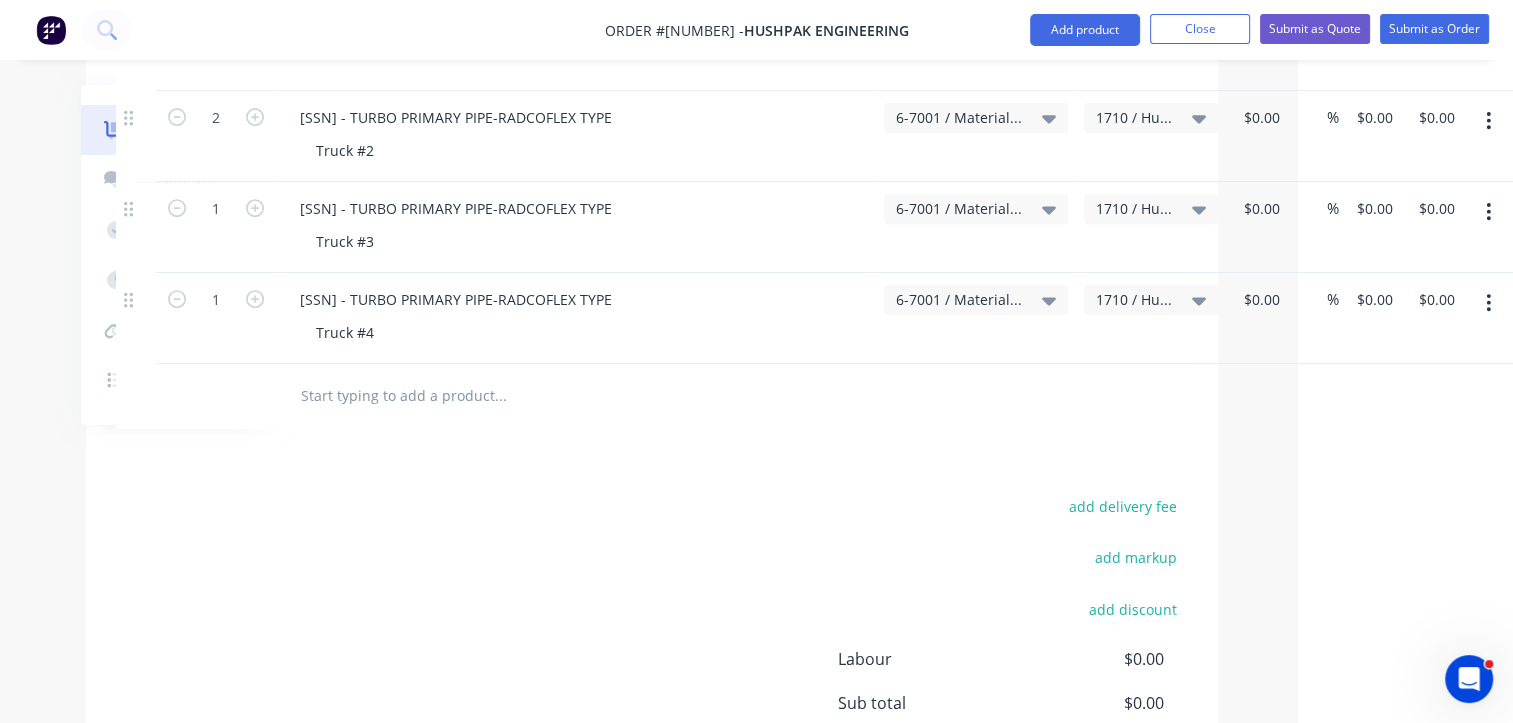 click 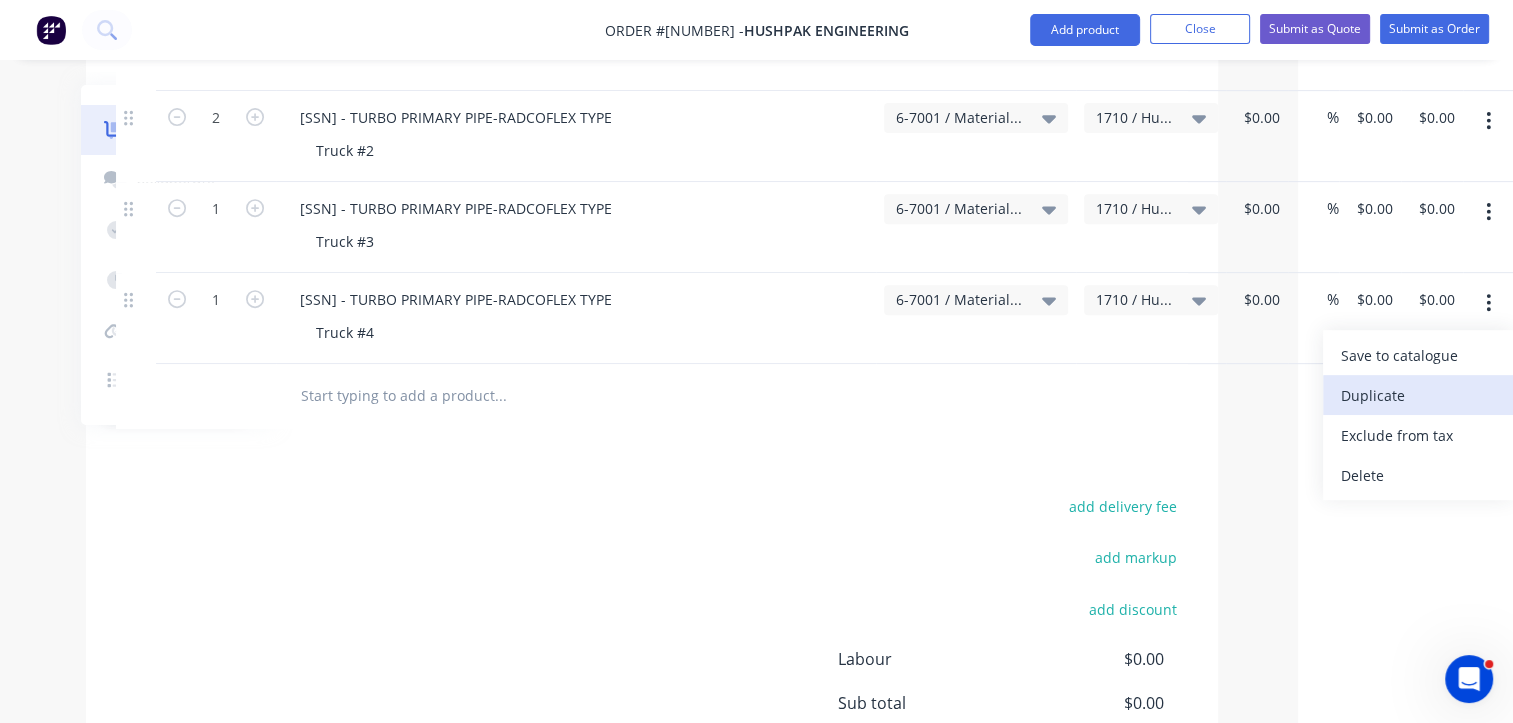 click on "Duplicate" at bounding box center (1418, 395) 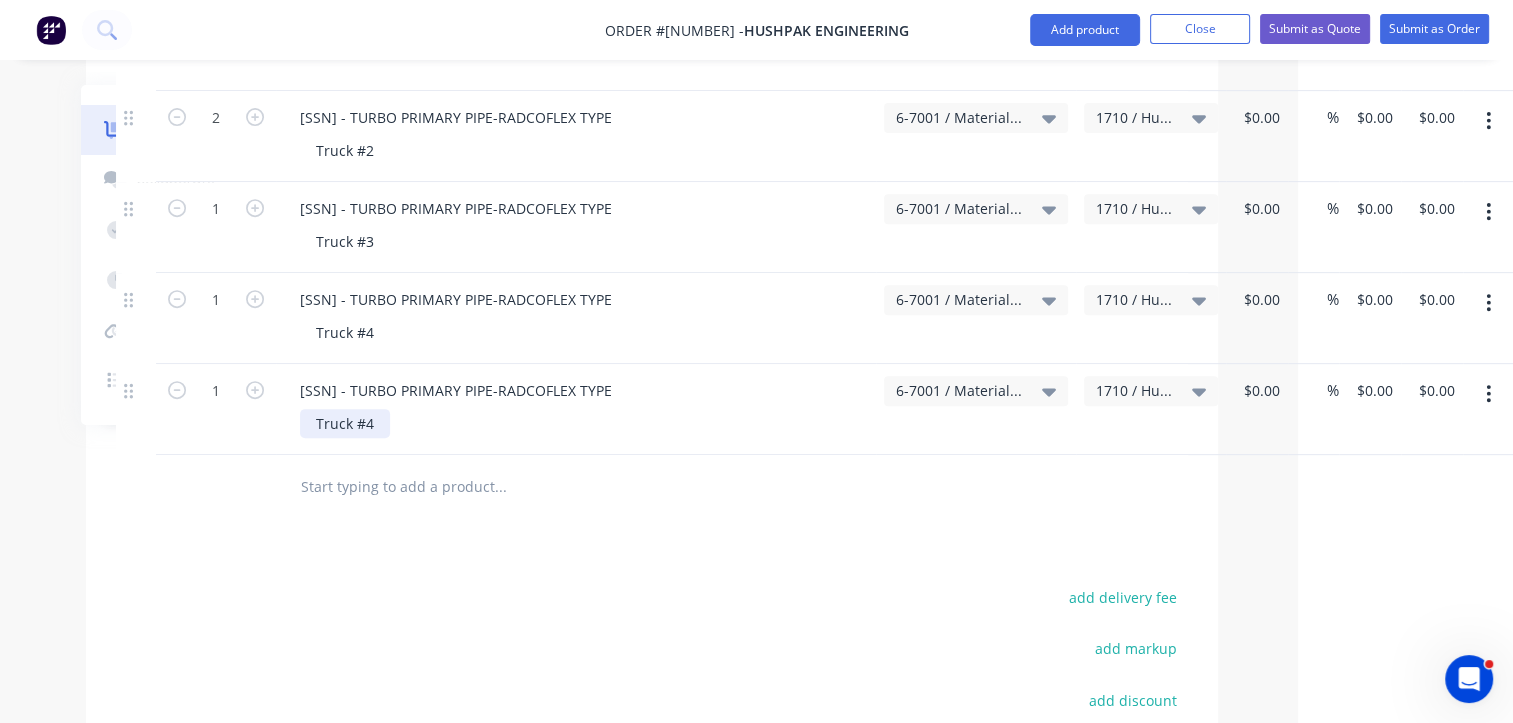 click on "Truck #4" at bounding box center [345, 423] 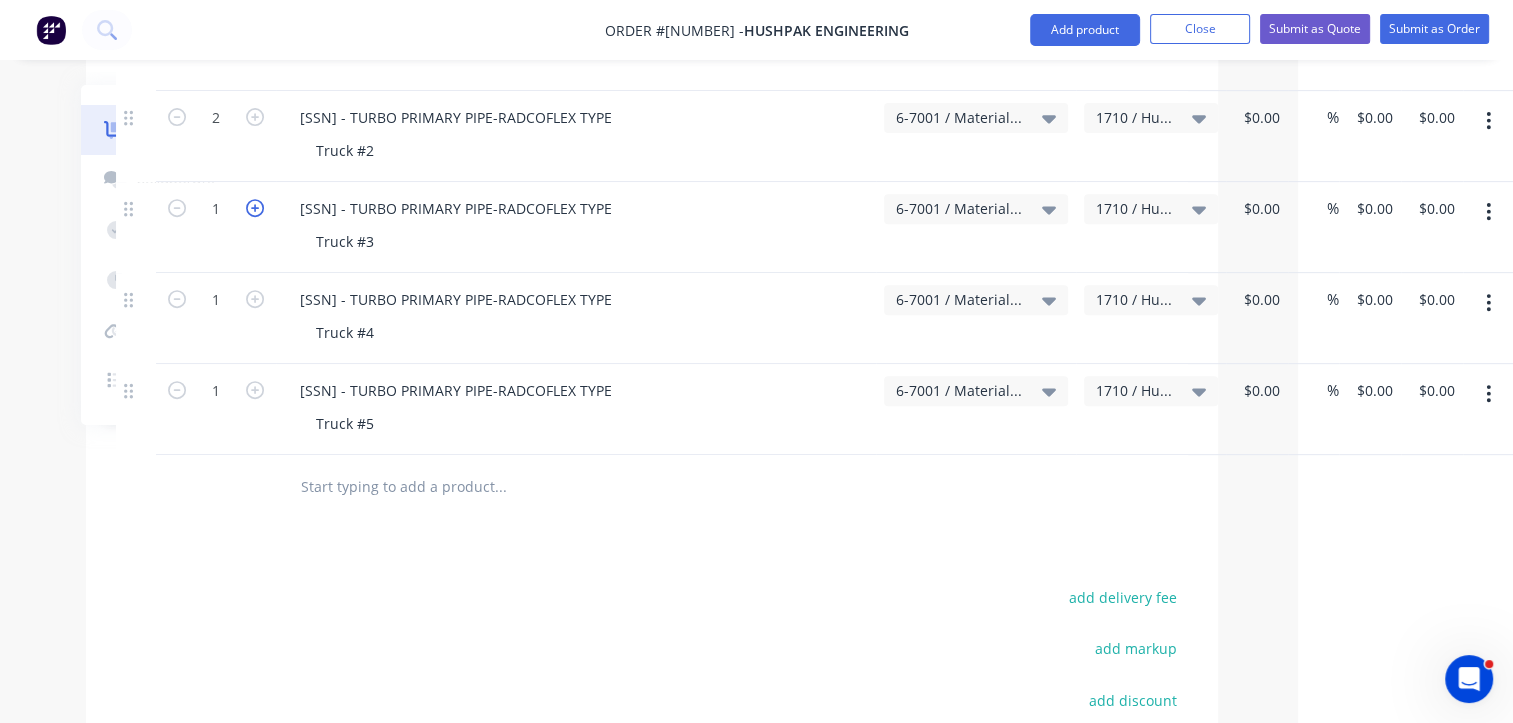 click 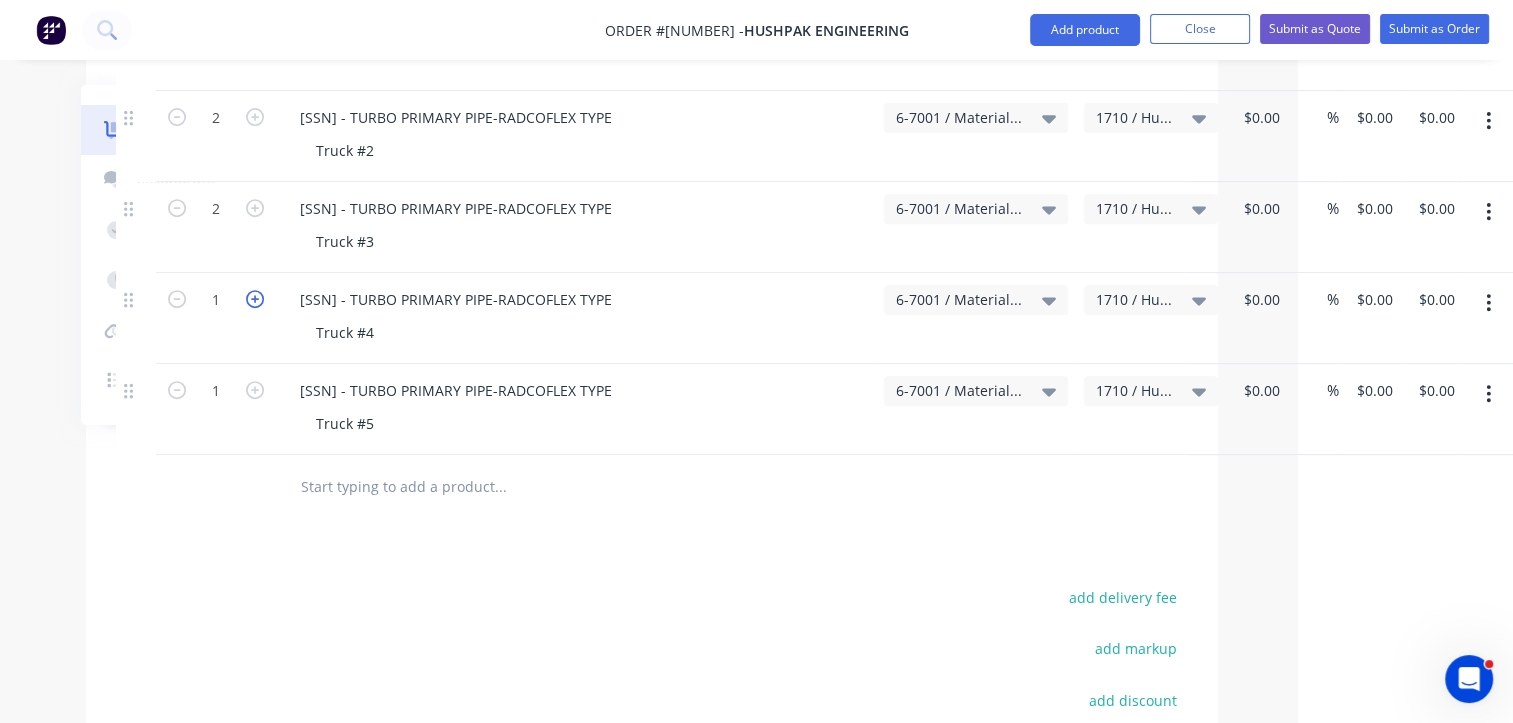 click 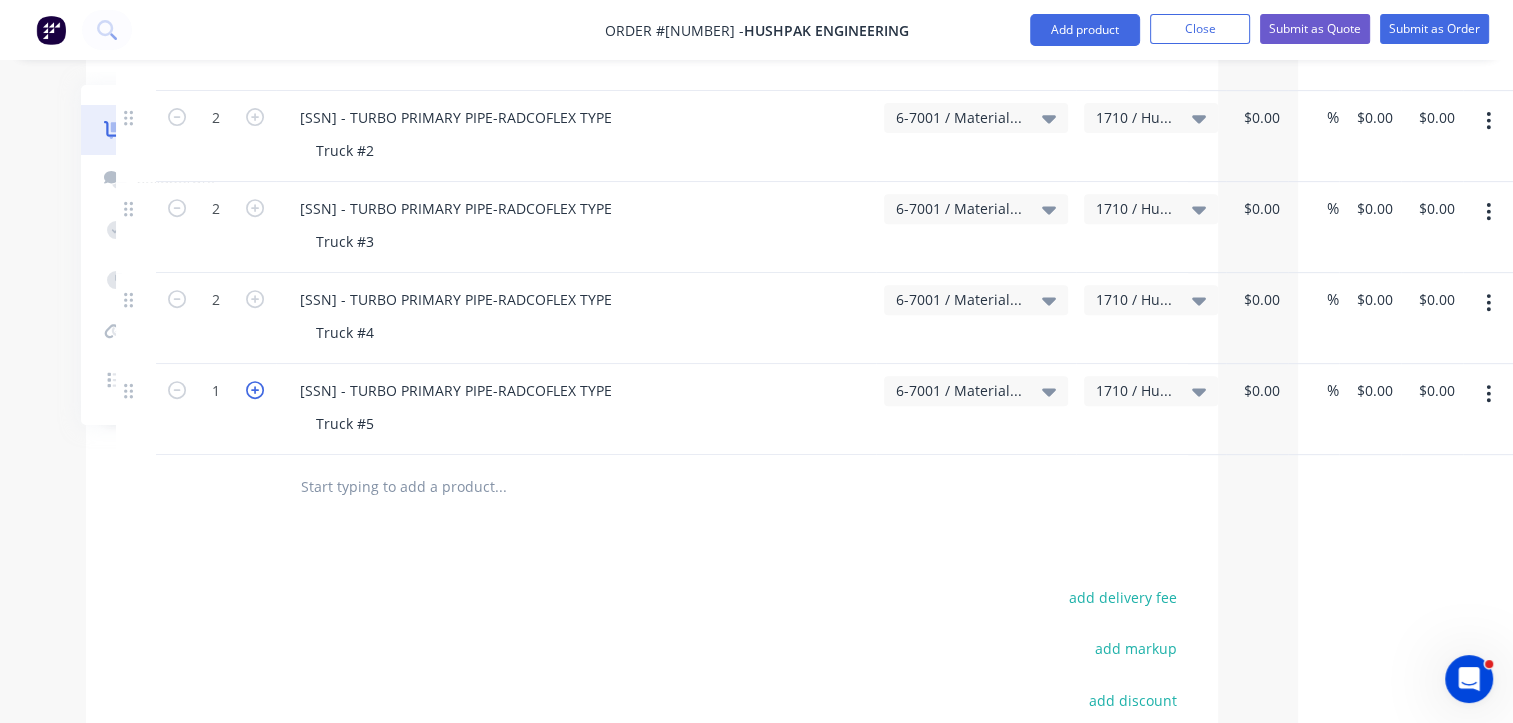click 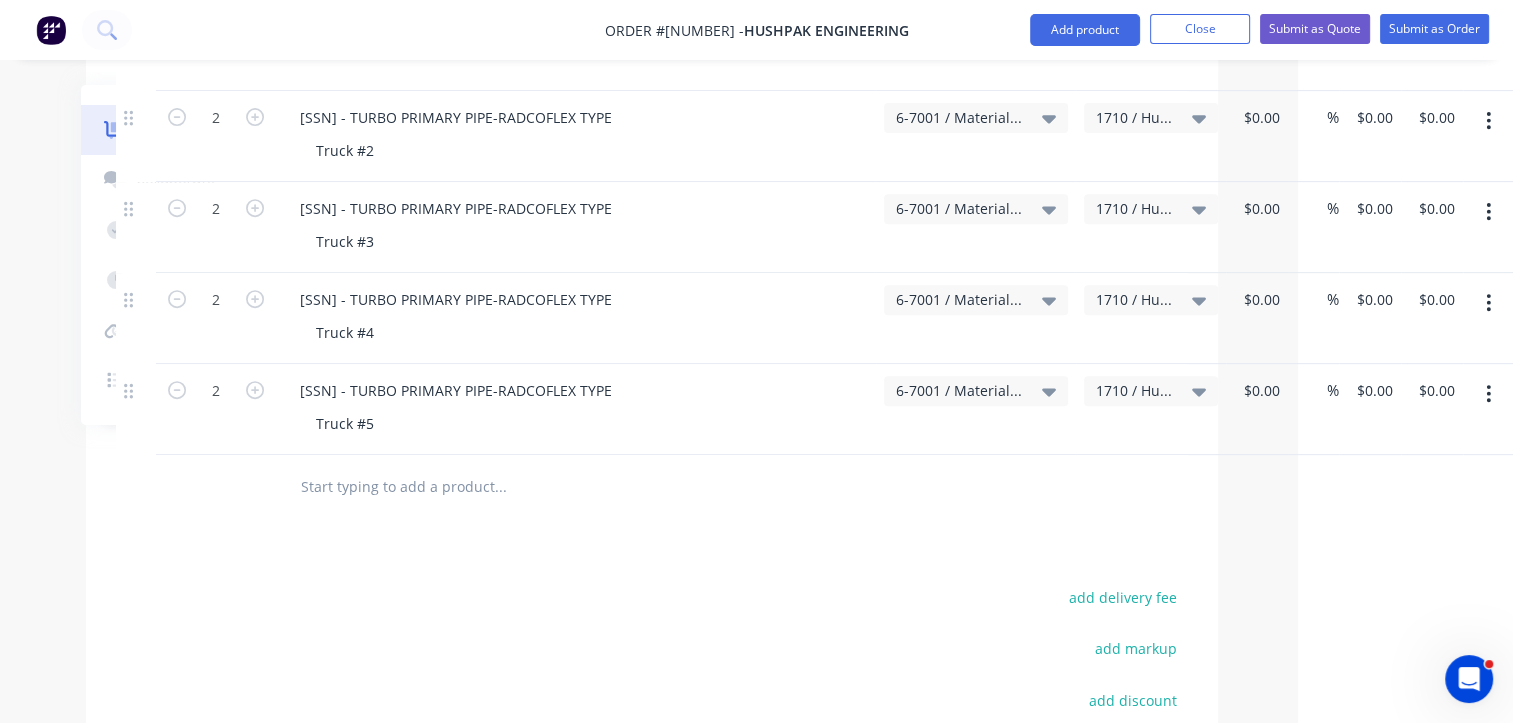 click at bounding box center (1488, 394) 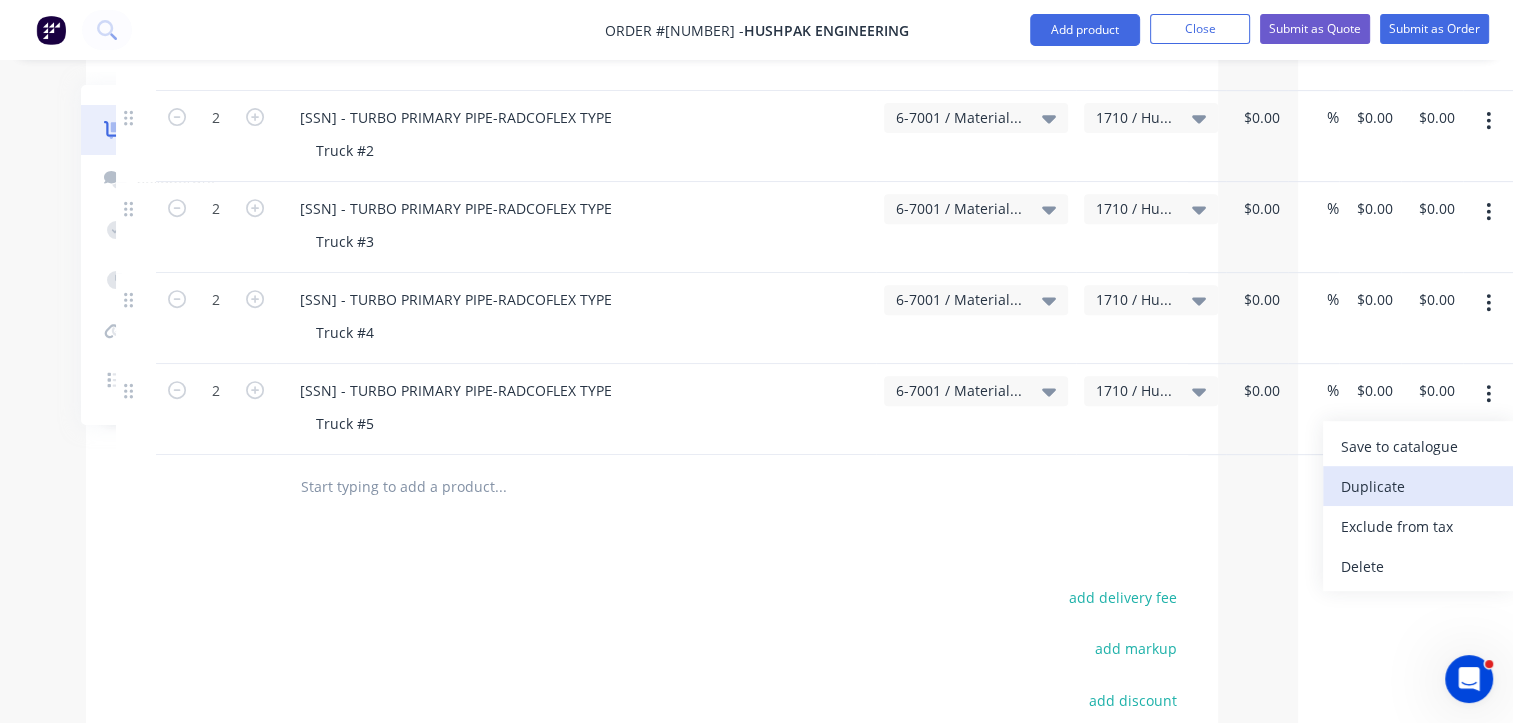 click on "Duplicate" at bounding box center [1418, 486] 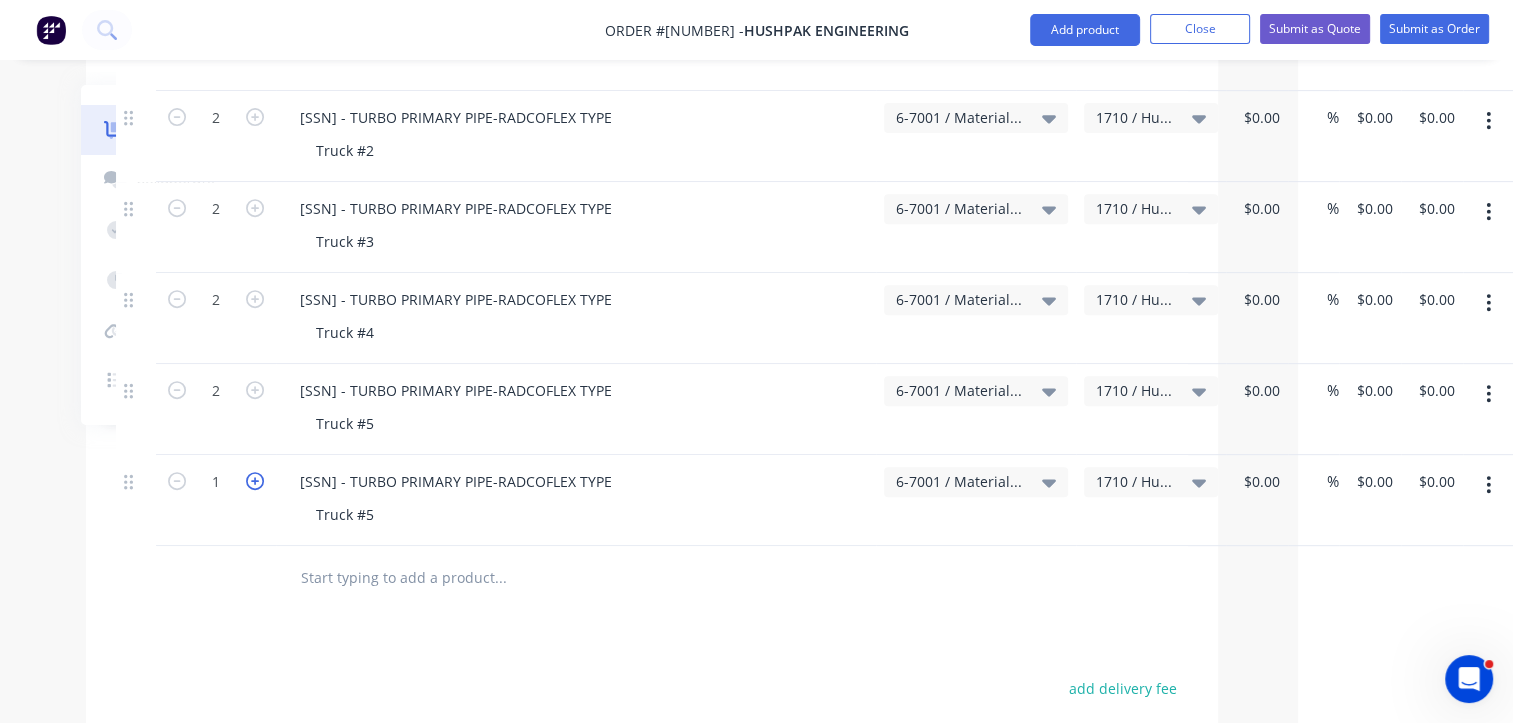 click 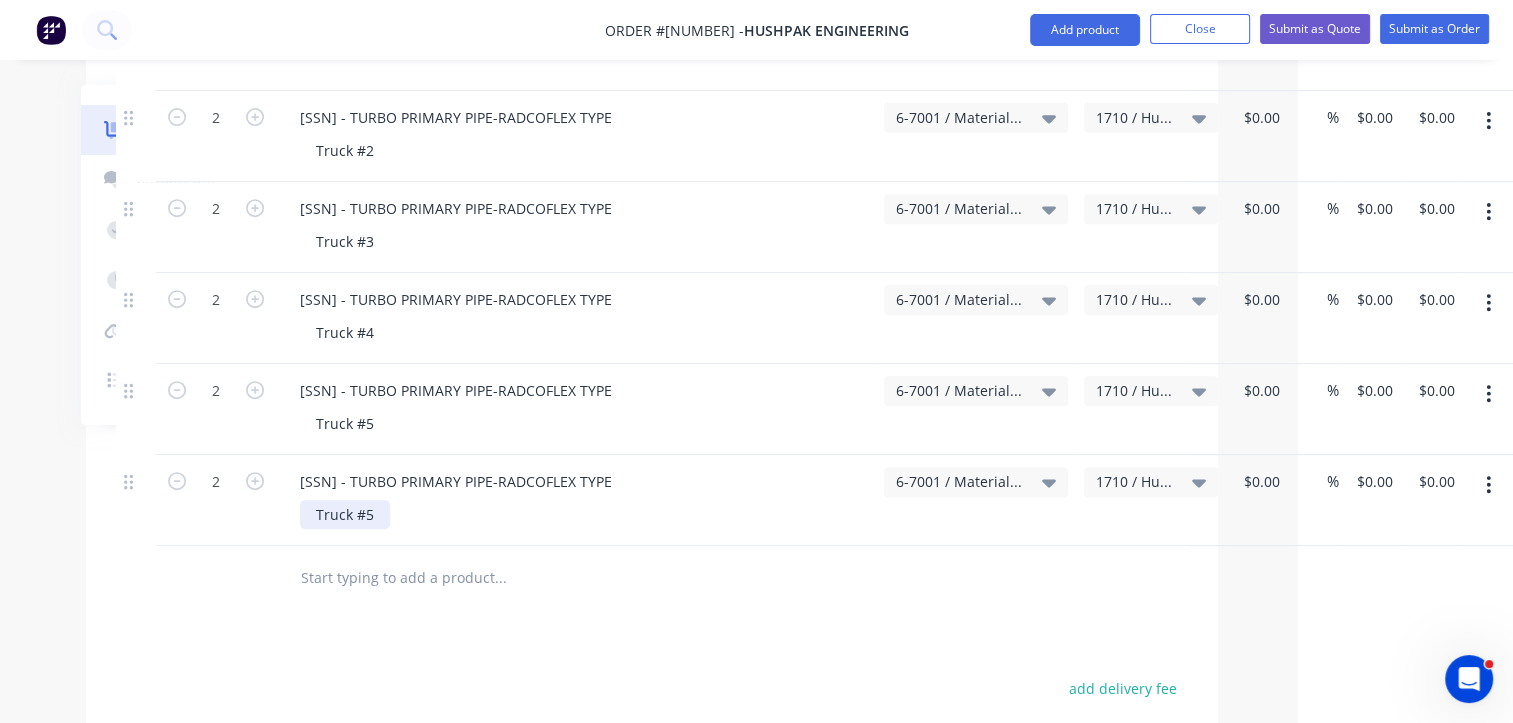 click on "Truck #5" at bounding box center (345, 514) 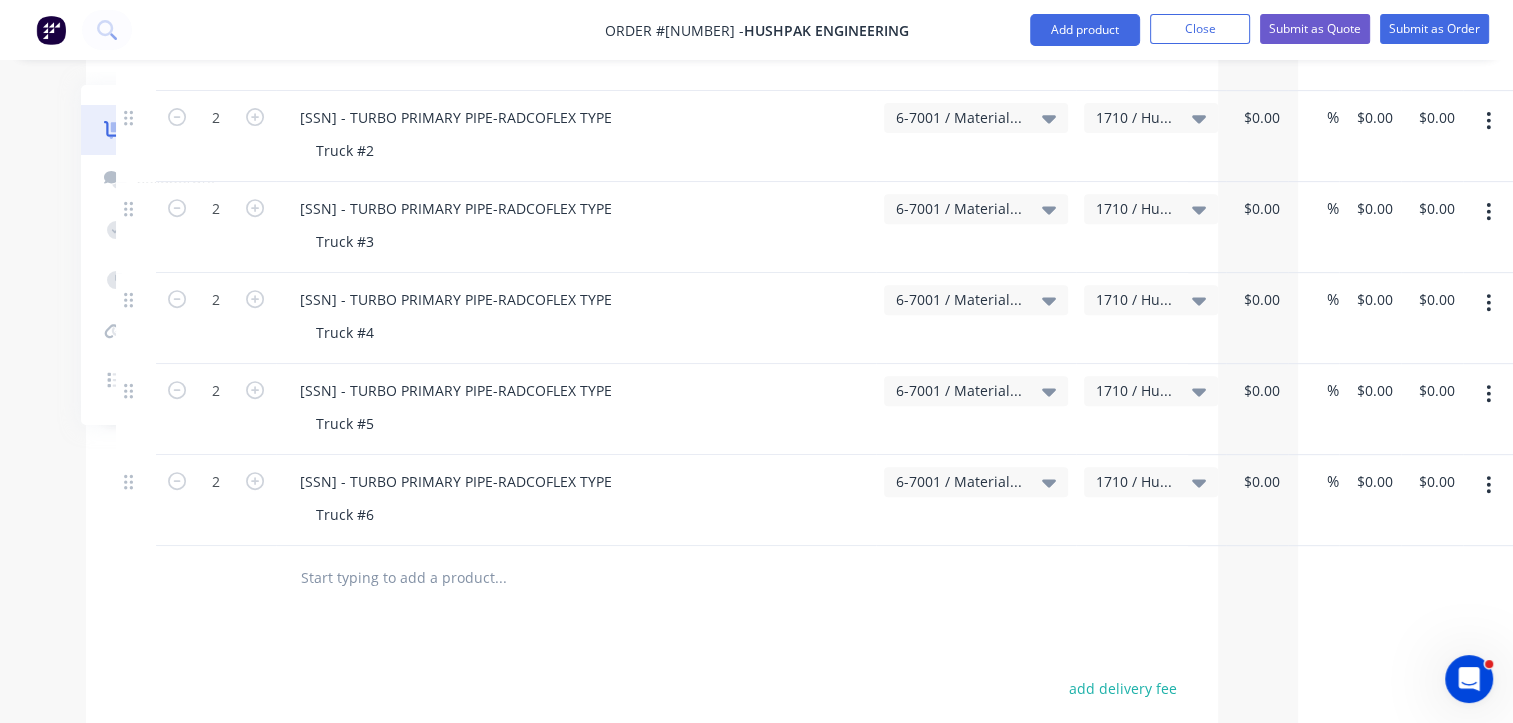 click 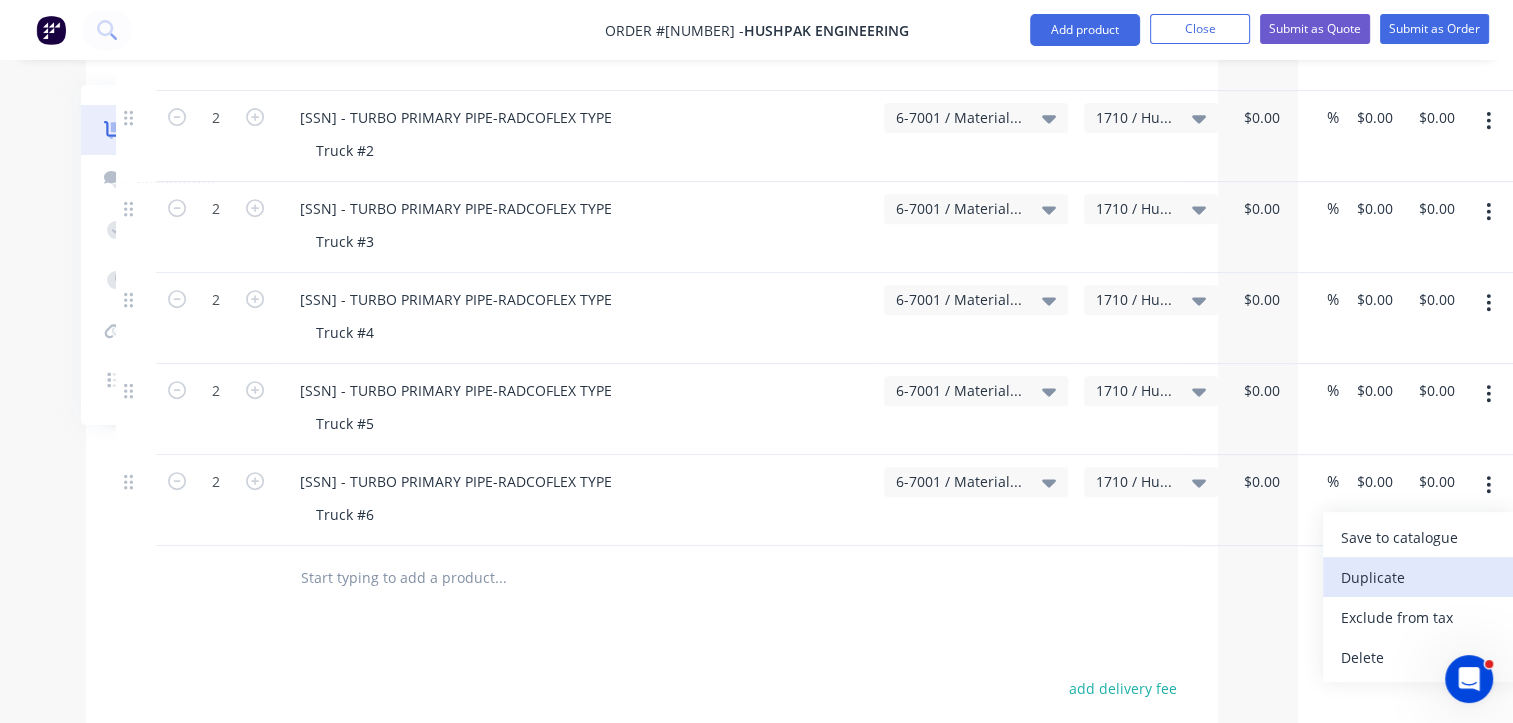 click on "Duplicate" at bounding box center (1418, 577) 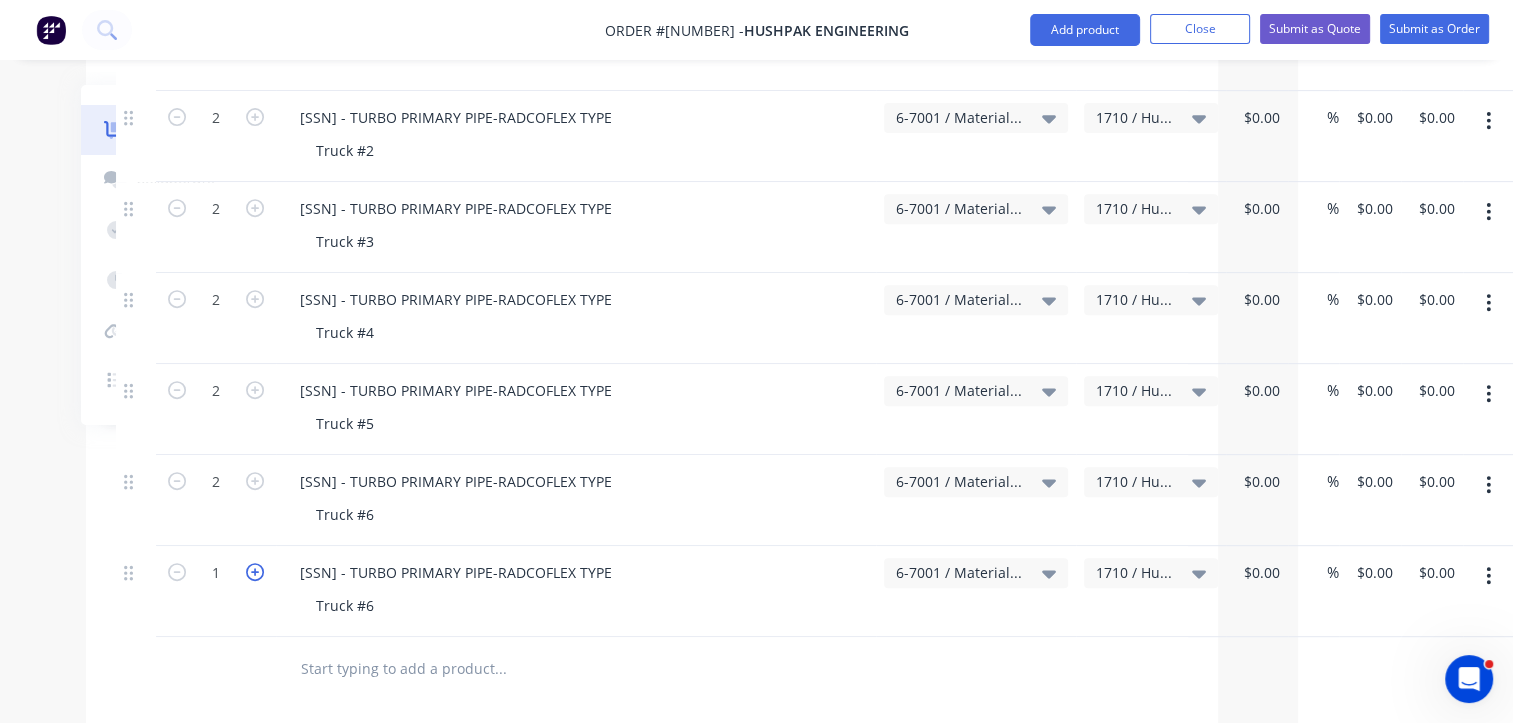 click 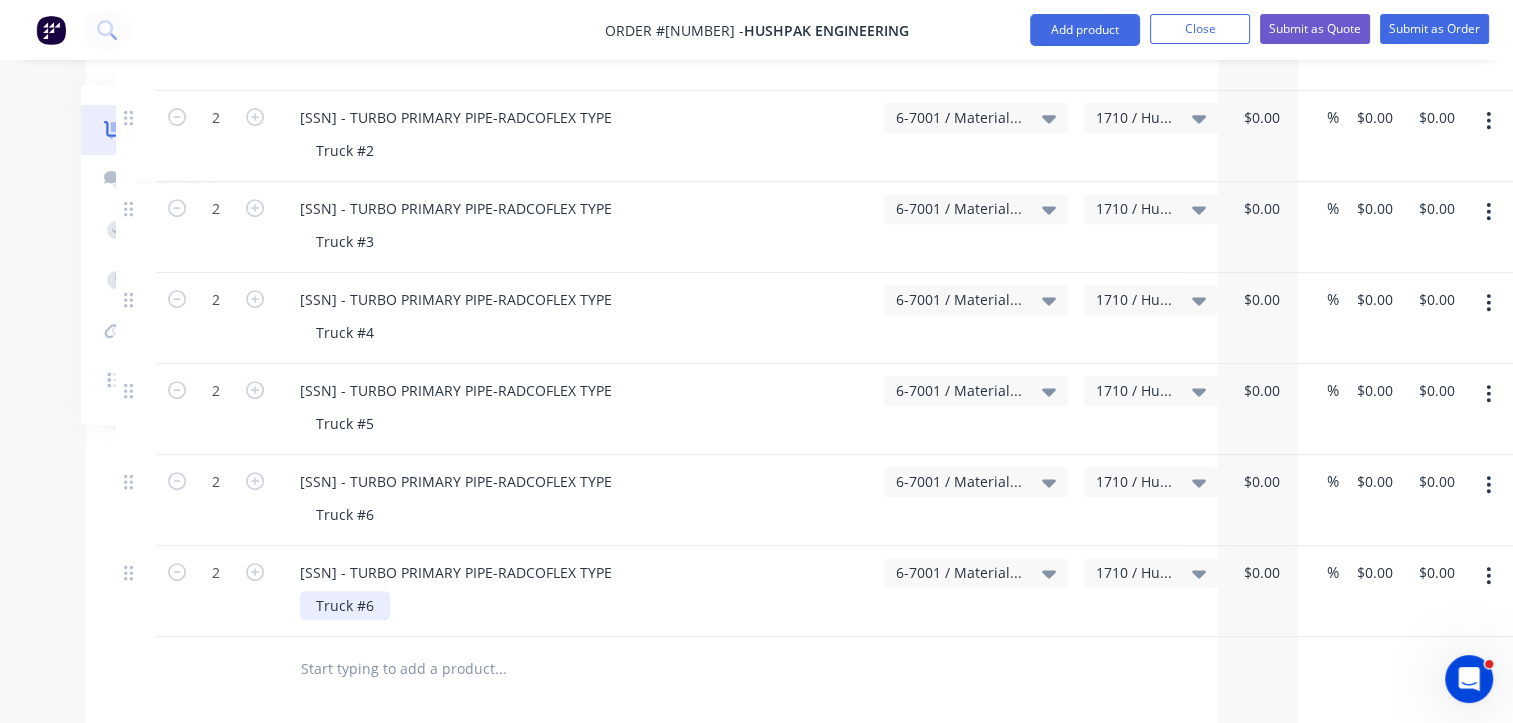 click on "Truck #6" at bounding box center [345, 605] 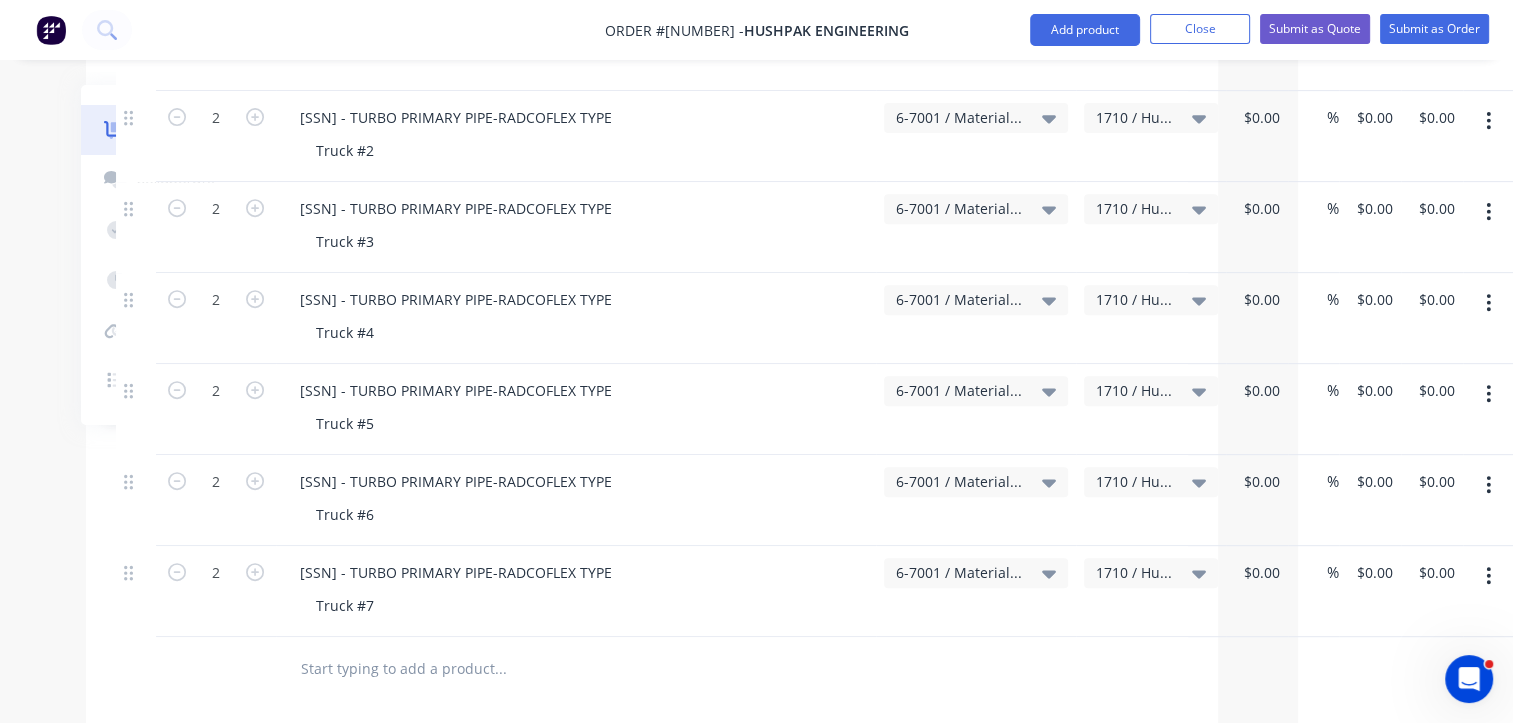 click 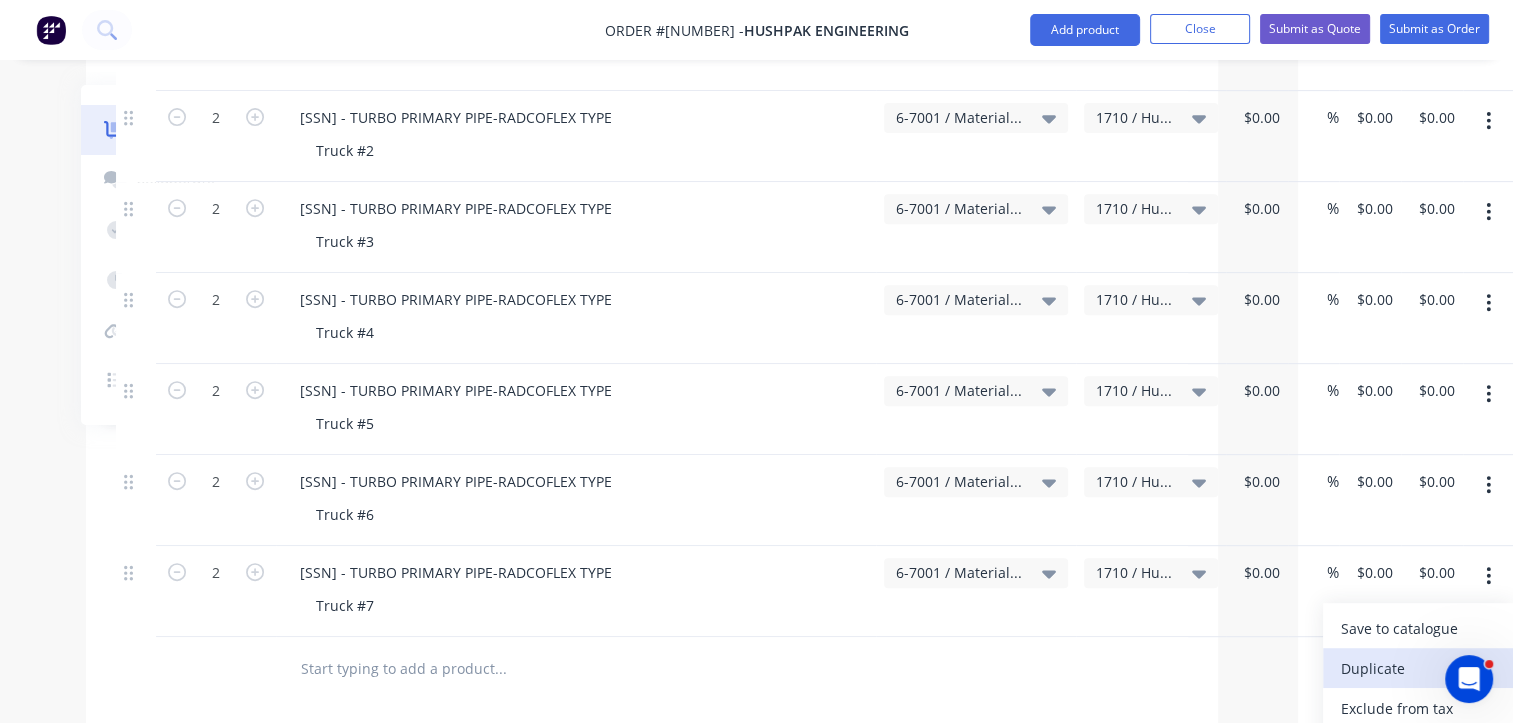 click on "Duplicate" at bounding box center [1418, 668] 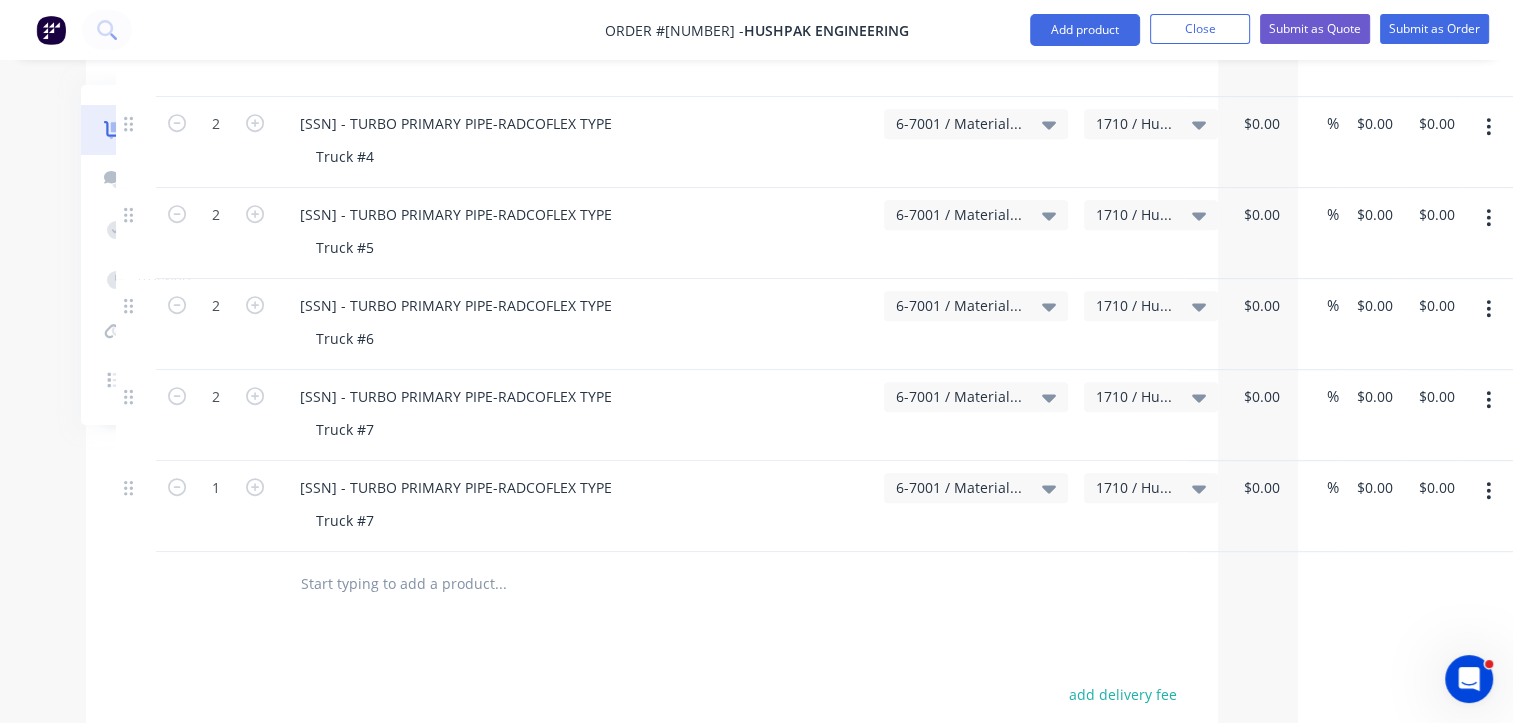 scroll, scrollTop: 1000, scrollLeft: 215, axis: both 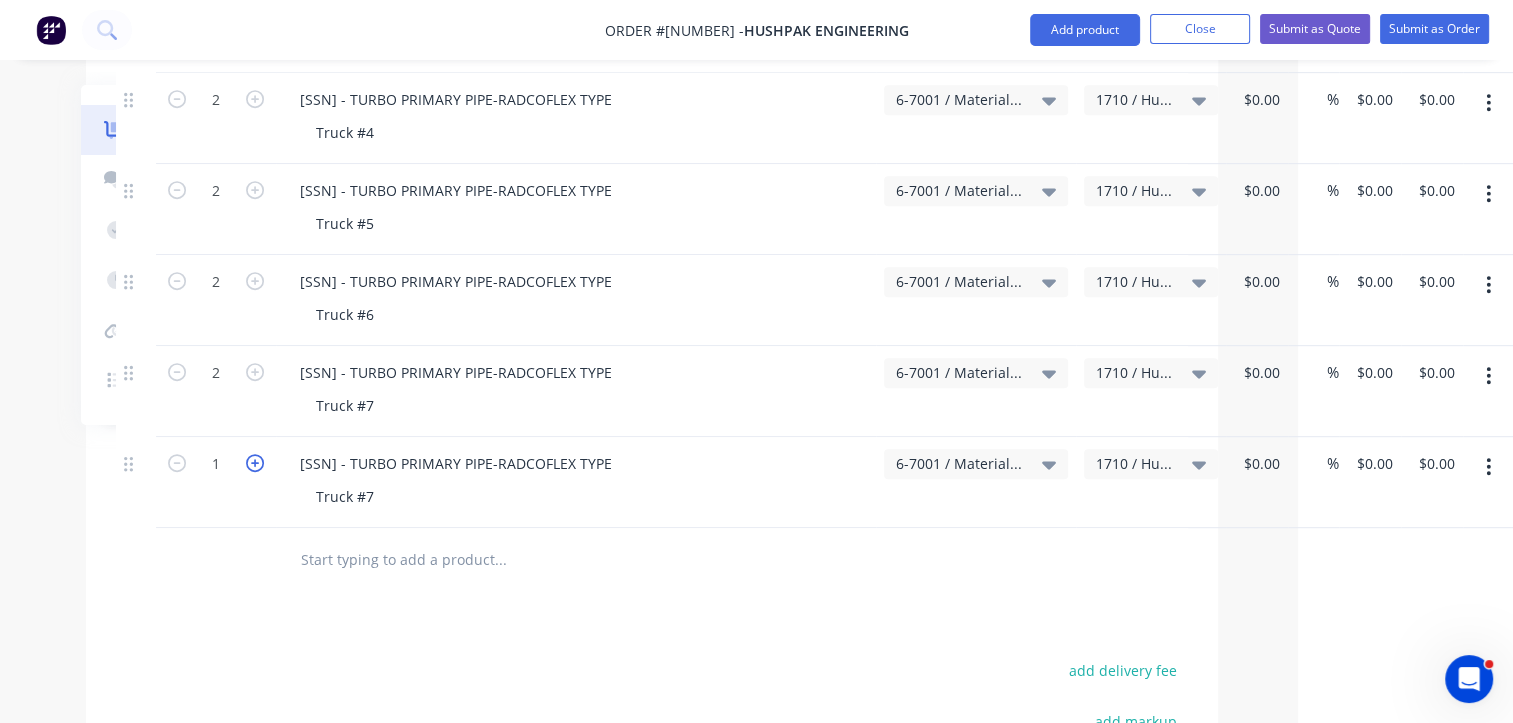 click 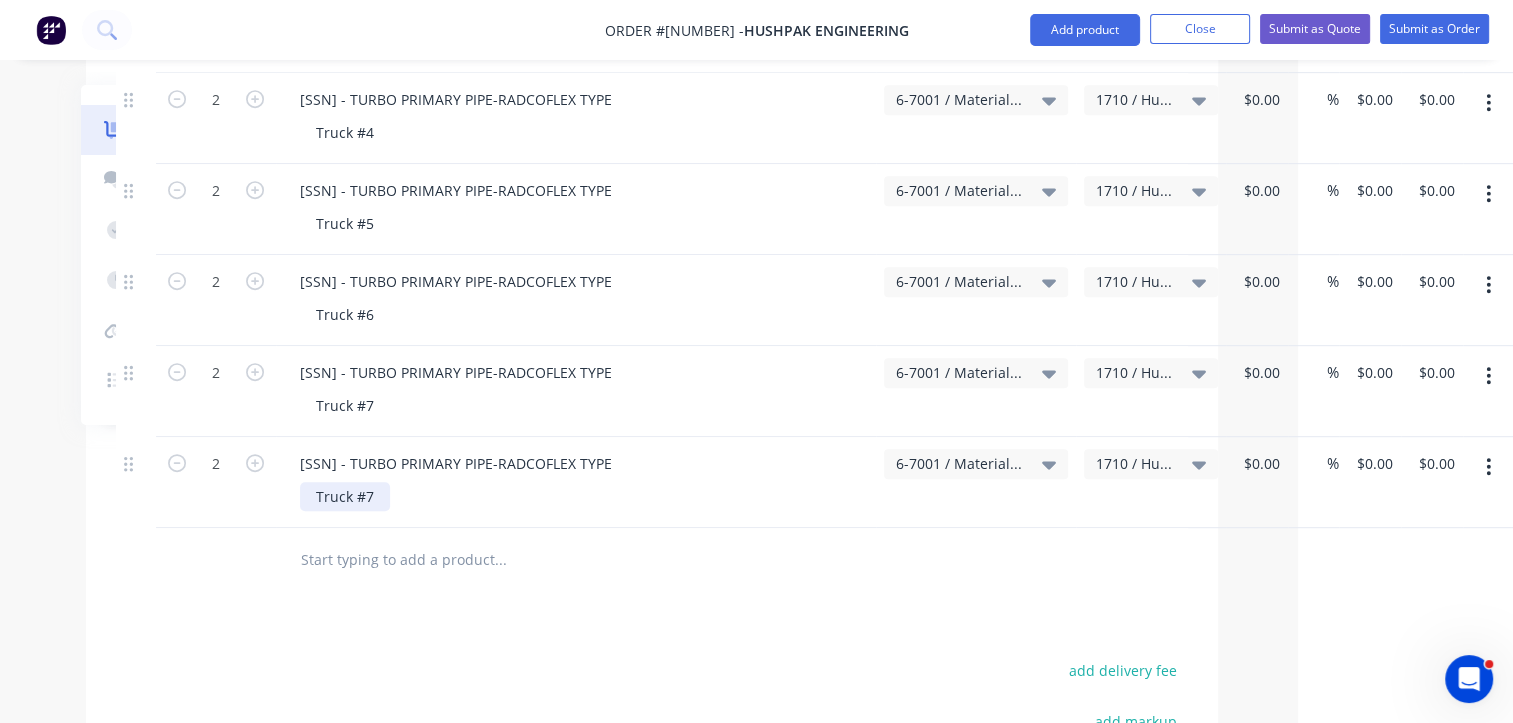 click on "Truck #7" at bounding box center [345, 496] 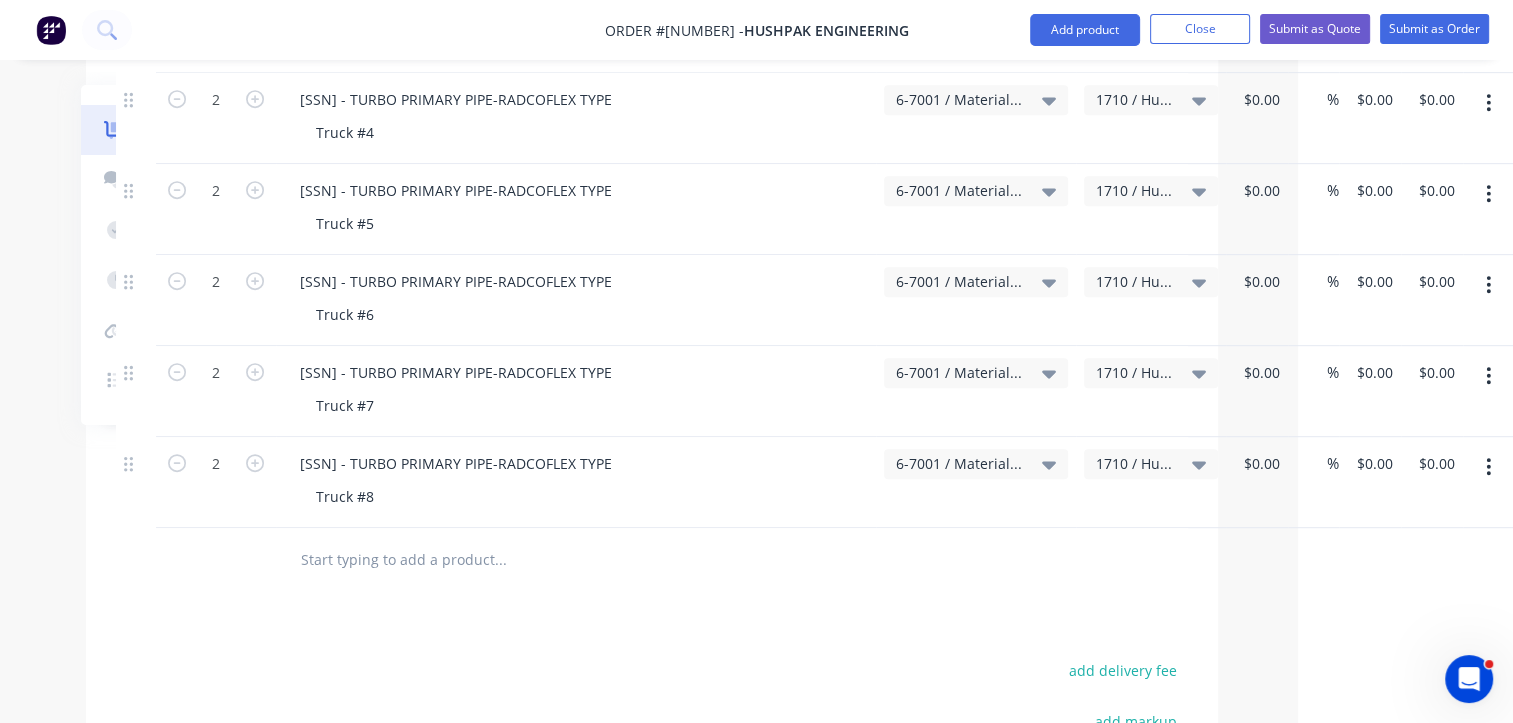 click at bounding box center (1488, 467) 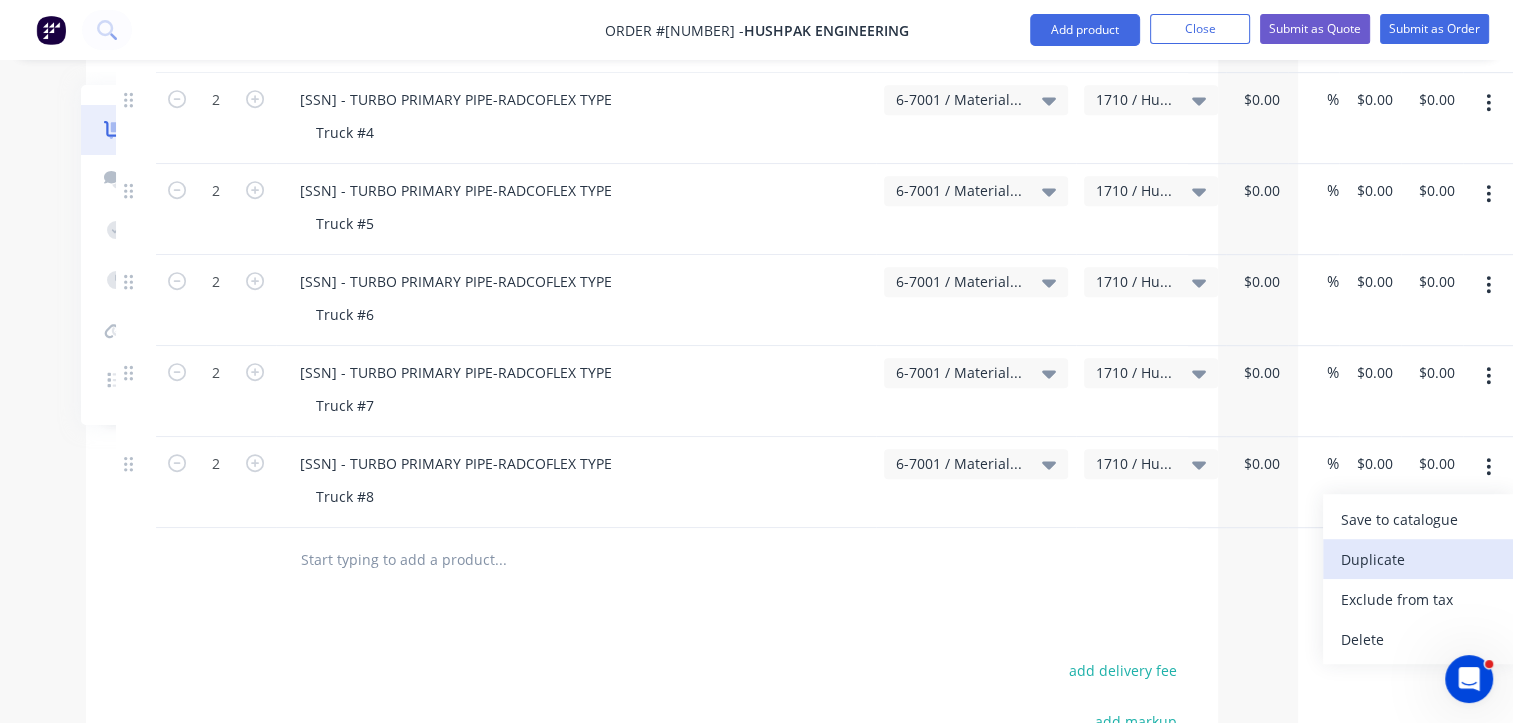click on "Duplicate" at bounding box center [1418, 559] 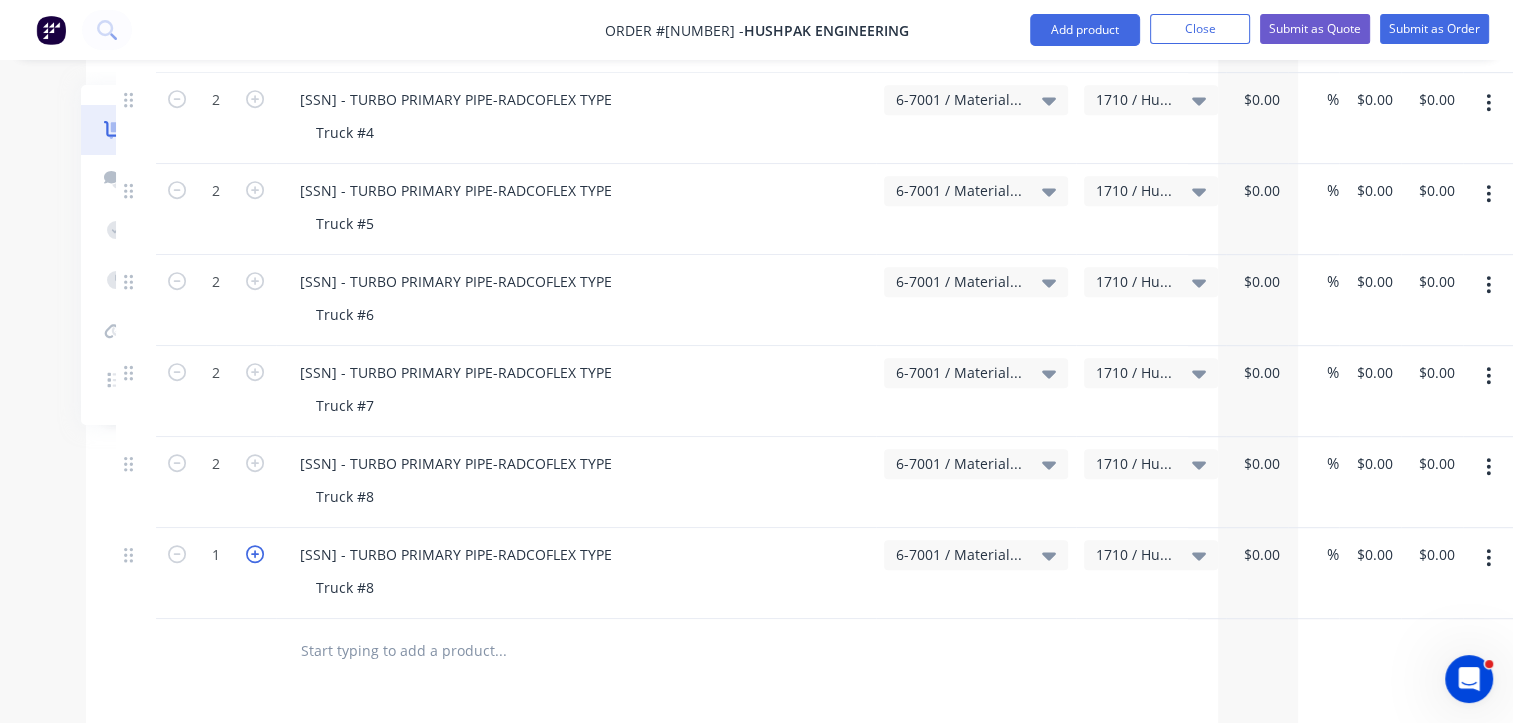 click 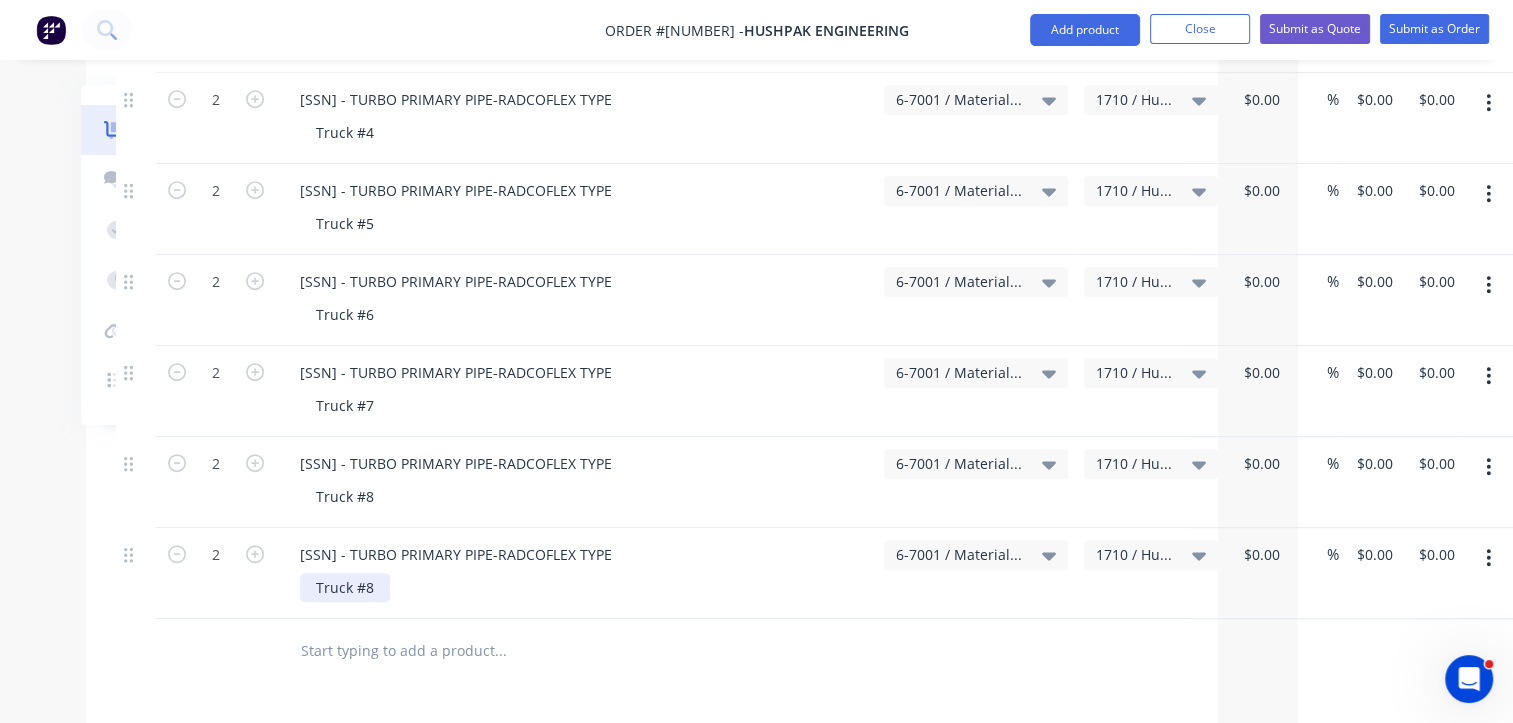 click on "Truck #8" at bounding box center [345, 587] 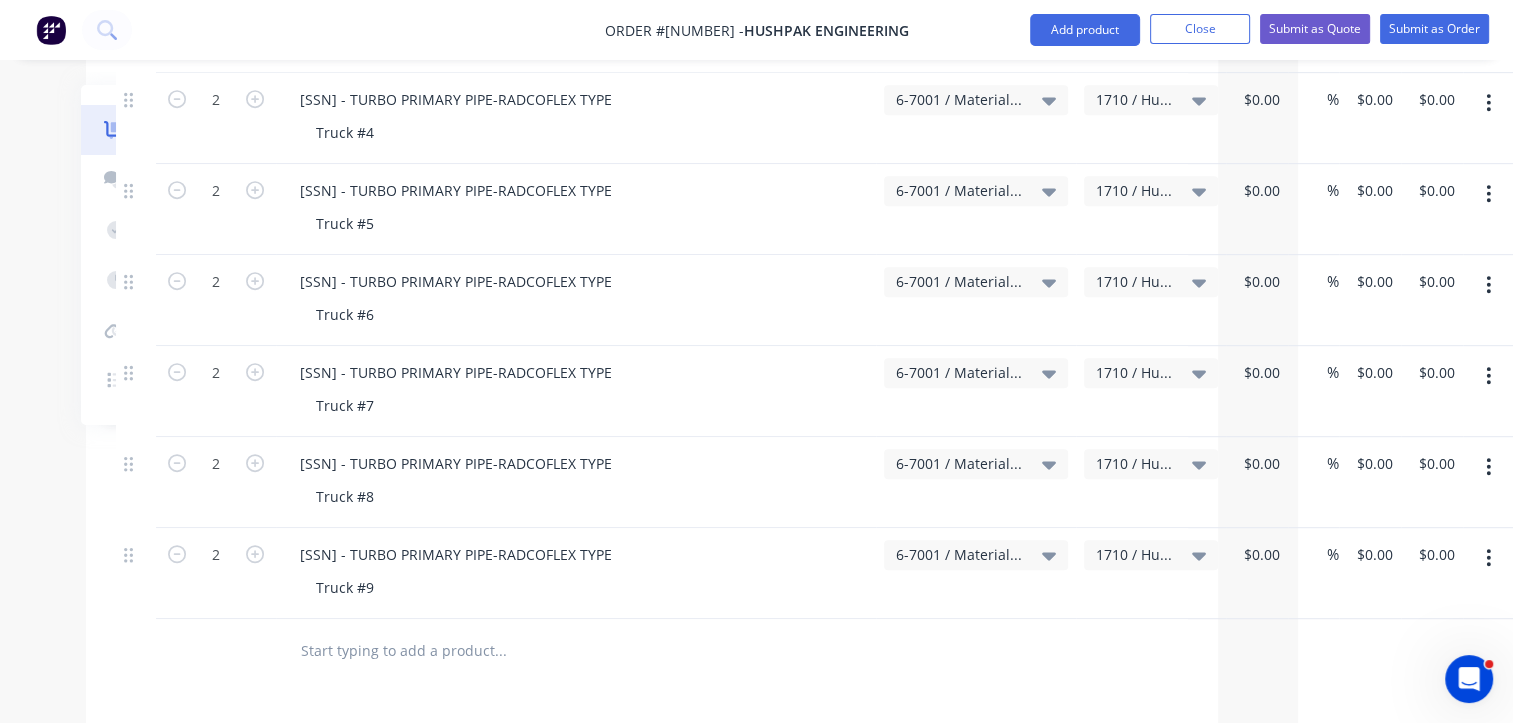 click at bounding box center (1488, 558) 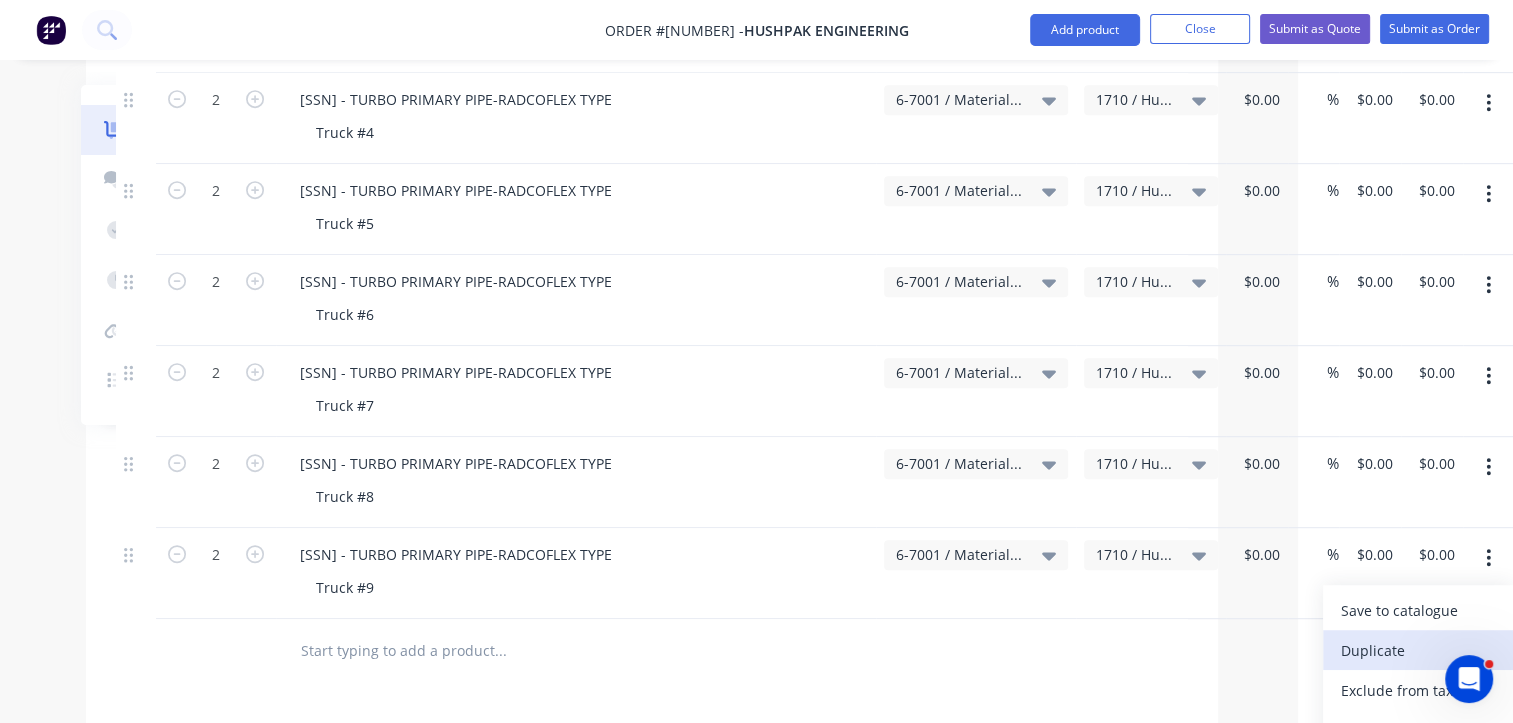 click on "Duplicate" at bounding box center [1418, 650] 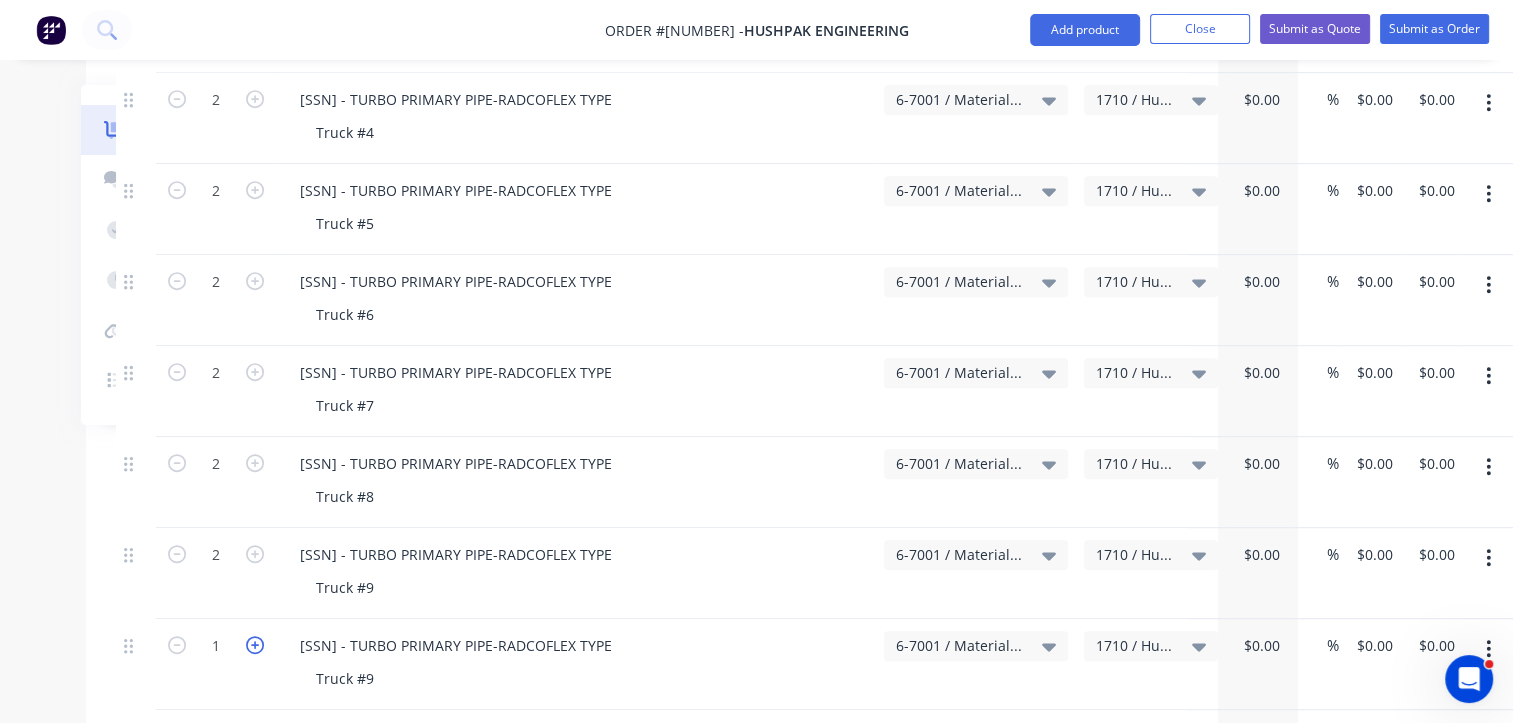 click 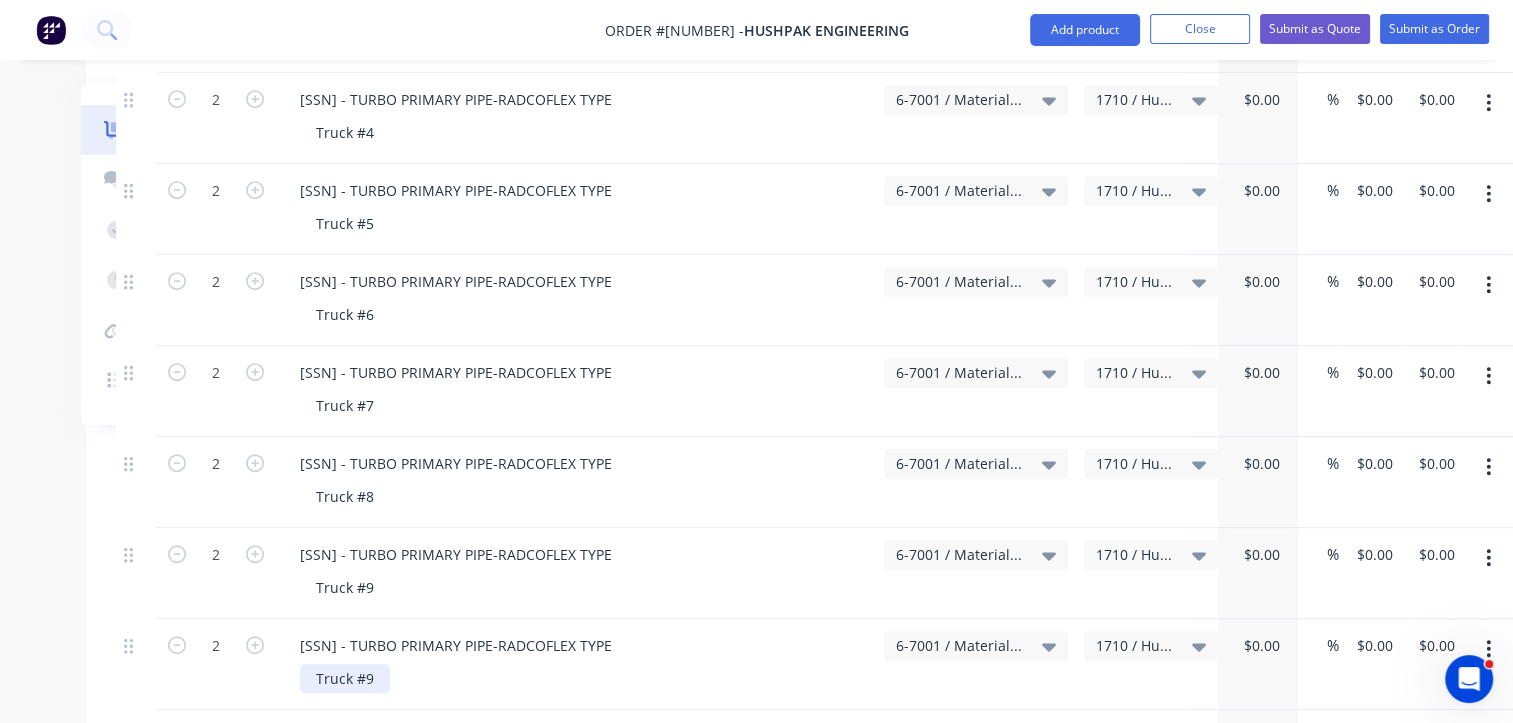 click on "Truck #9" at bounding box center [345, 678] 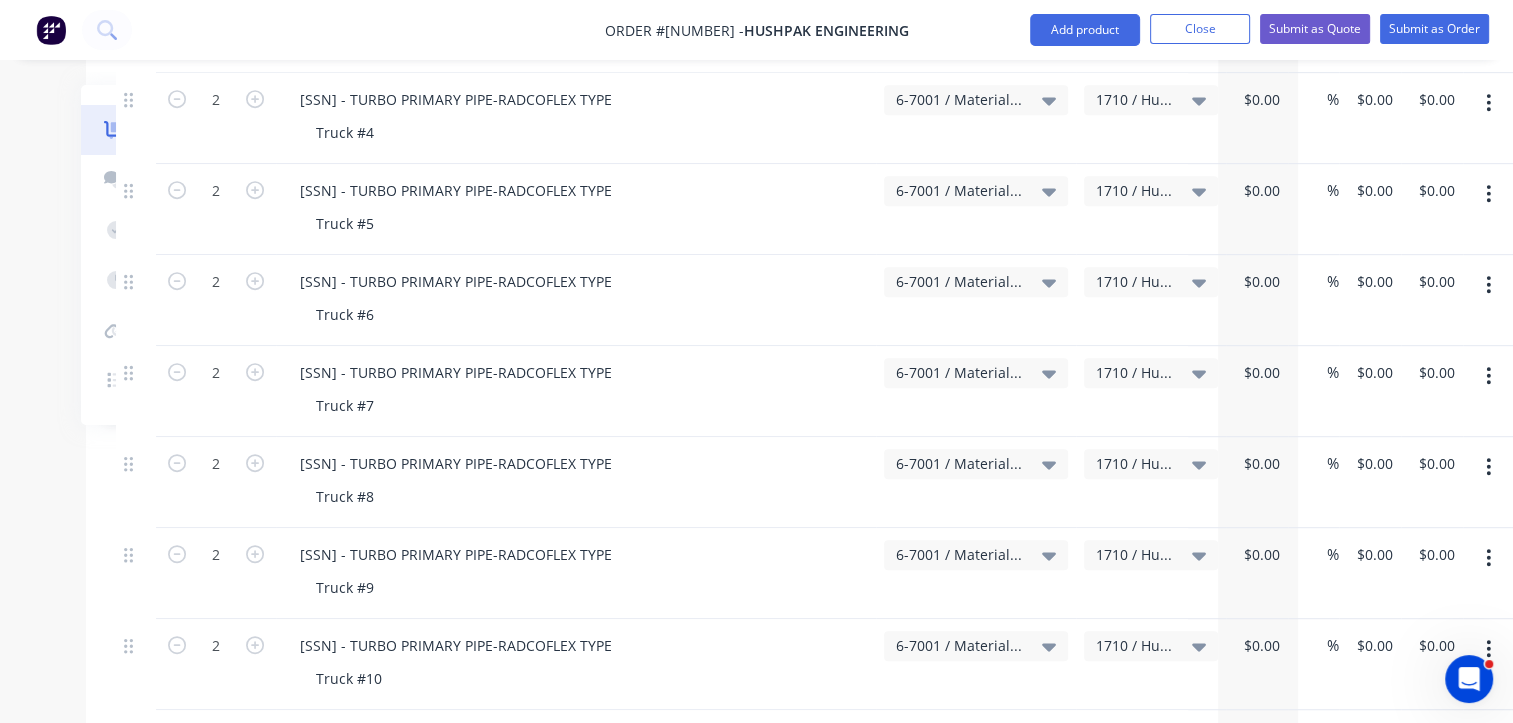 click on "Truck #10" at bounding box center (584, 678) 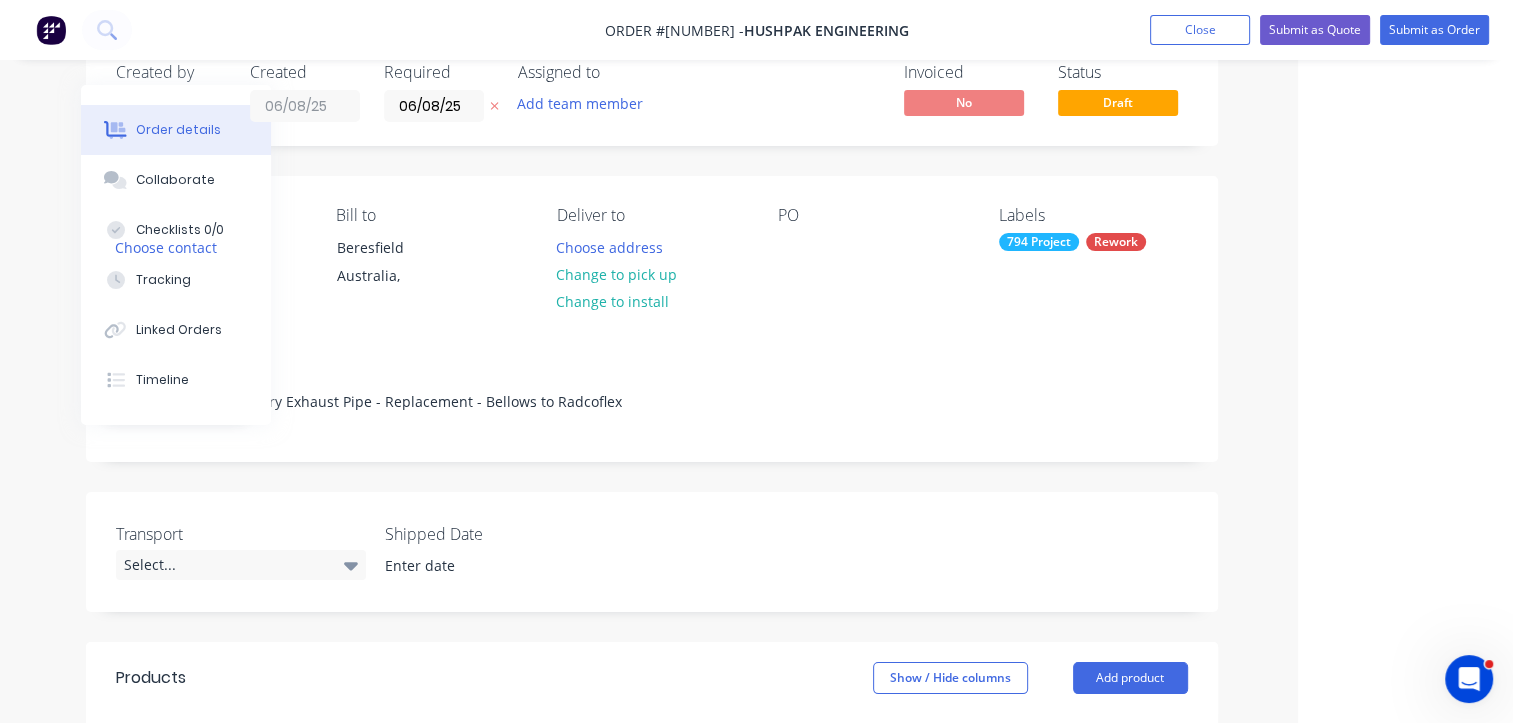 scroll, scrollTop: 0, scrollLeft: 215, axis: horizontal 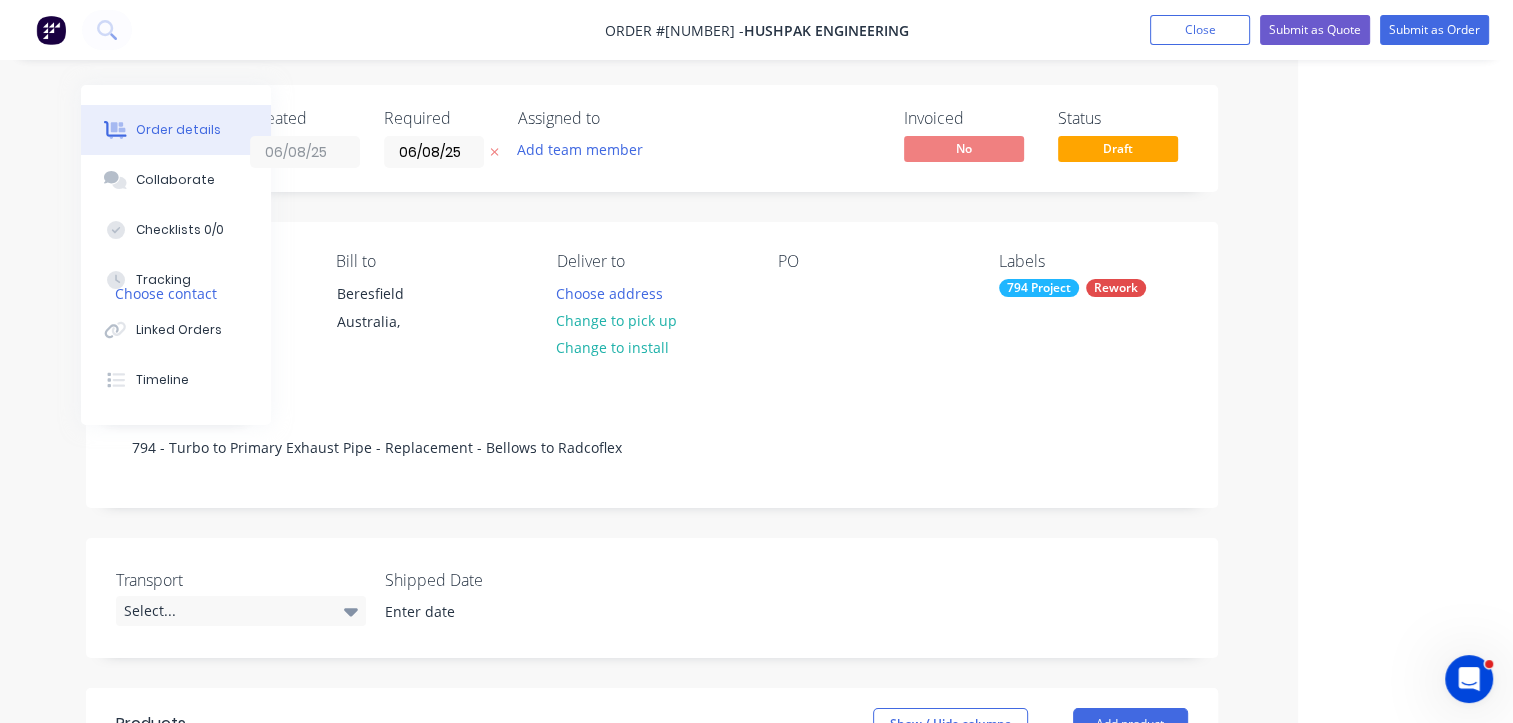 click on "PO" at bounding box center [872, 297] 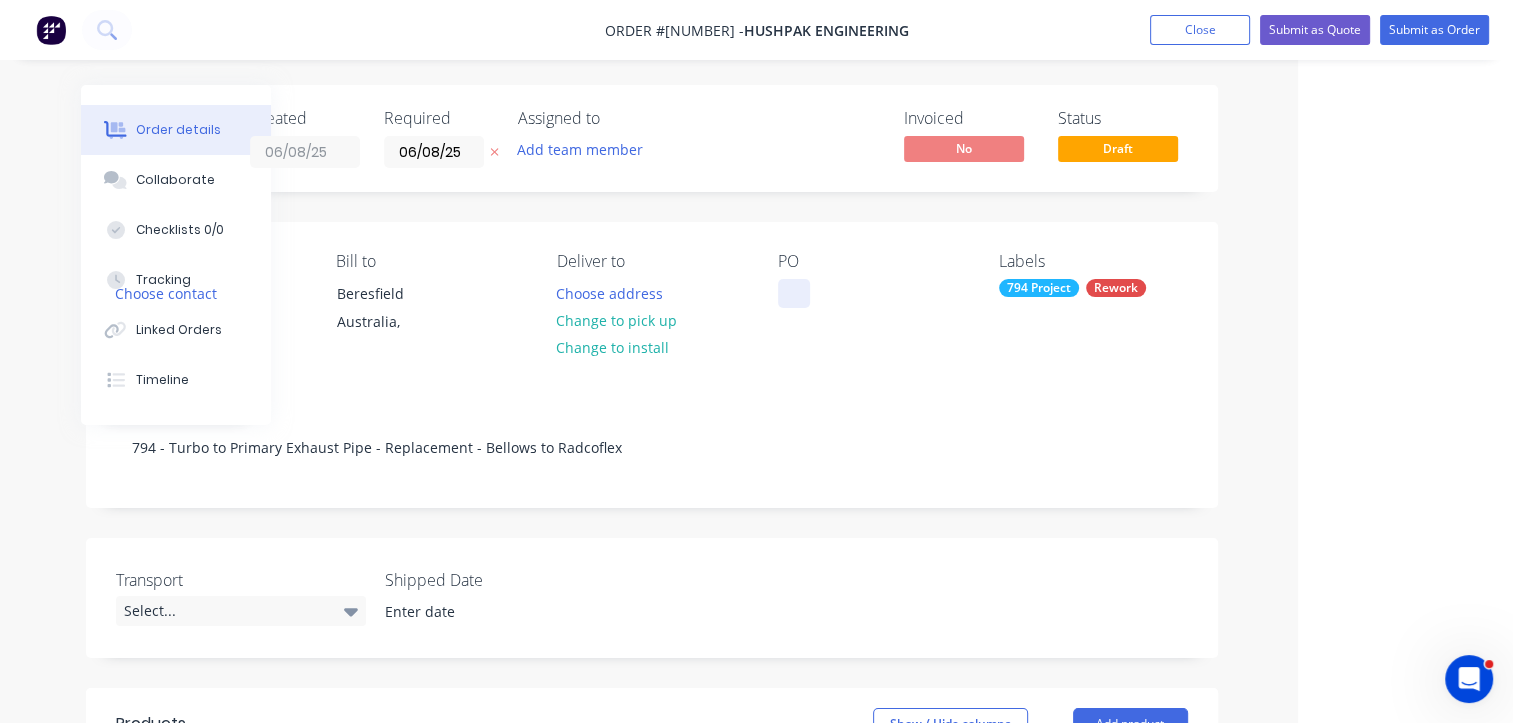 click at bounding box center (794, 293) 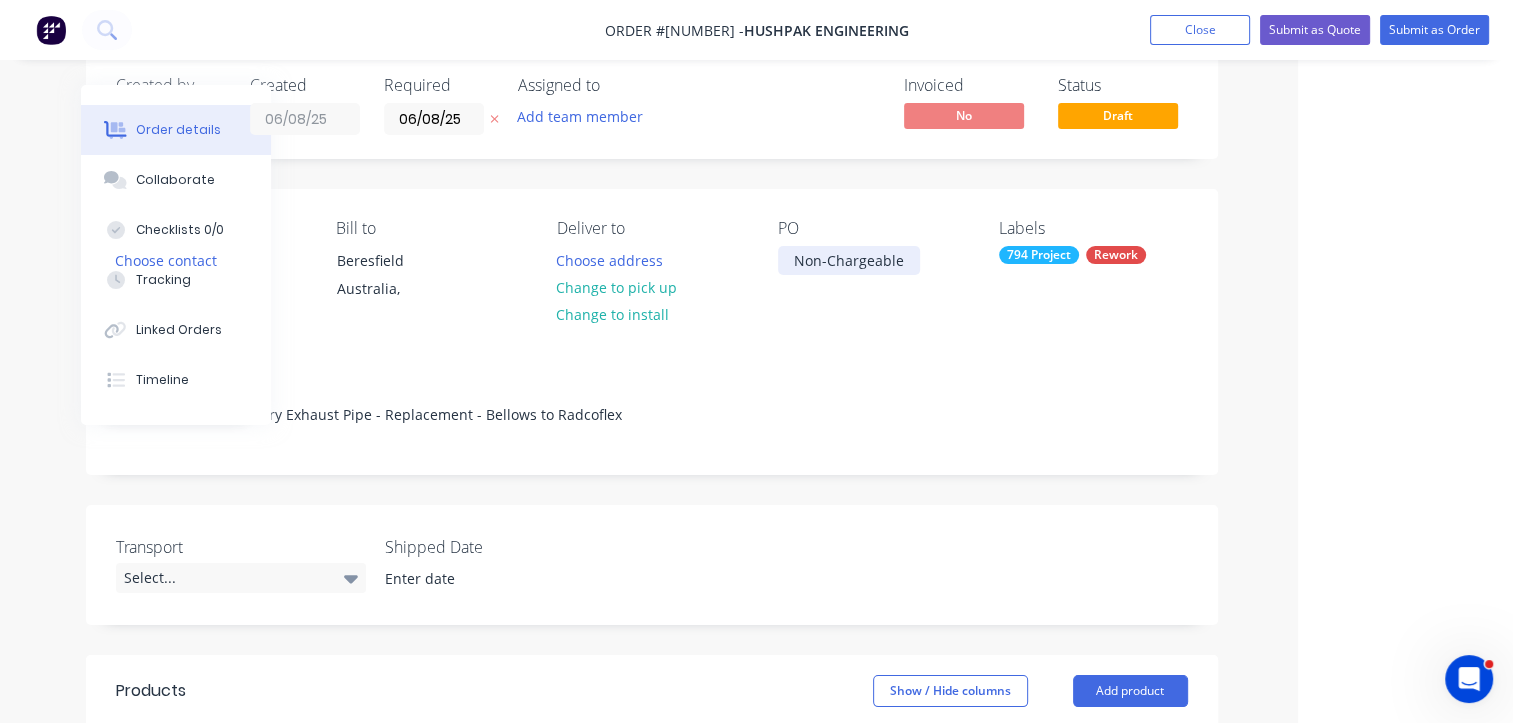 scroll, scrollTop: 0, scrollLeft: 215, axis: horizontal 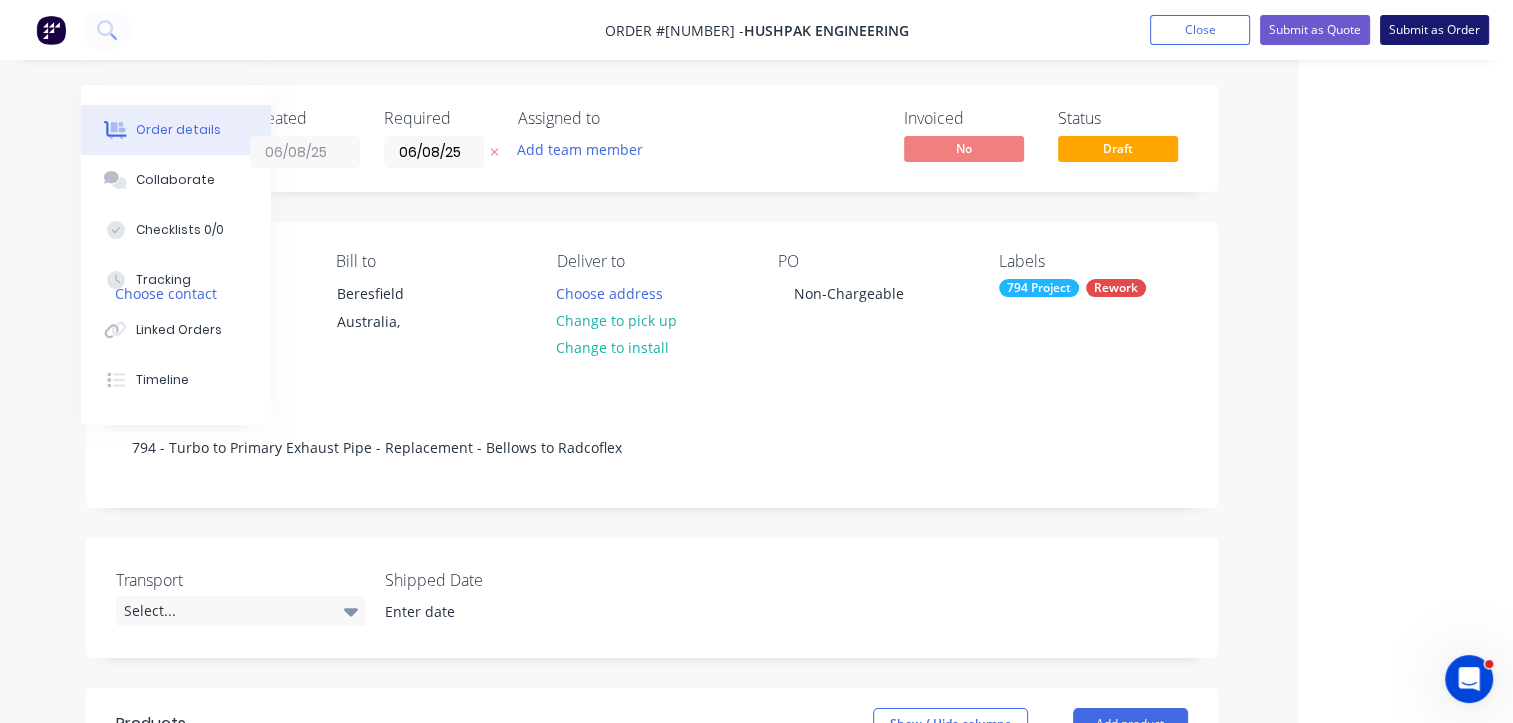 click on "Submit as Order" at bounding box center [1434, 30] 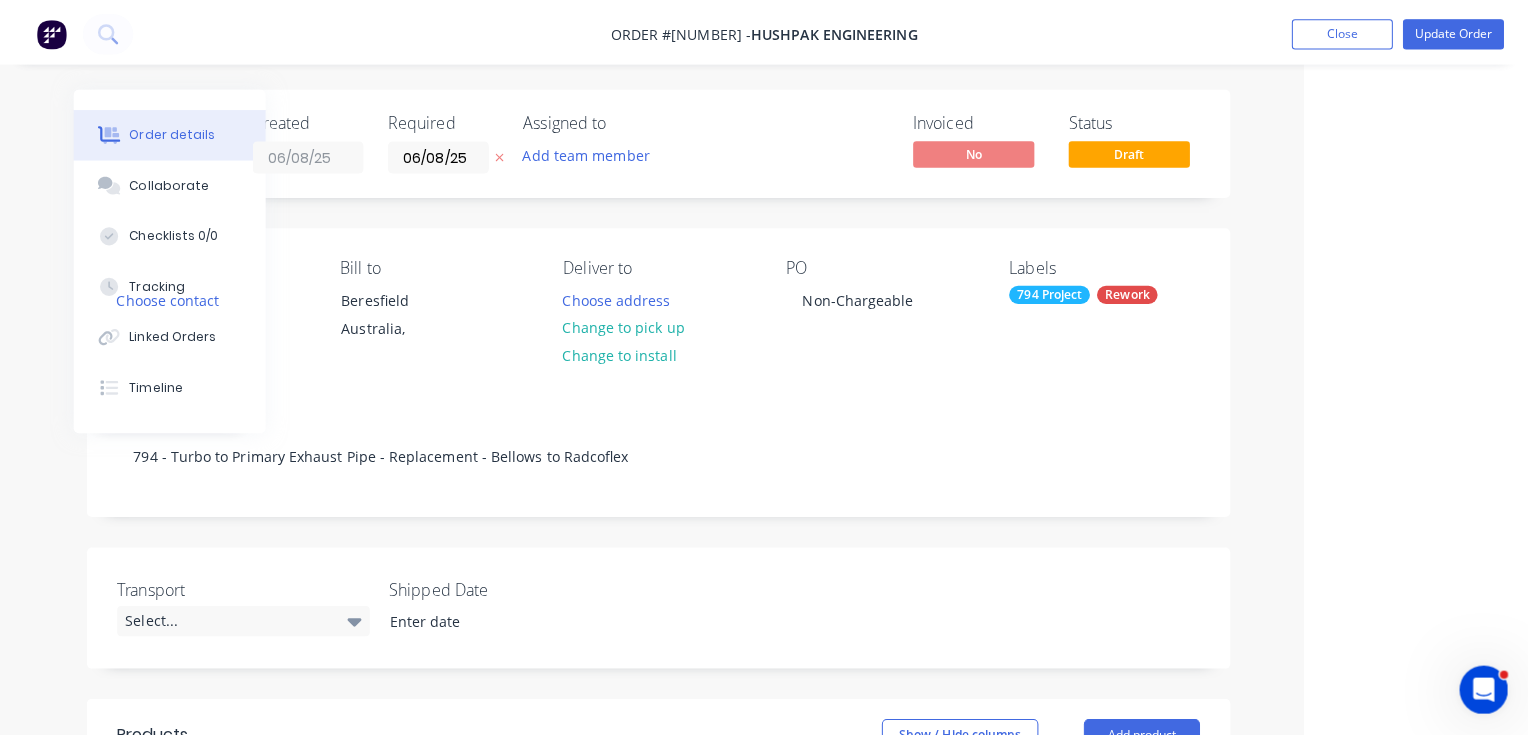 scroll, scrollTop: 0, scrollLeft: 0, axis: both 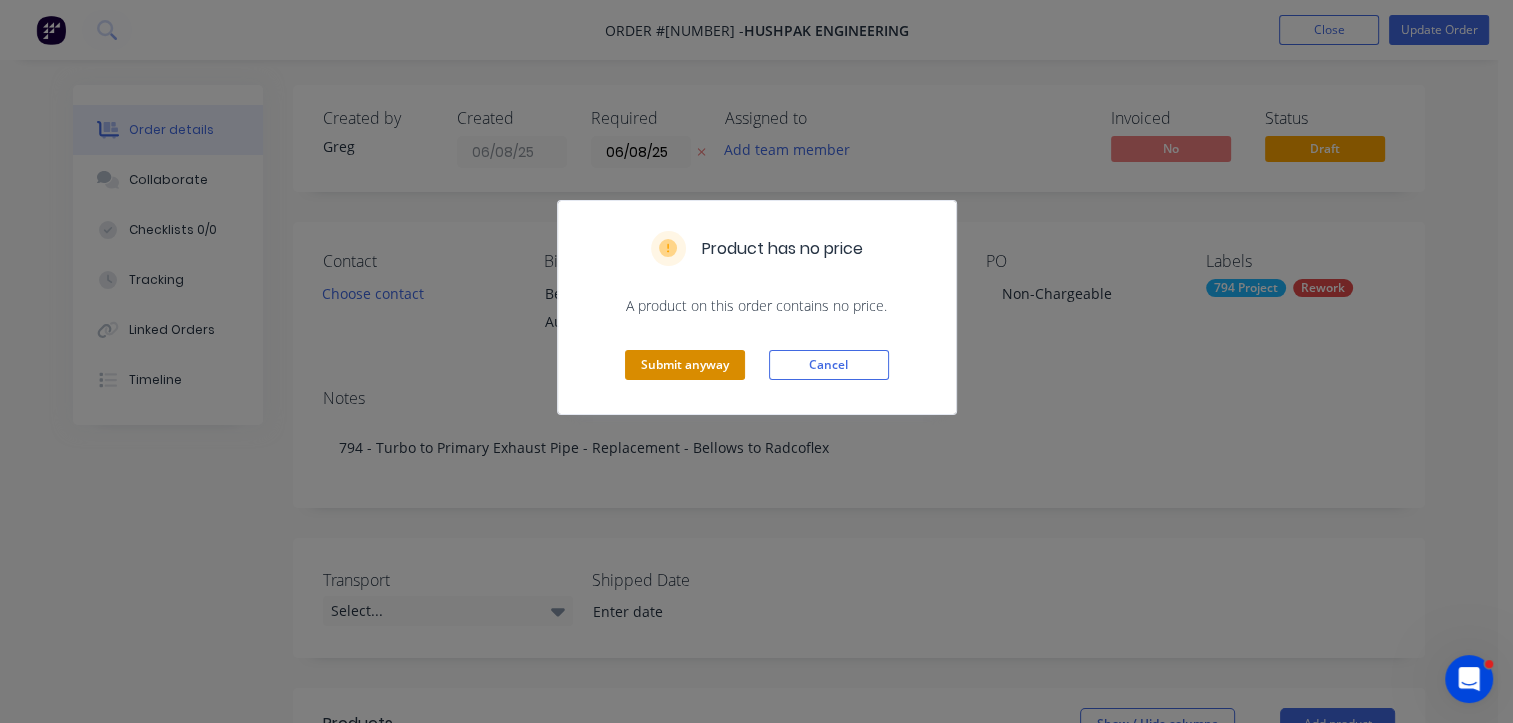 click on "Submit anyway" at bounding box center [685, 365] 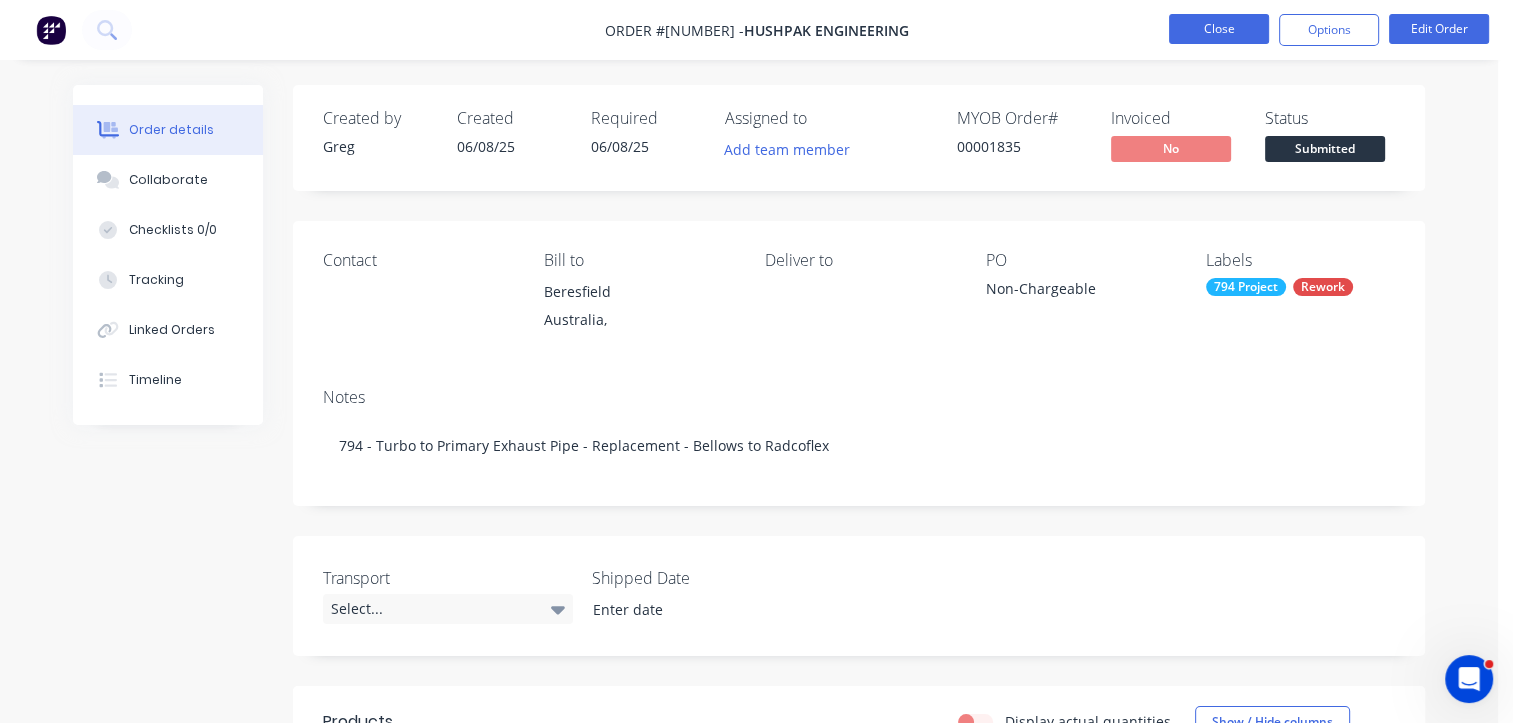 click on "Close" at bounding box center (1219, 29) 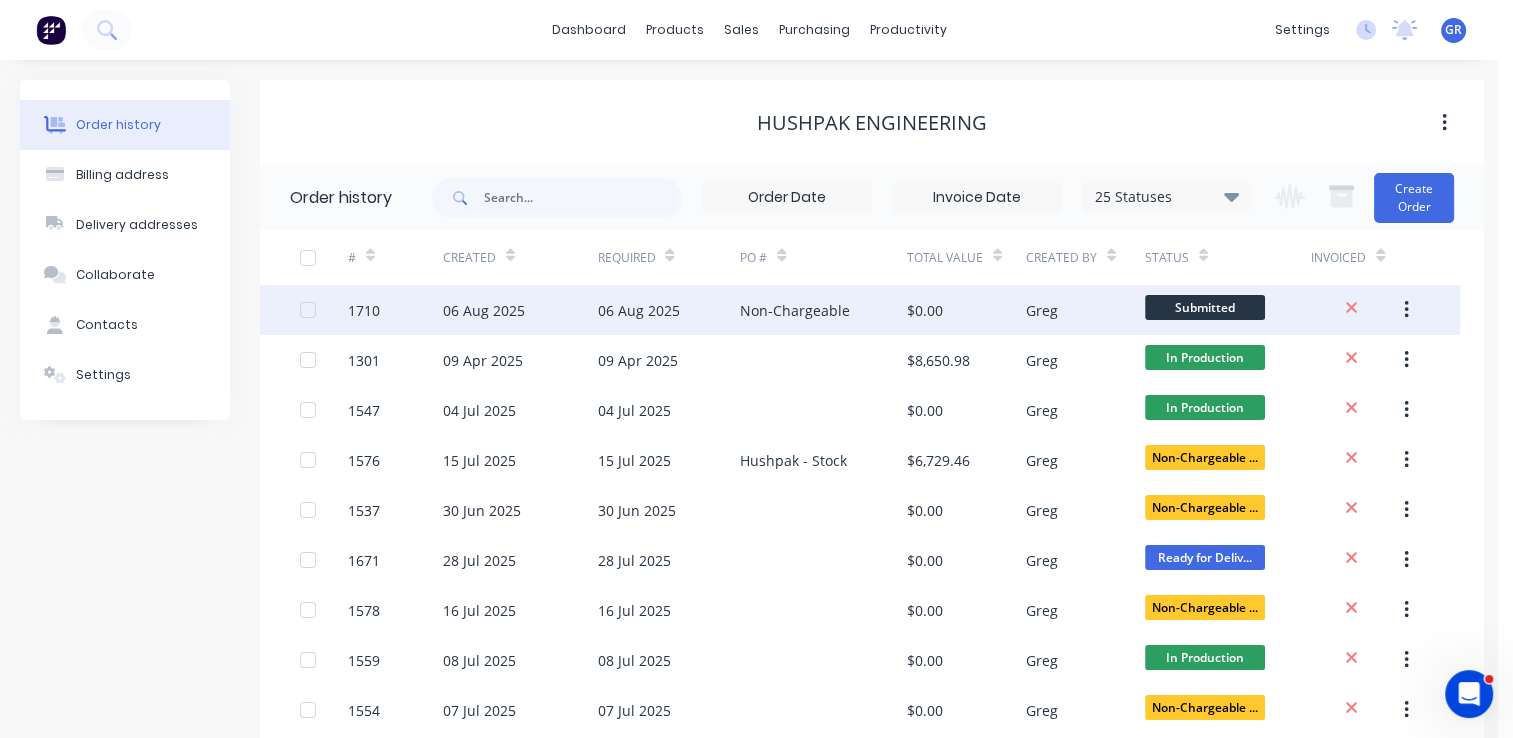 click on "1710" at bounding box center (364, 310) 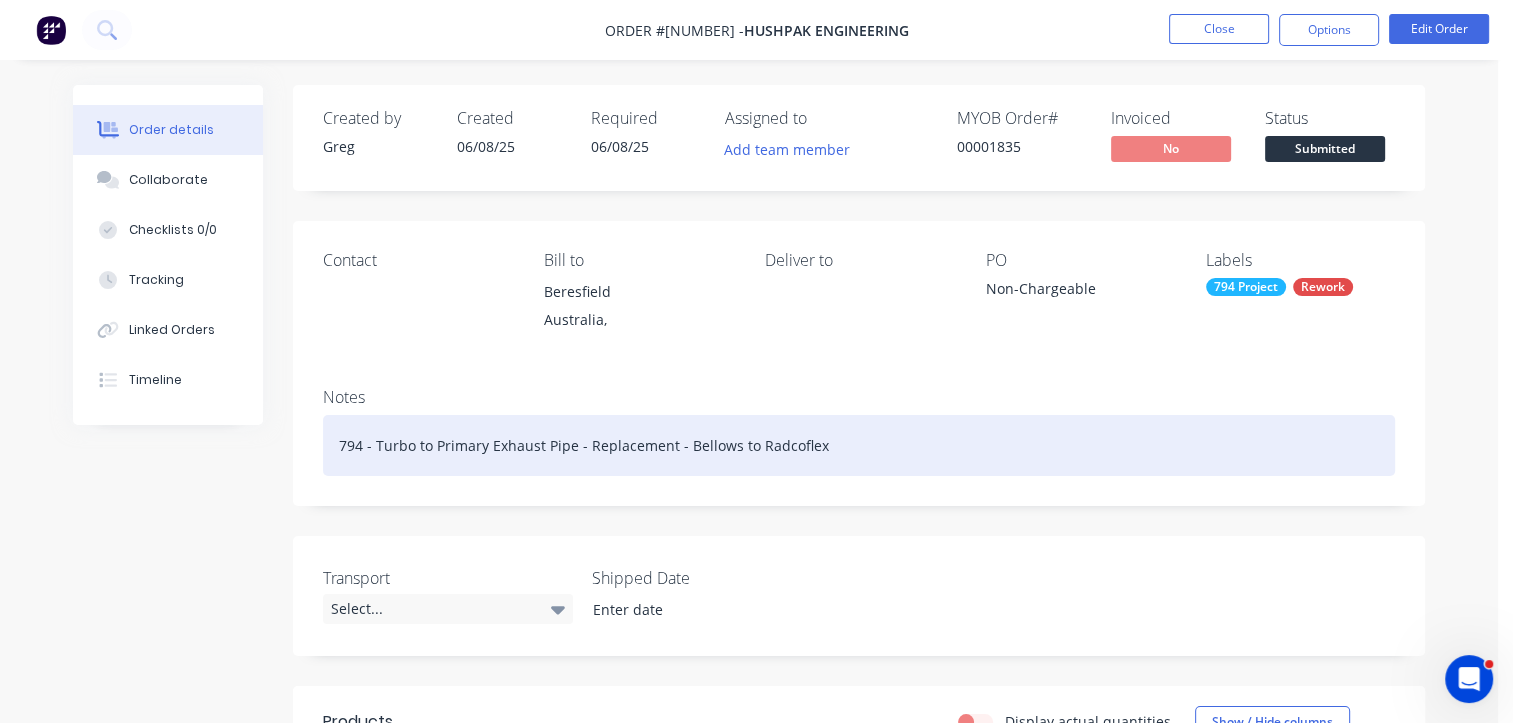 drag, startPoint x: 816, startPoint y: 446, endPoint x: 340, endPoint y: 451, distance: 476.02625 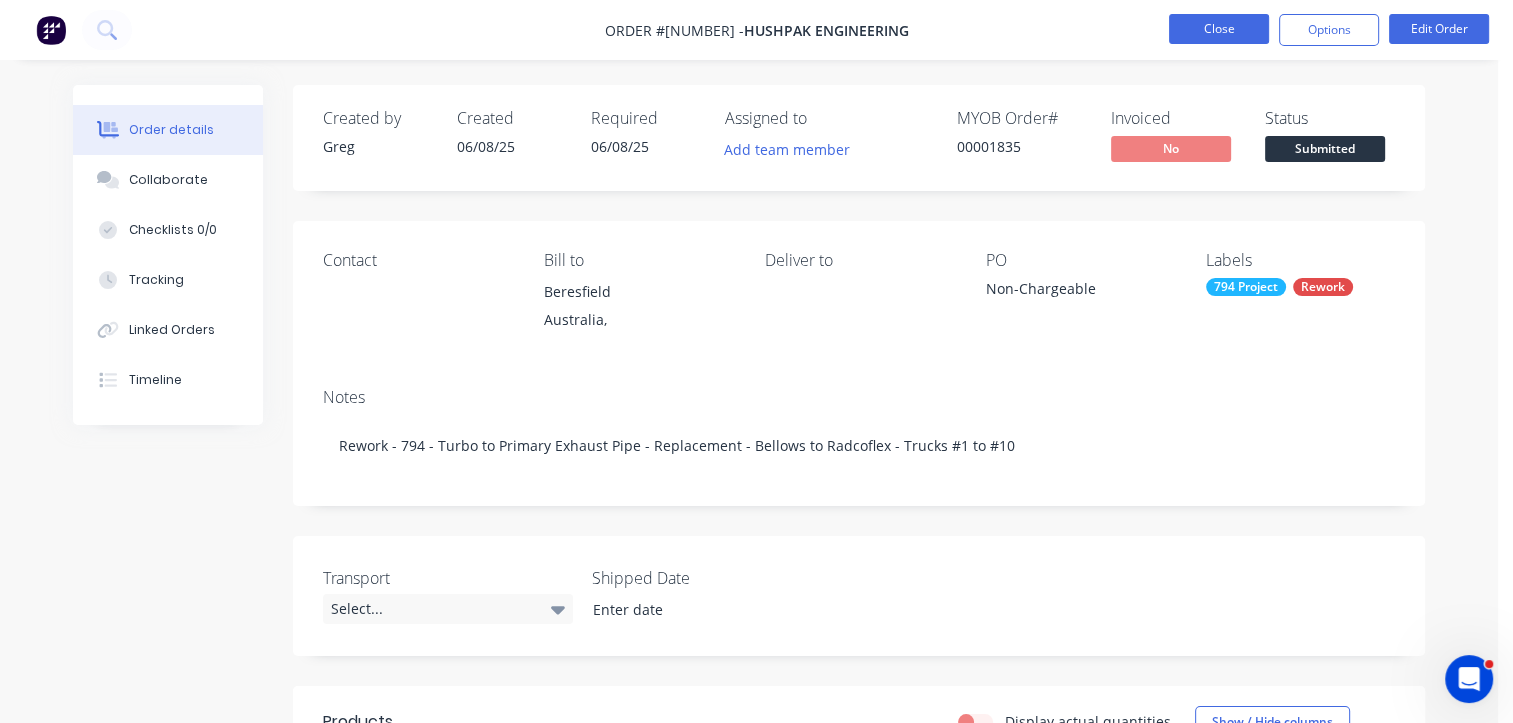 click on "Close" at bounding box center [1219, 29] 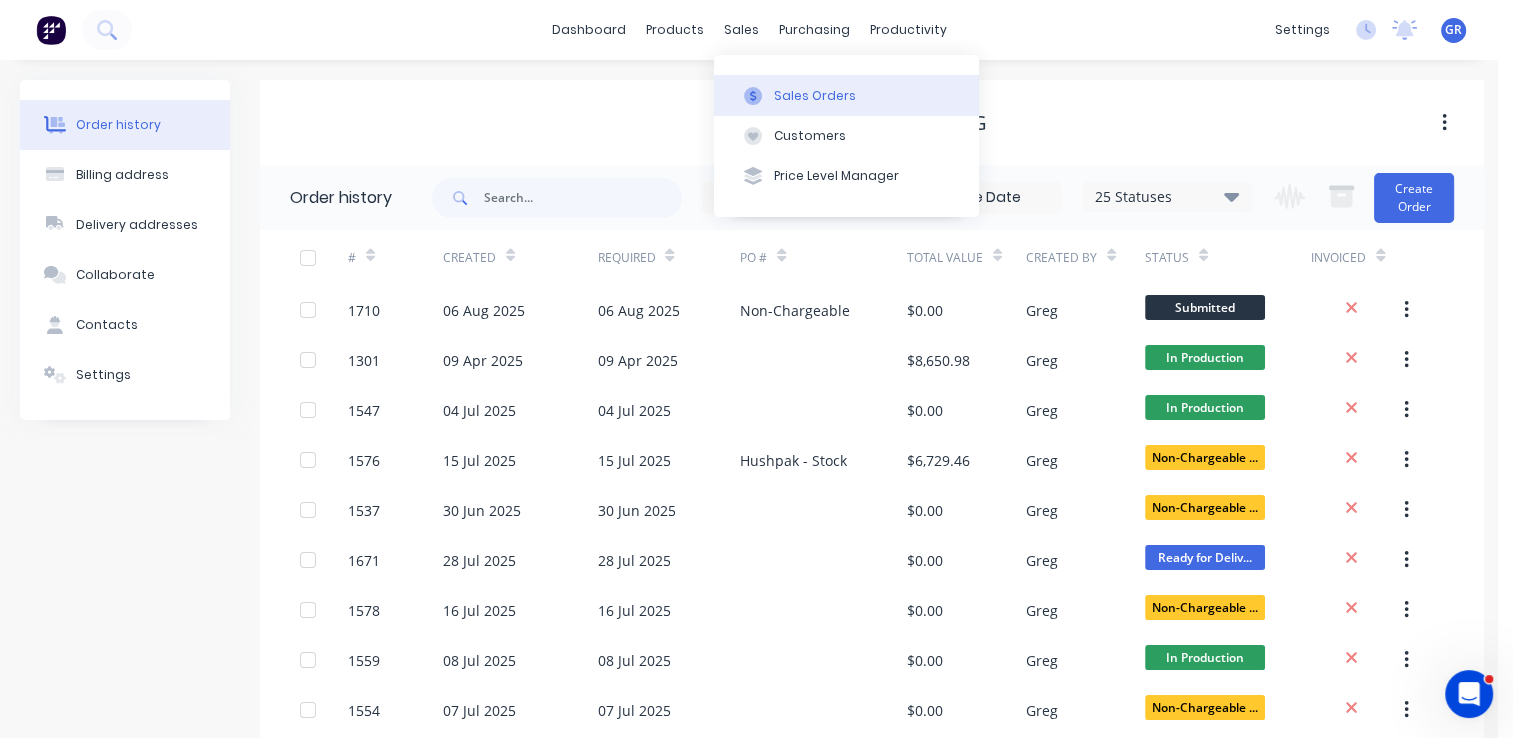 click on "Sales Orders" at bounding box center [815, 96] 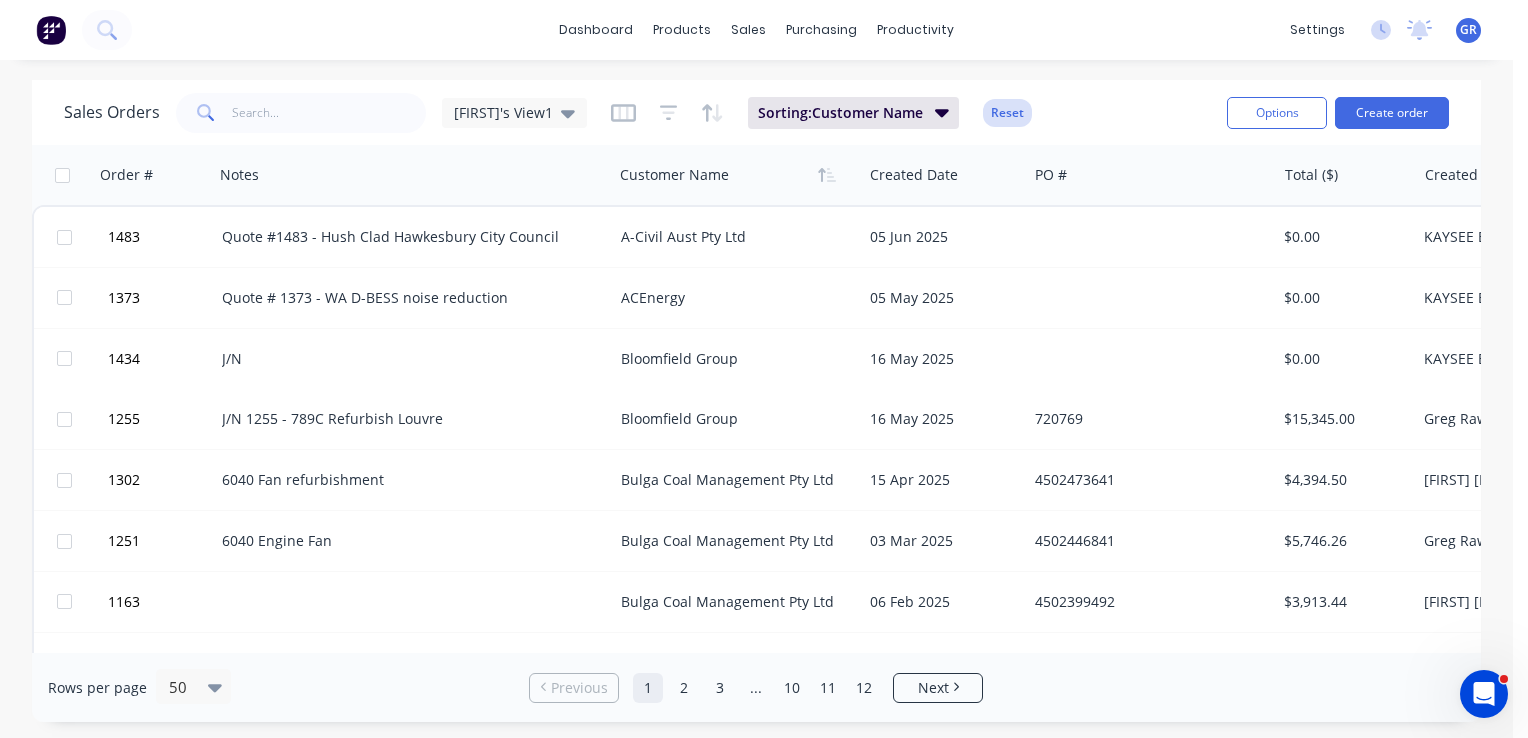 click on "Reset" at bounding box center [1007, 113] 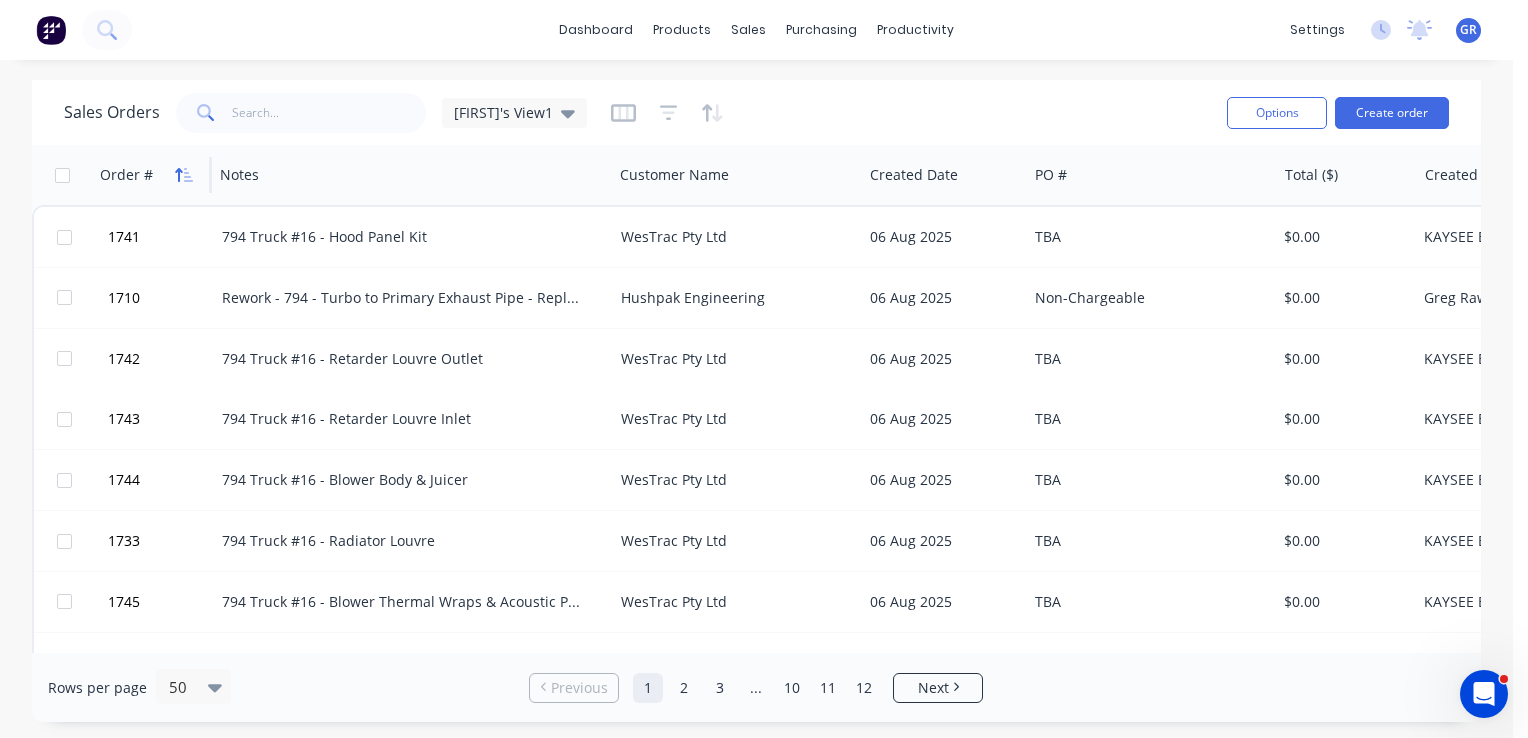 click 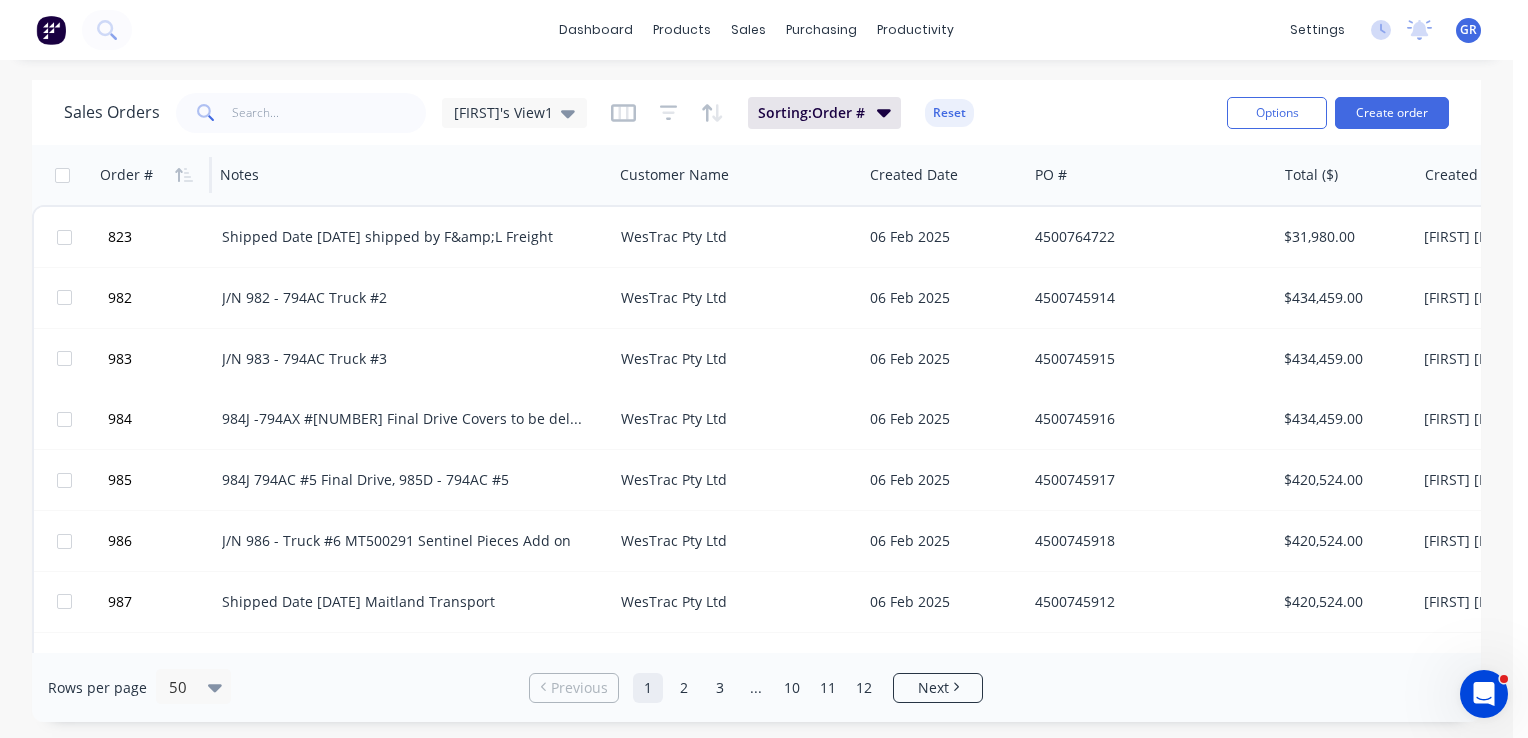 click 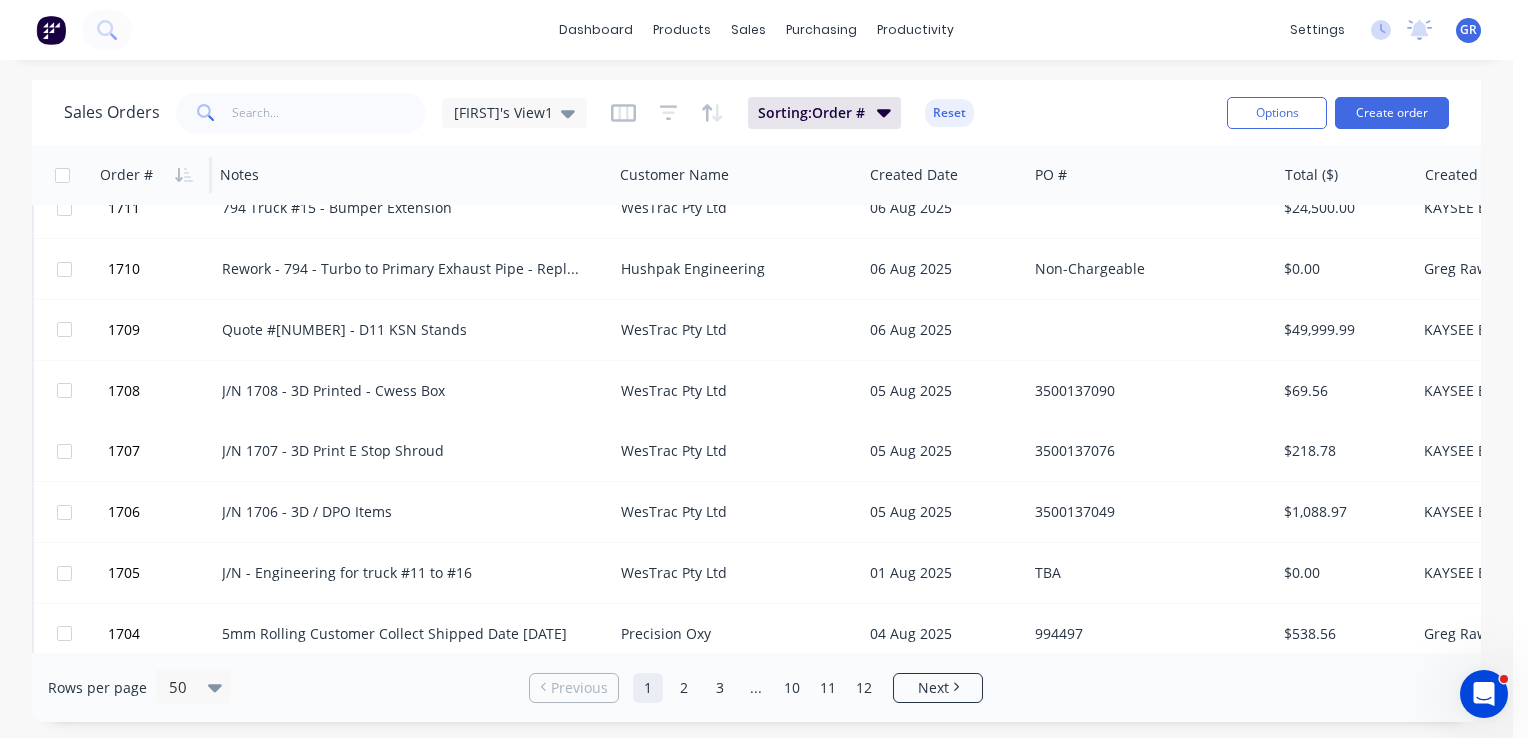 scroll, scrollTop: 2300, scrollLeft: 0, axis: vertical 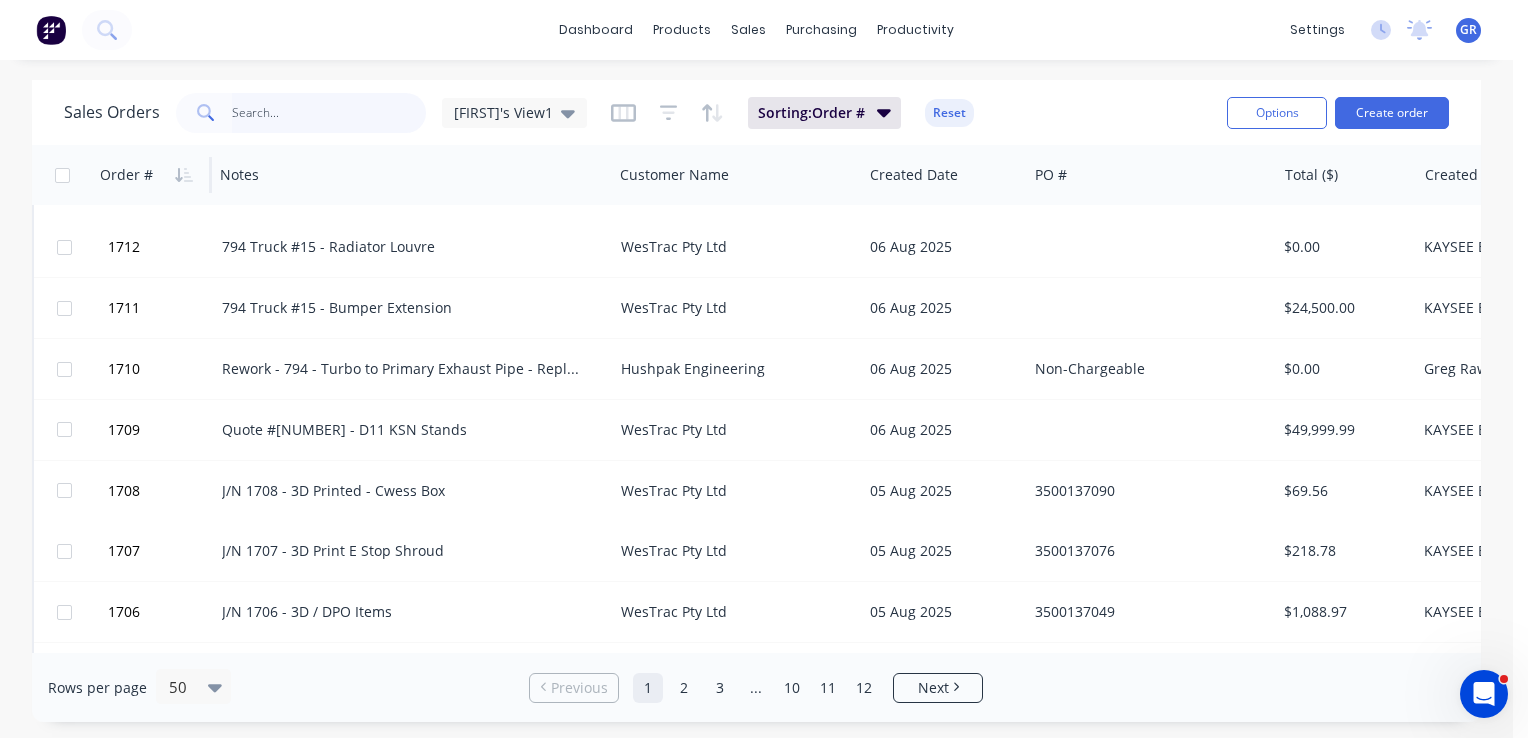 click at bounding box center [329, 113] 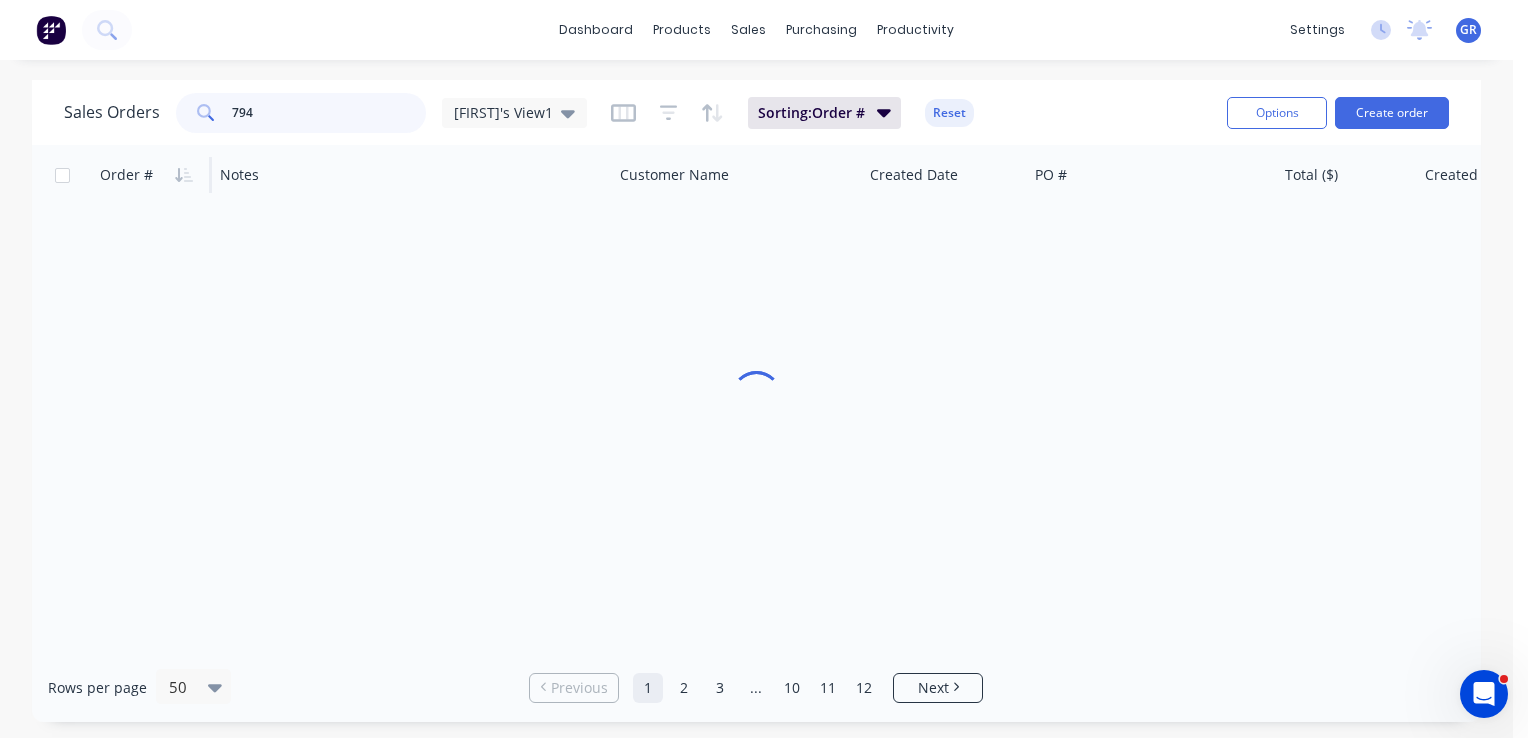 scroll, scrollTop: 0, scrollLeft: 0, axis: both 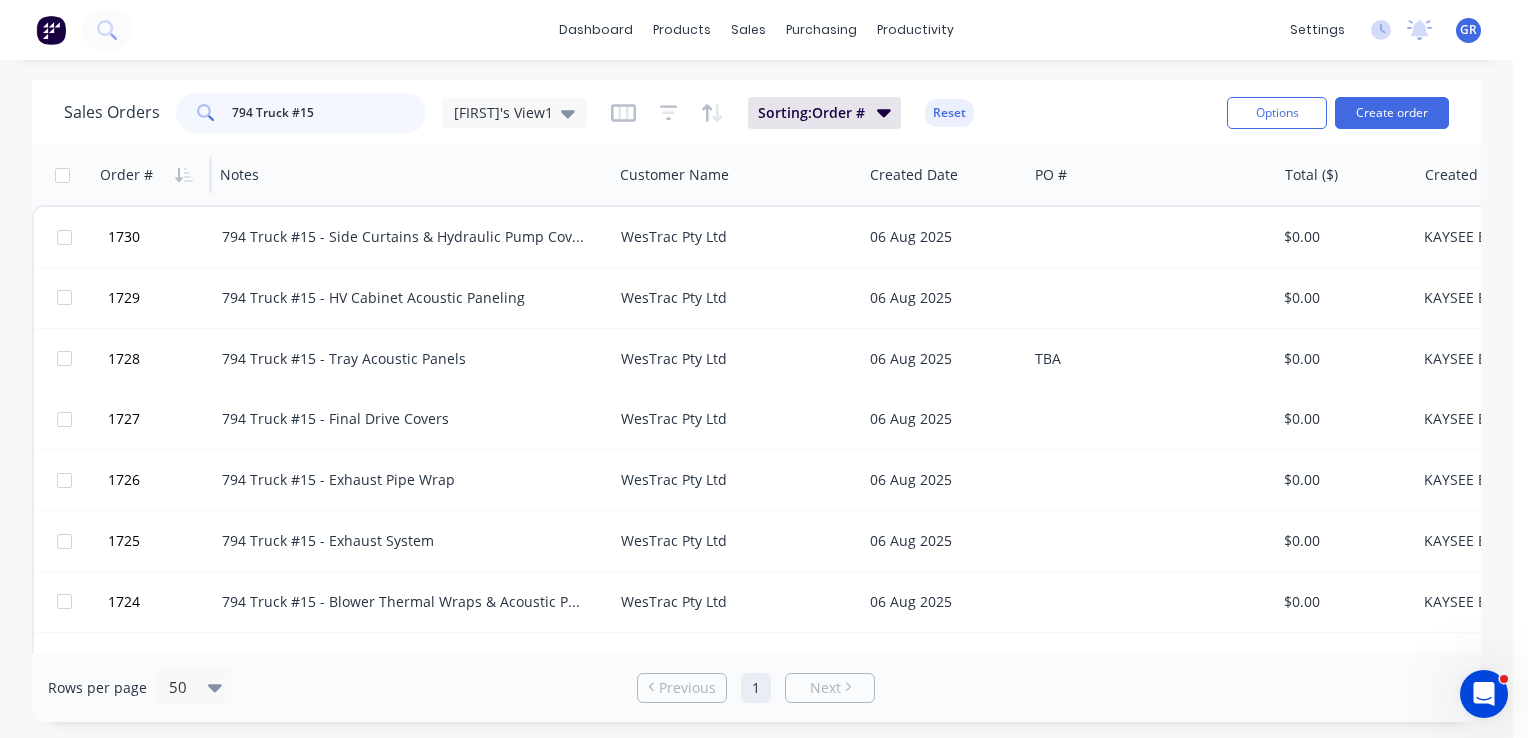 type on "794 Truck #15" 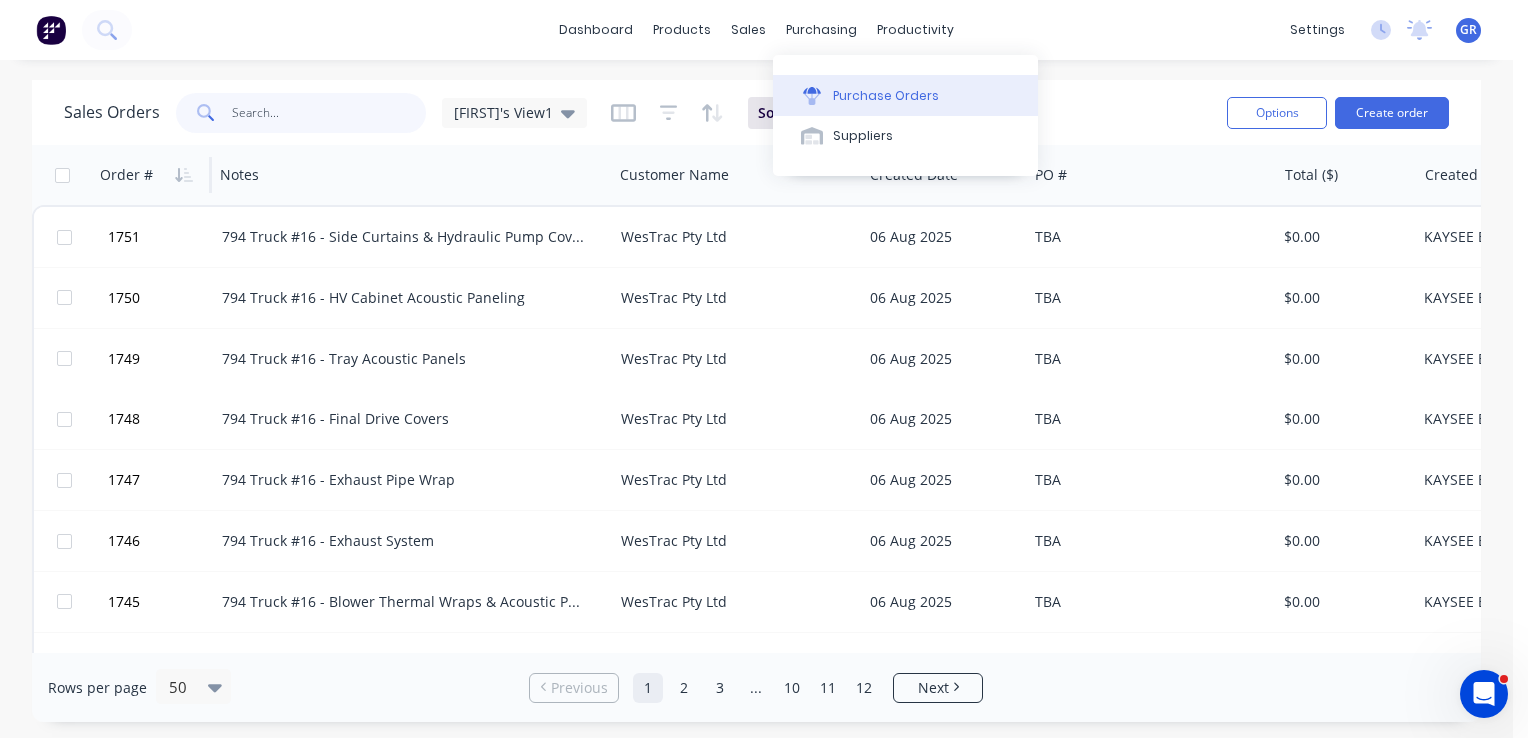 type 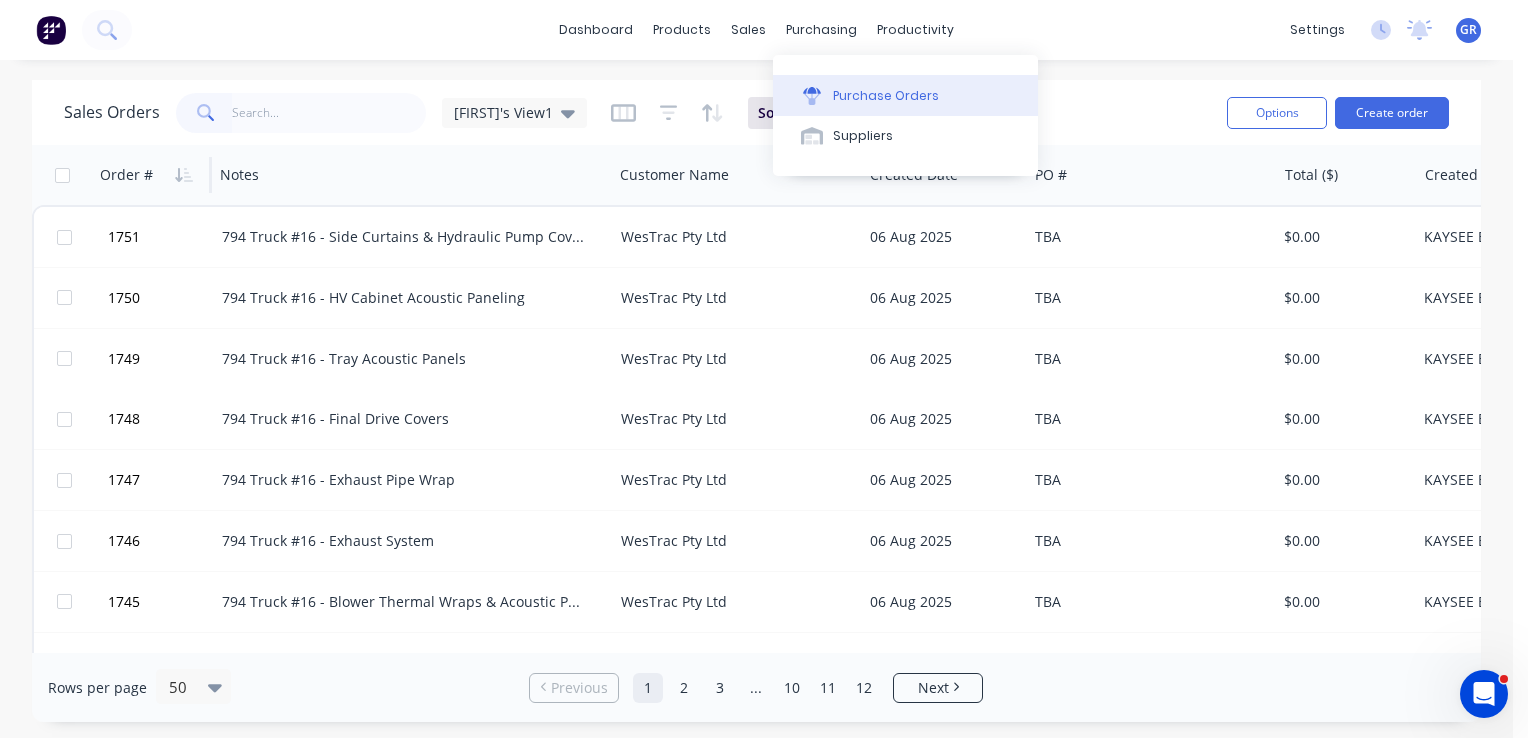 click on "Purchase Orders" at bounding box center [886, 96] 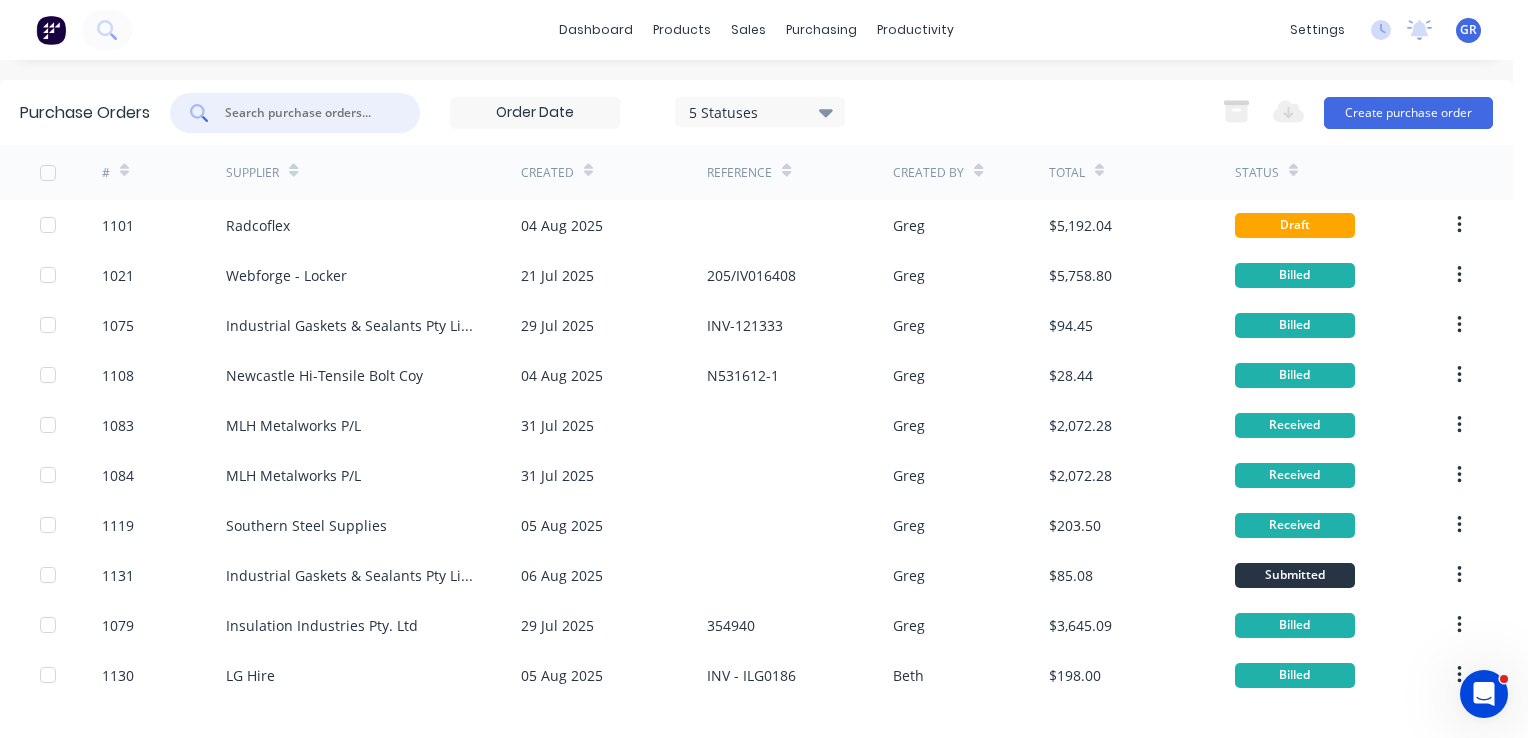 click at bounding box center (306, 113) 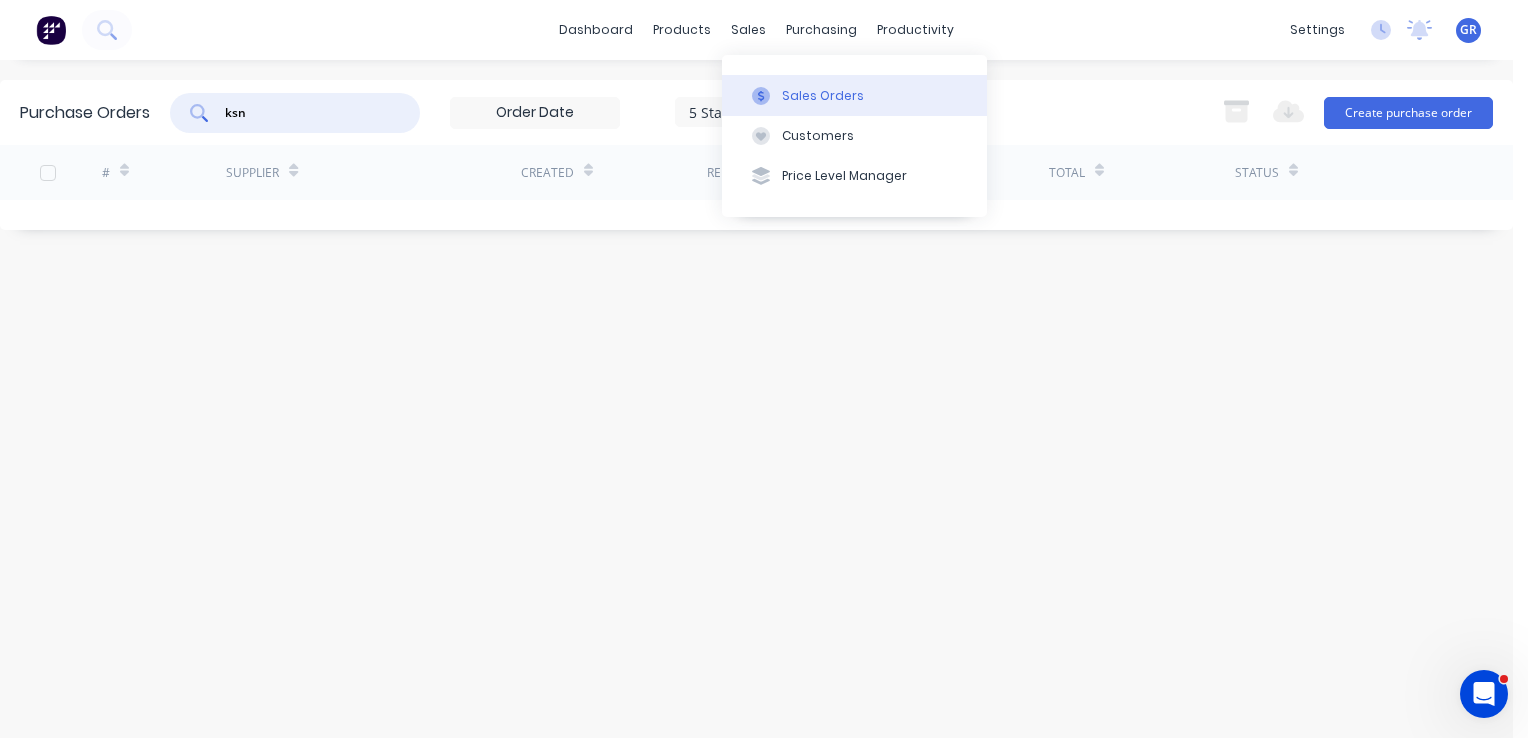 type on "ksn" 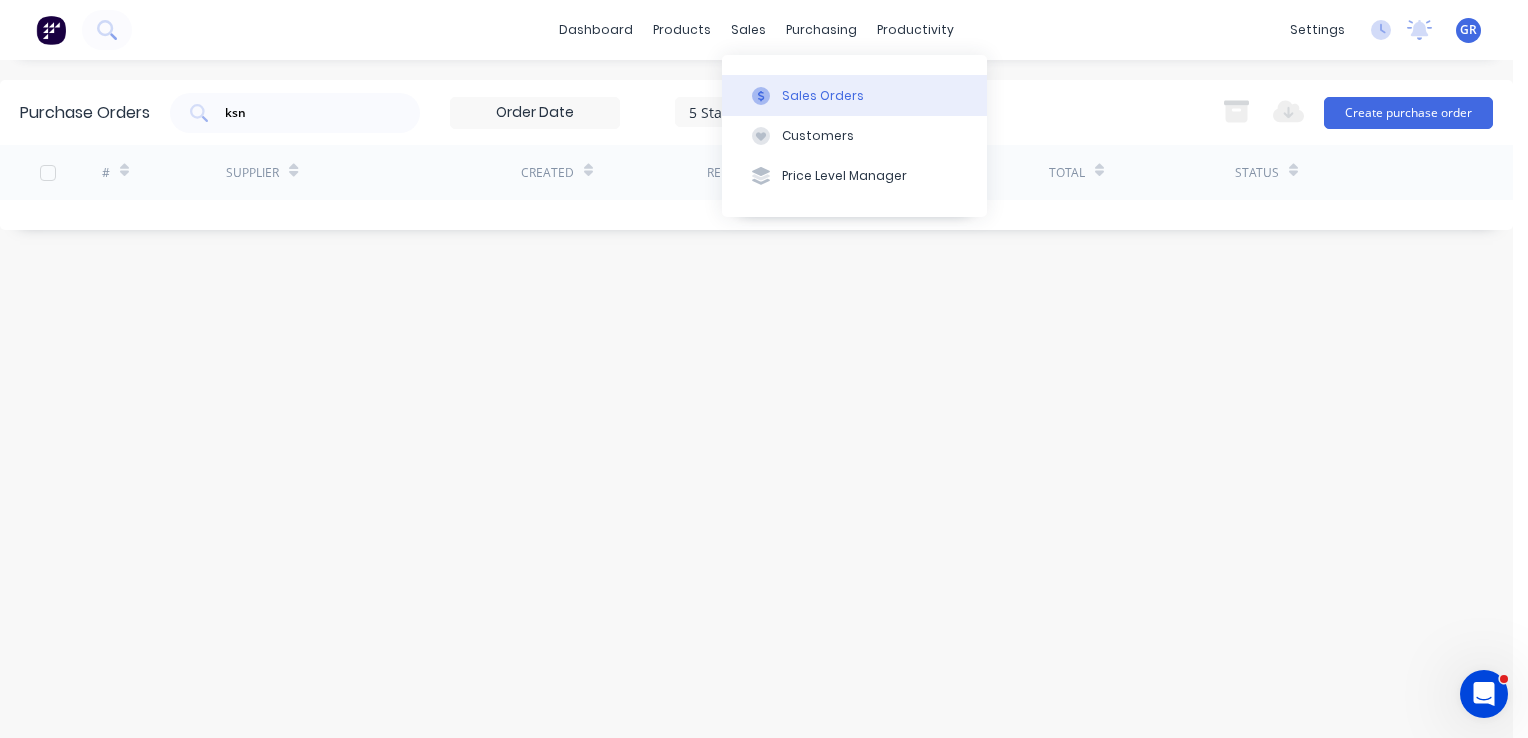 click on "Sales Orders" at bounding box center (823, 96) 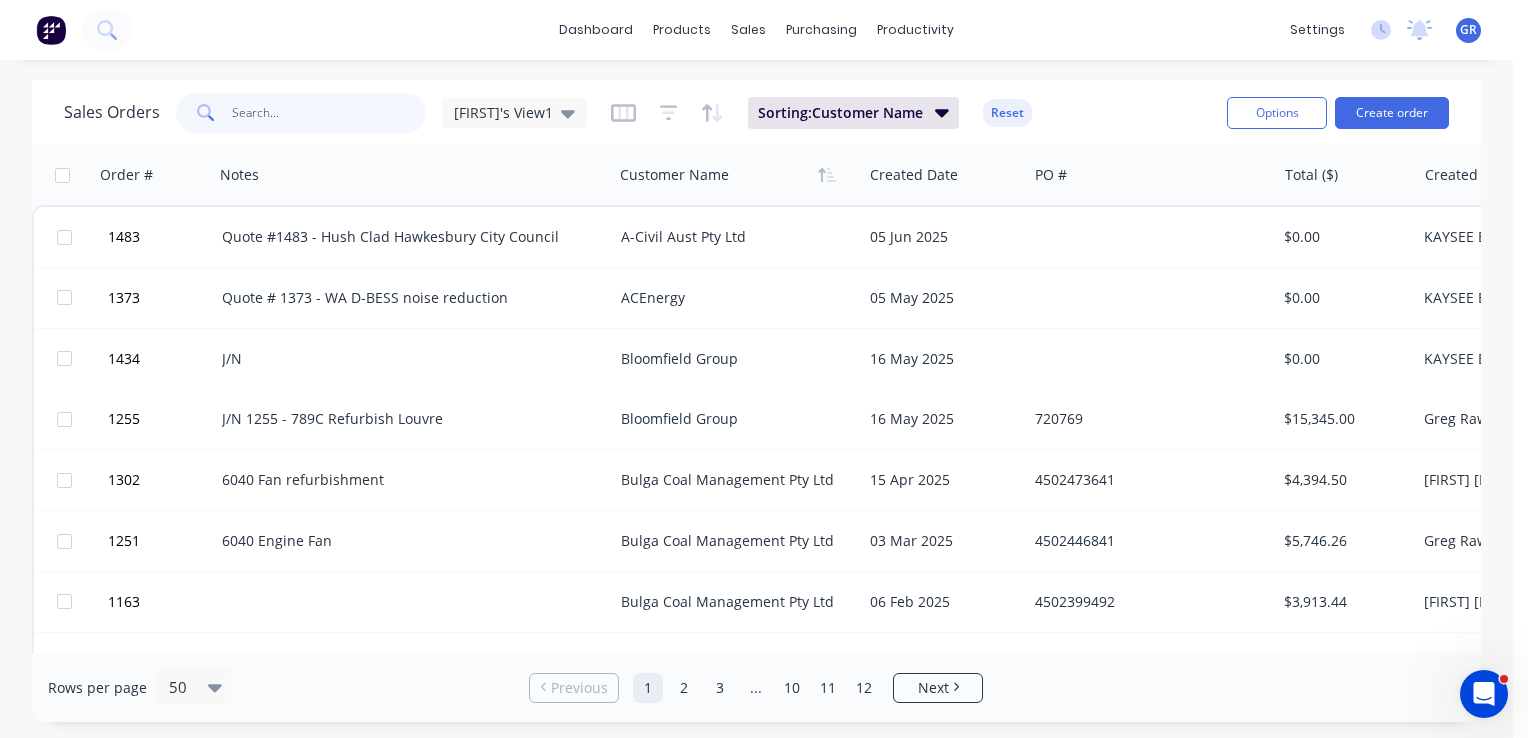 click at bounding box center (329, 113) 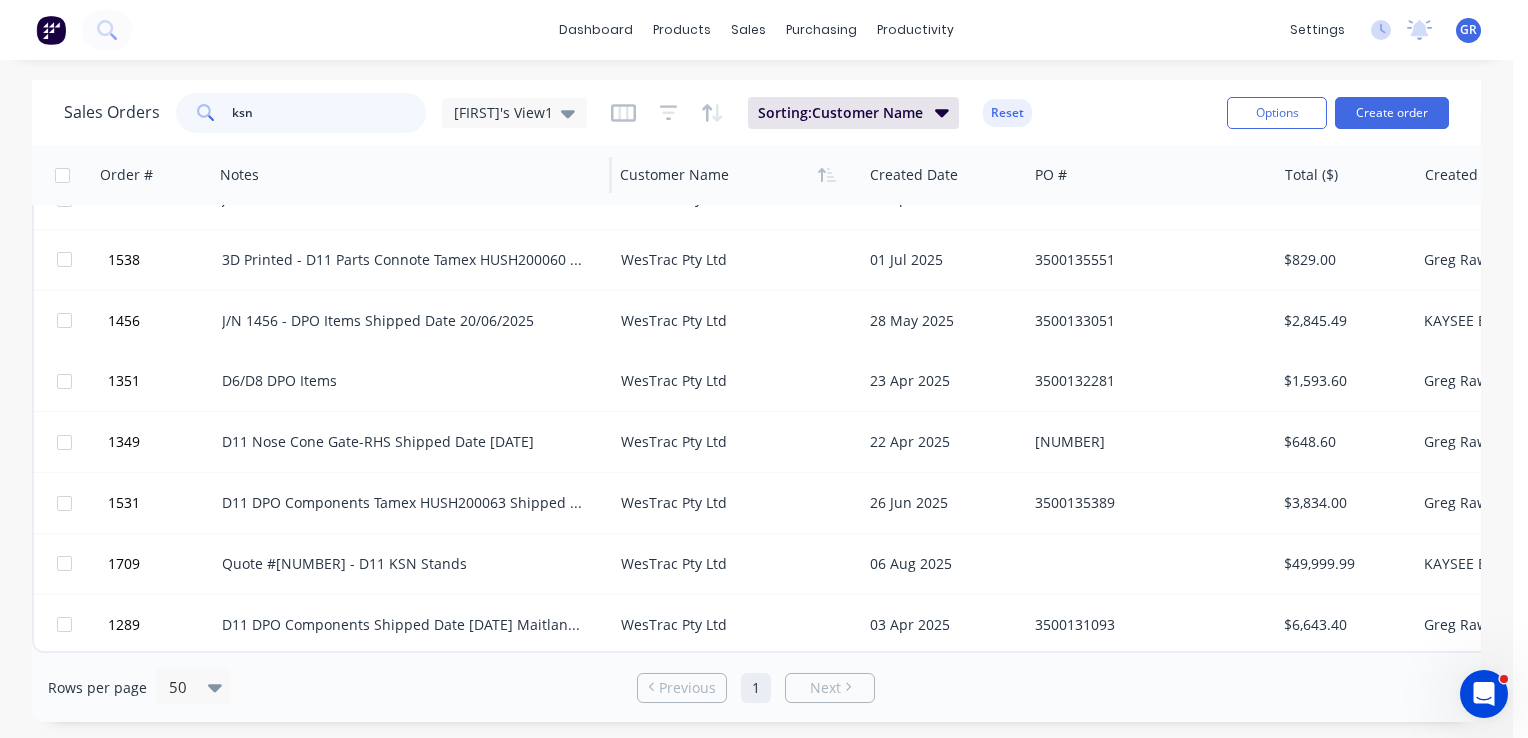 scroll, scrollTop: 0, scrollLeft: 0, axis: both 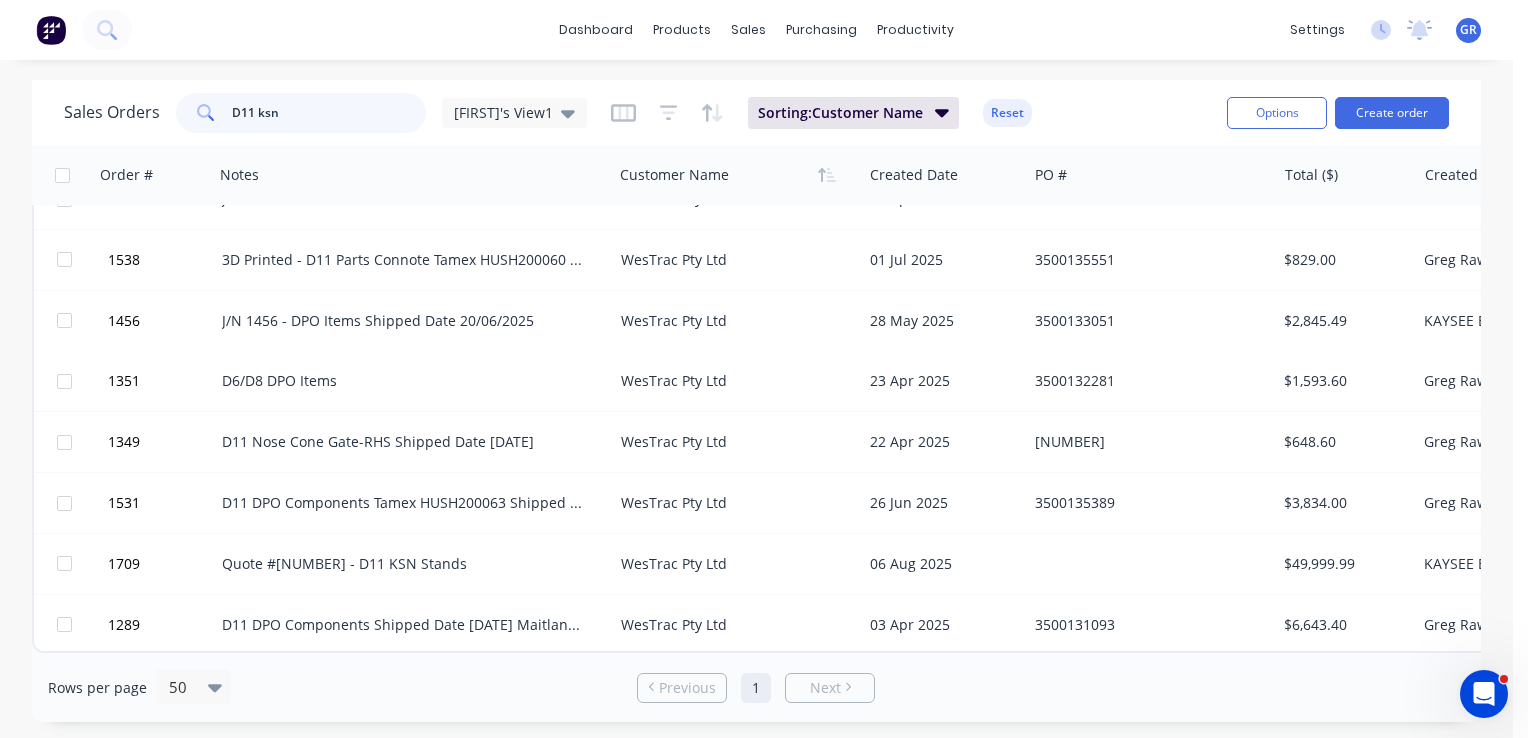 drag, startPoint x: 296, startPoint y: 120, endPoint x: 216, endPoint y: 114, distance: 80.224686 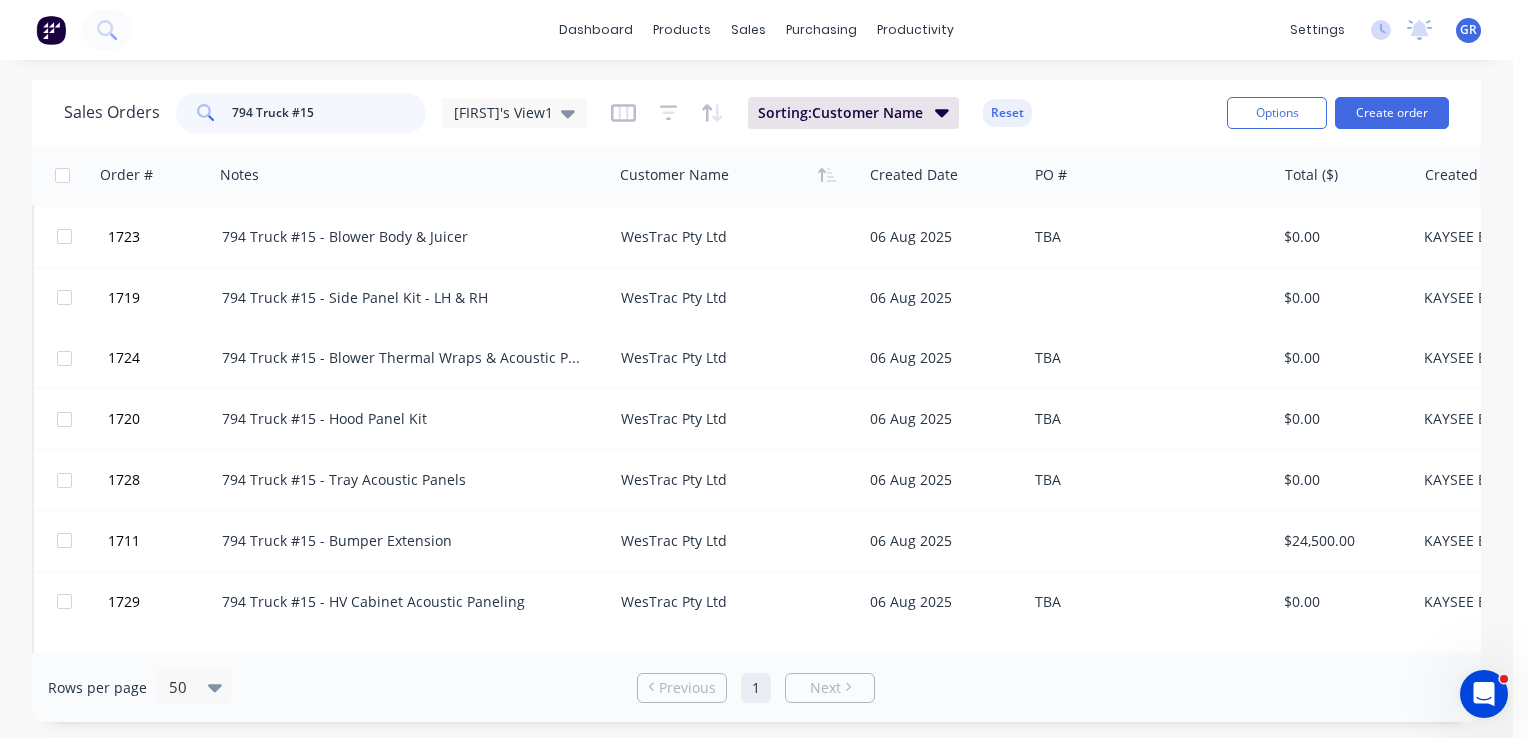 scroll, scrollTop: 400, scrollLeft: 0, axis: vertical 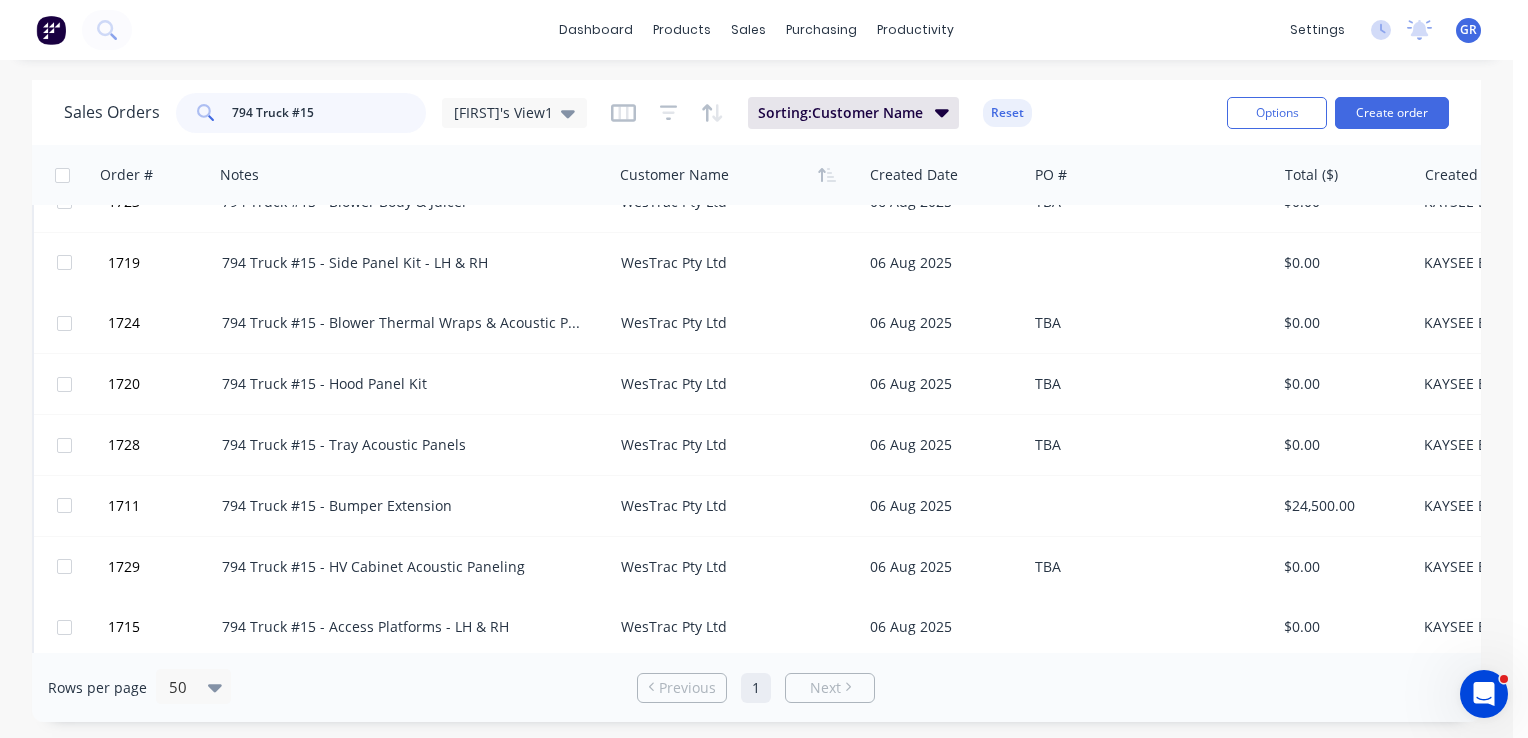type on "794 Truck #15" 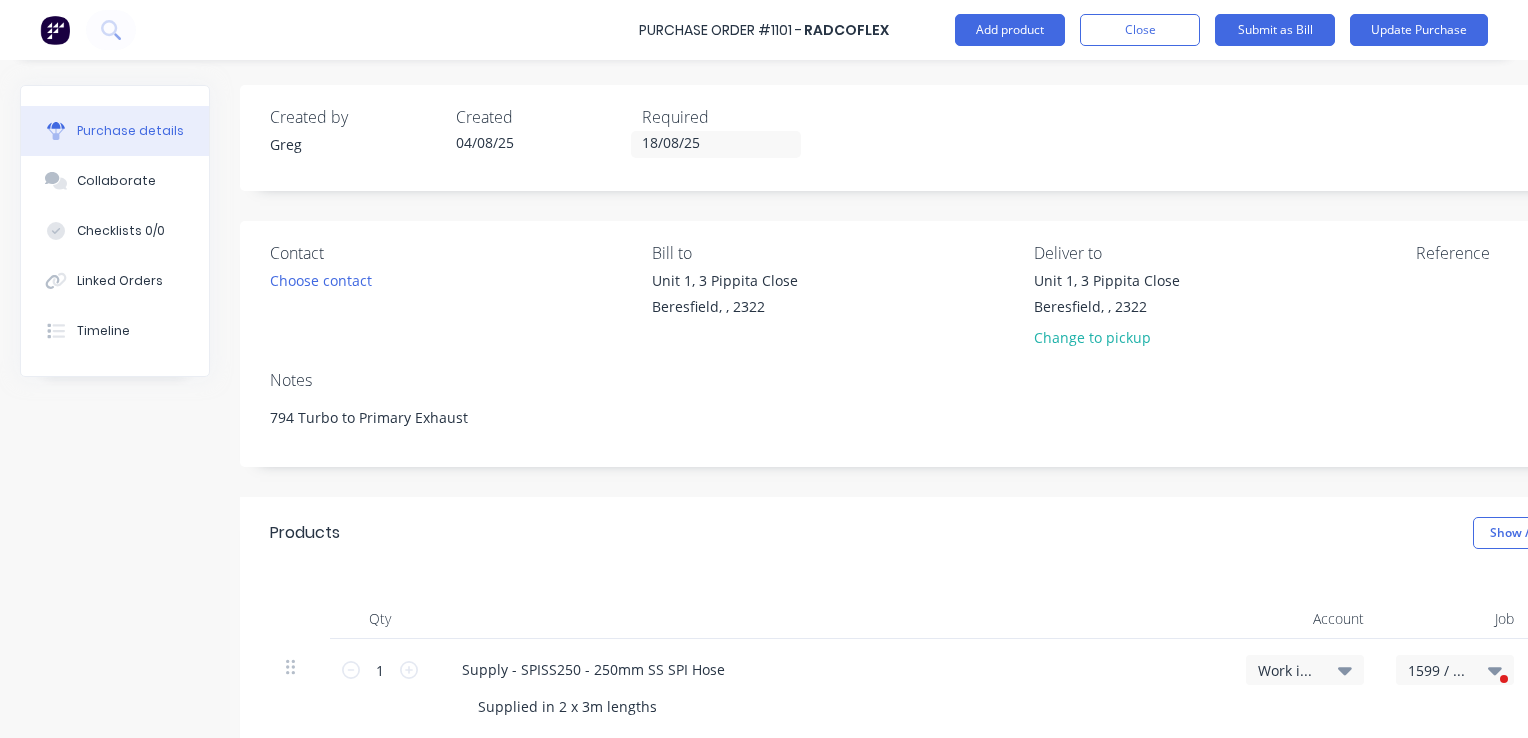 scroll, scrollTop: 0, scrollLeft: 0, axis: both 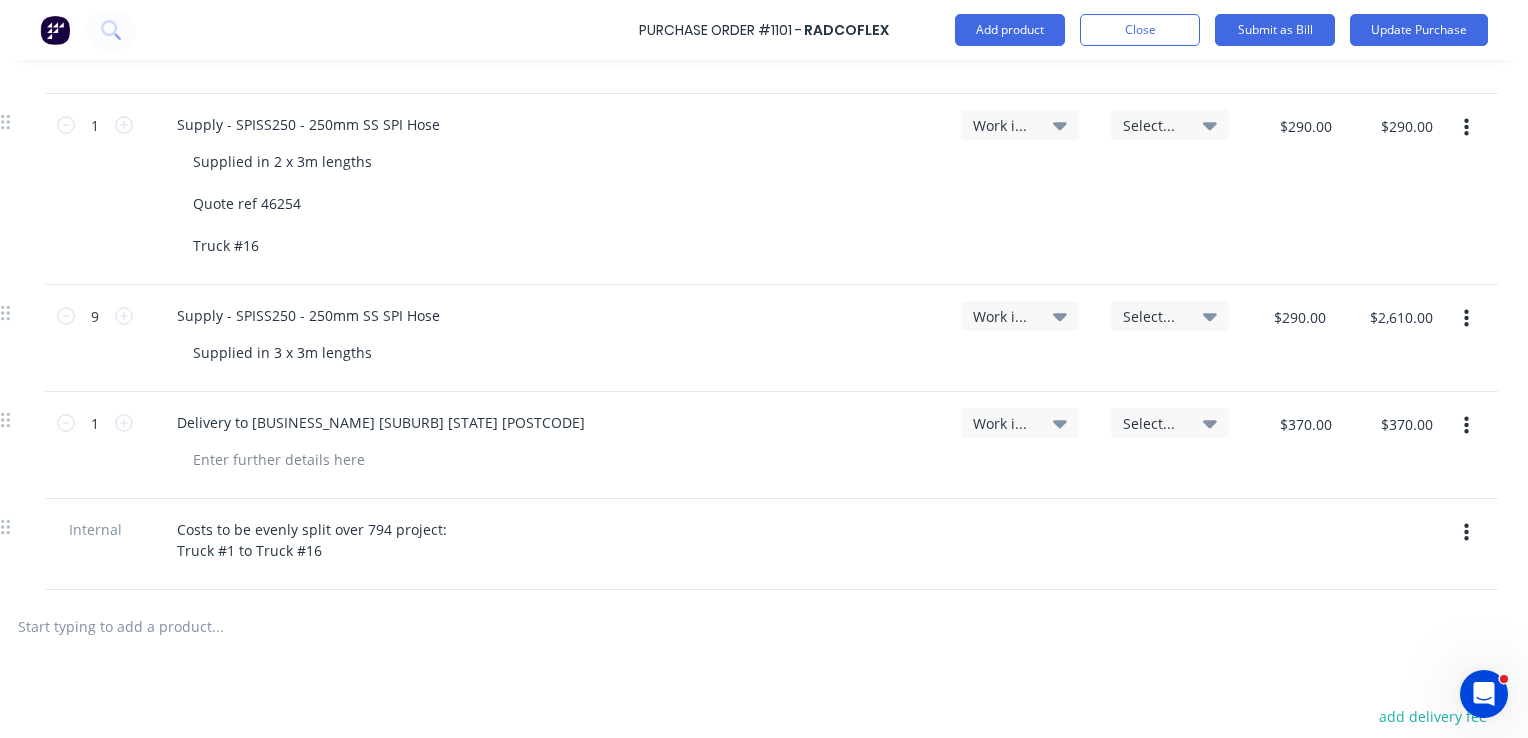click on "Select..." at bounding box center (1153, 316) 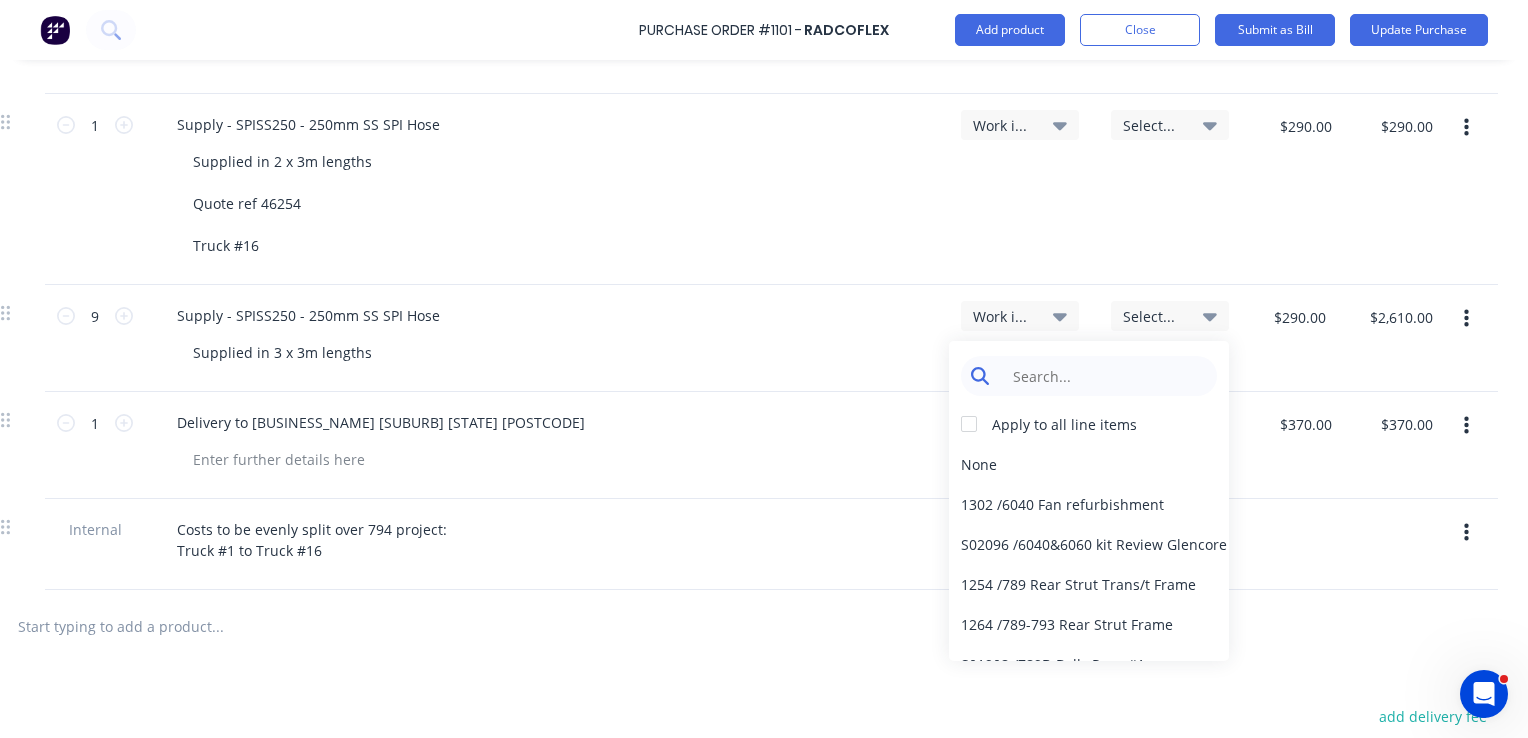 type on "x" 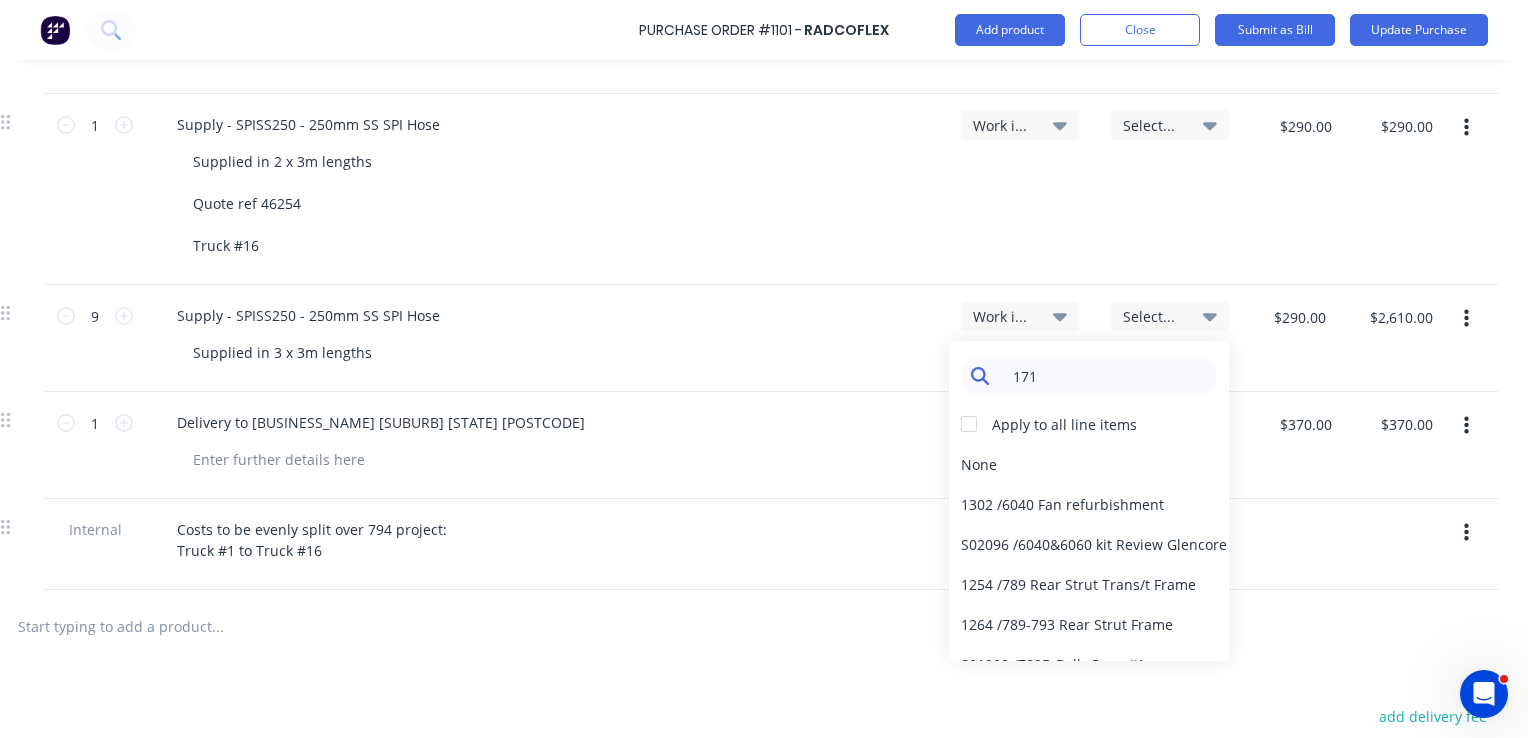 type on "1710" 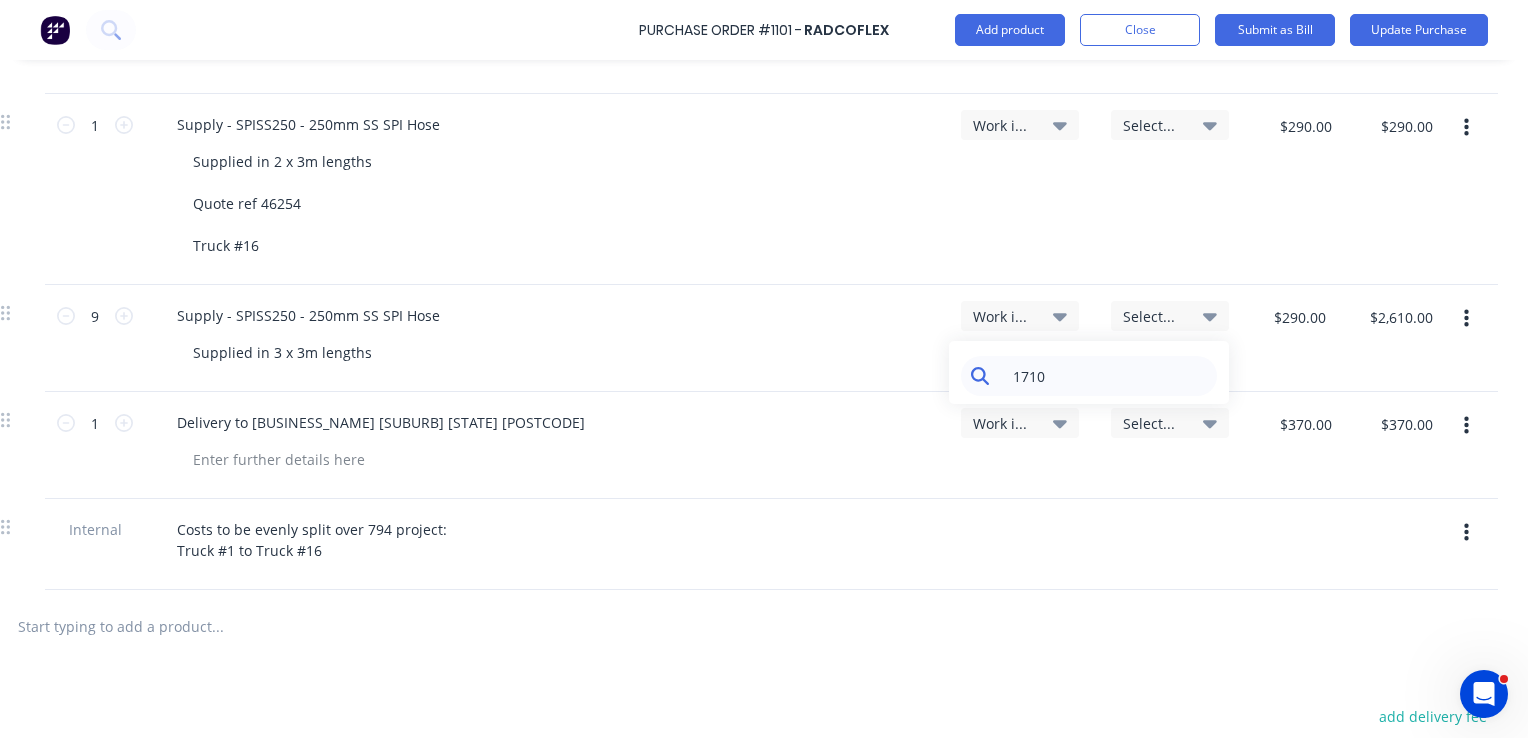 click on "1710" at bounding box center (1104, 376) 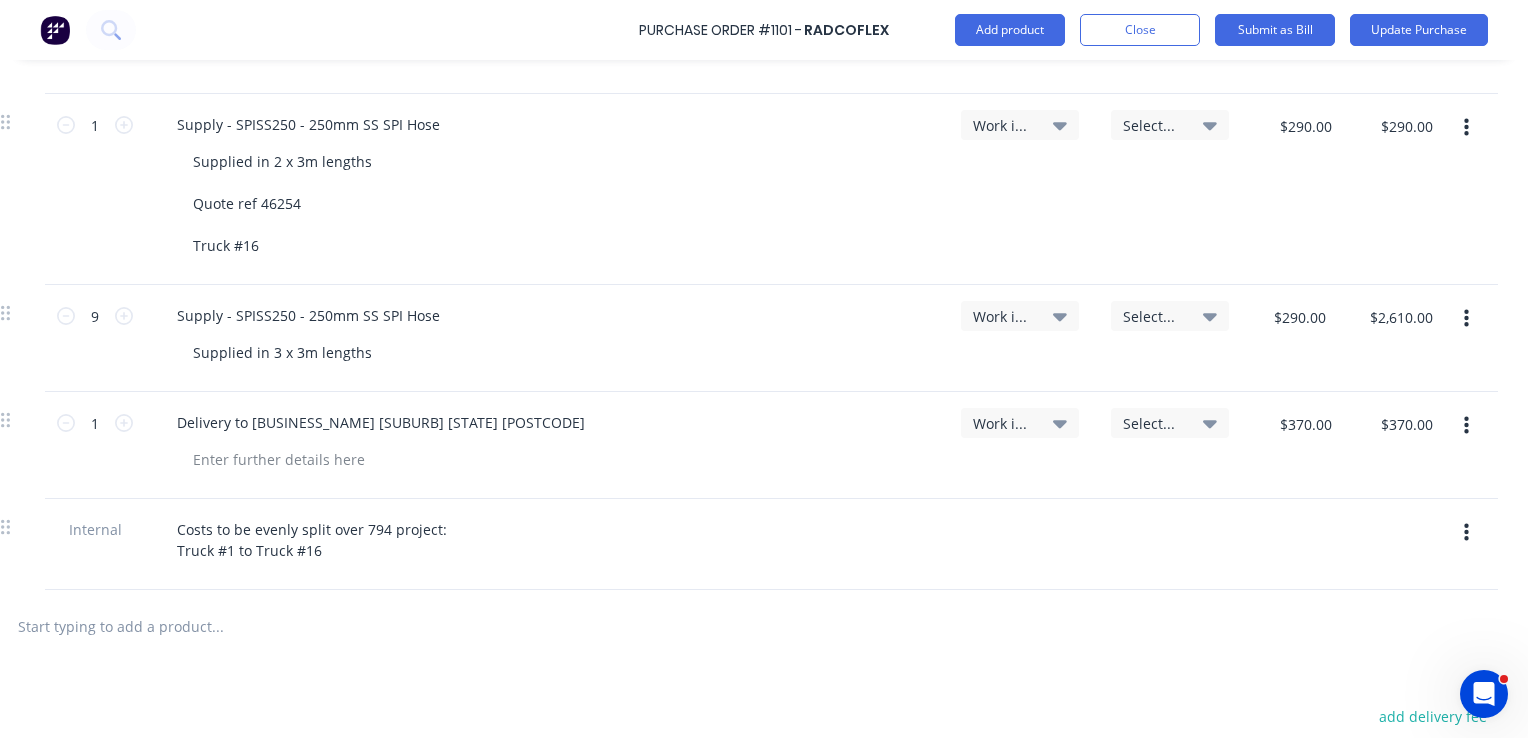 click on "Supplied in 3 x 3m lengths" at bounding box center (553, 352) 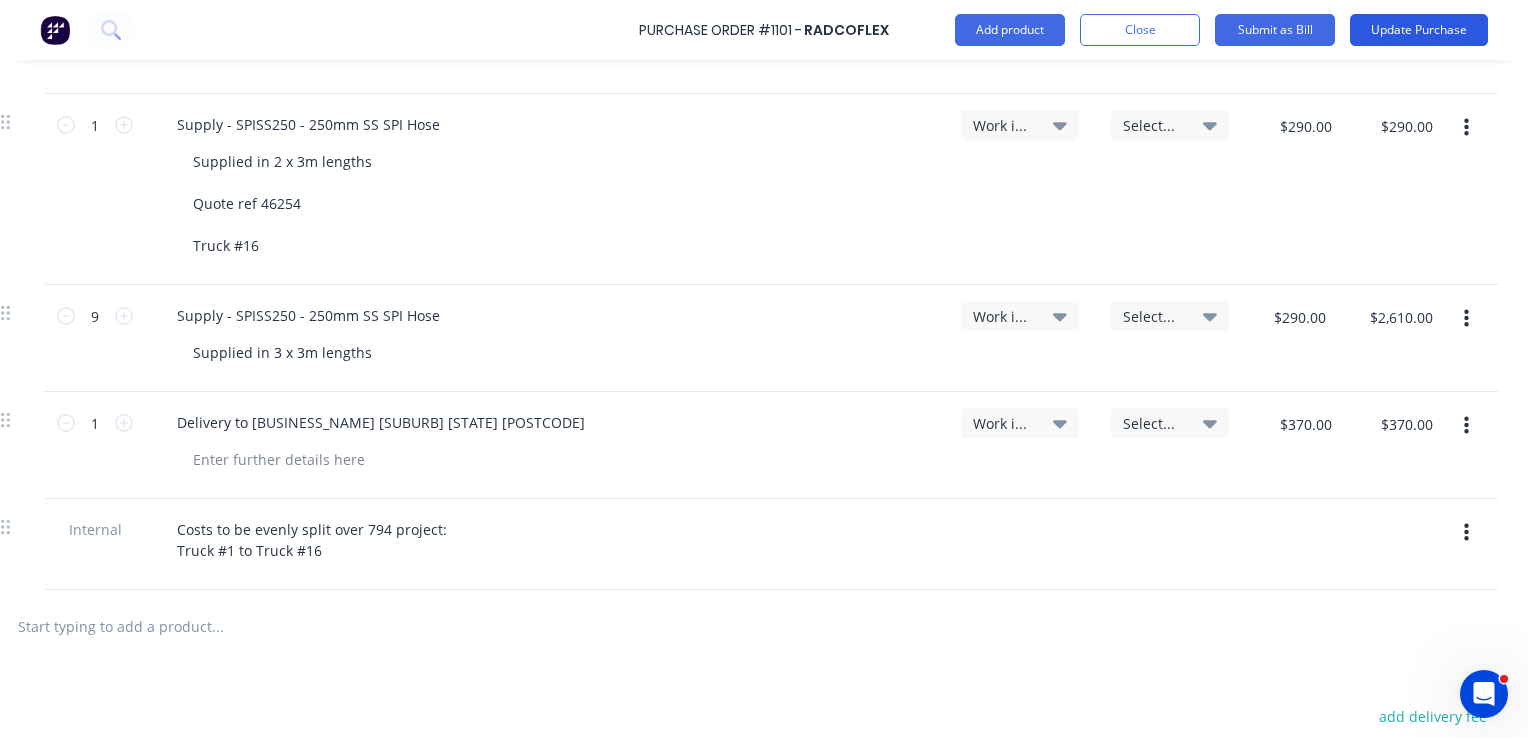 click on "Update Purchase" at bounding box center [1419, 30] 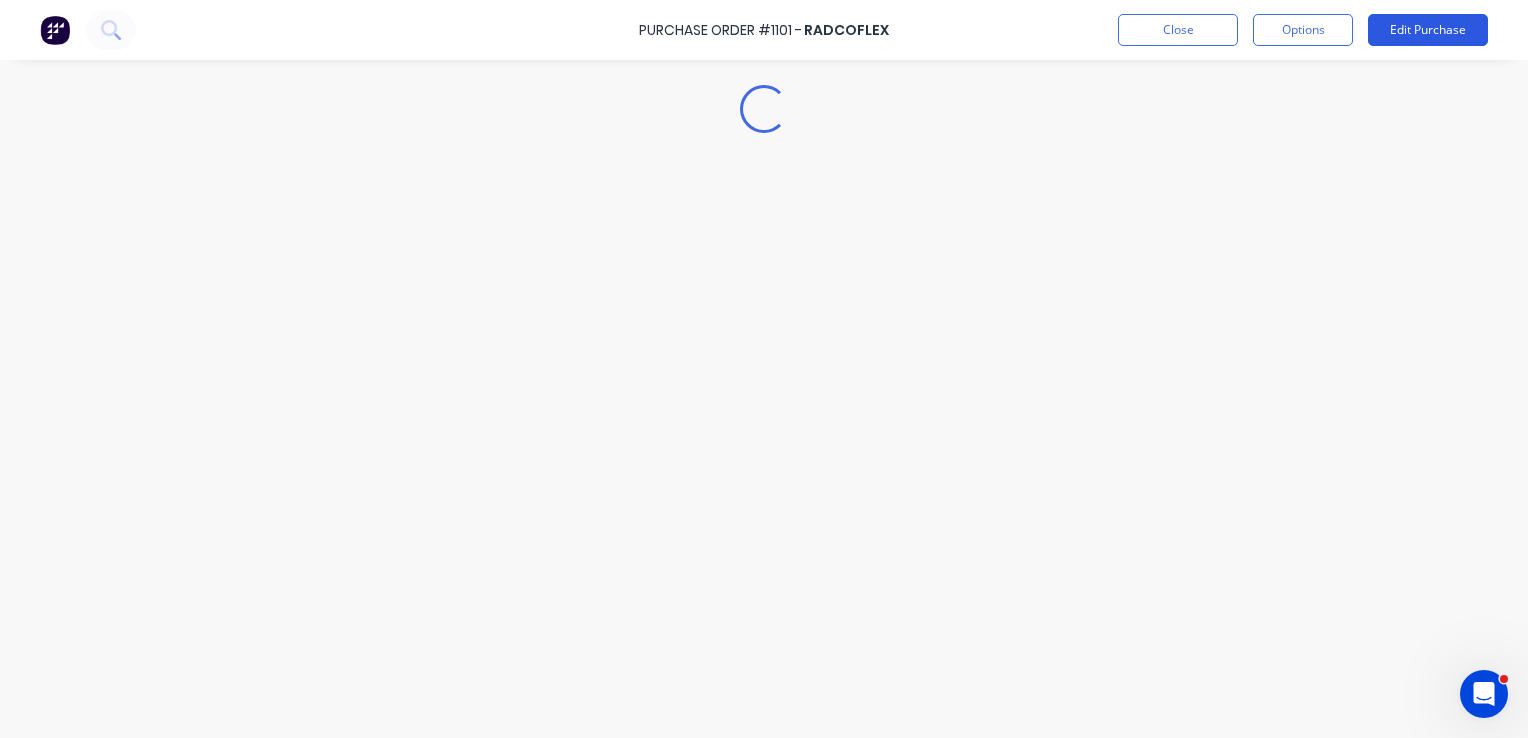 scroll, scrollTop: 0, scrollLeft: 0, axis: both 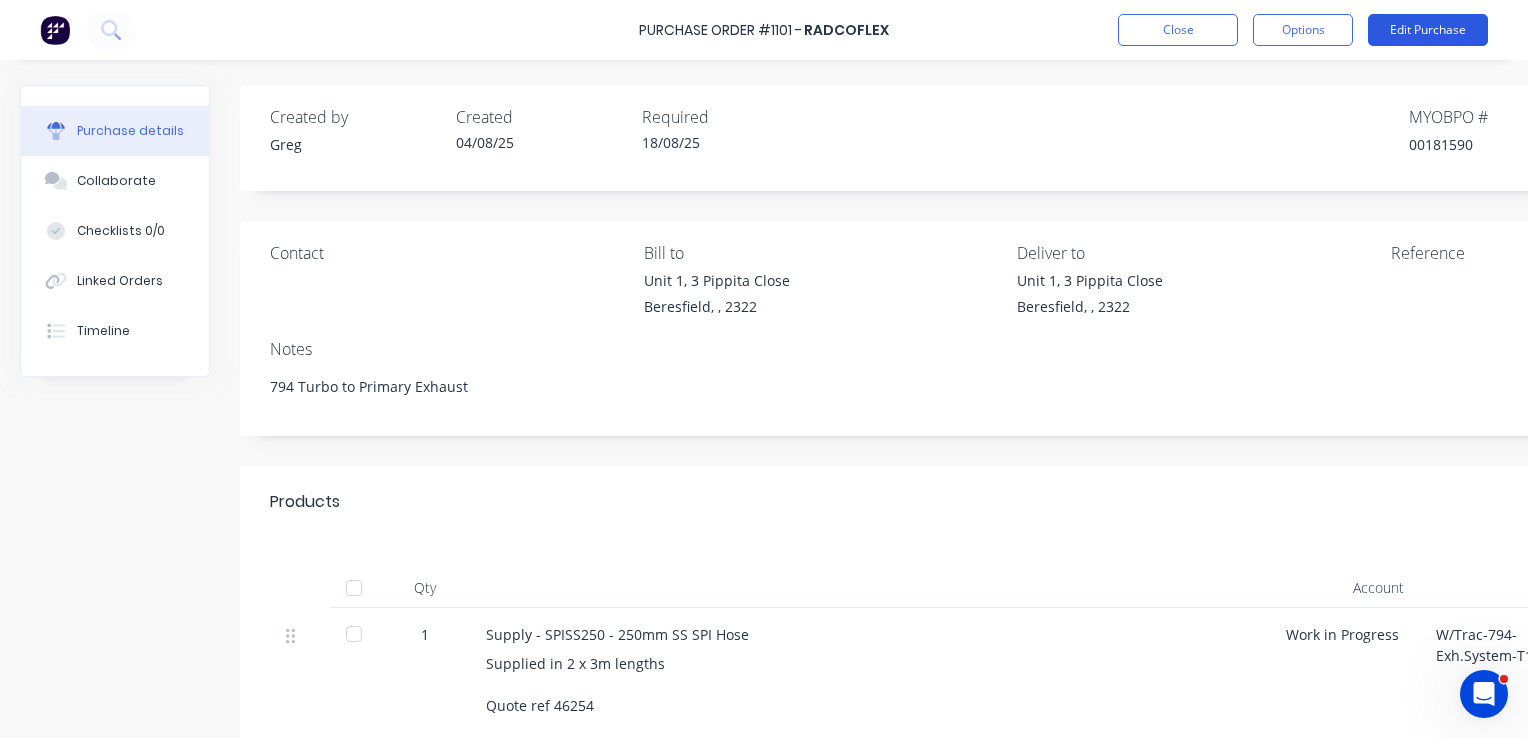 click on "Edit Purchase" at bounding box center [1428, 30] 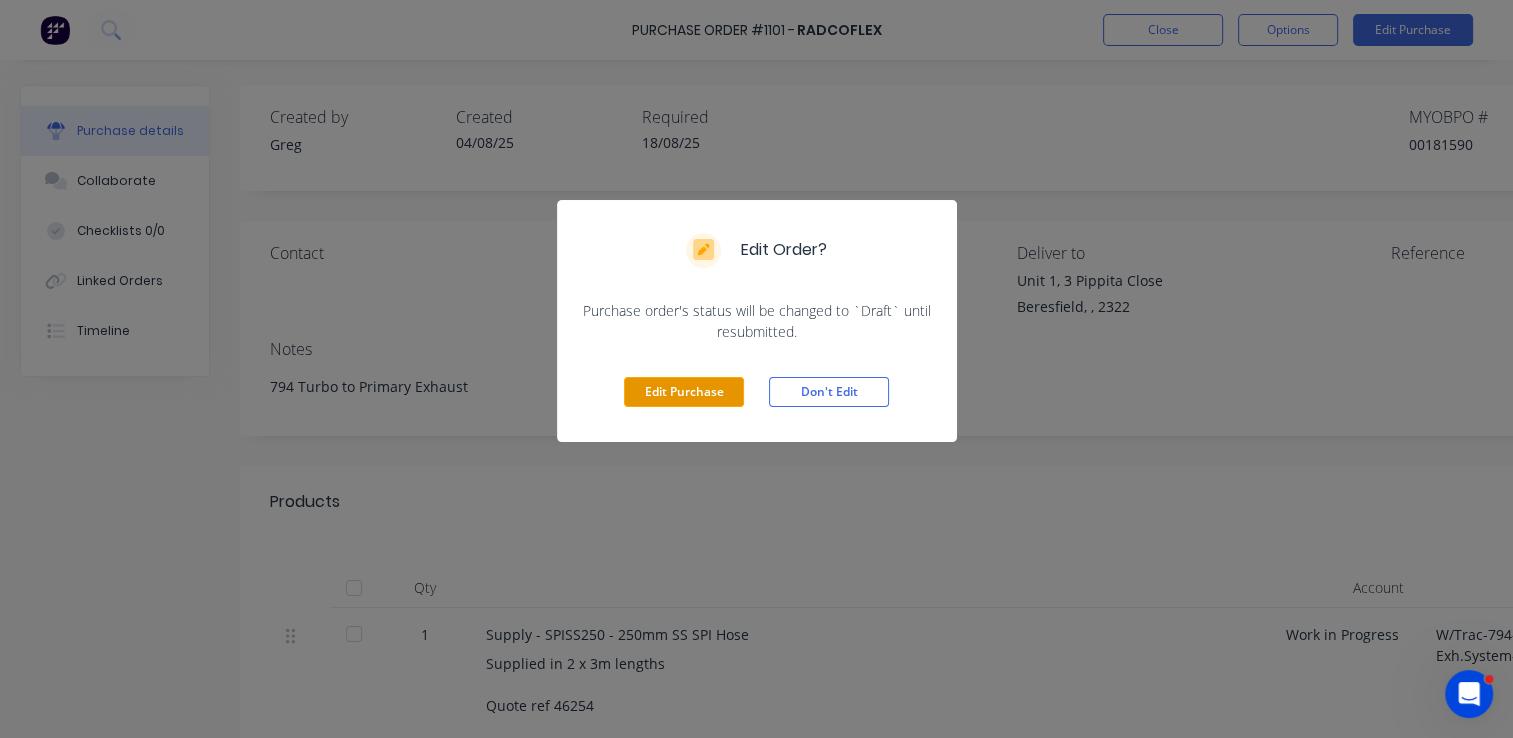 click on "Edit Purchase" at bounding box center (684, 392) 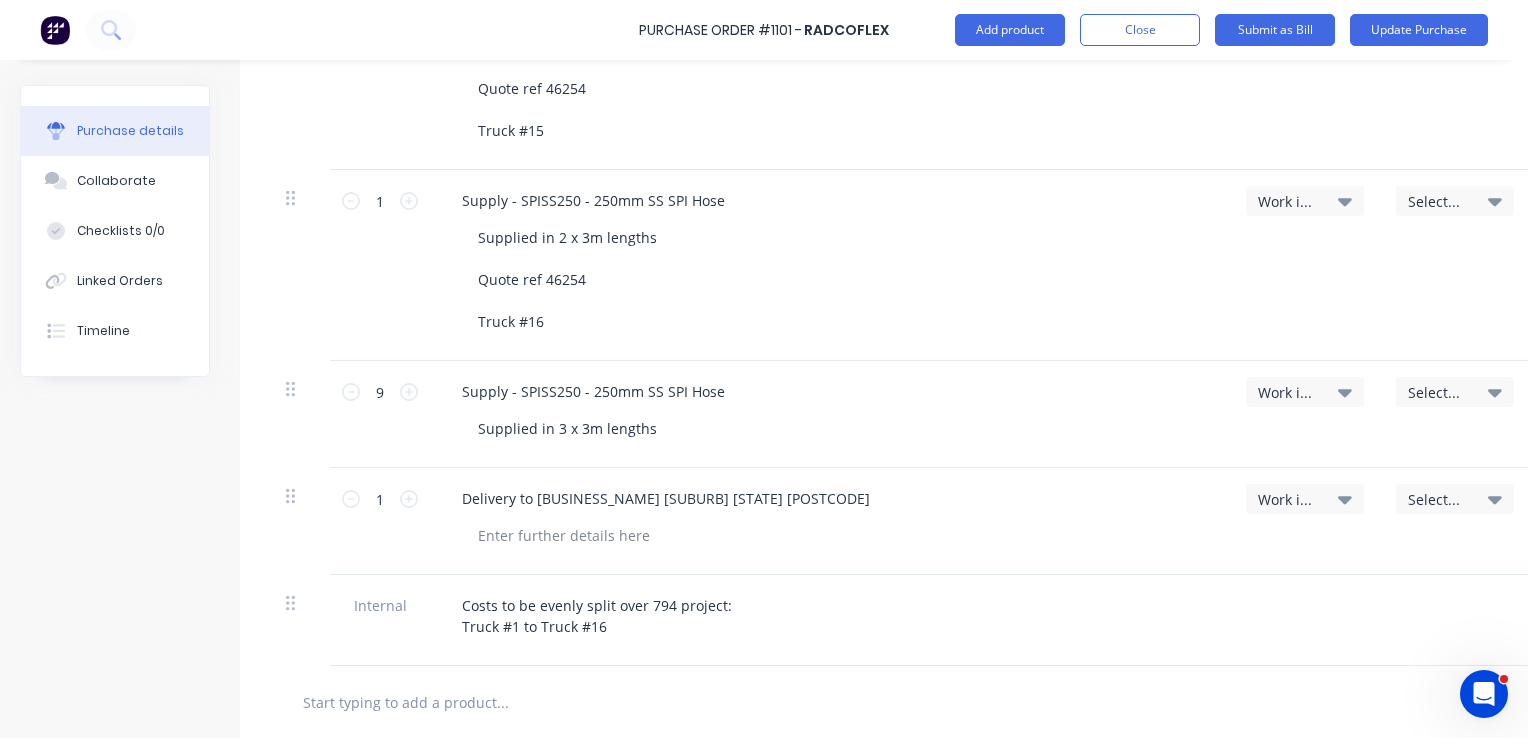scroll, scrollTop: 1400, scrollLeft: 0, axis: vertical 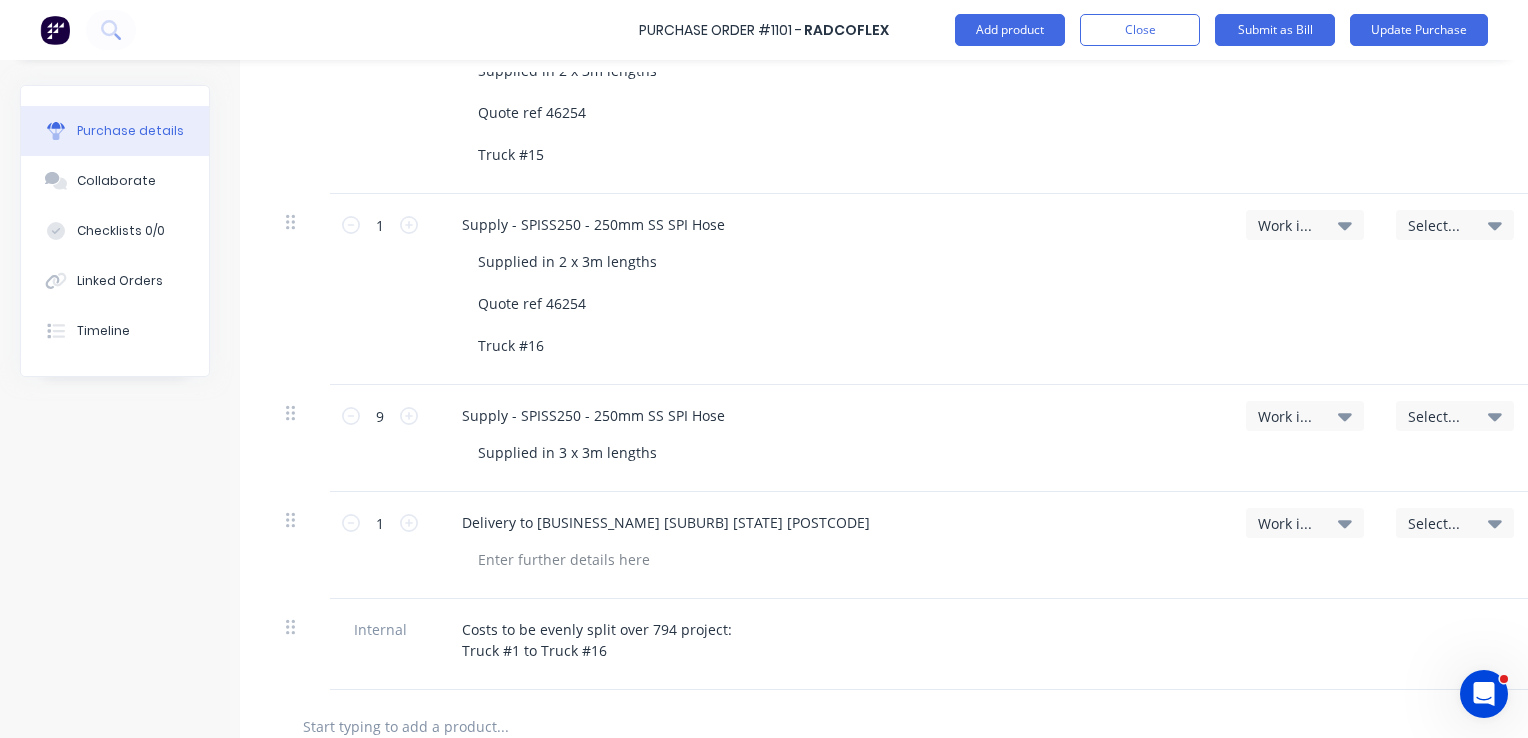 click on "Work in Progress" at bounding box center [1288, 416] 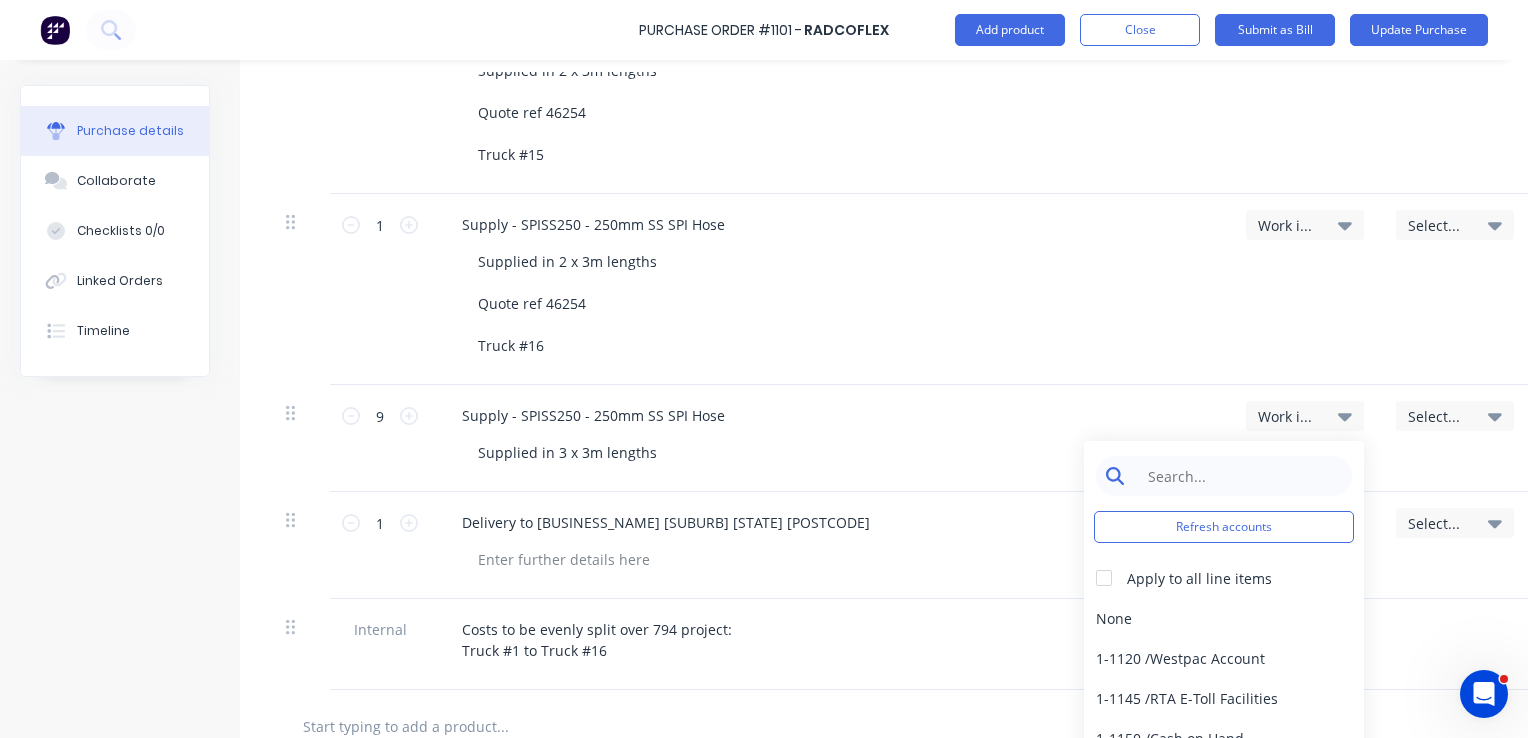 type on "x" 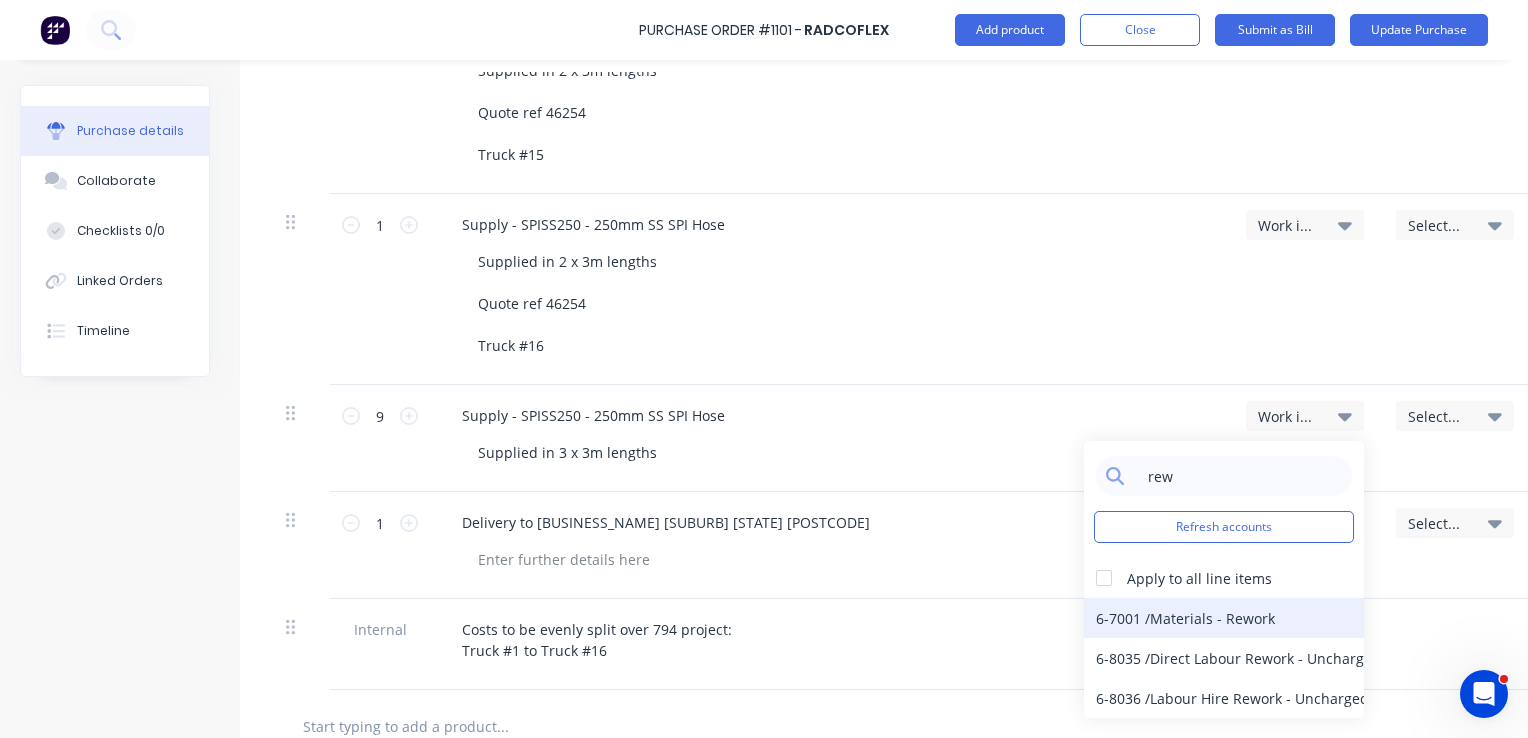 type on "rew" 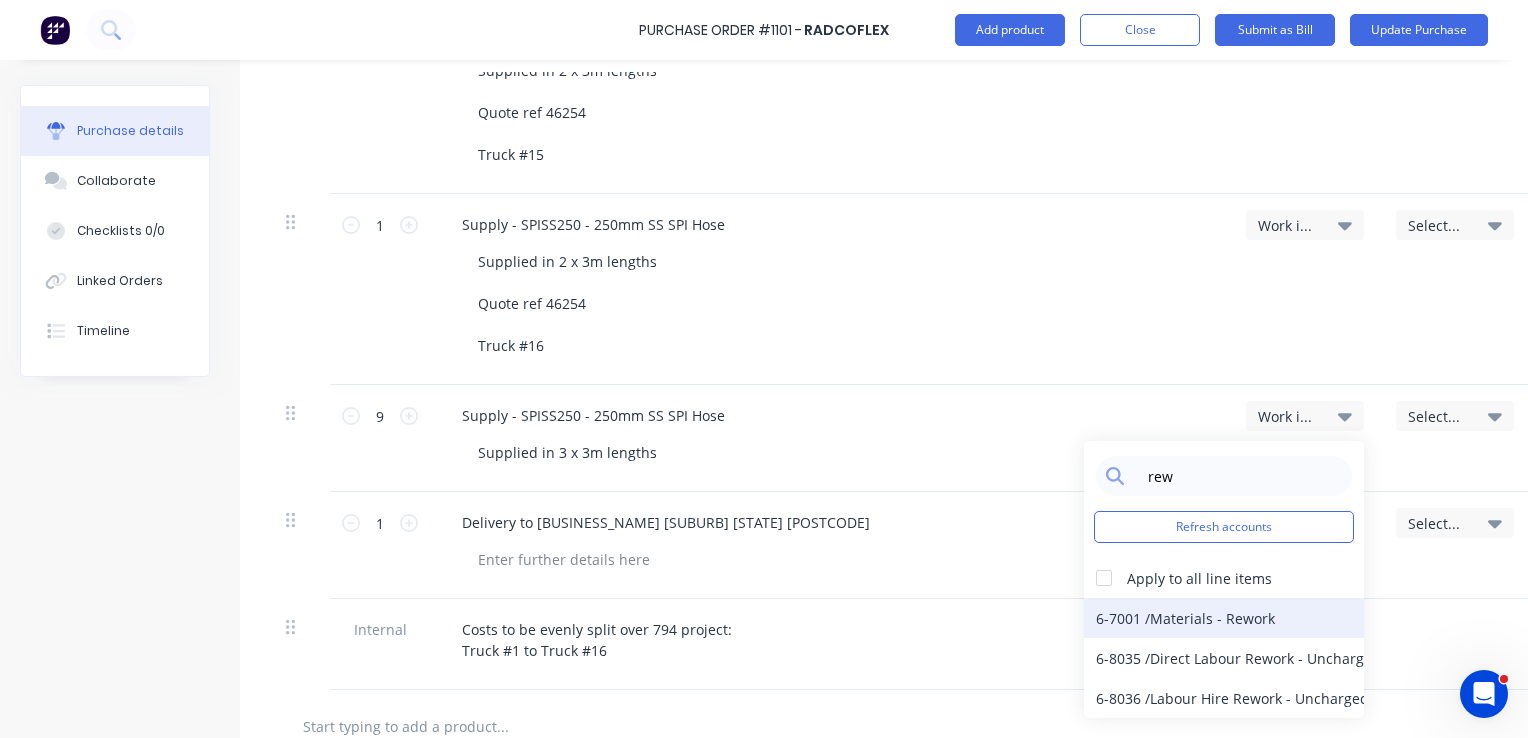 click on "6-7001 / Materials - Rework" at bounding box center (1224, 618) 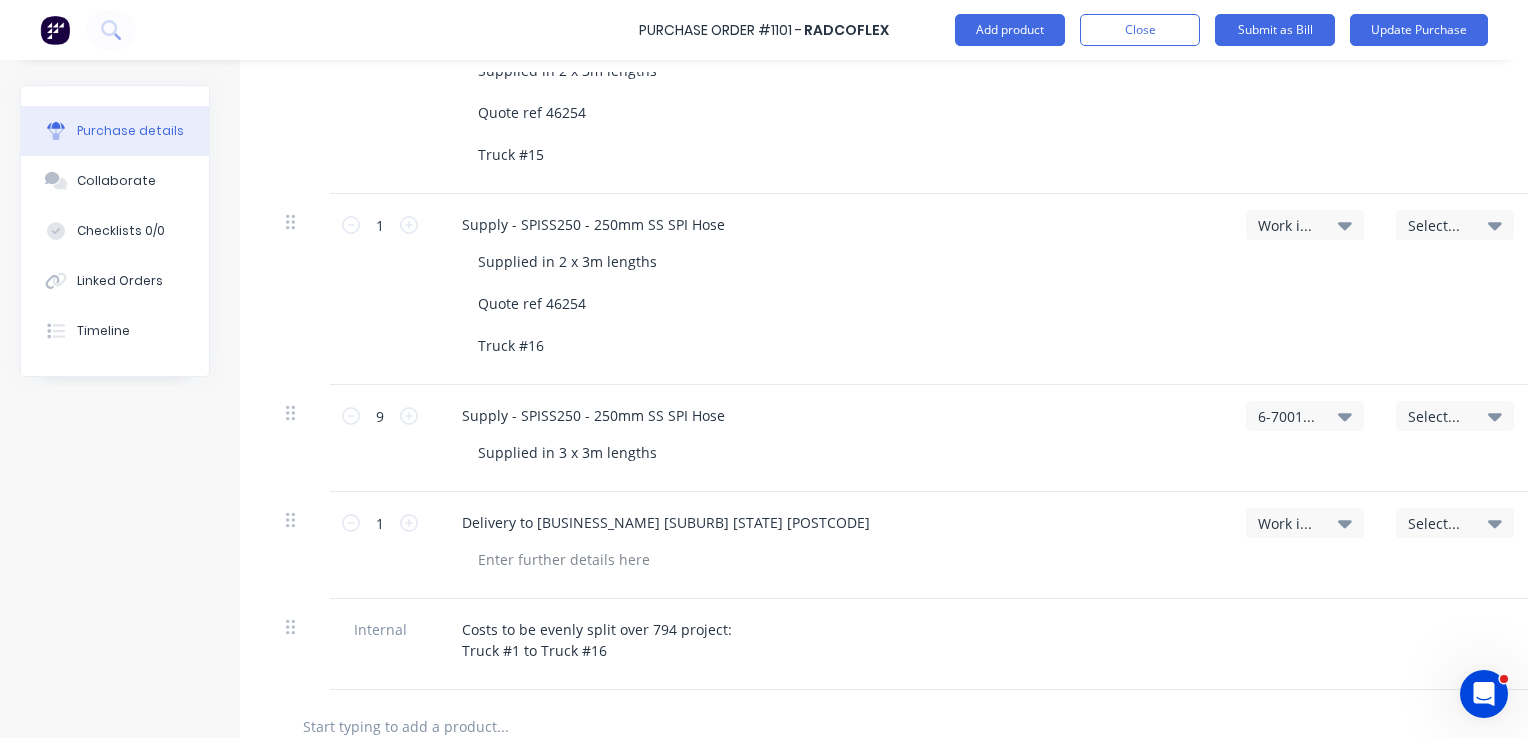 click on "Select..." at bounding box center (1438, 416) 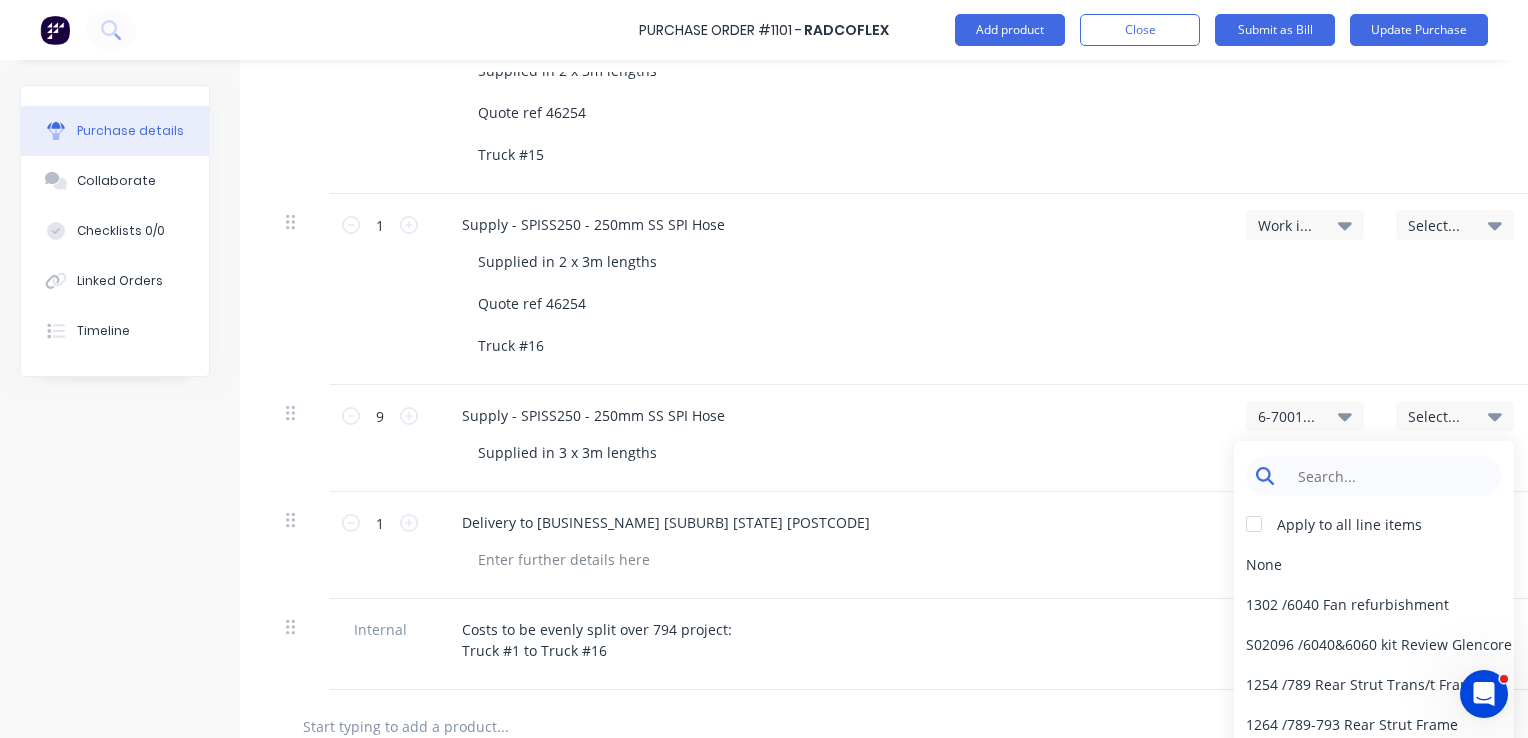type on "x" 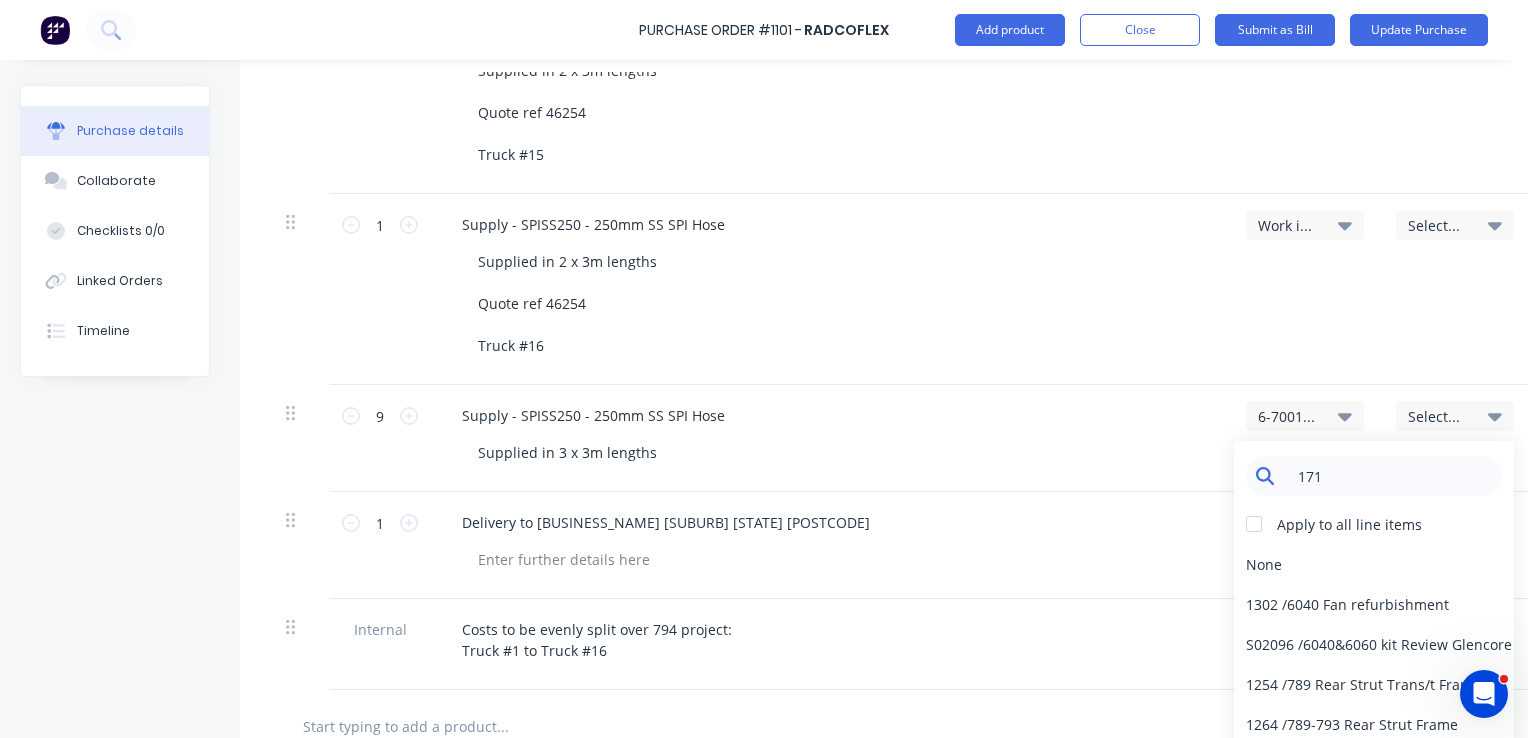 type on "1710" 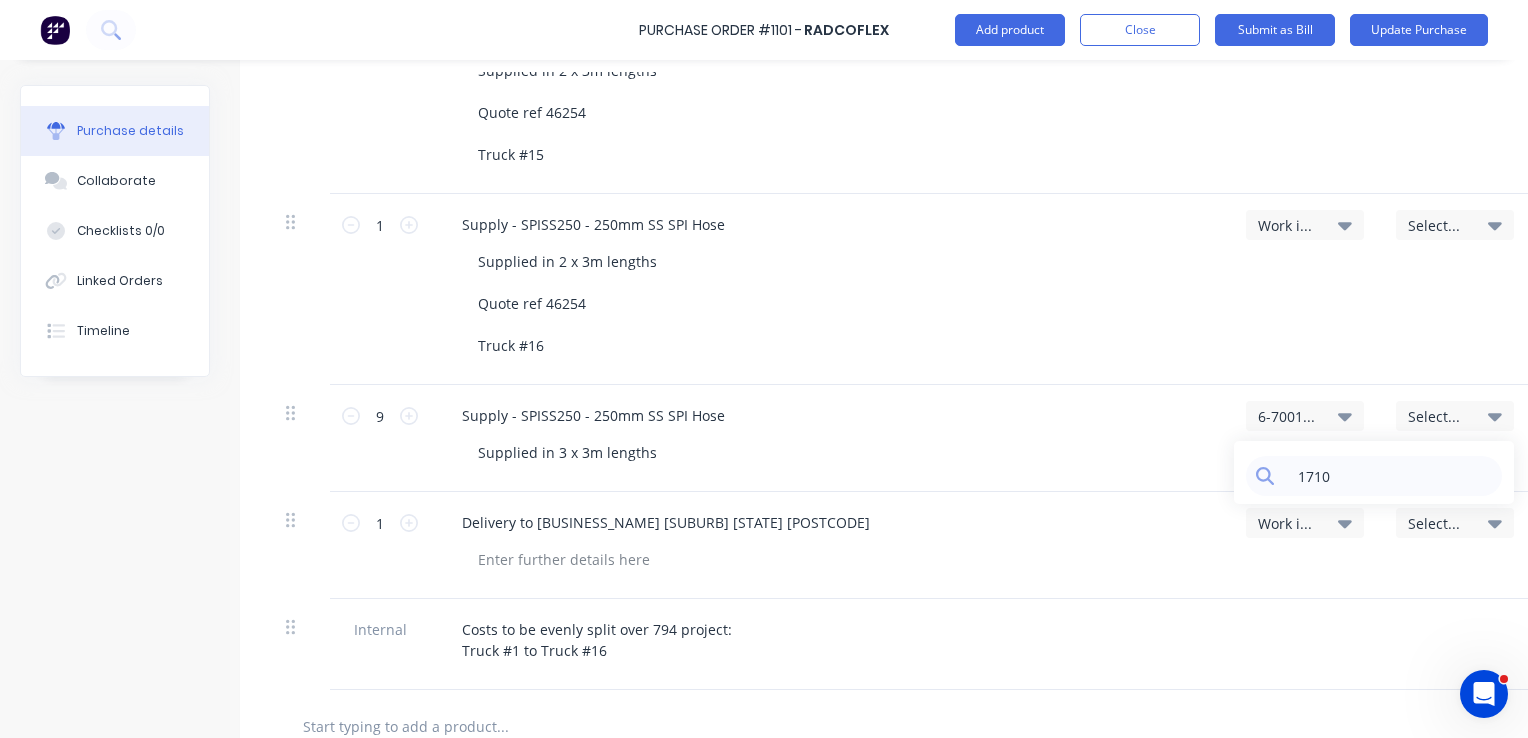 scroll, scrollTop: 1400, scrollLeft: 299, axis: both 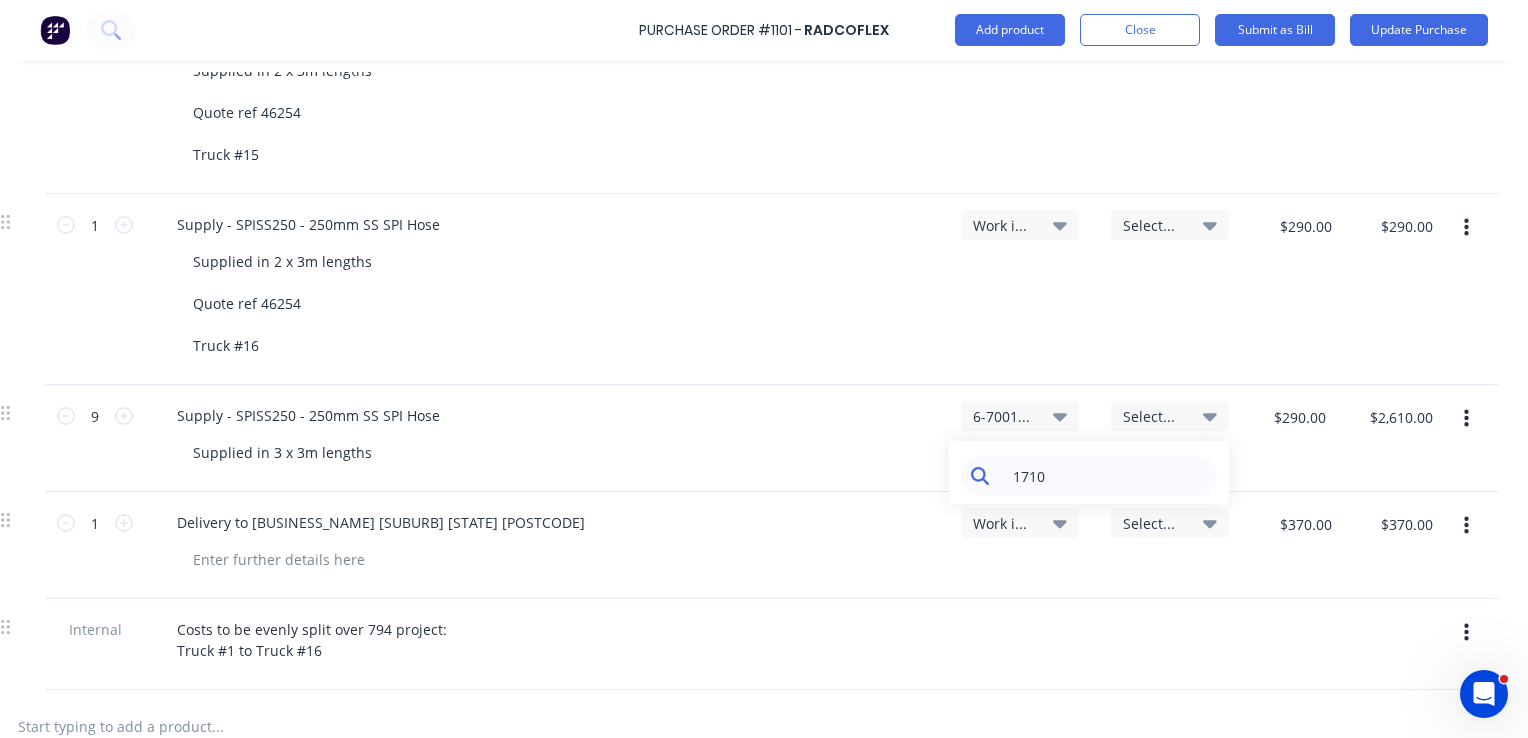 click on "1710" at bounding box center [1104, 476] 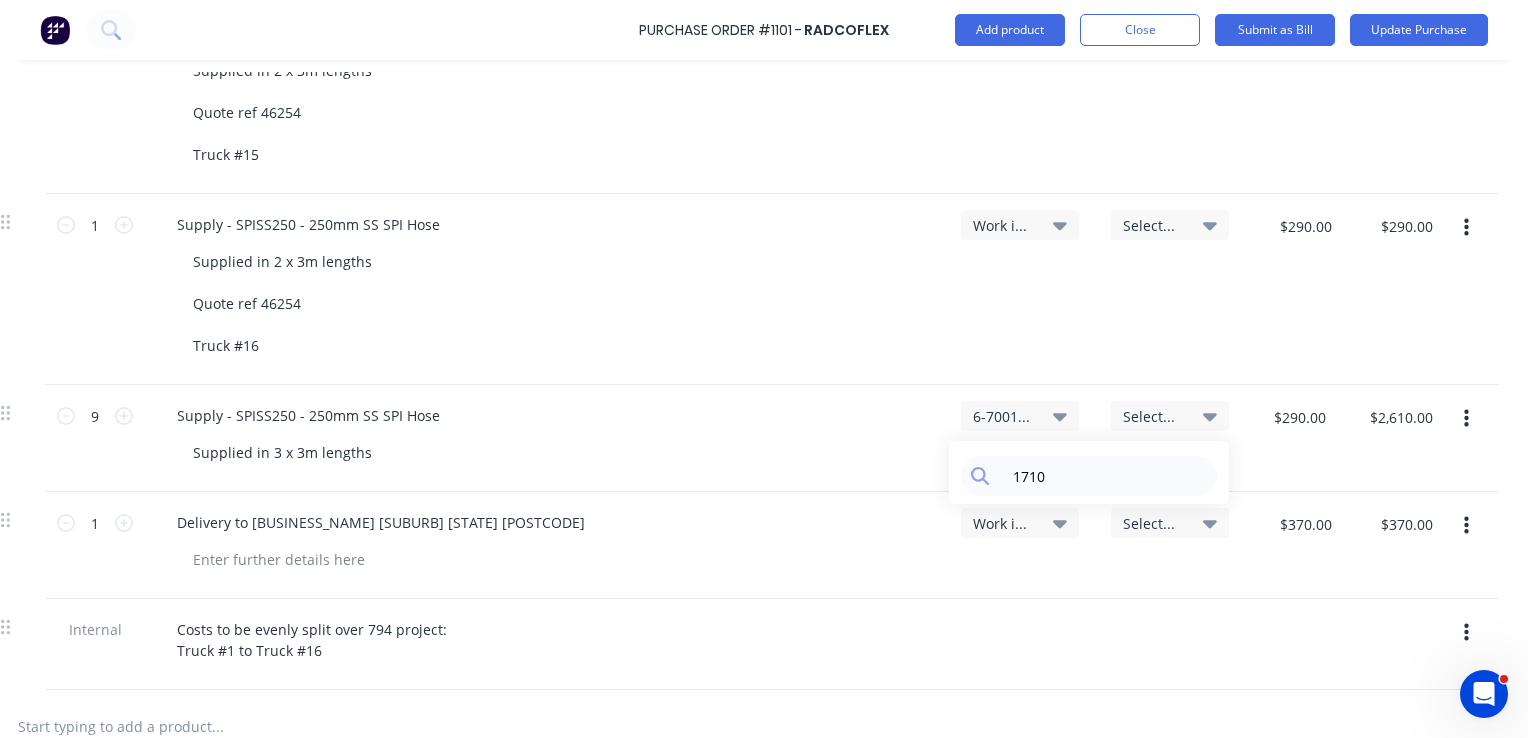 type on "x" 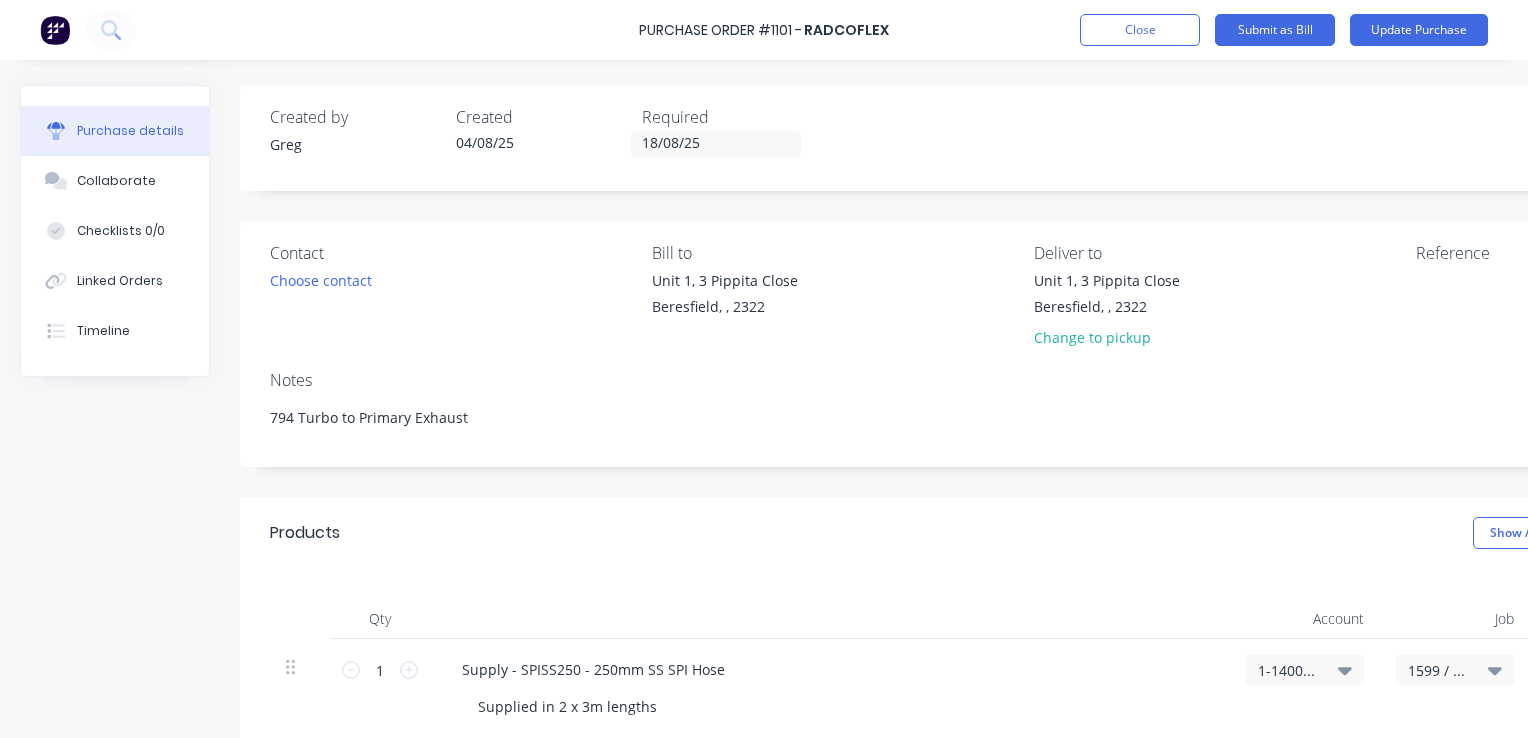 scroll, scrollTop: 0, scrollLeft: 0, axis: both 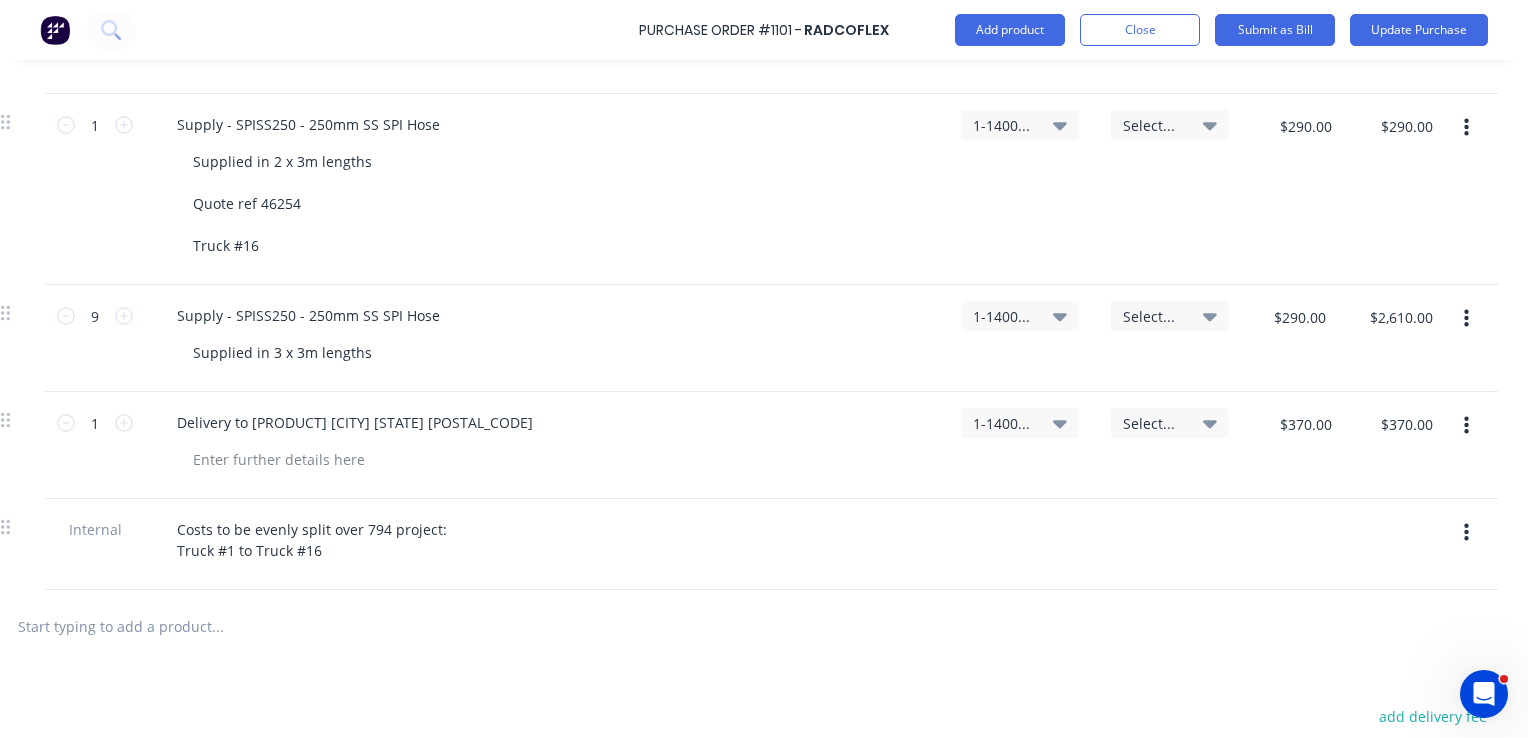 click on "1-1400 /    Work in Progress" at bounding box center [1003, 316] 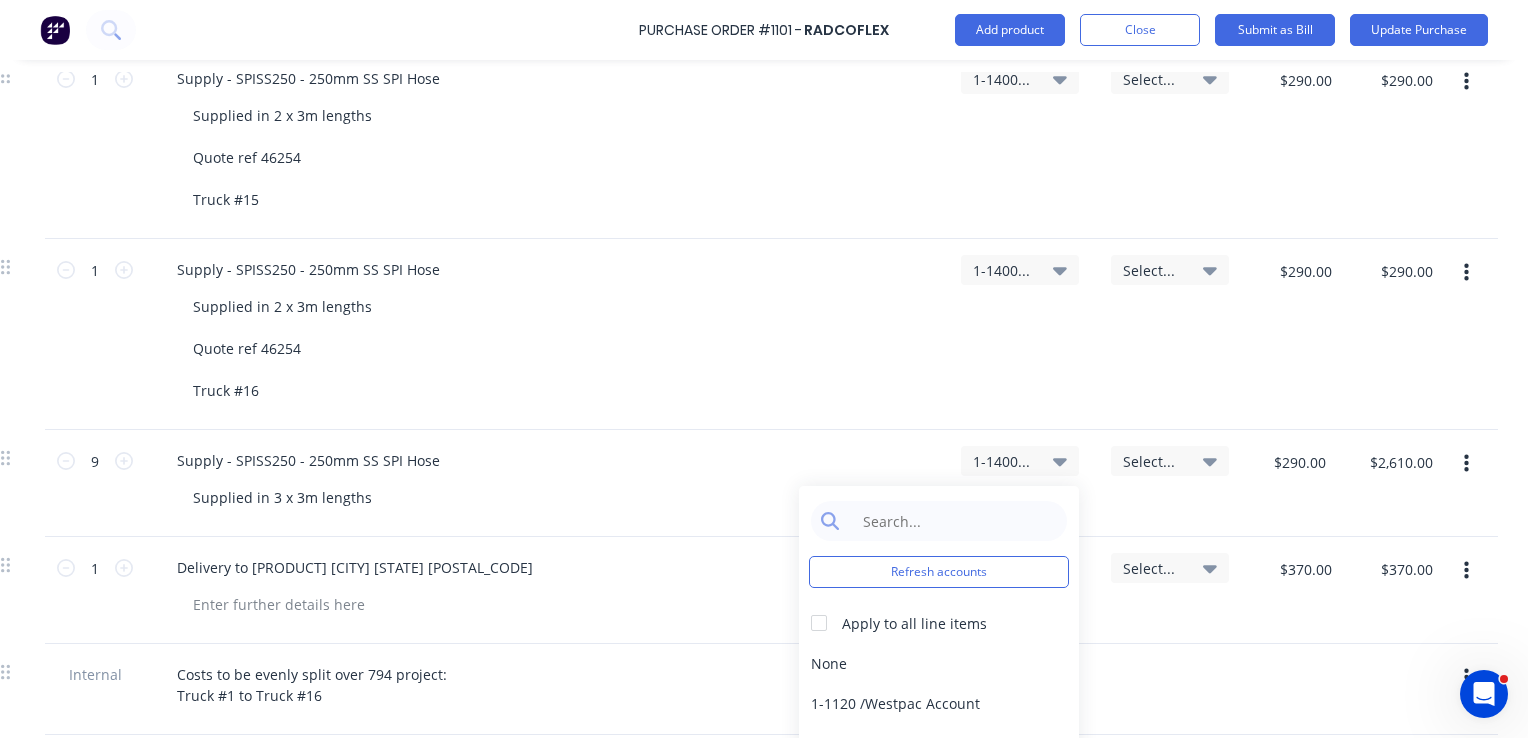 scroll, scrollTop: 1400, scrollLeft: 299, axis: both 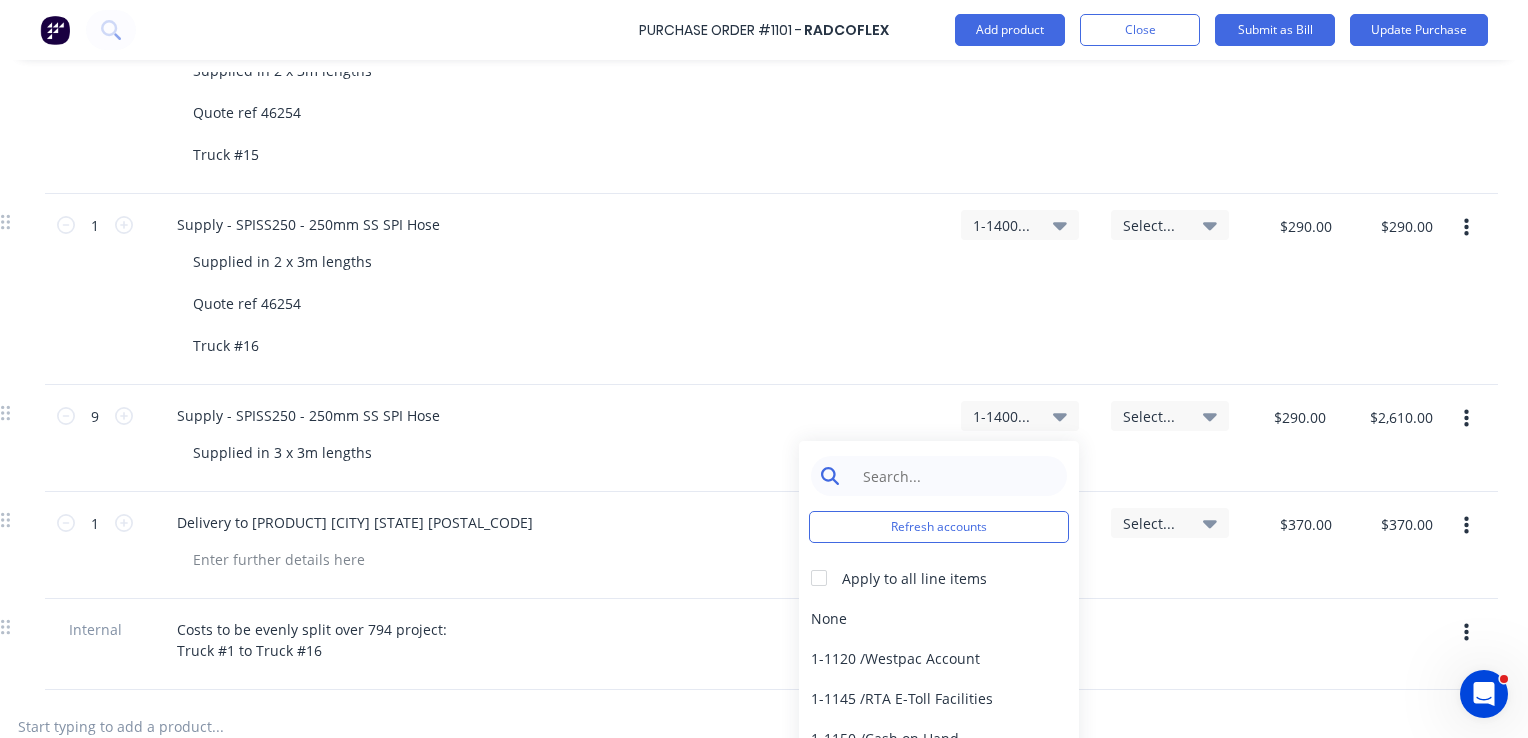 type on "x" 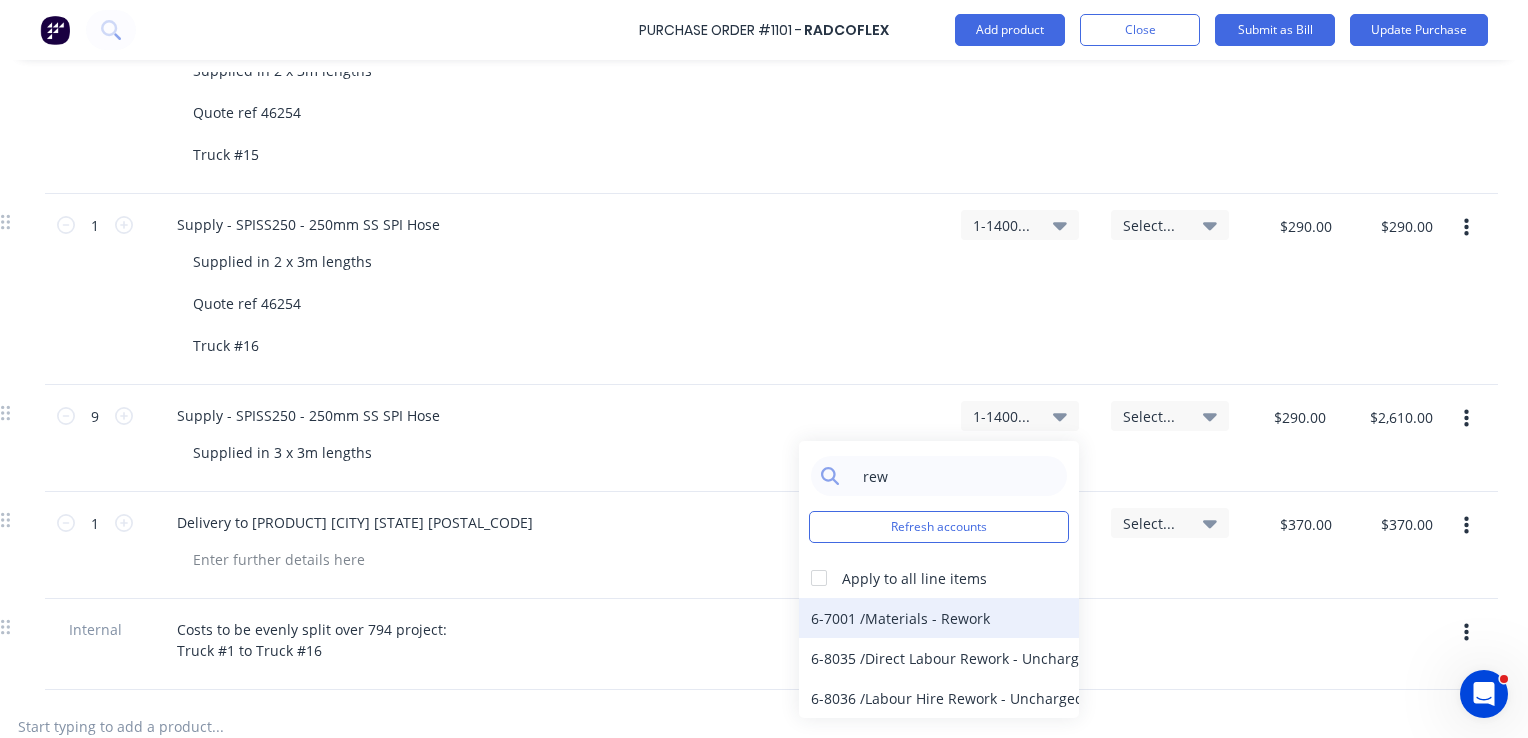 type on "rew" 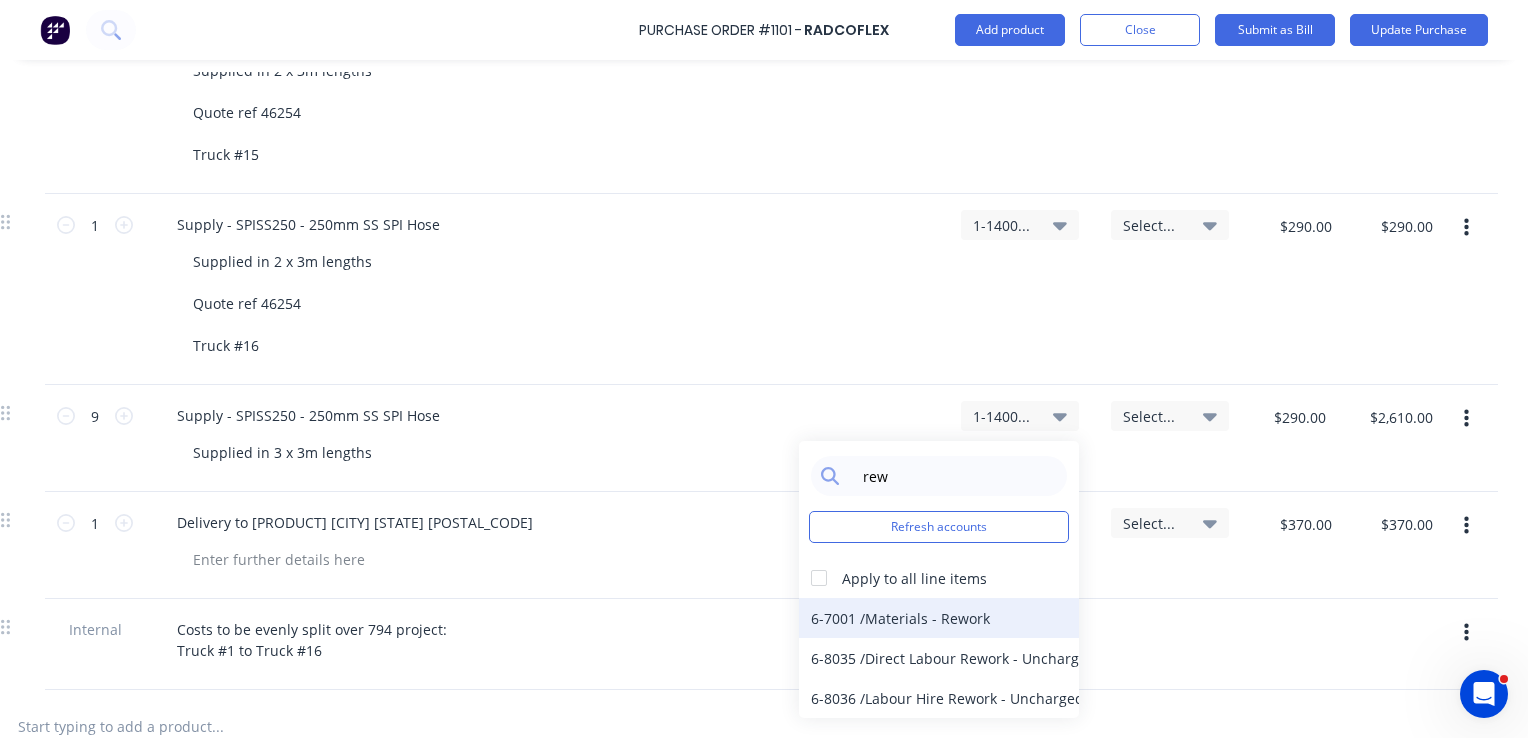 click on "6-7001 / Materials - Rework" at bounding box center (939, 618) 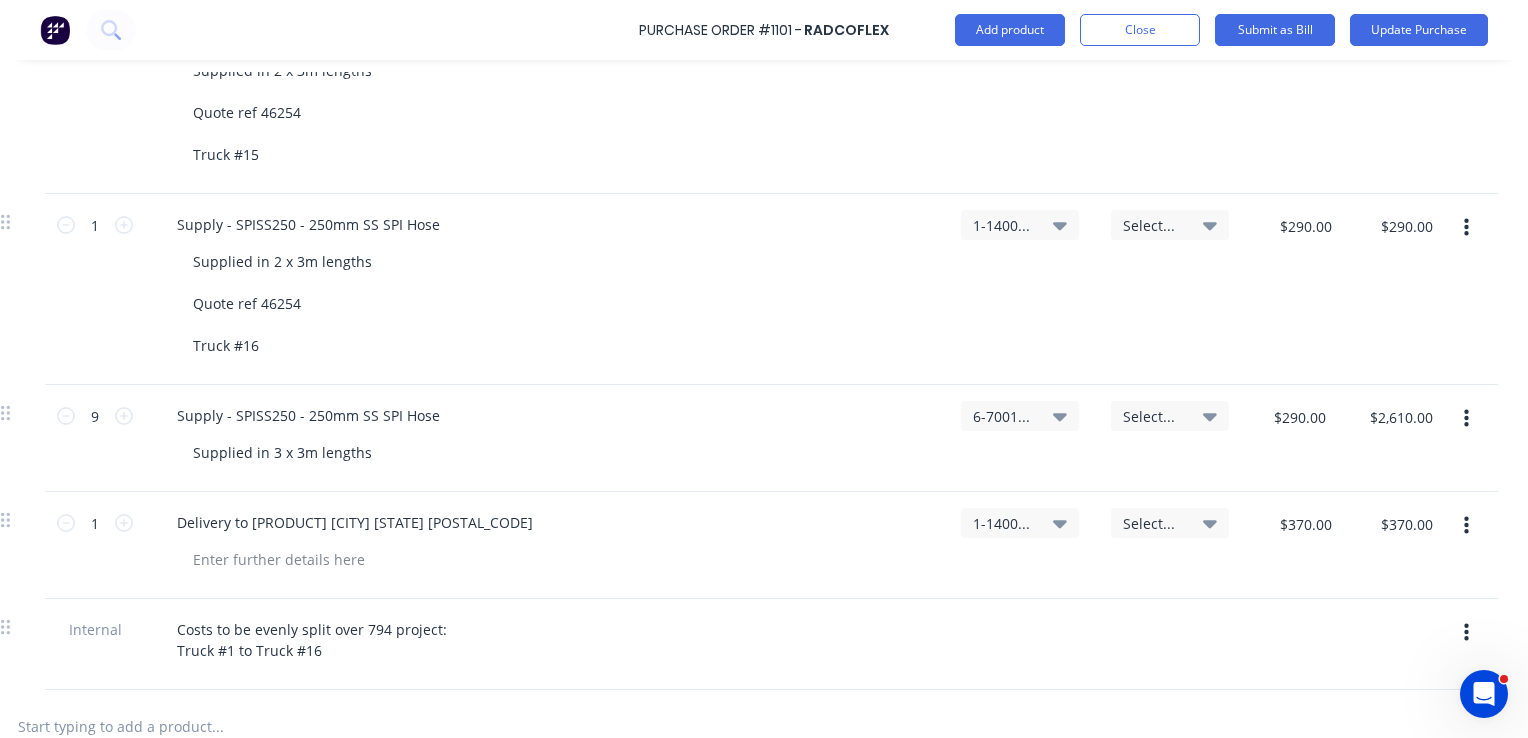 click on "Select..." at bounding box center [1153, 416] 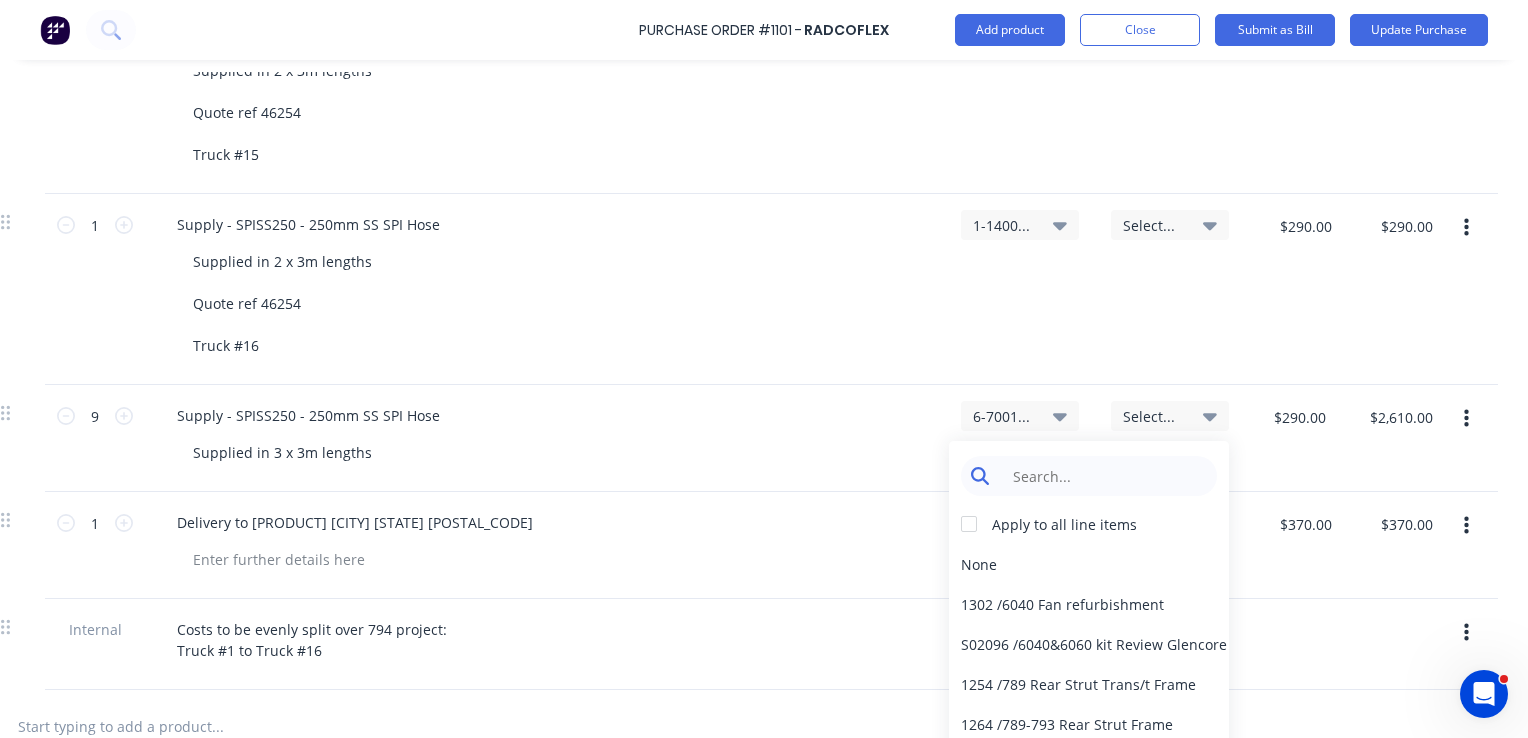 type on "x" 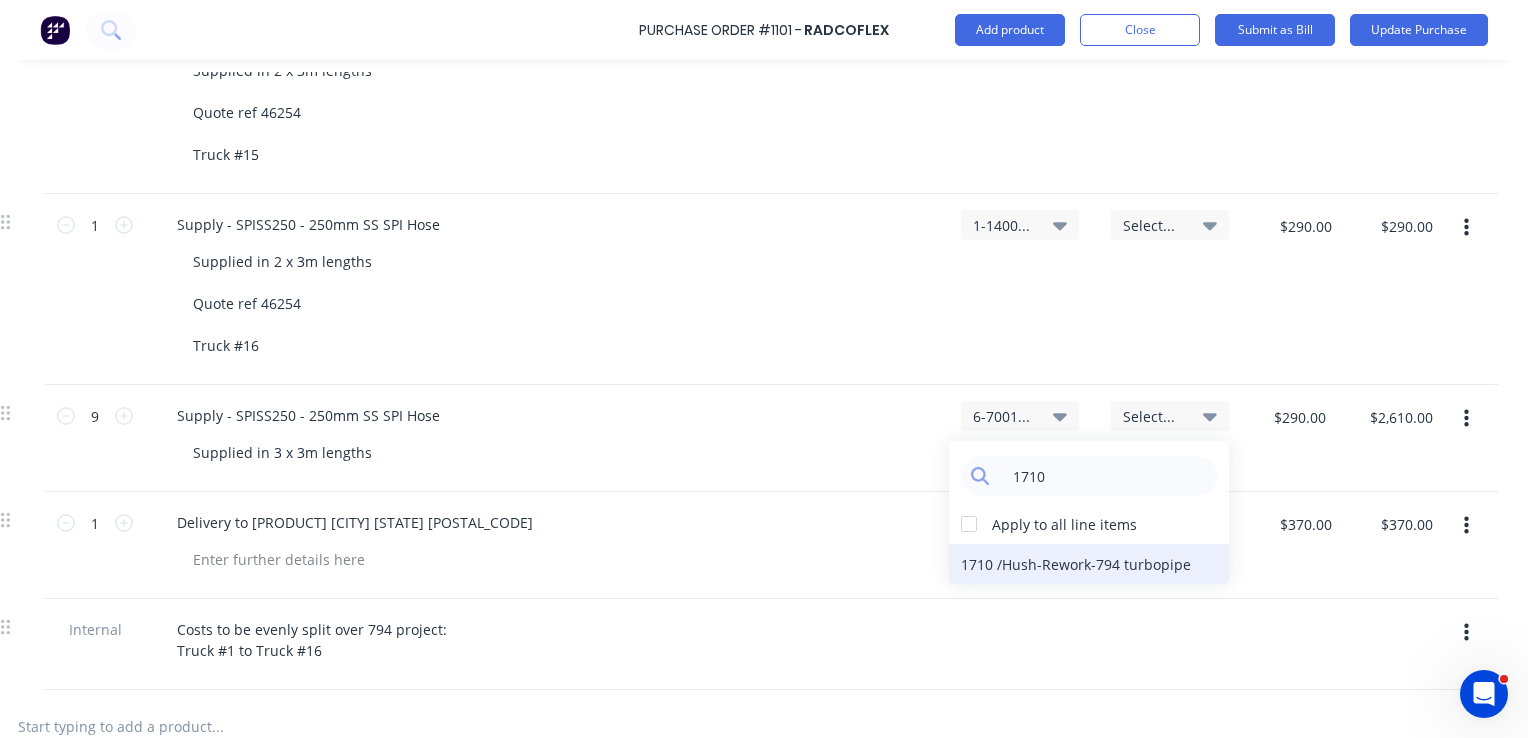 type on "1710" 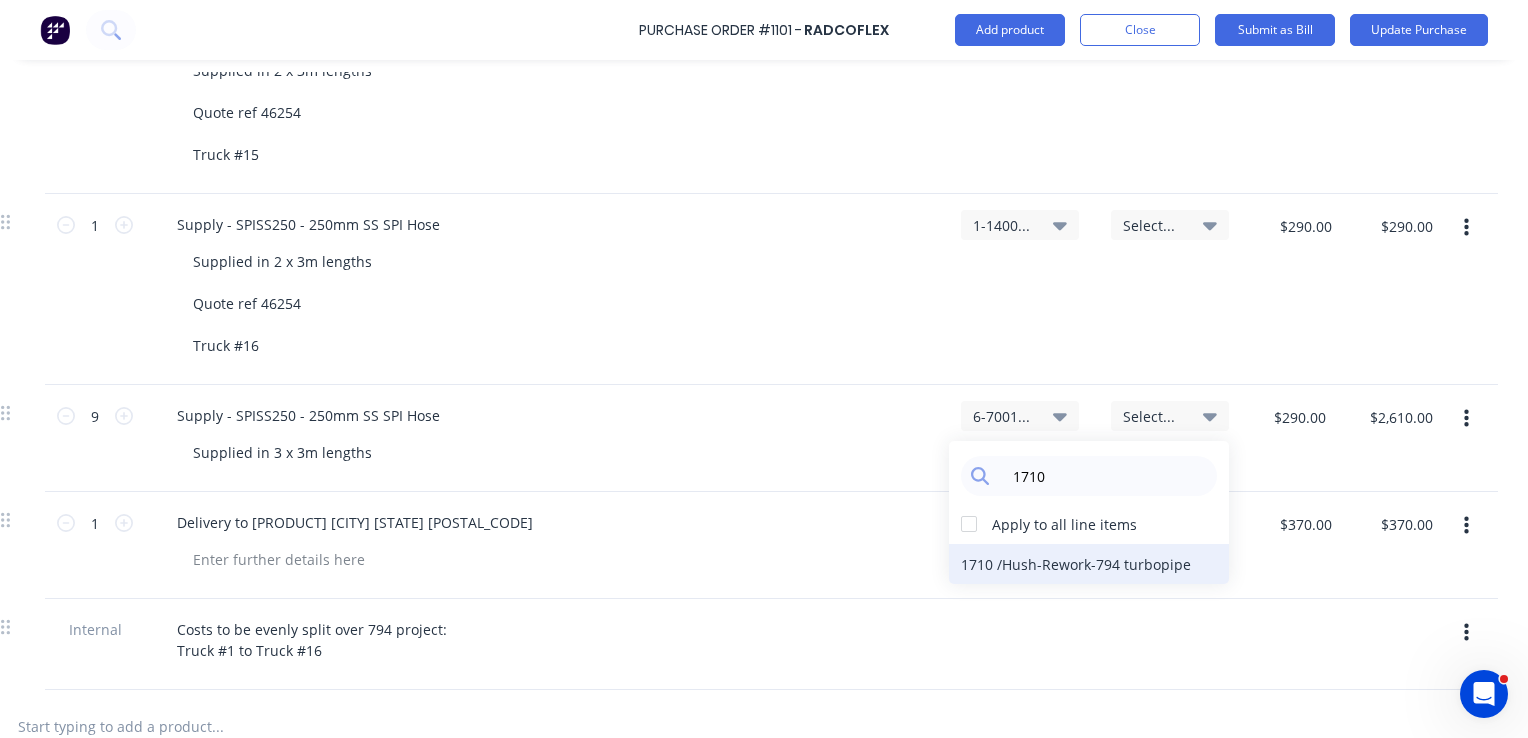 click on "1710 /  Hush-Rework-794 turbopipe" at bounding box center (1089, 564) 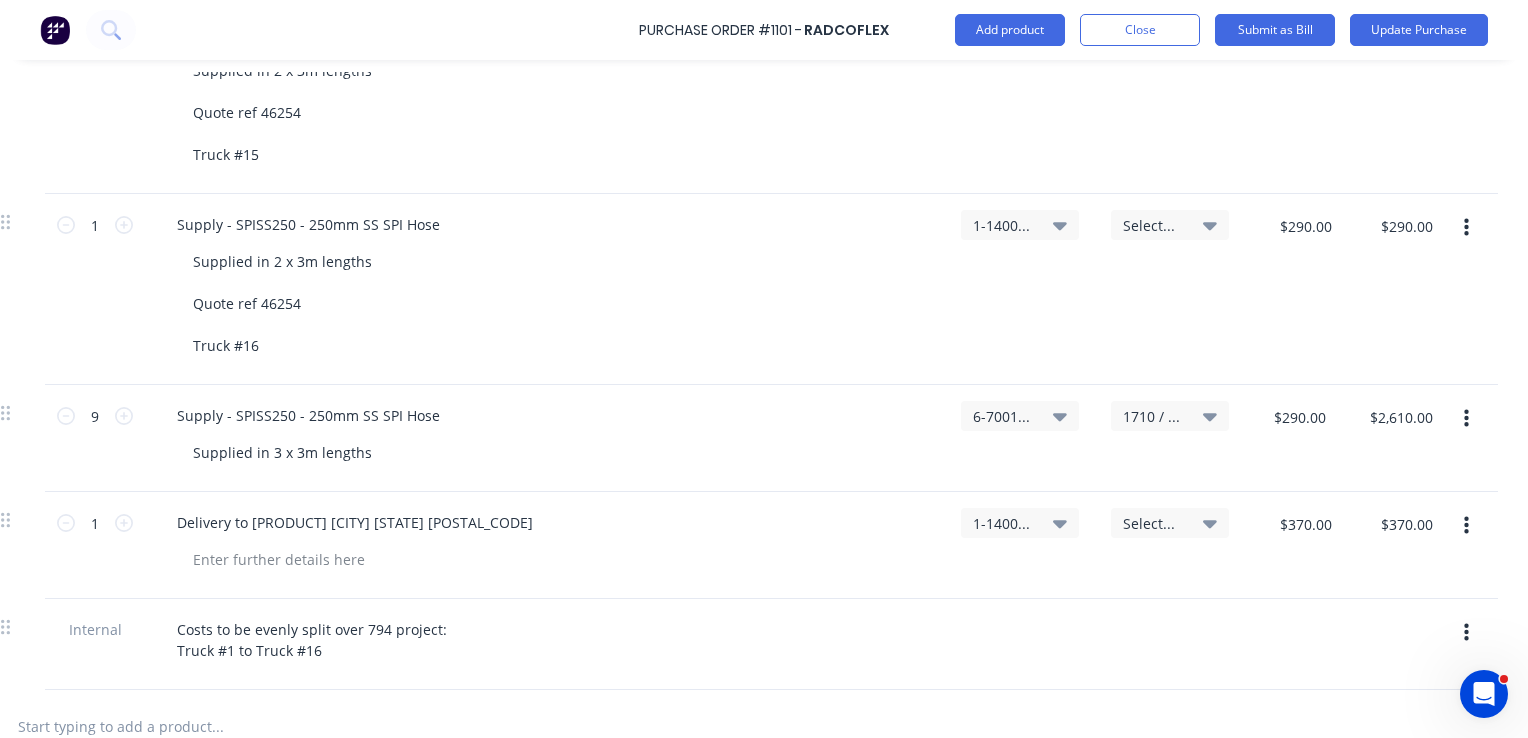 click 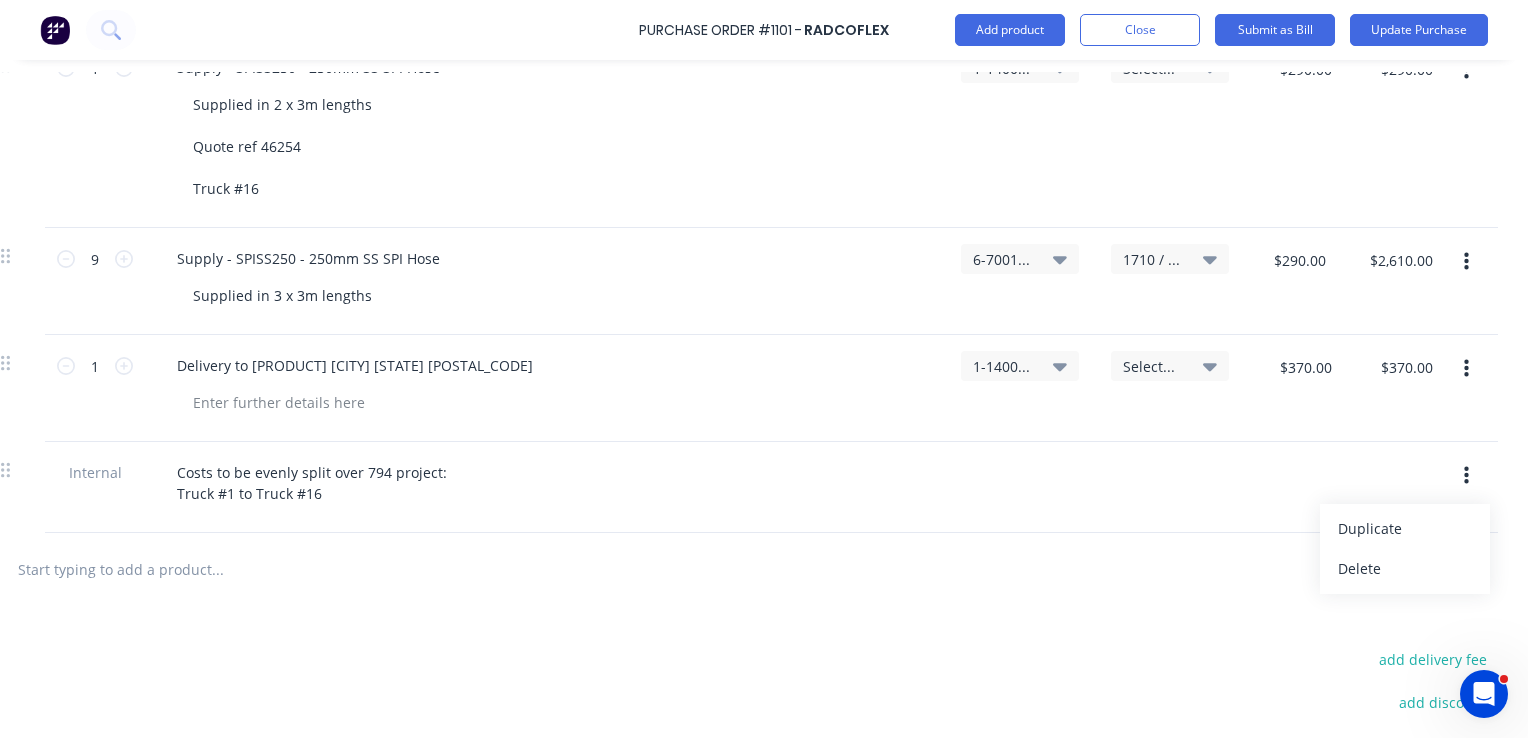 scroll, scrollTop: 1600, scrollLeft: 299, axis: both 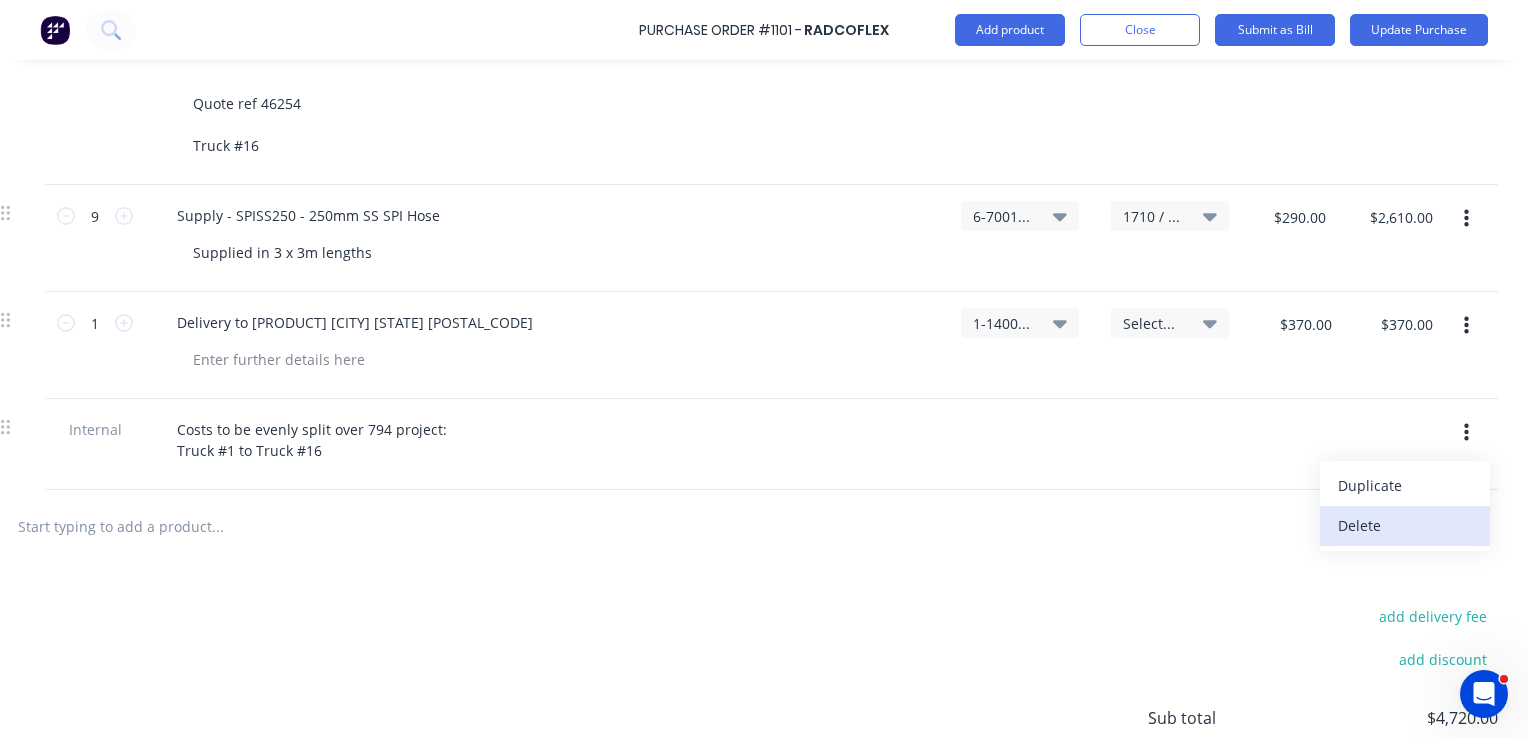 click on "Delete" at bounding box center [1405, 526] 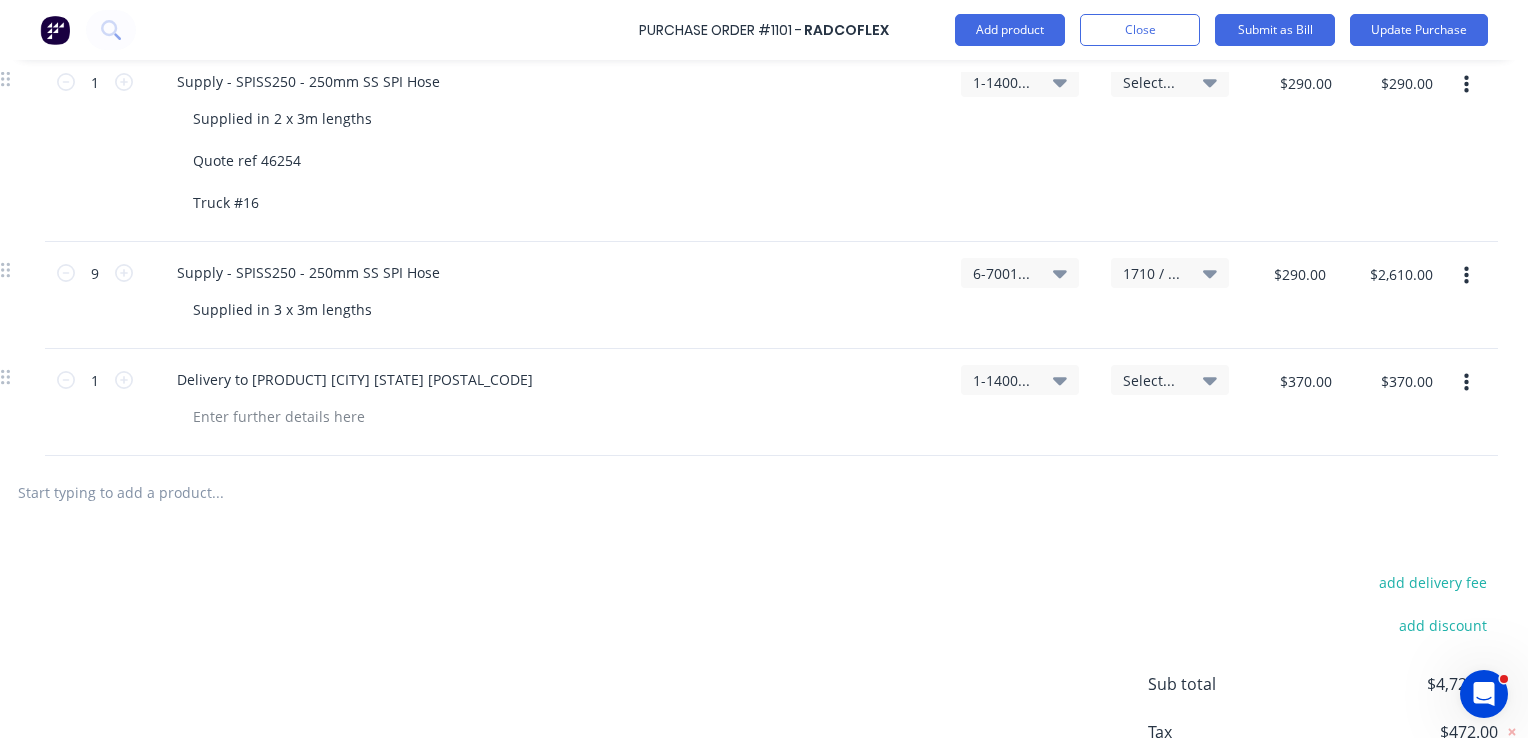 scroll, scrollTop: 1500, scrollLeft: 299, axis: both 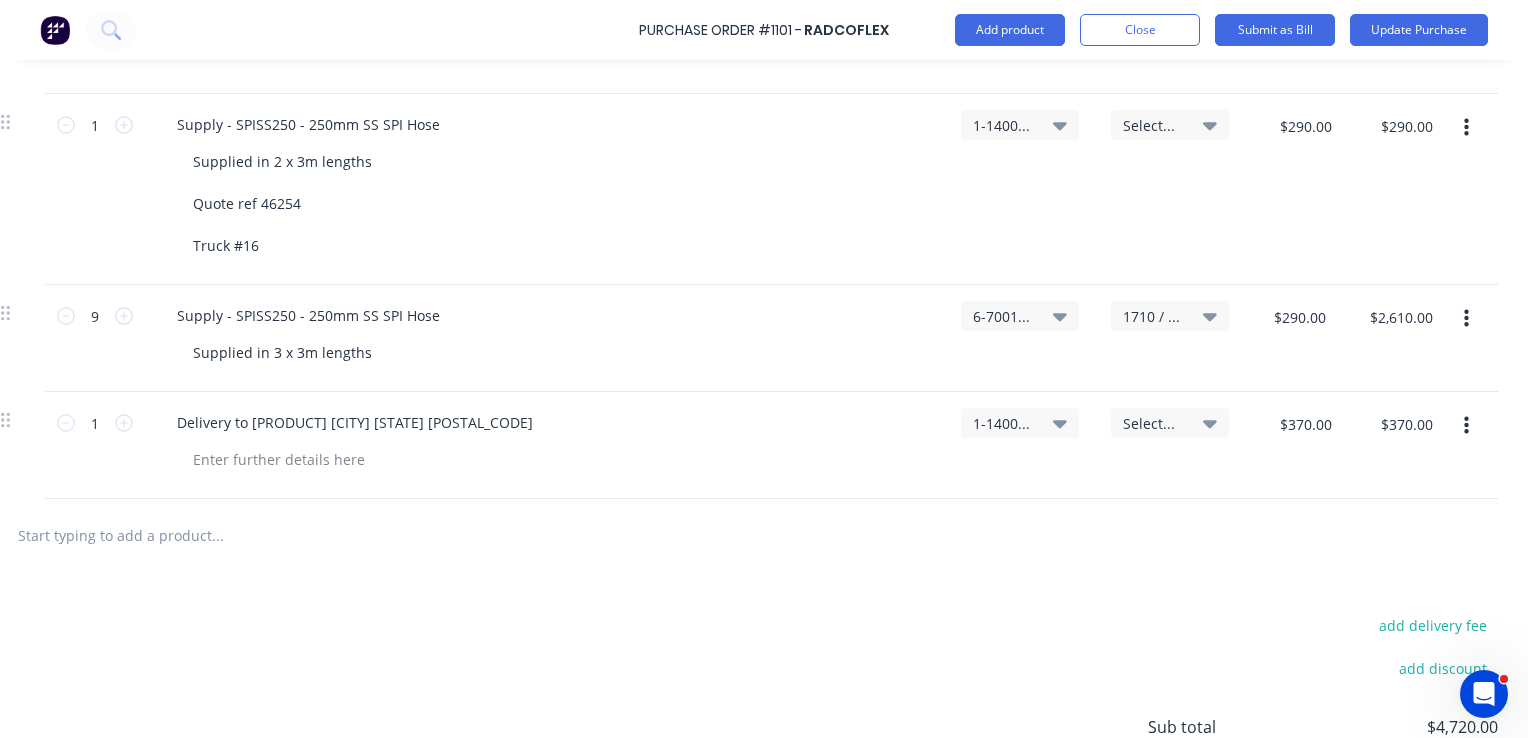 click 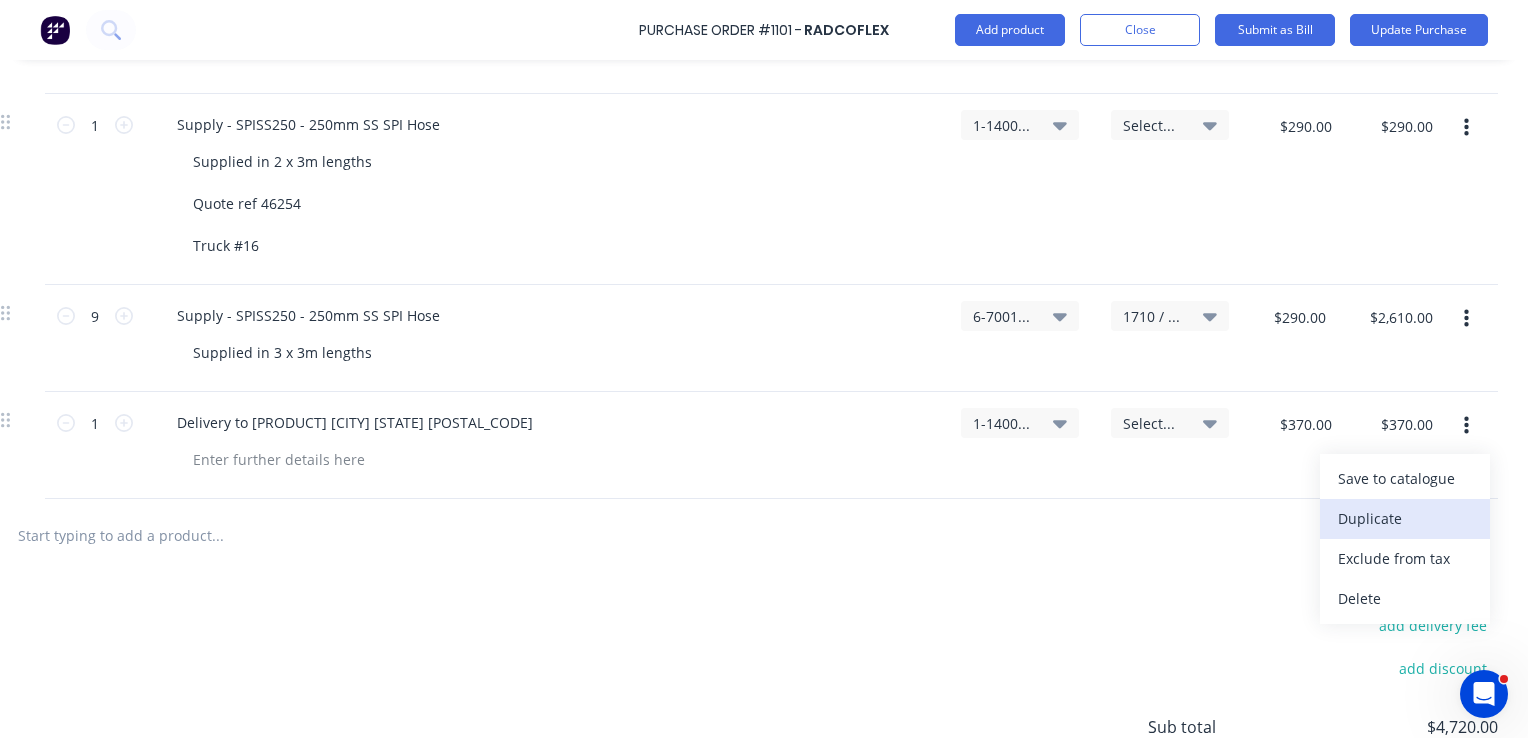 click on "Duplicate" at bounding box center (1405, 519) 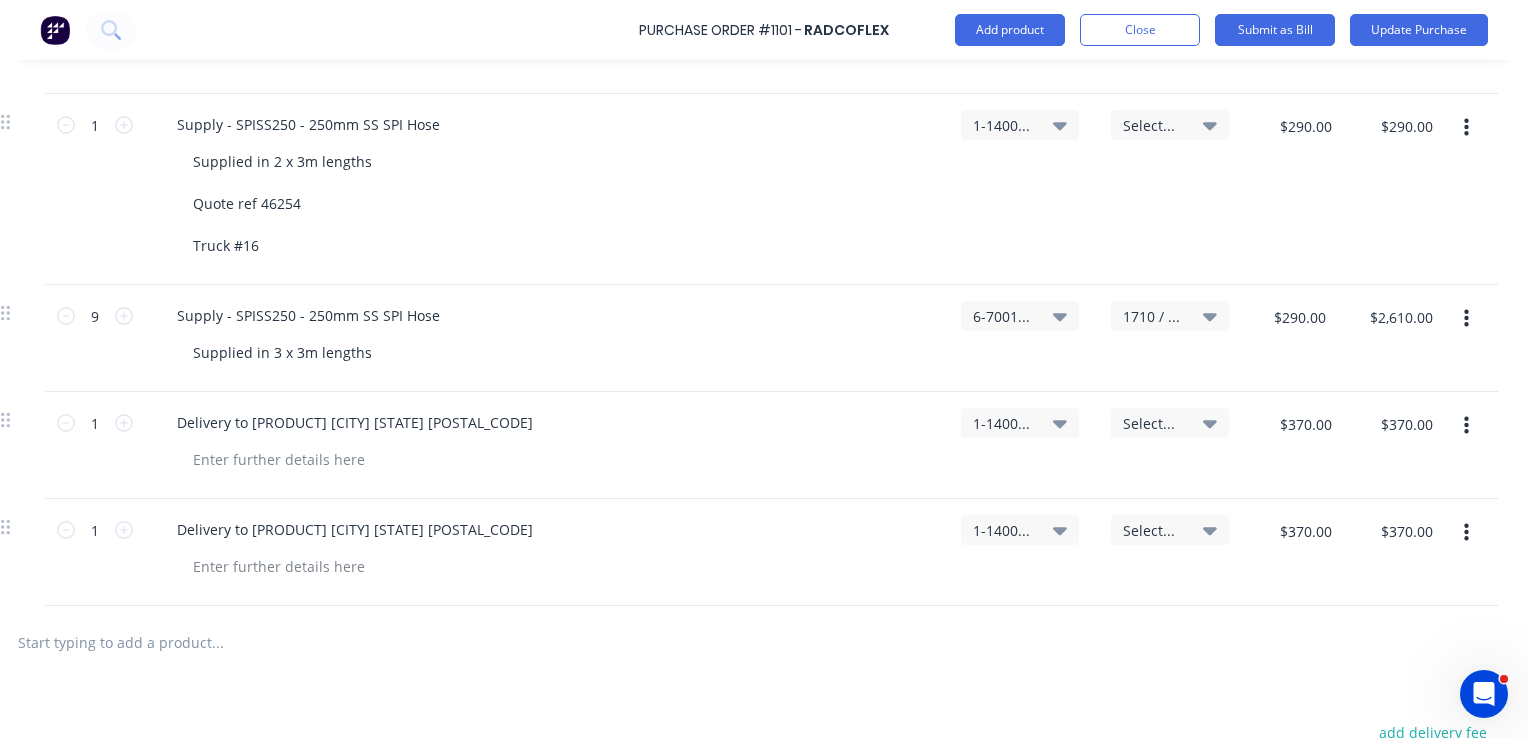 click 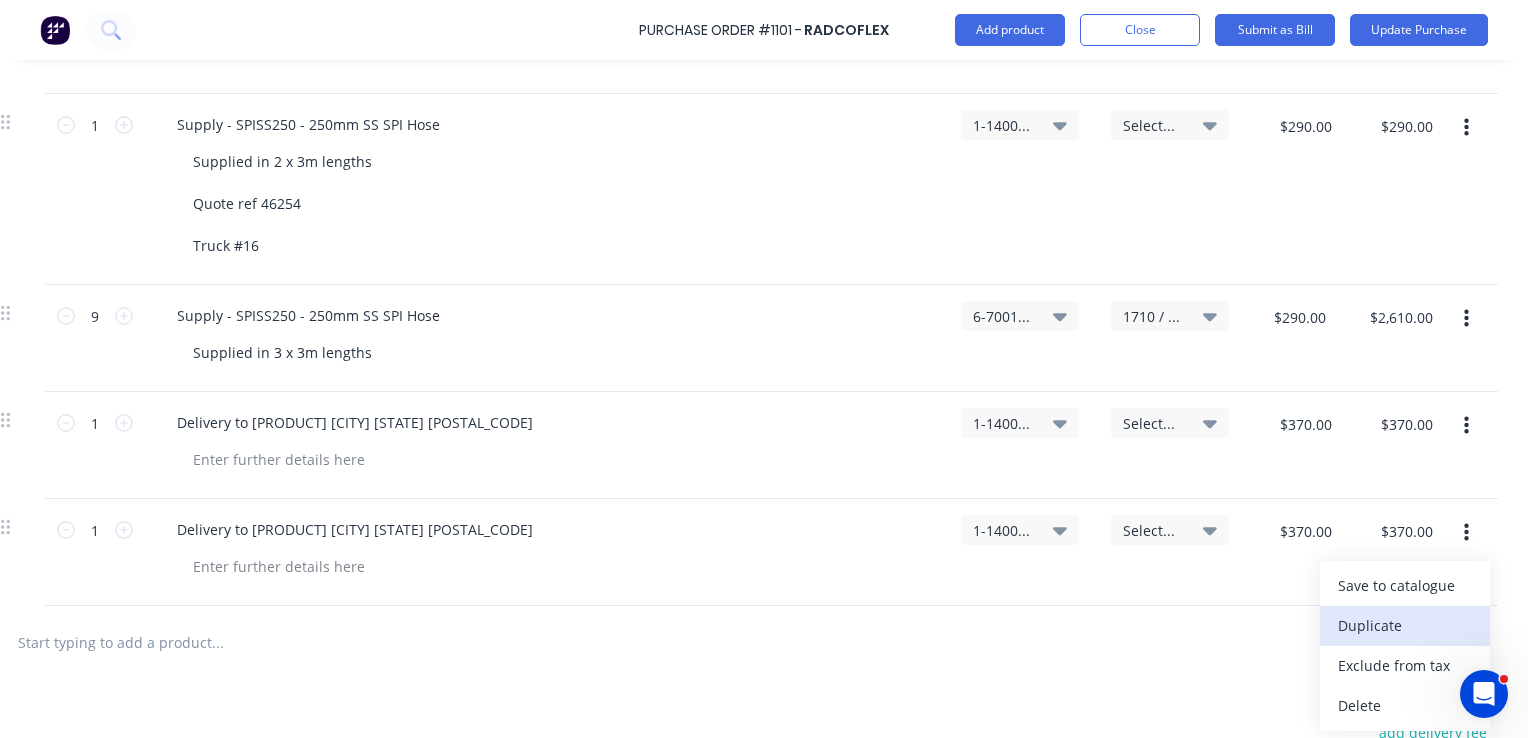 click on "Duplicate" at bounding box center [1405, 626] 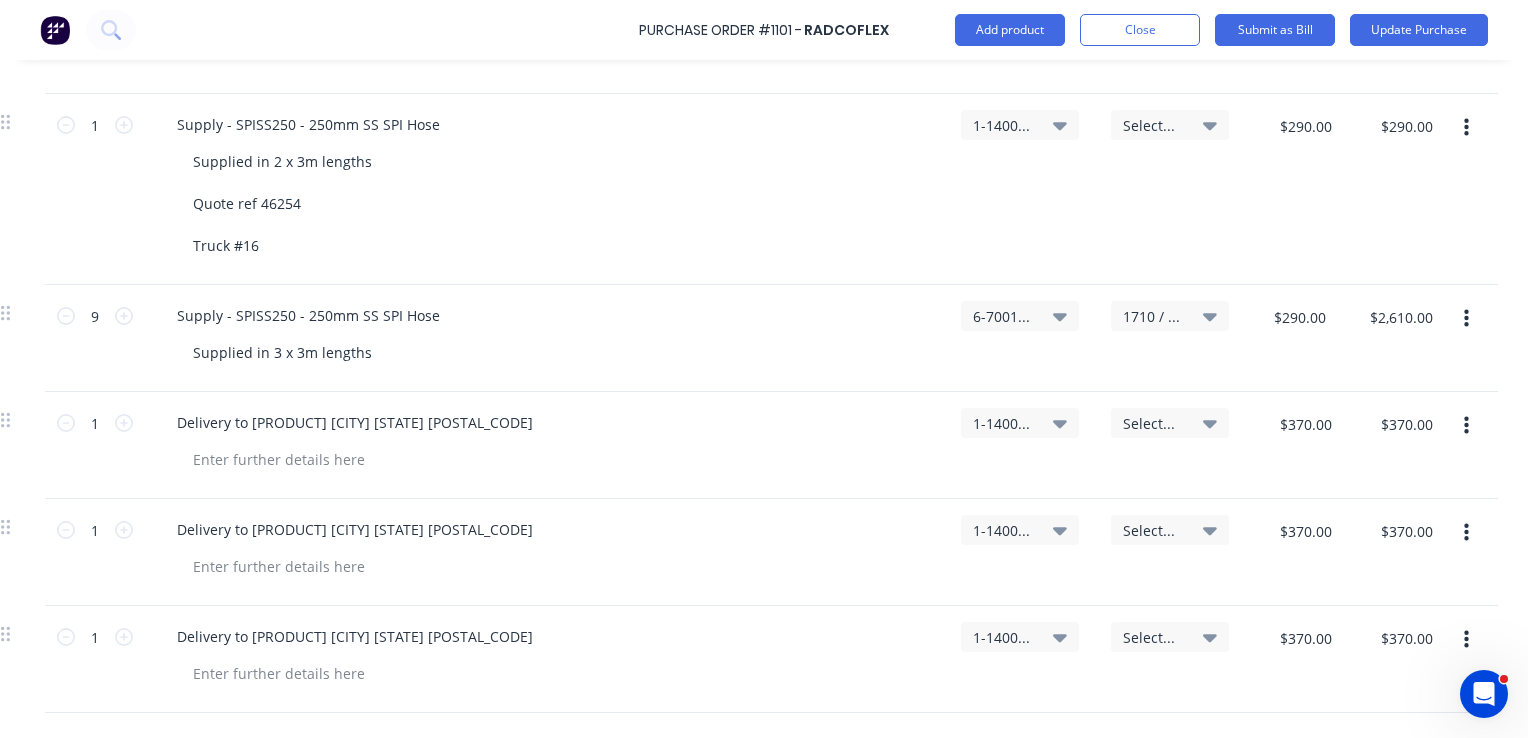 click at bounding box center [1466, 640] 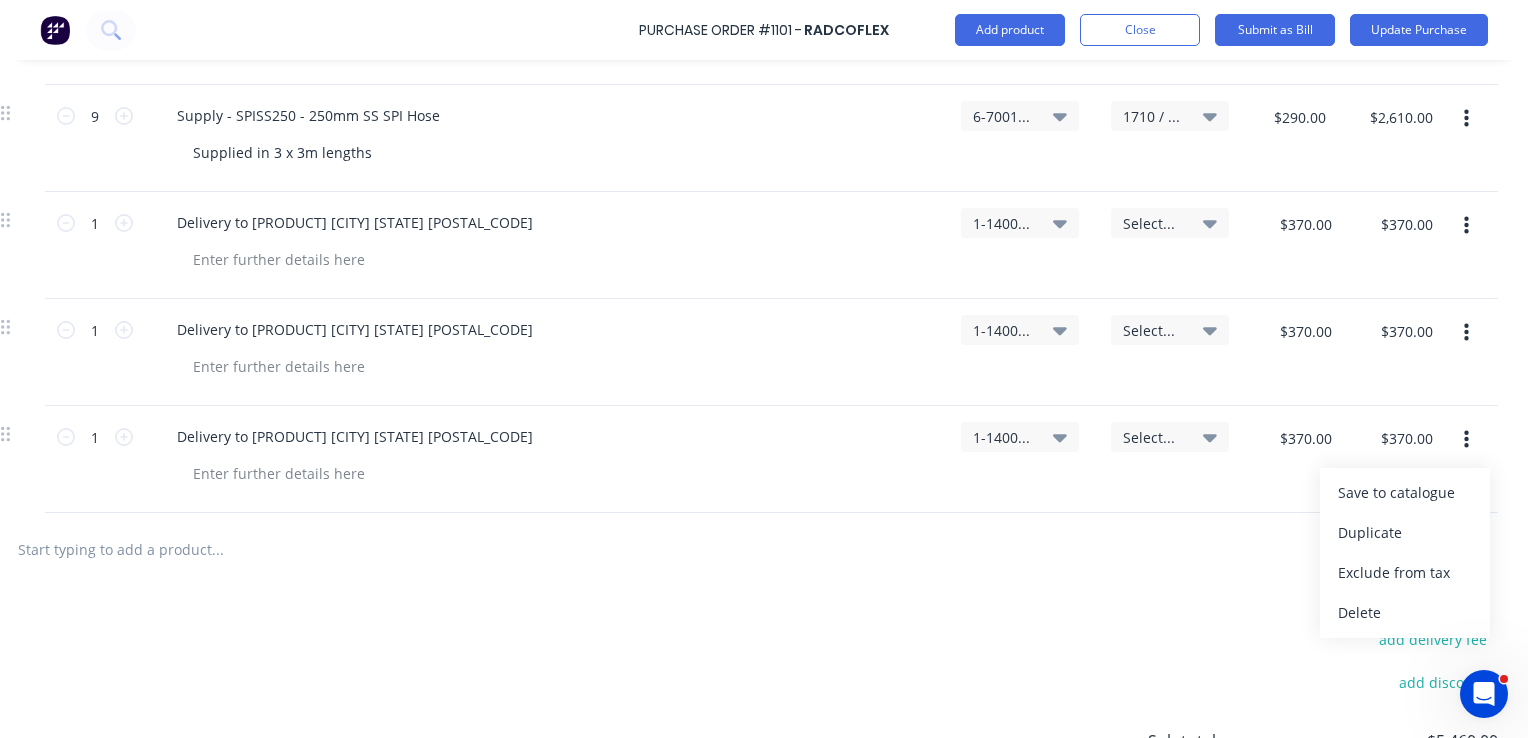 scroll, scrollTop: 1800, scrollLeft: 299, axis: both 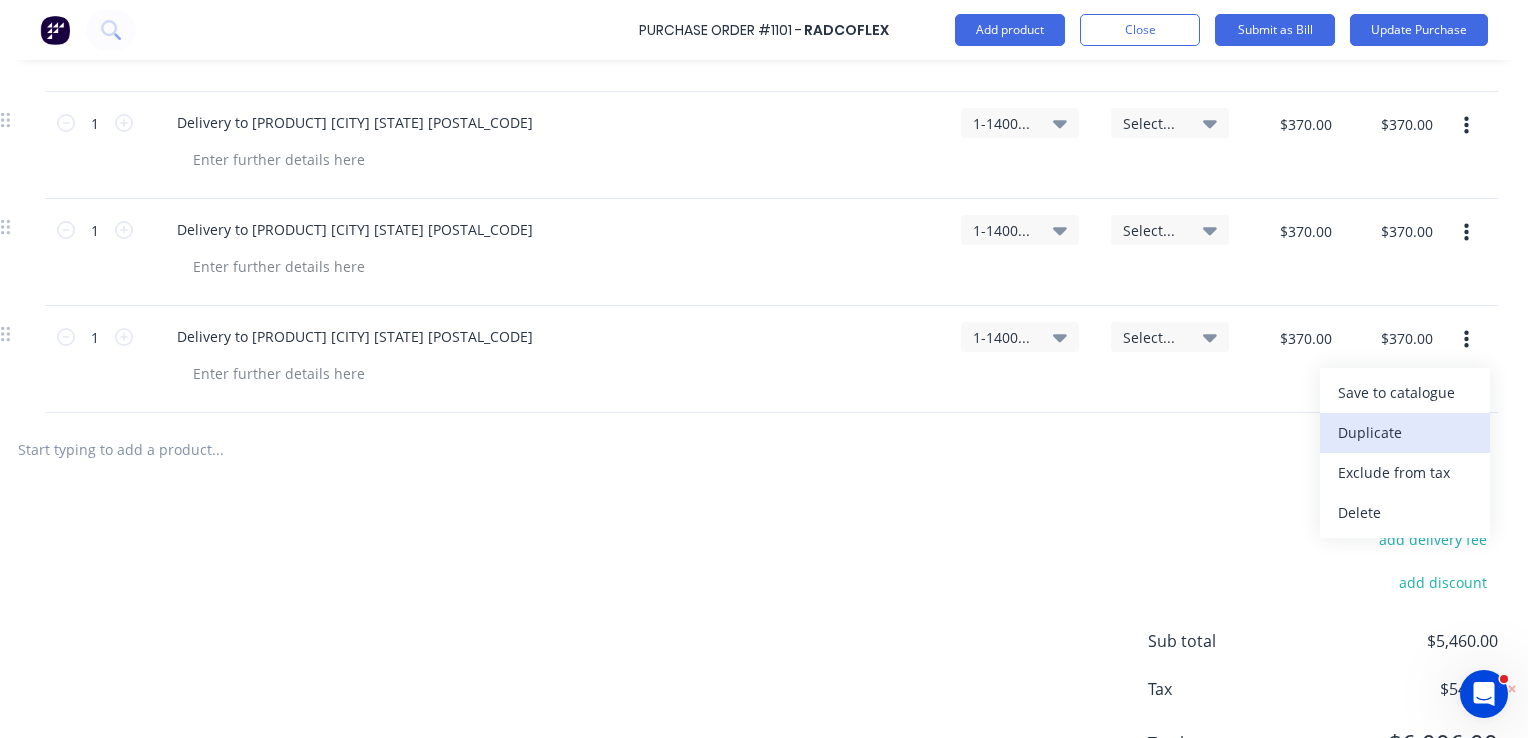 click on "Duplicate" at bounding box center (1405, 433) 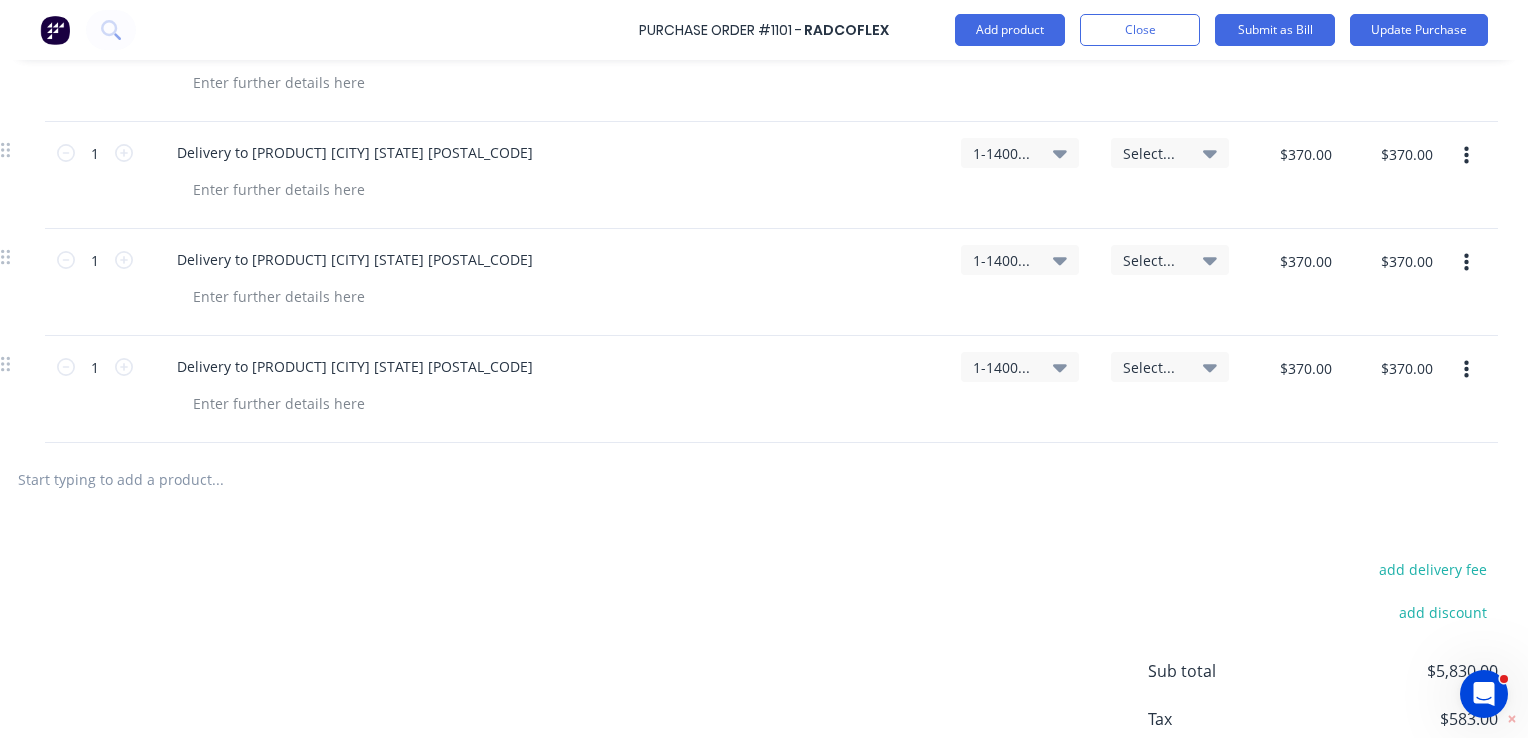 scroll, scrollTop: 1900, scrollLeft: 299, axis: both 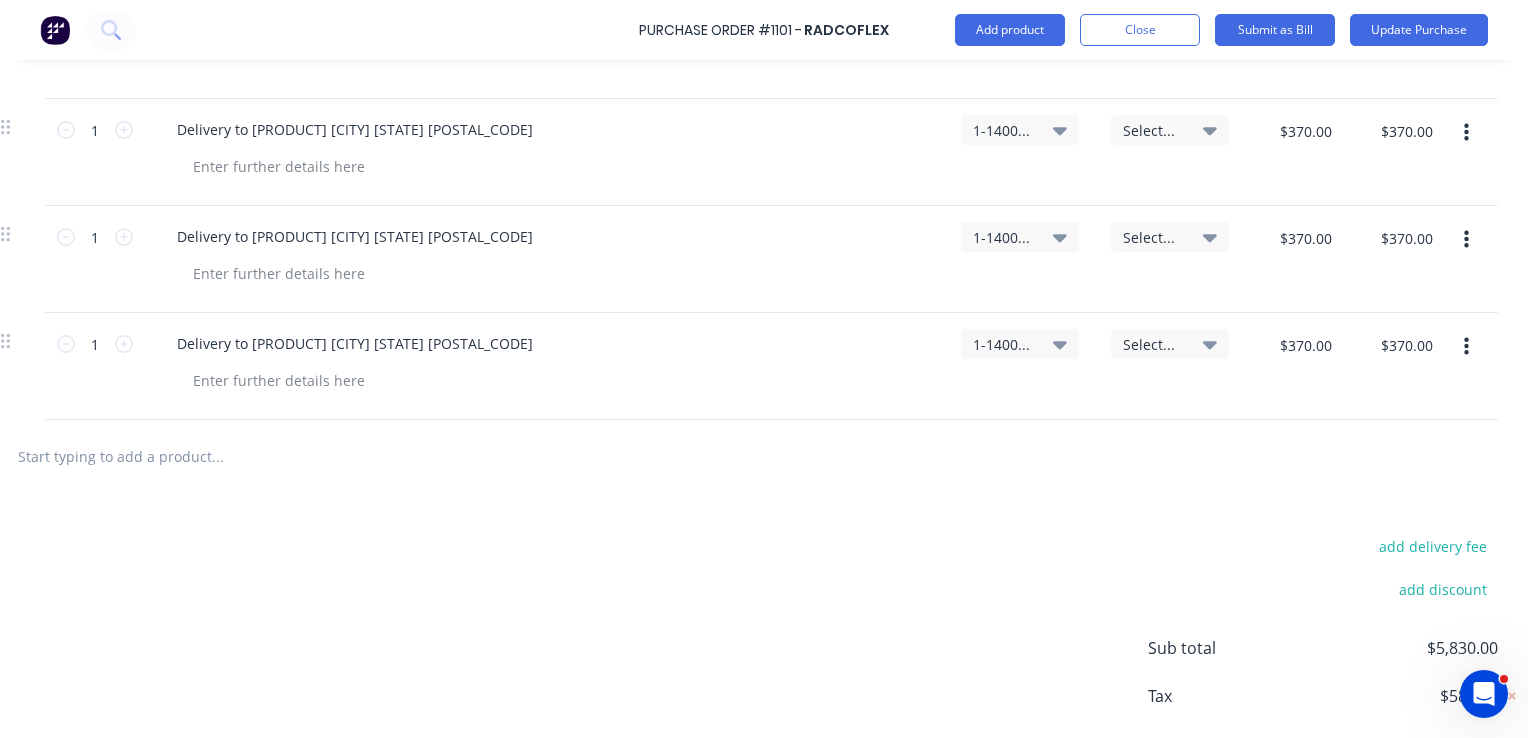 click 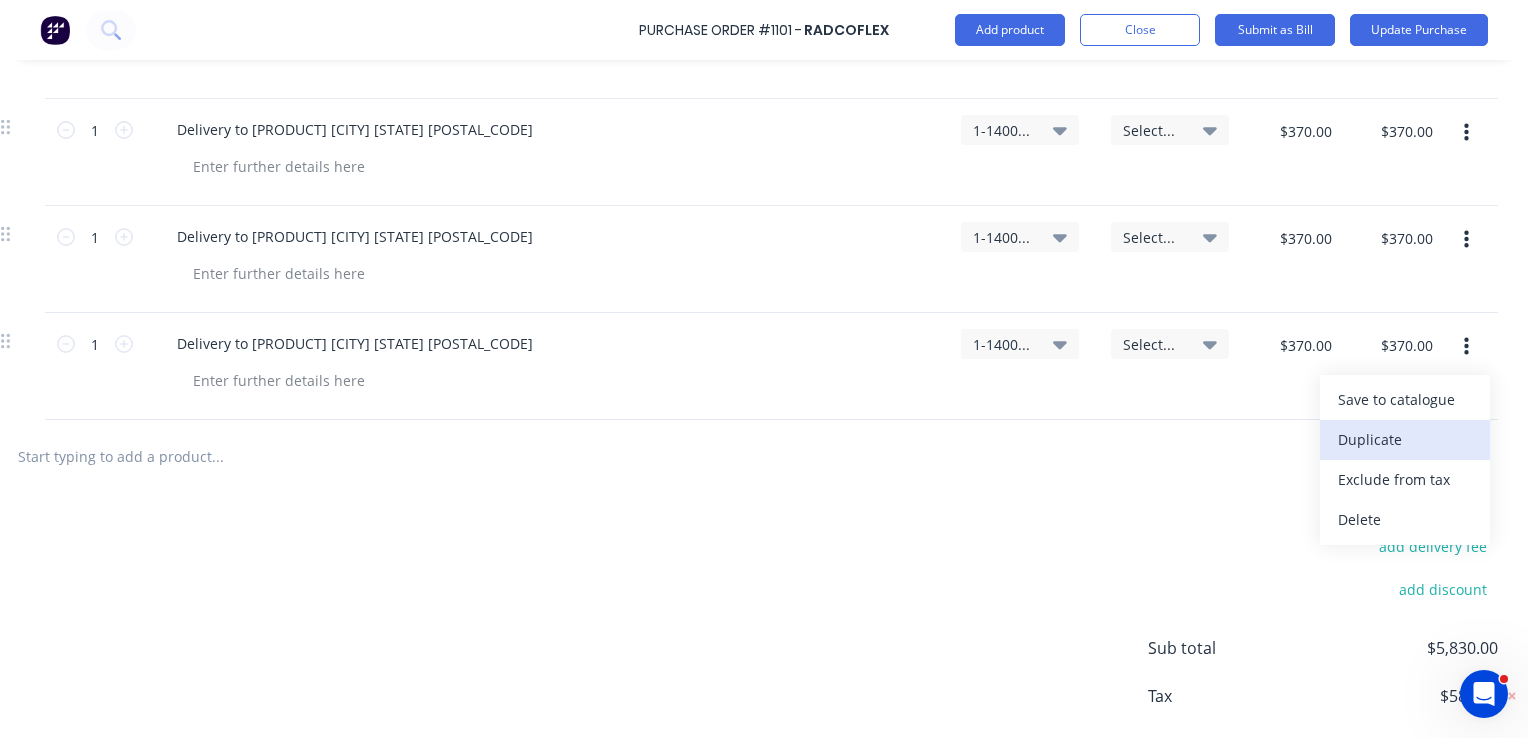 click on "Duplicate" at bounding box center (1405, 440) 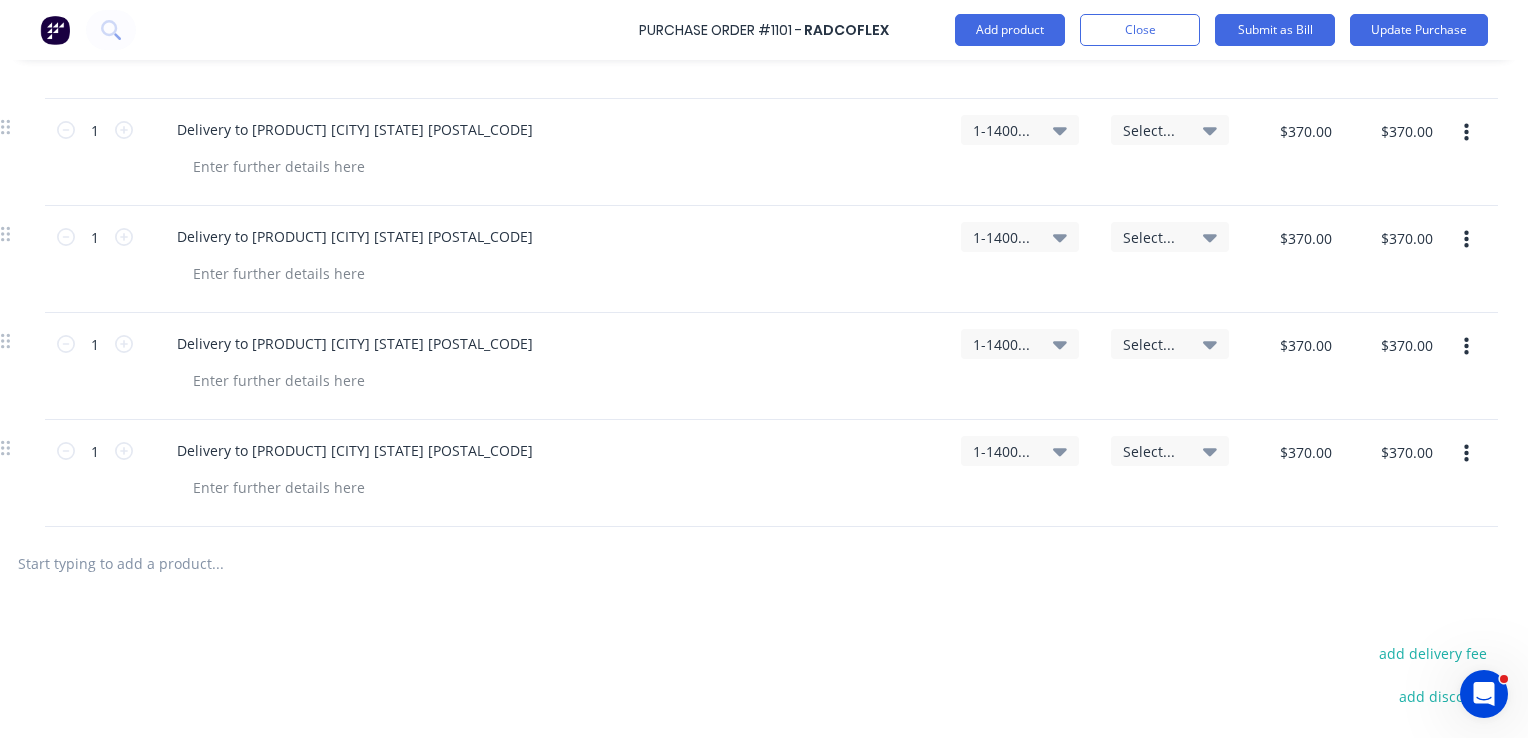 click at bounding box center [1466, 454] 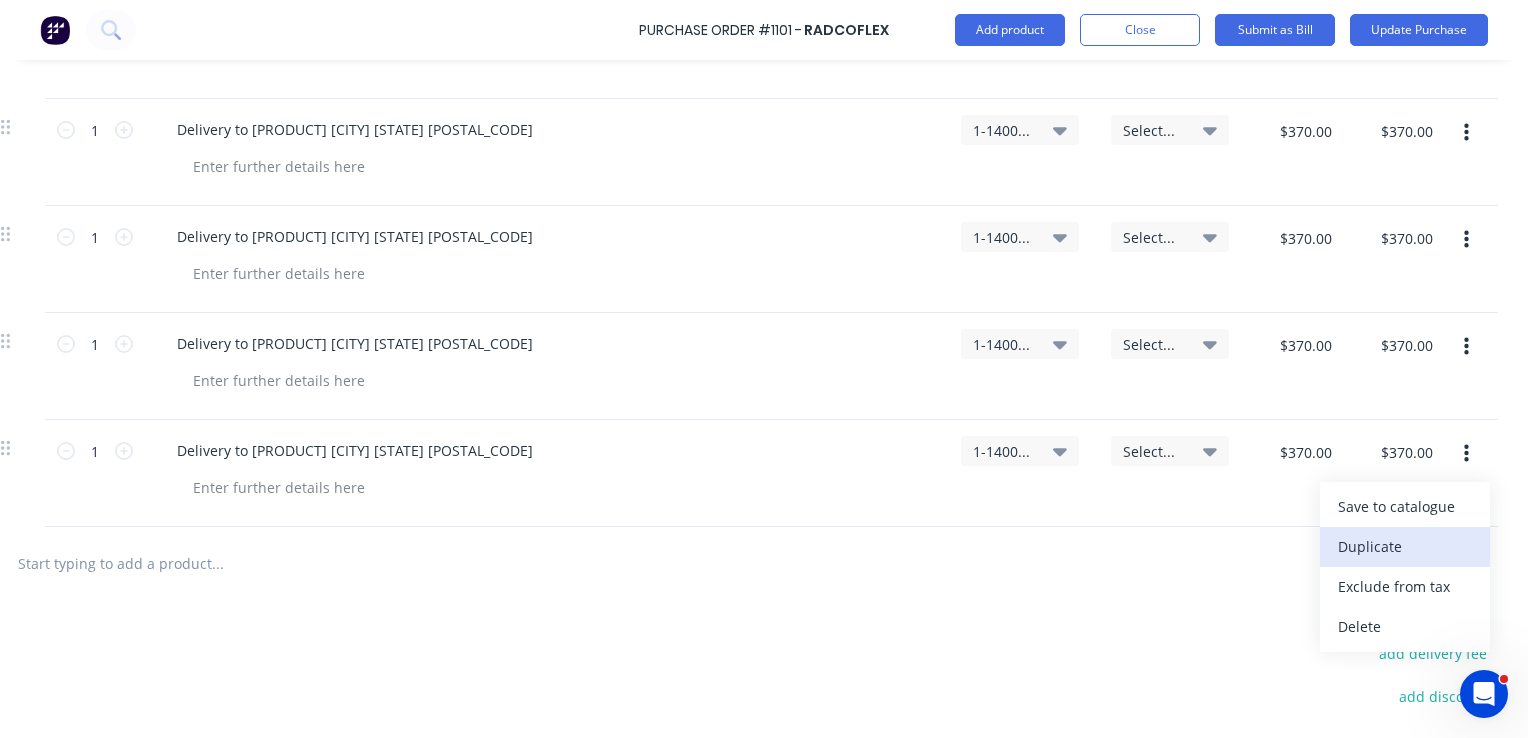 click on "Duplicate" at bounding box center [1405, 547] 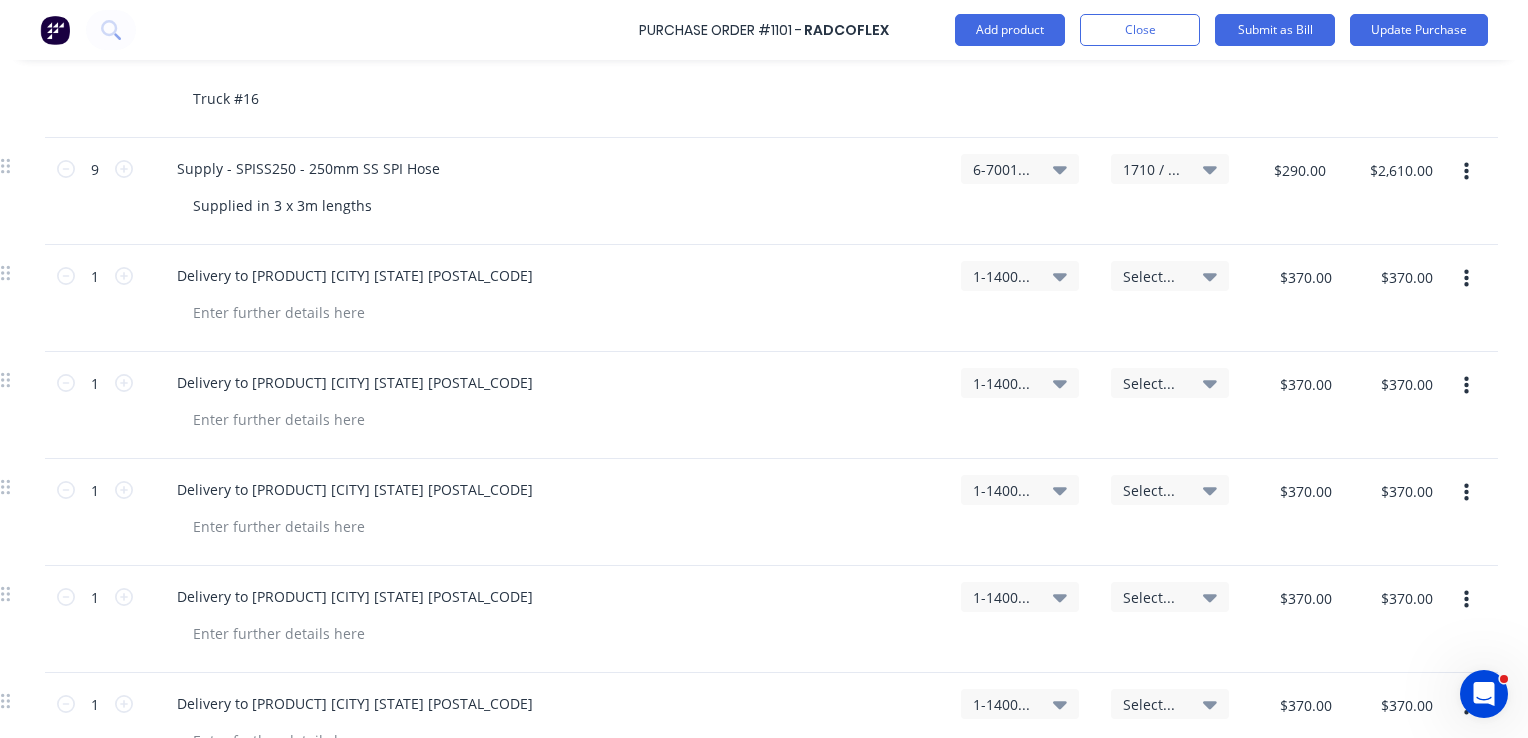 scroll, scrollTop: 1600, scrollLeft: 299, axis: both 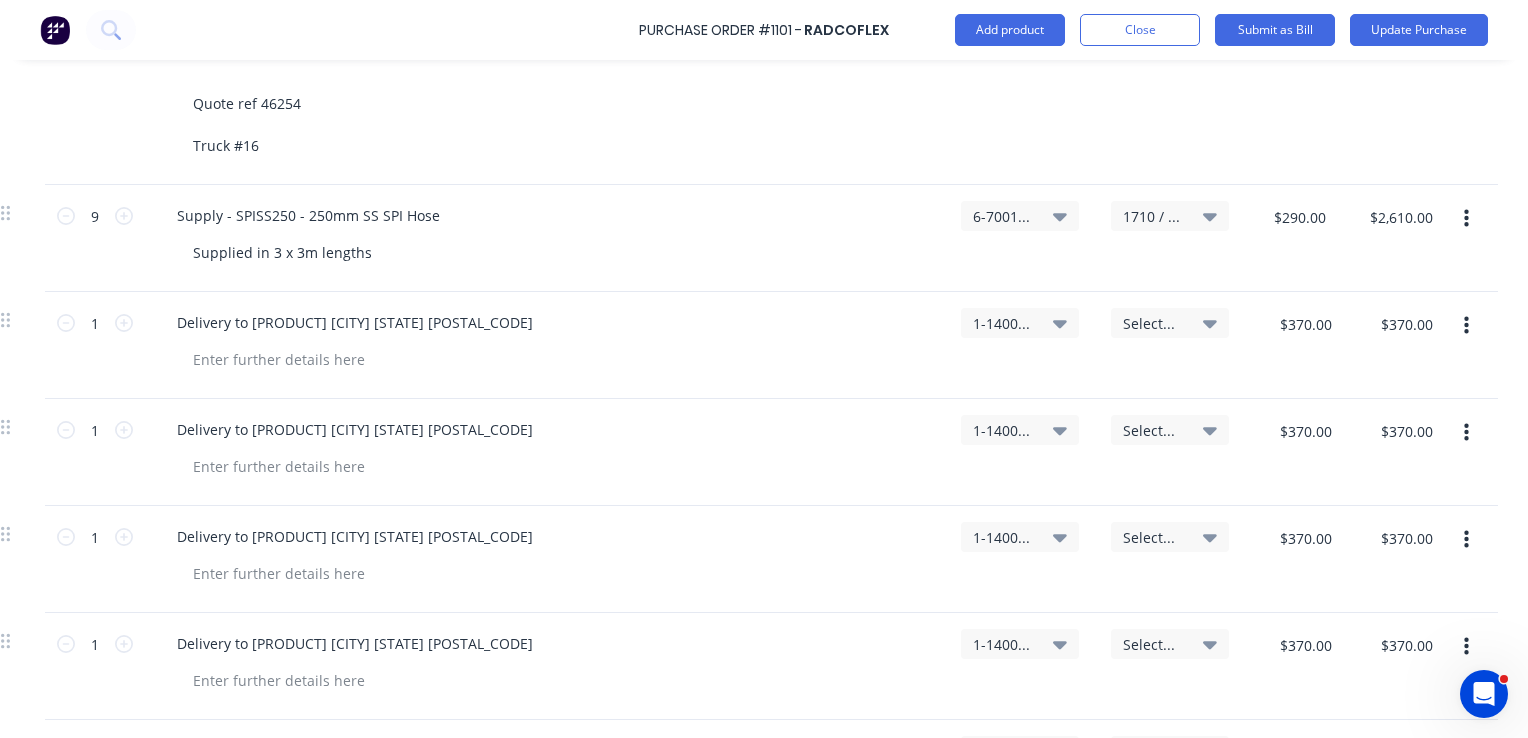 click on "Select..." at bounding box center [1170, 345] 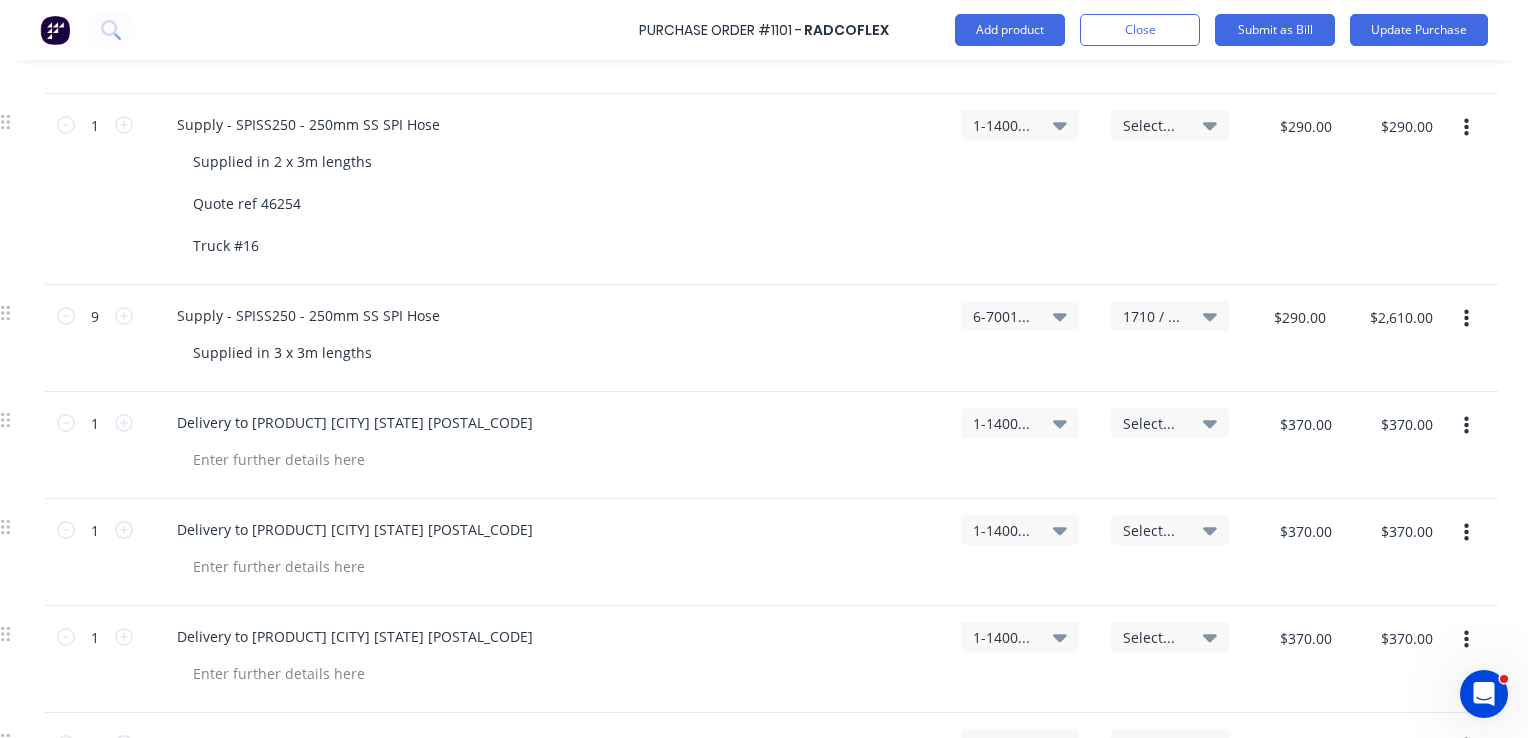 scroll, scrollTop: 1600, scrollLeft: 299, axis: both 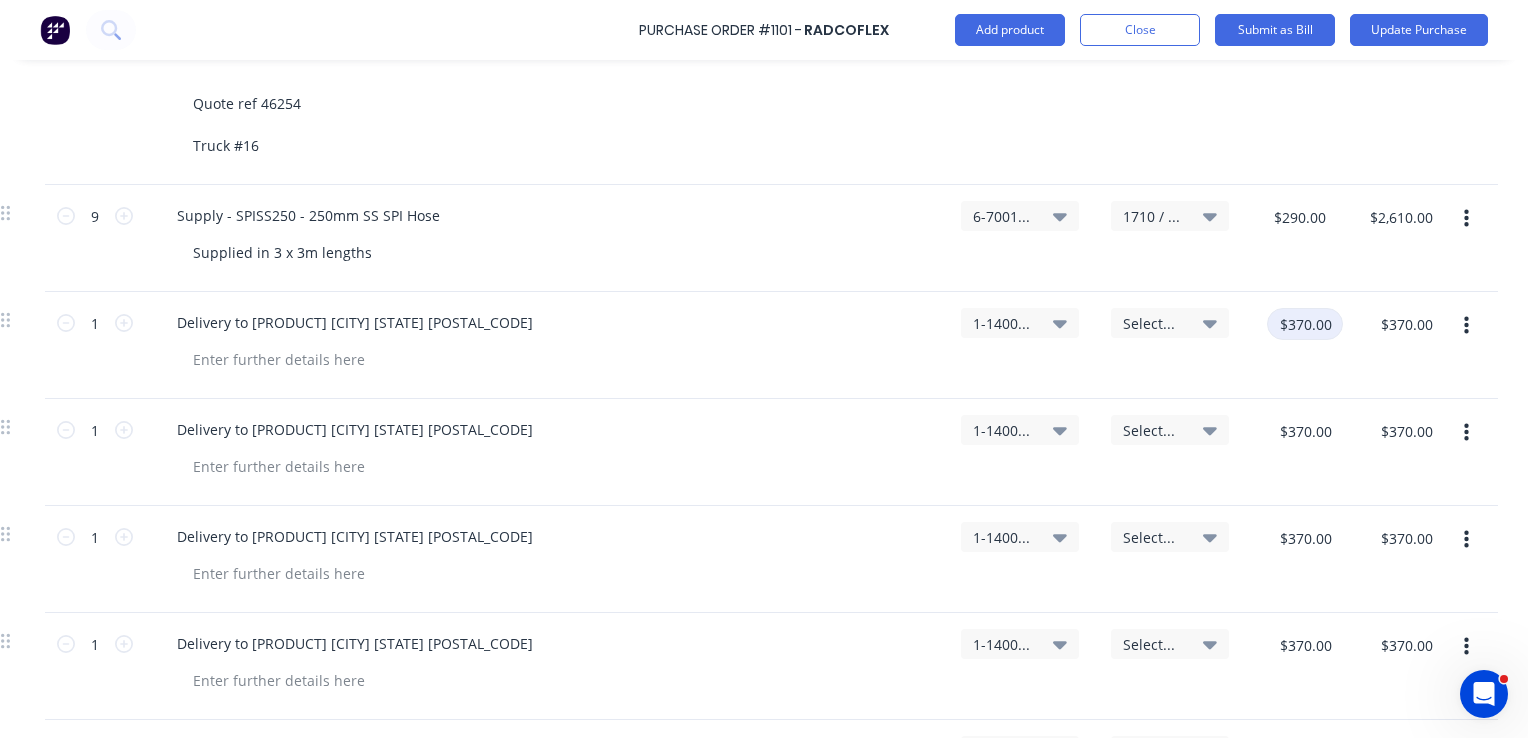 type on "x" 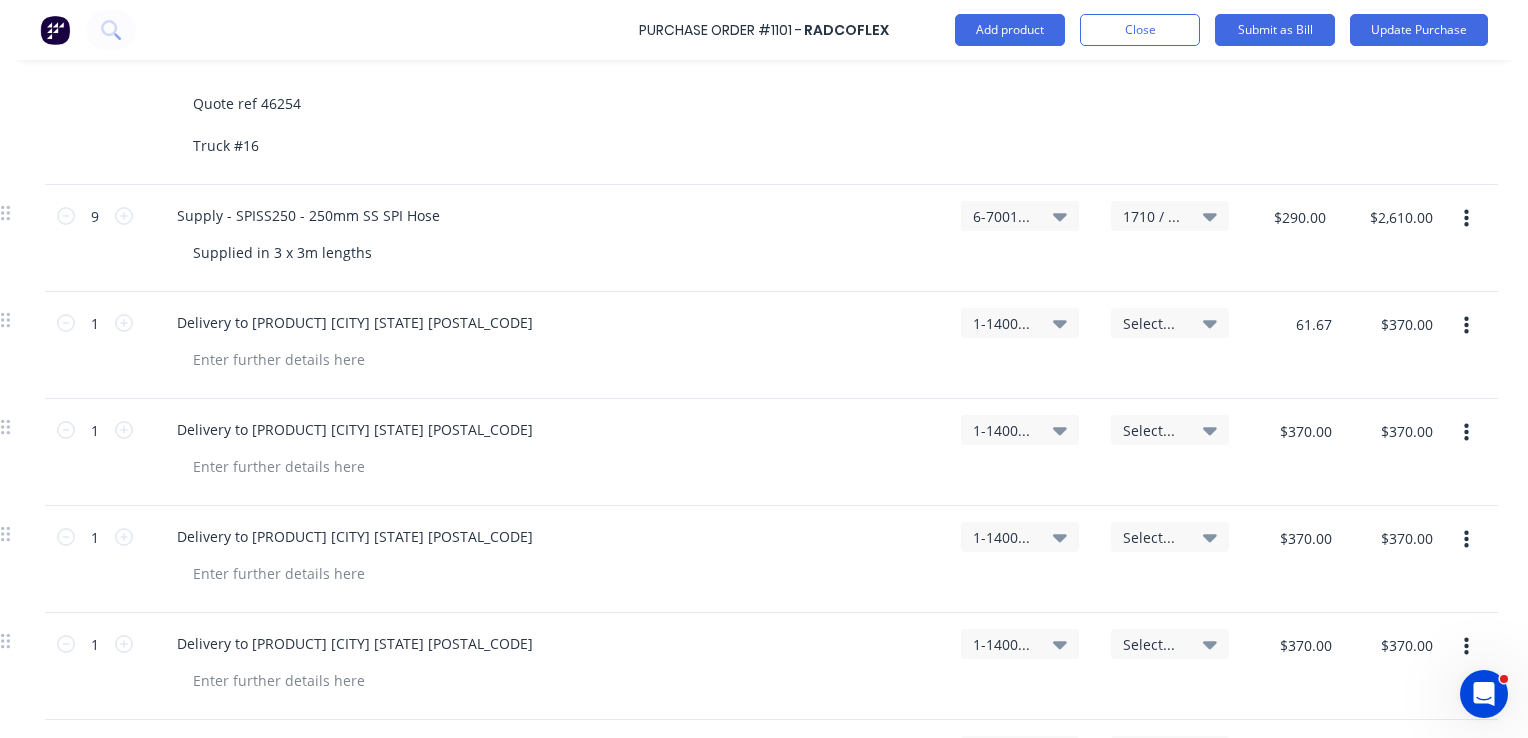 type on "$61.67" 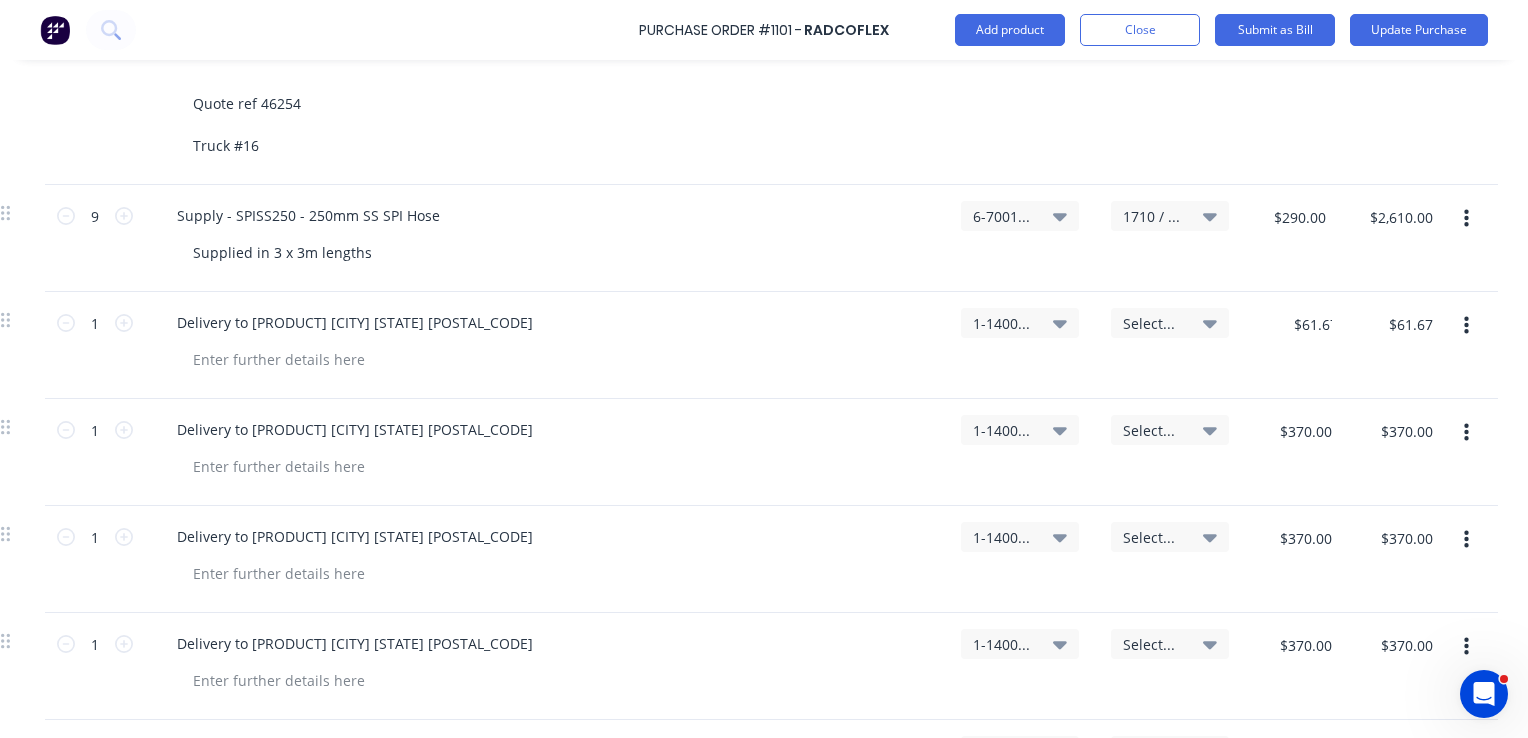 click on "$61.67 61.67" at bounding box center [1296, 345] 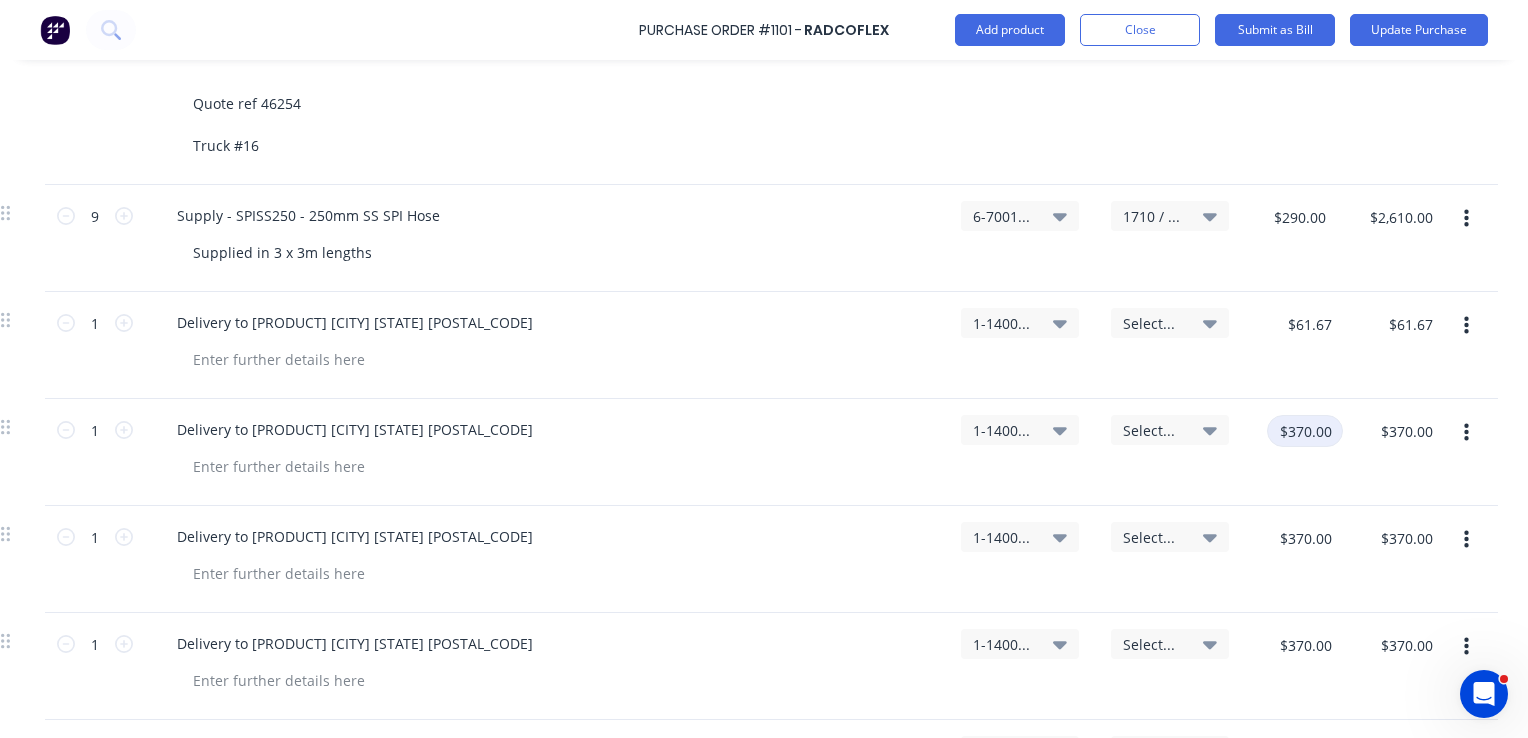 type on "x" 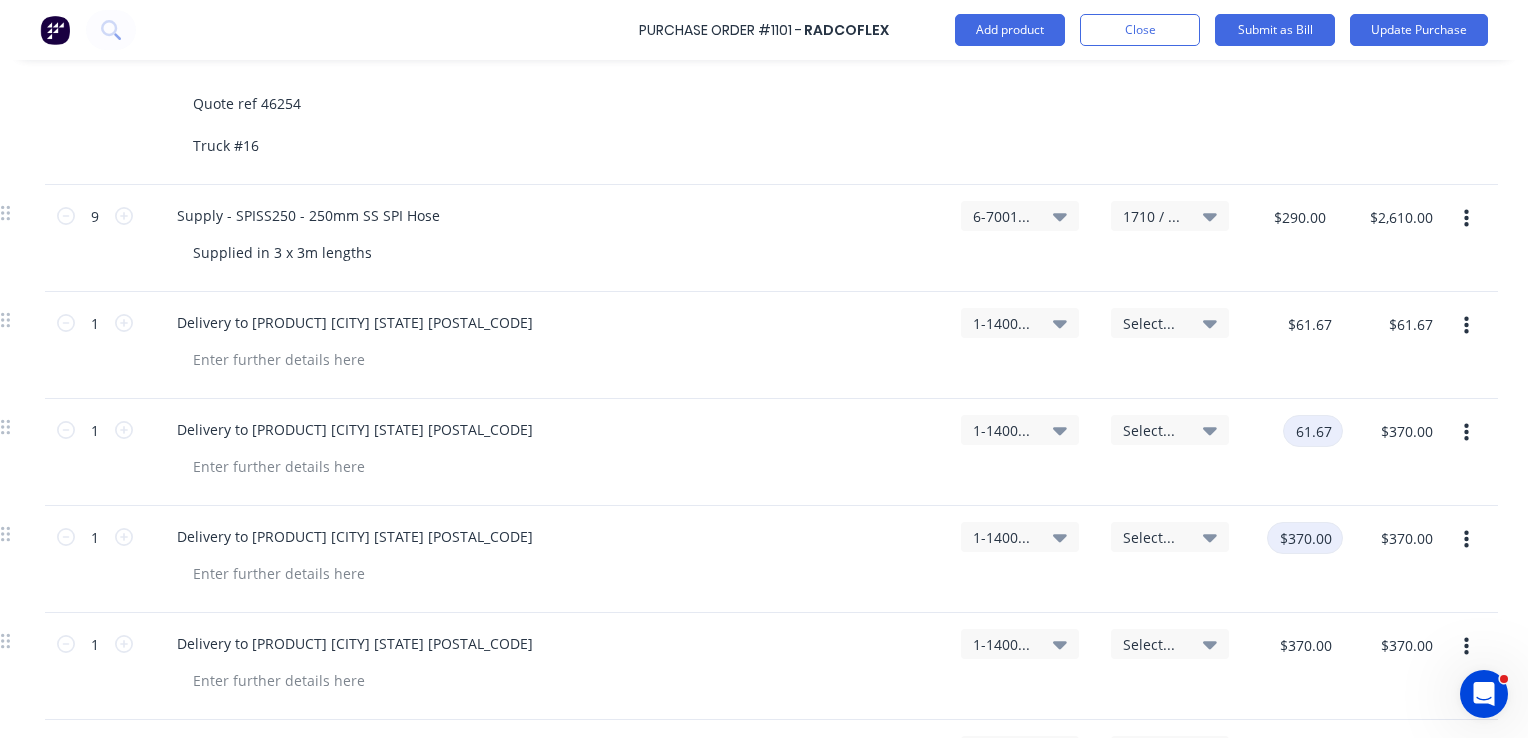 type on "61.67" 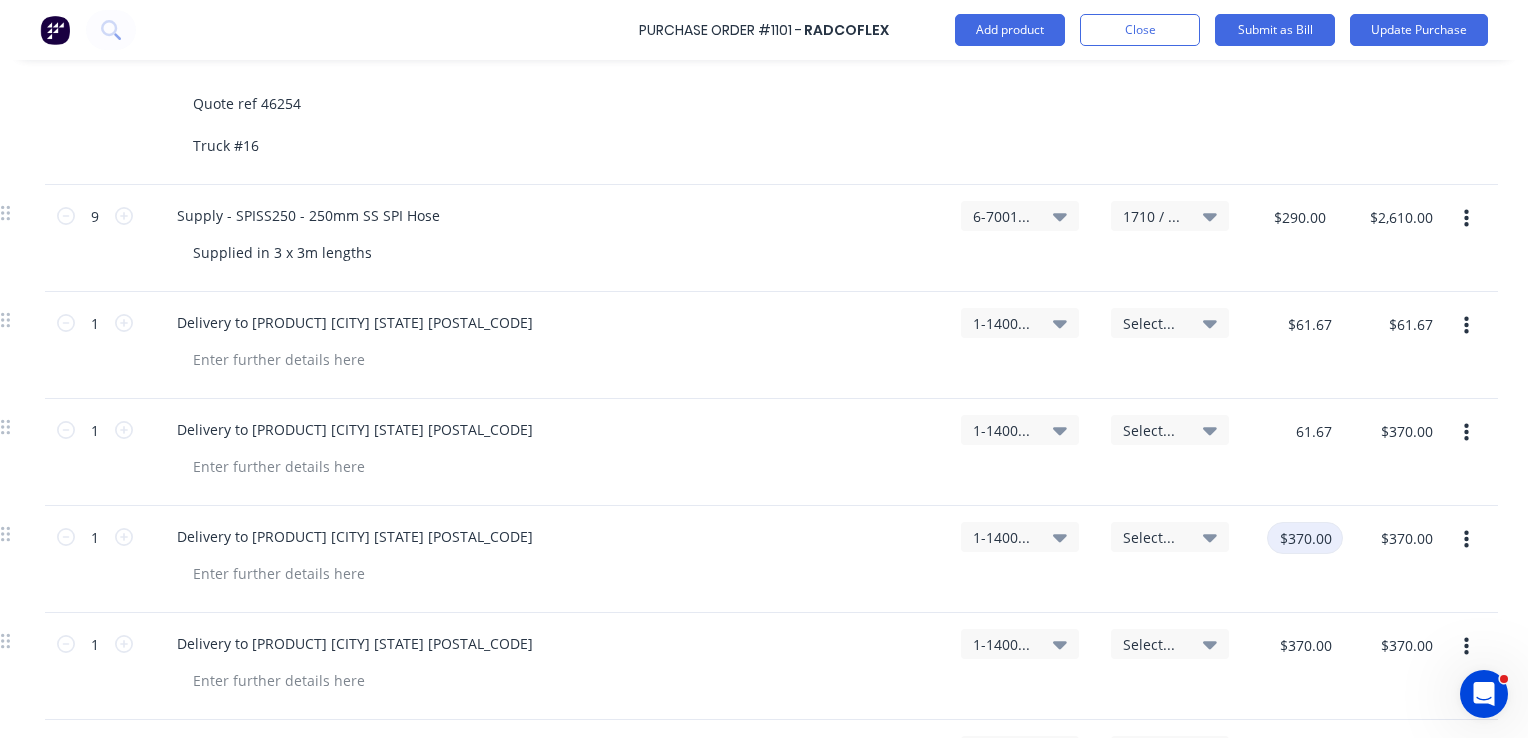 type on "x" 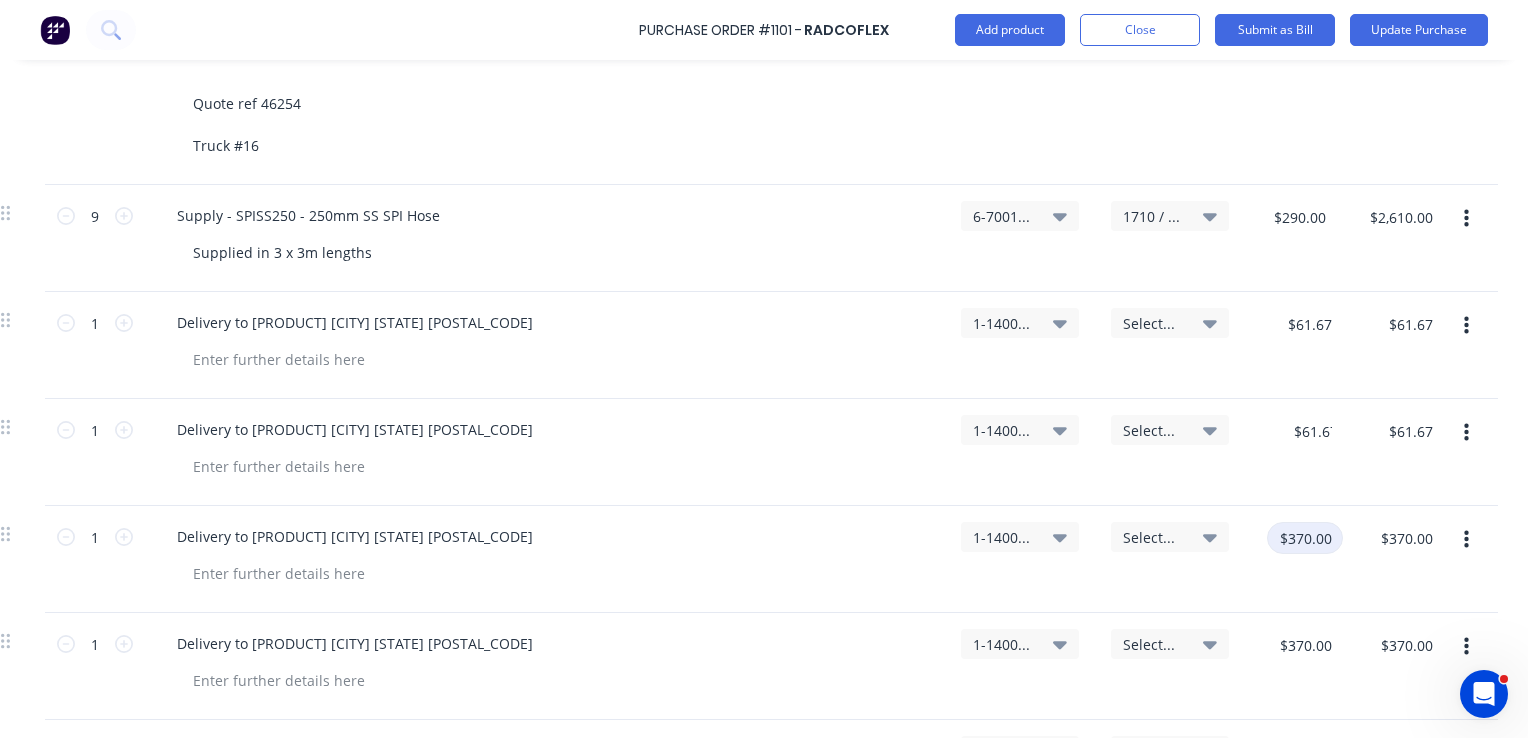 click on "$370.00" at bounding box center (1305, 538) 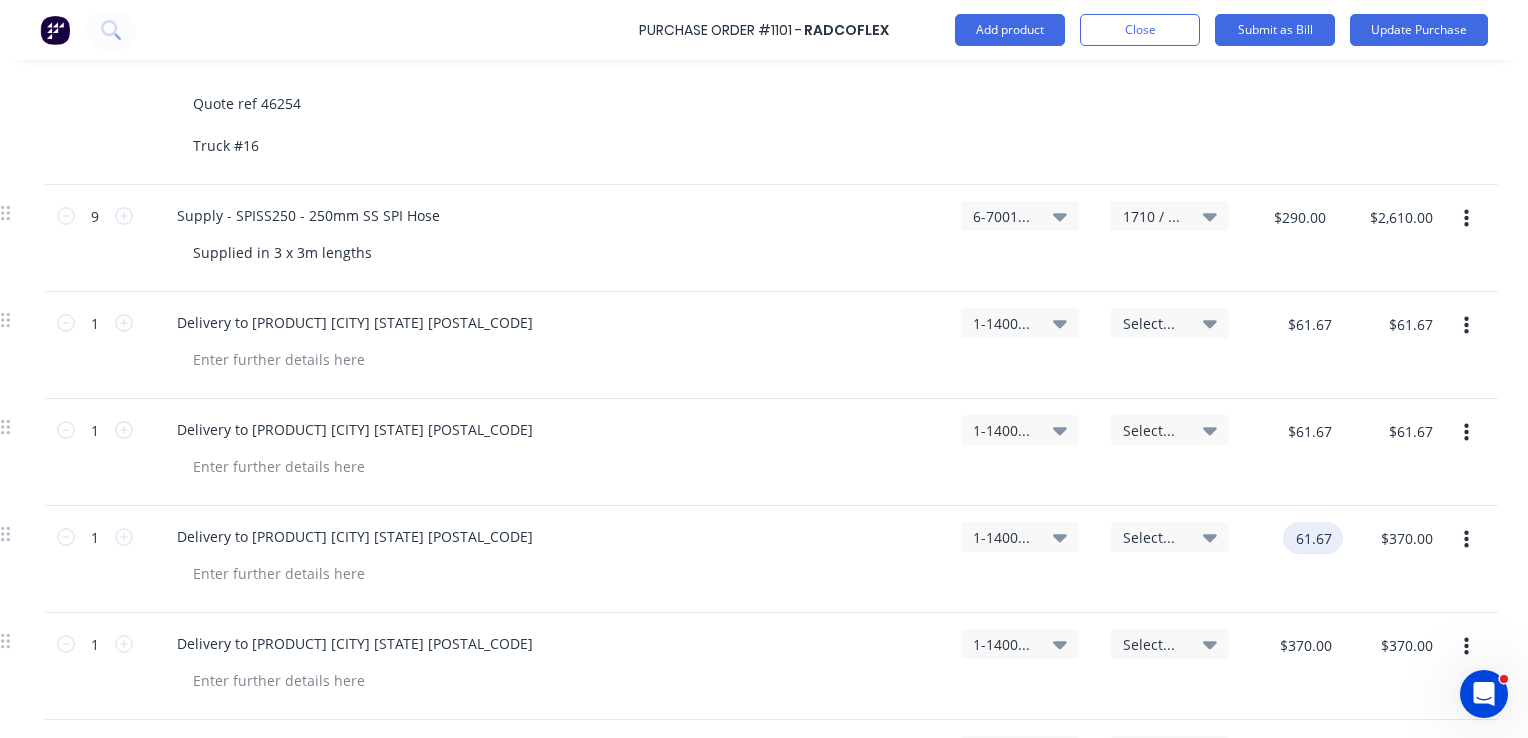 type on "61.67" 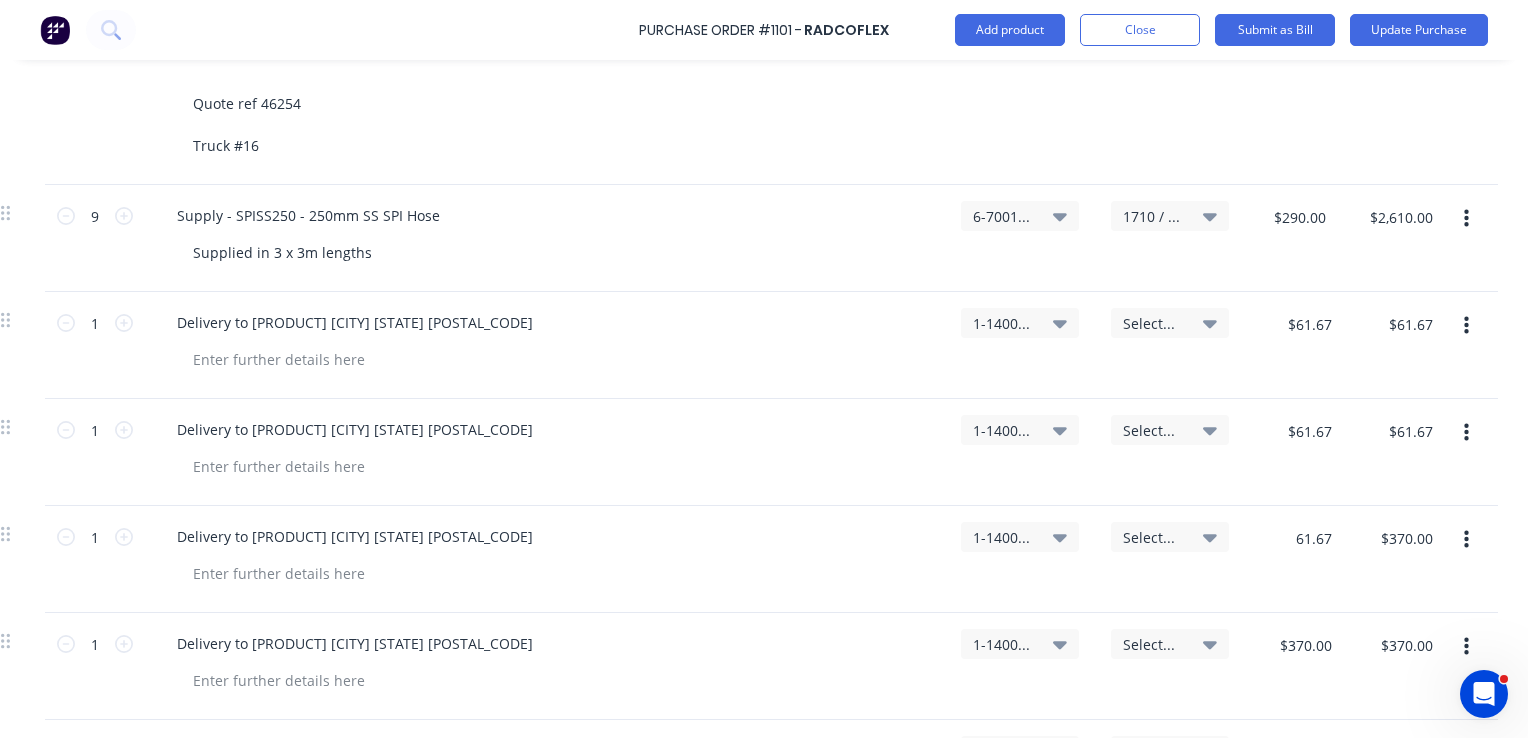 type on "x" 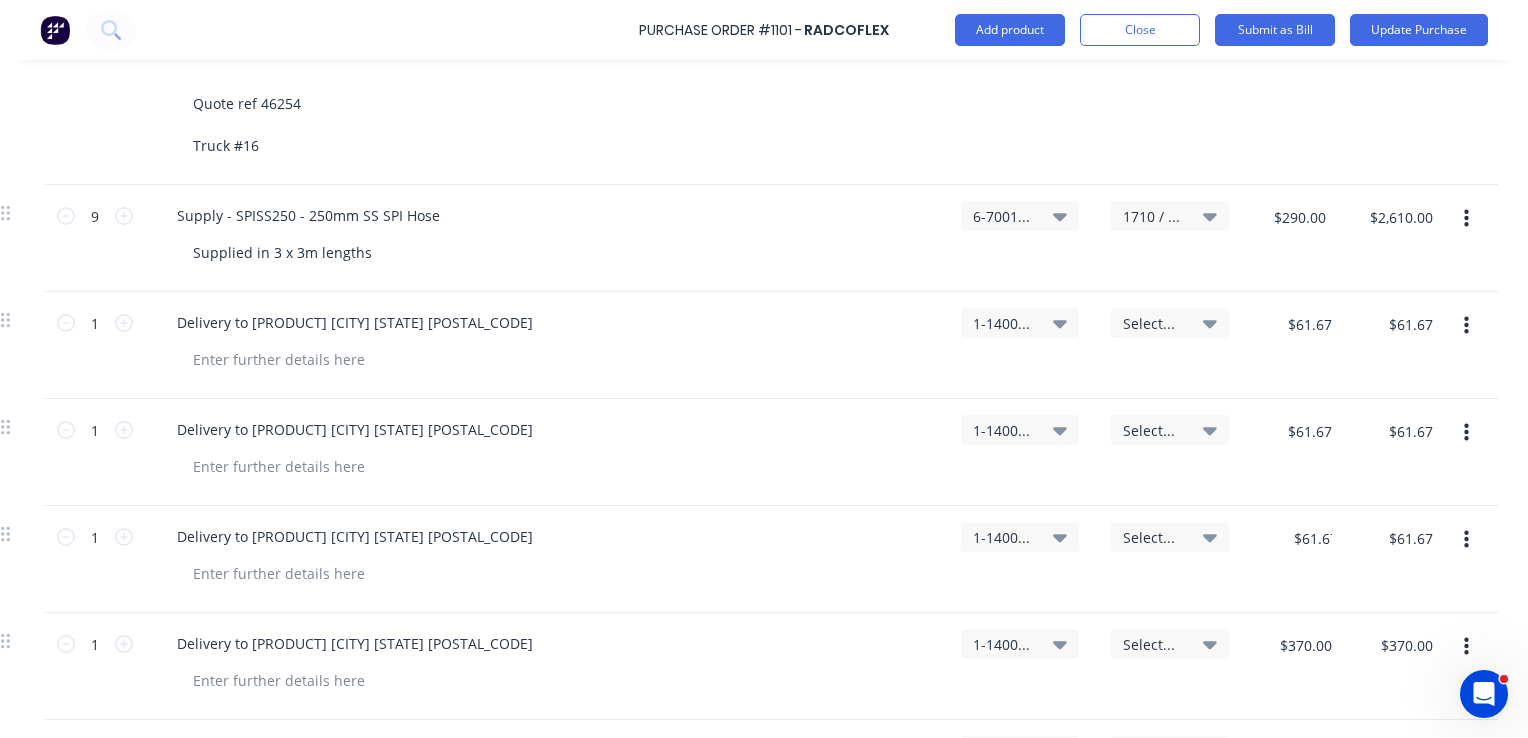 click on "$61.67 61.67" at bounding box center (1296, 559) 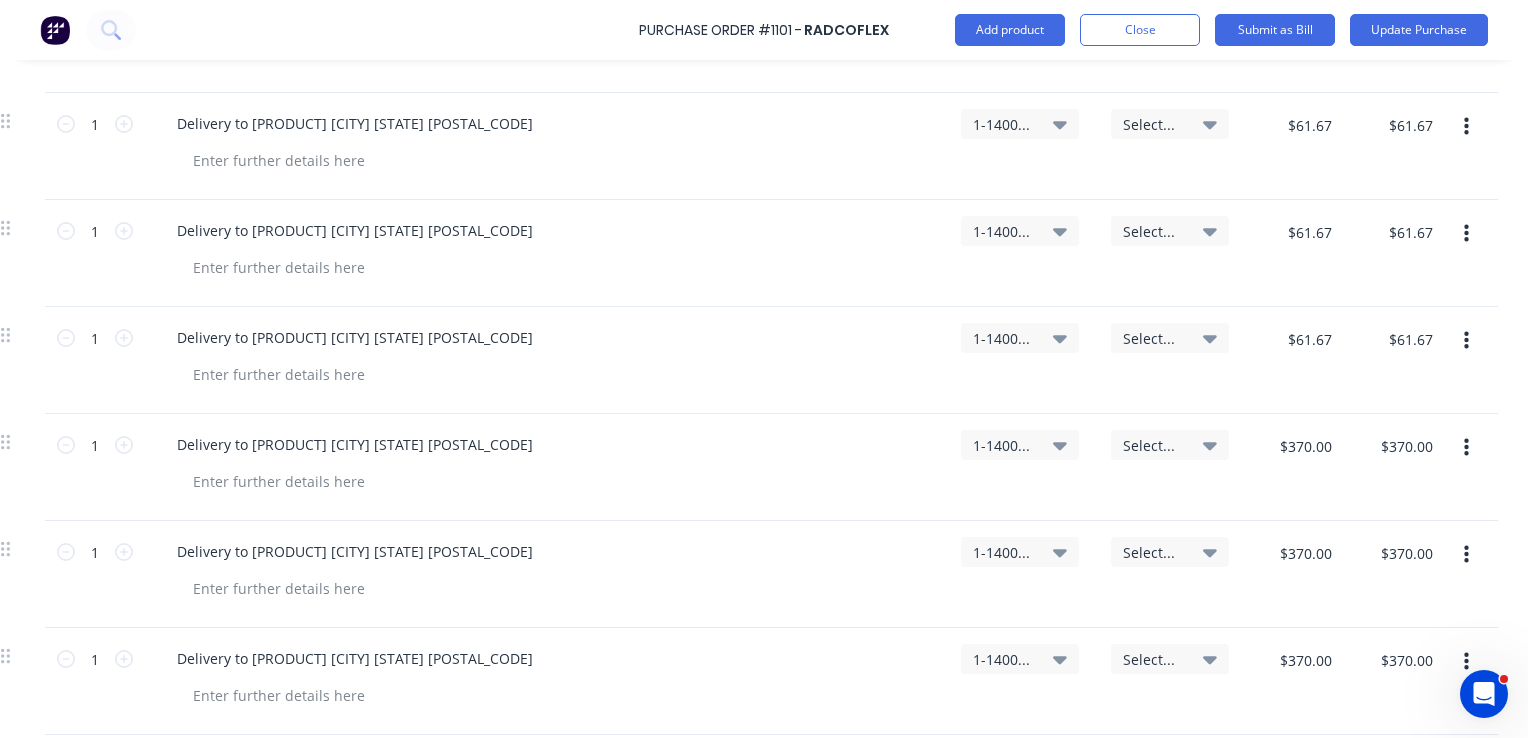 scroll, scrollTop: 1800, scrollLeft: 299, axis: both 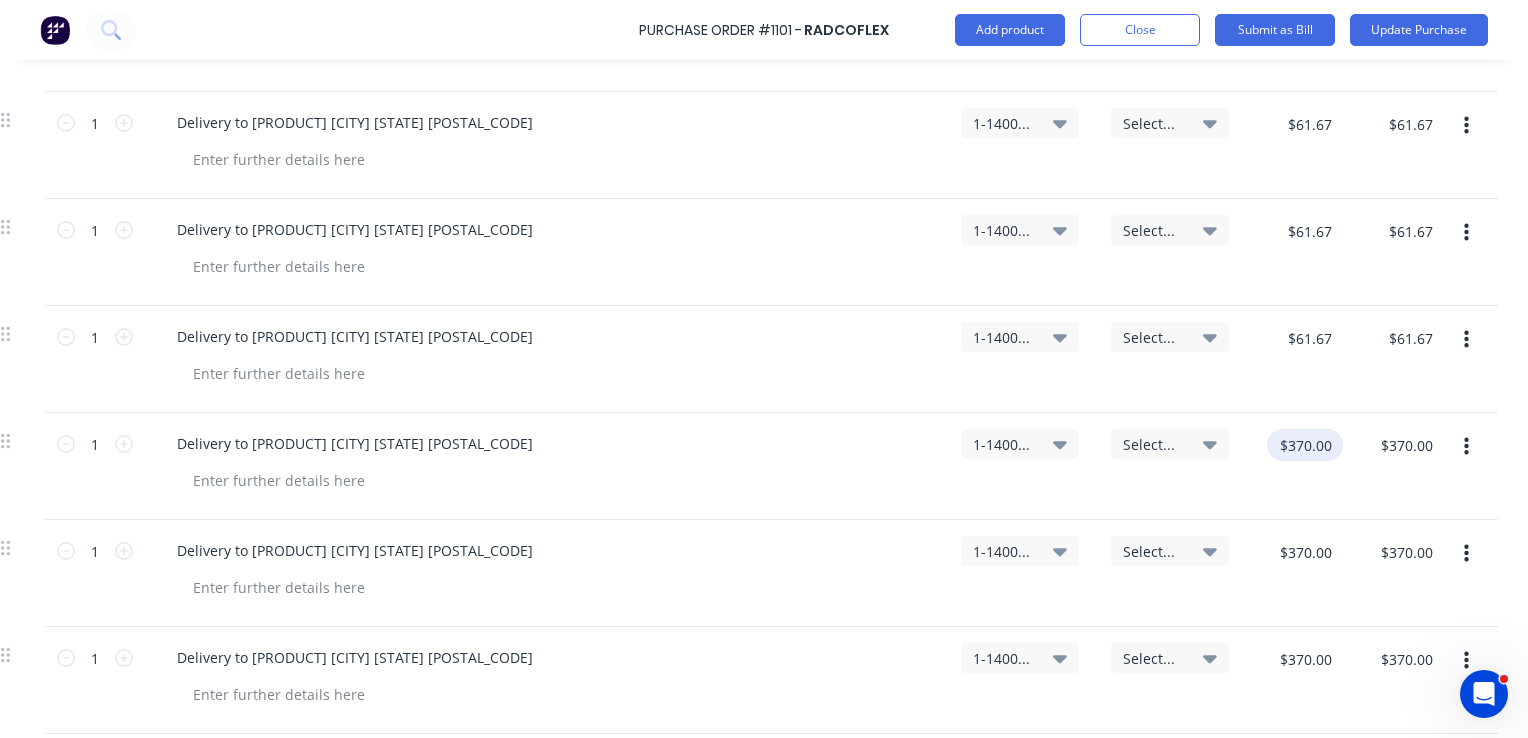 type on "x" 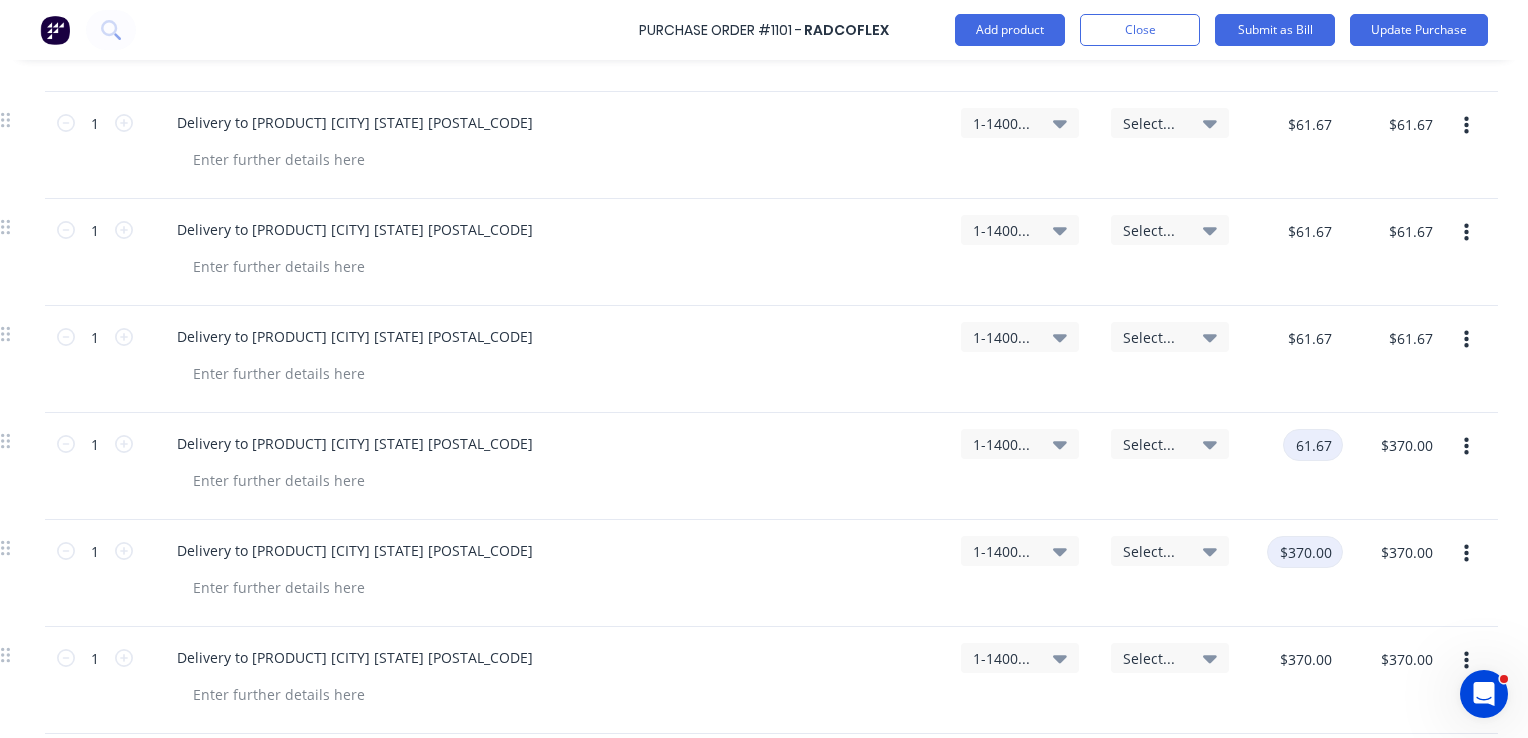 type on "61.67" 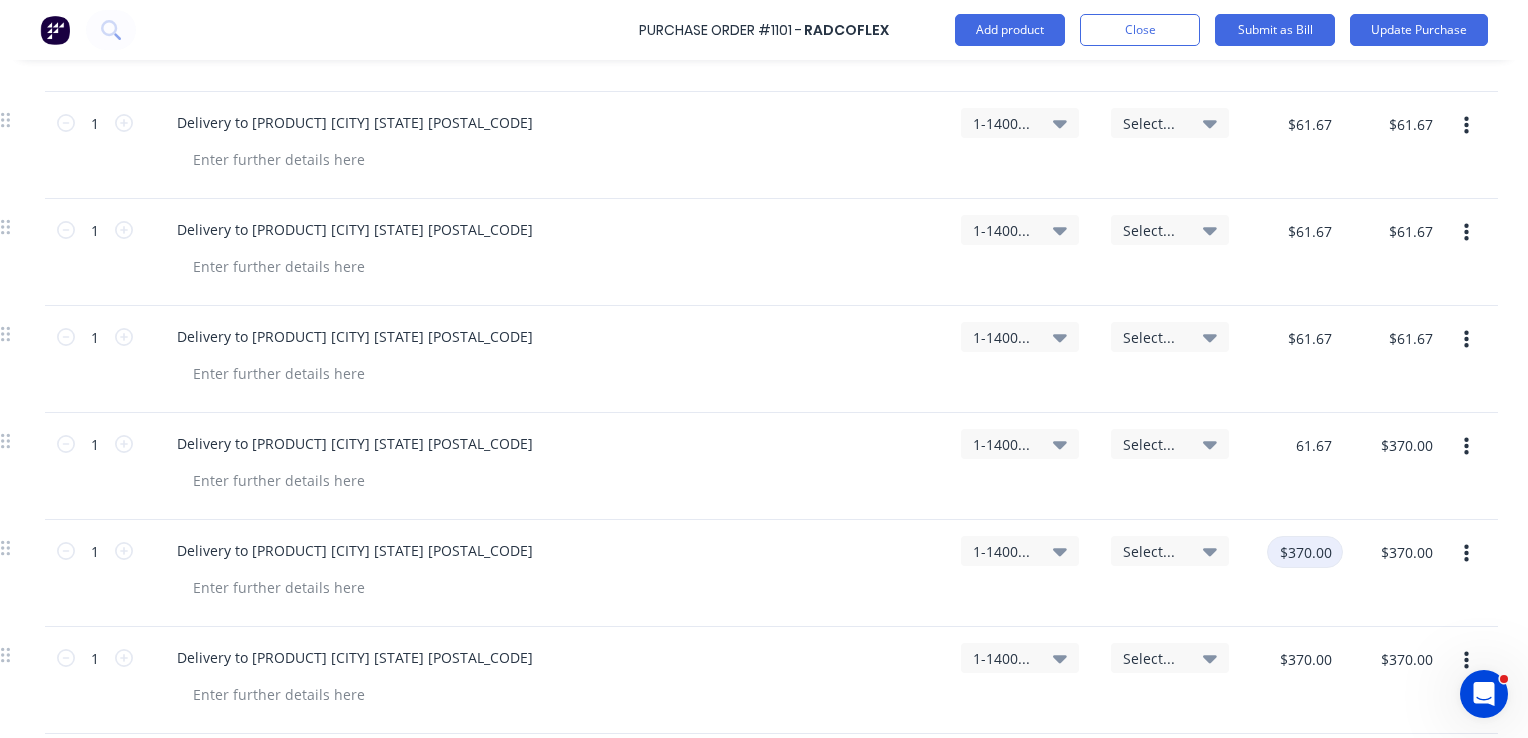 type on "x" 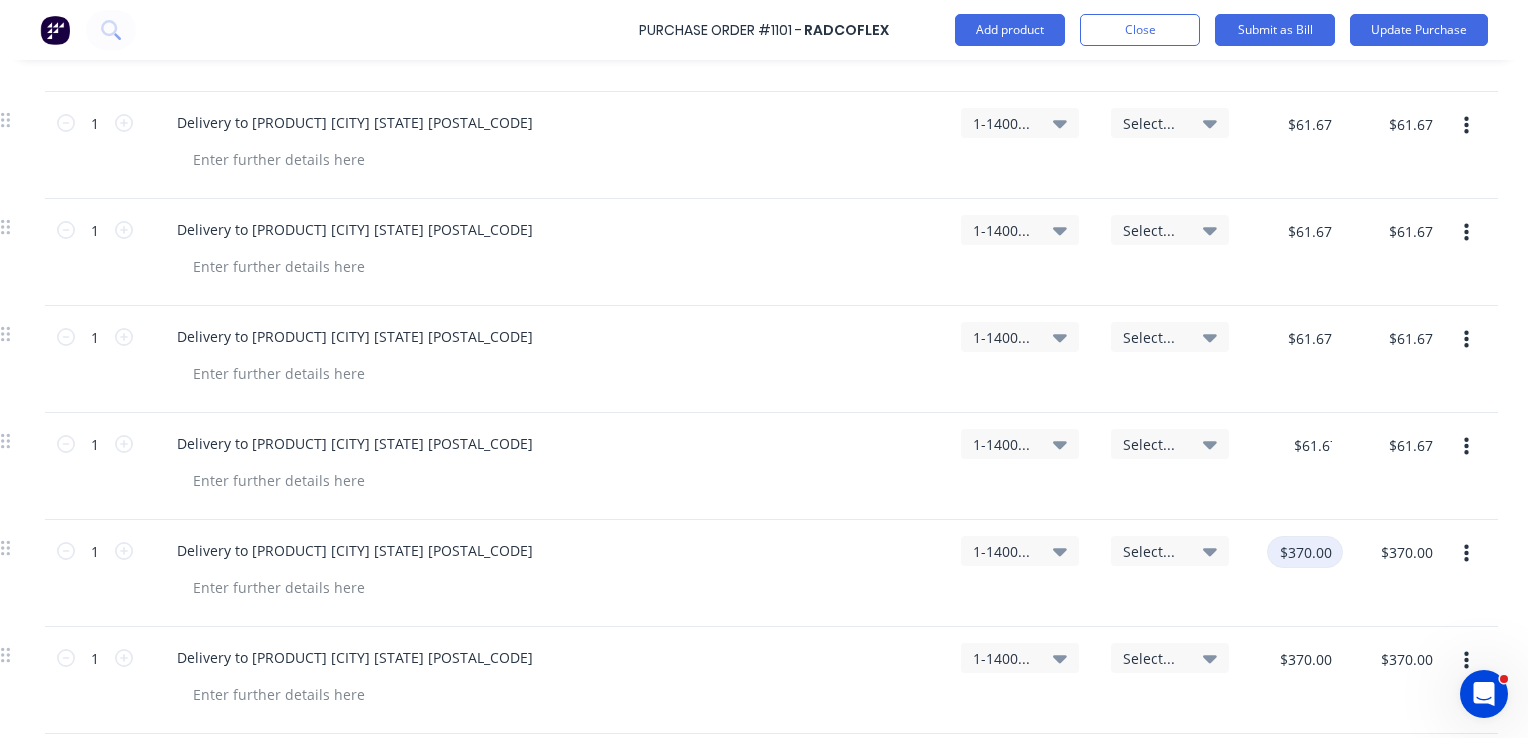click on "$370.00" at bounding box center [1305, 552] 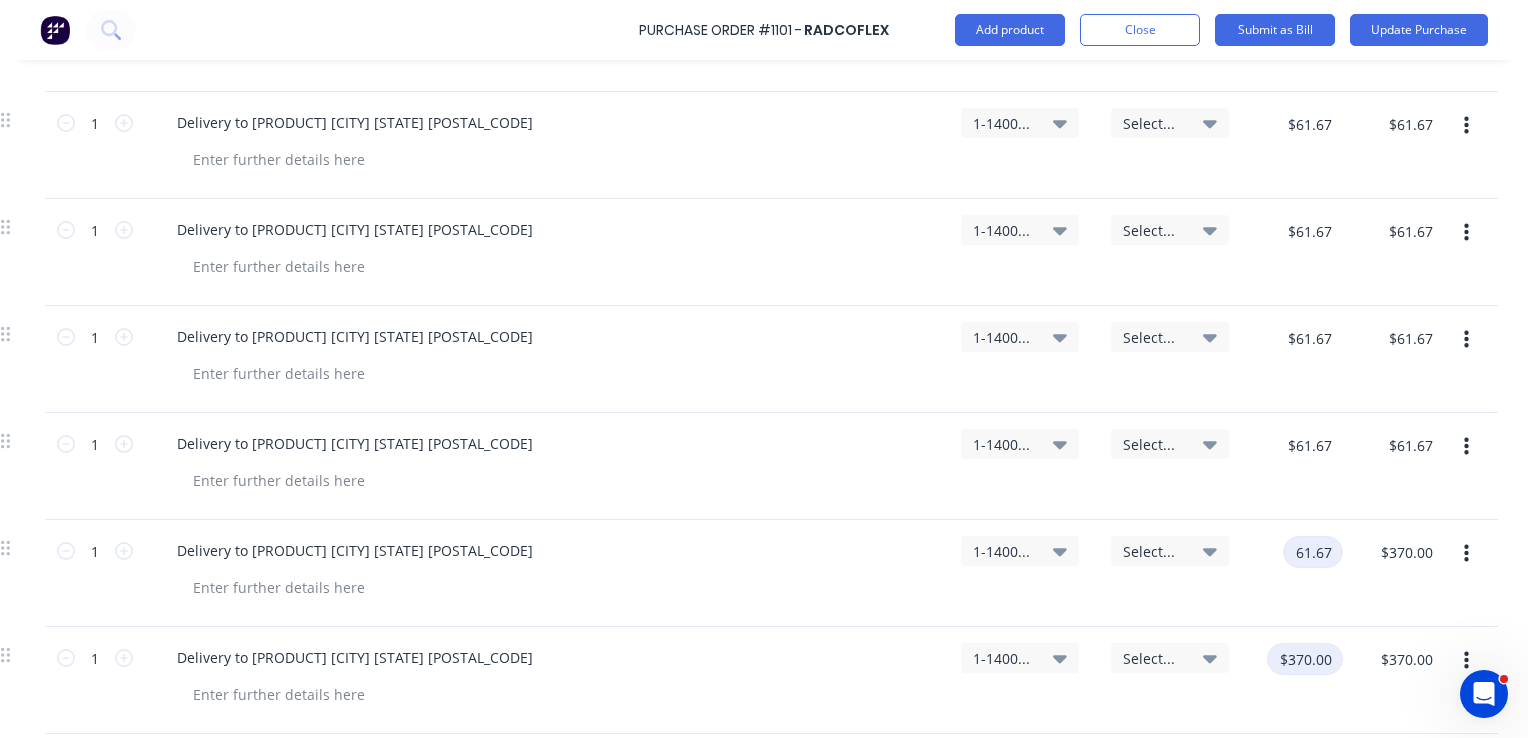 type on "61.67" 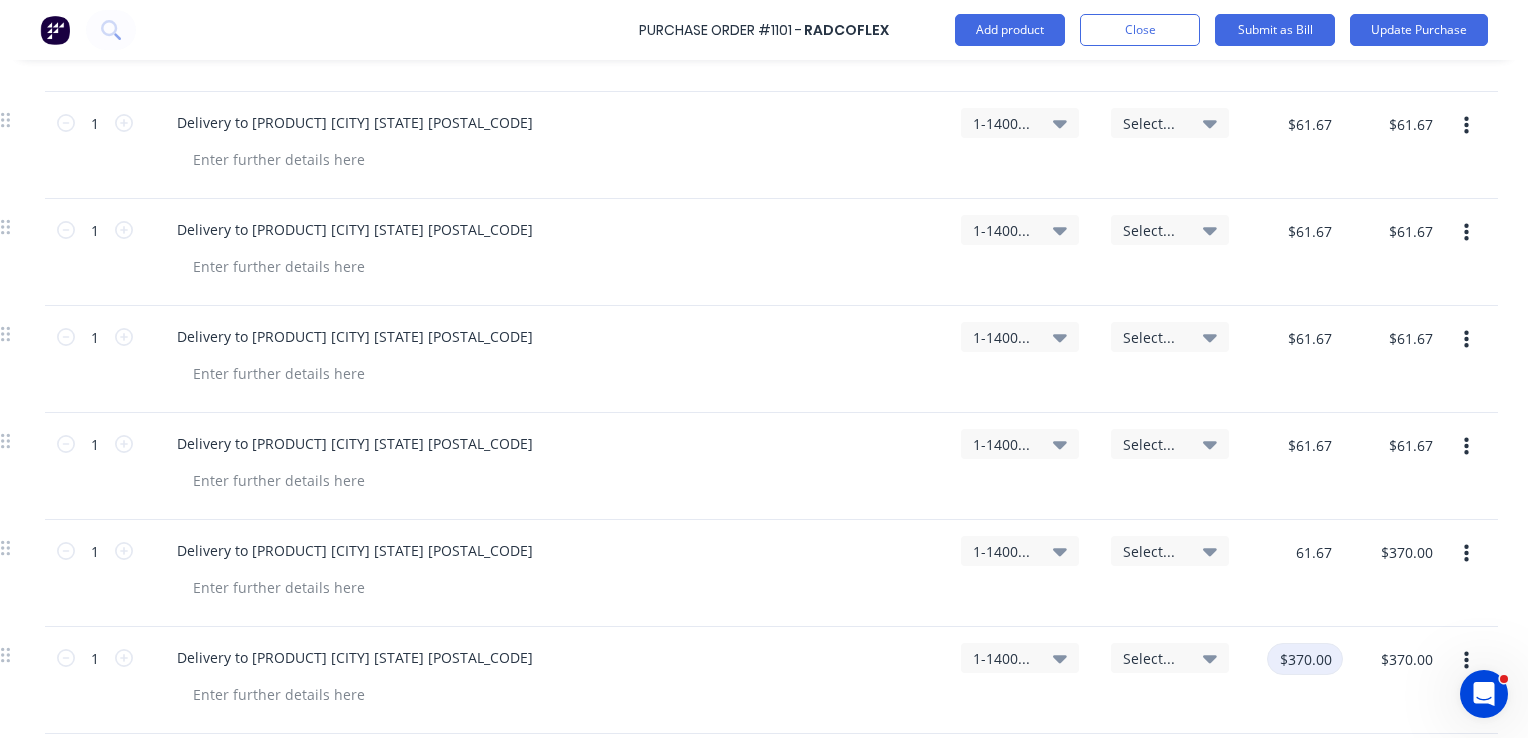 type on "x" 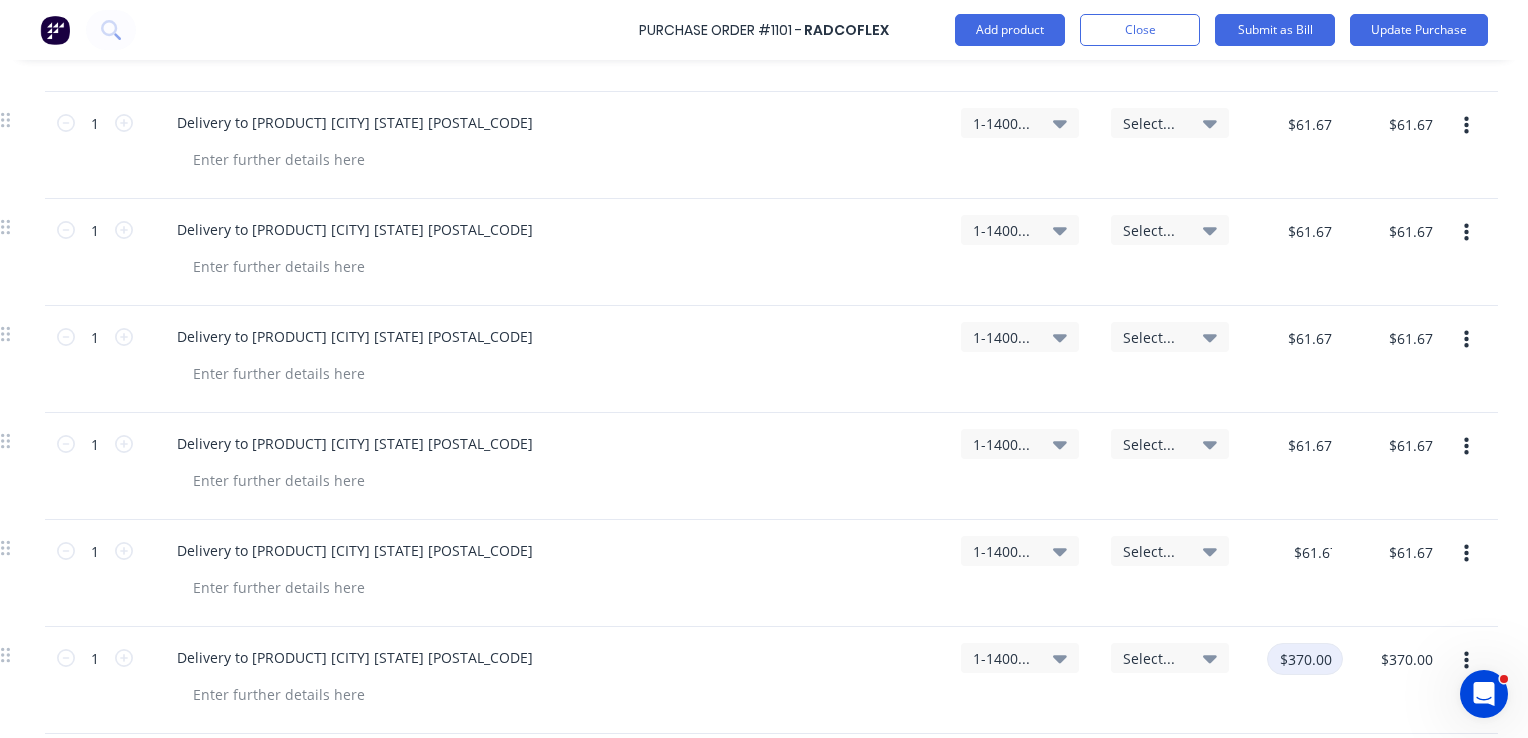 click on "$370.00" at bounding box center [1305, 659] 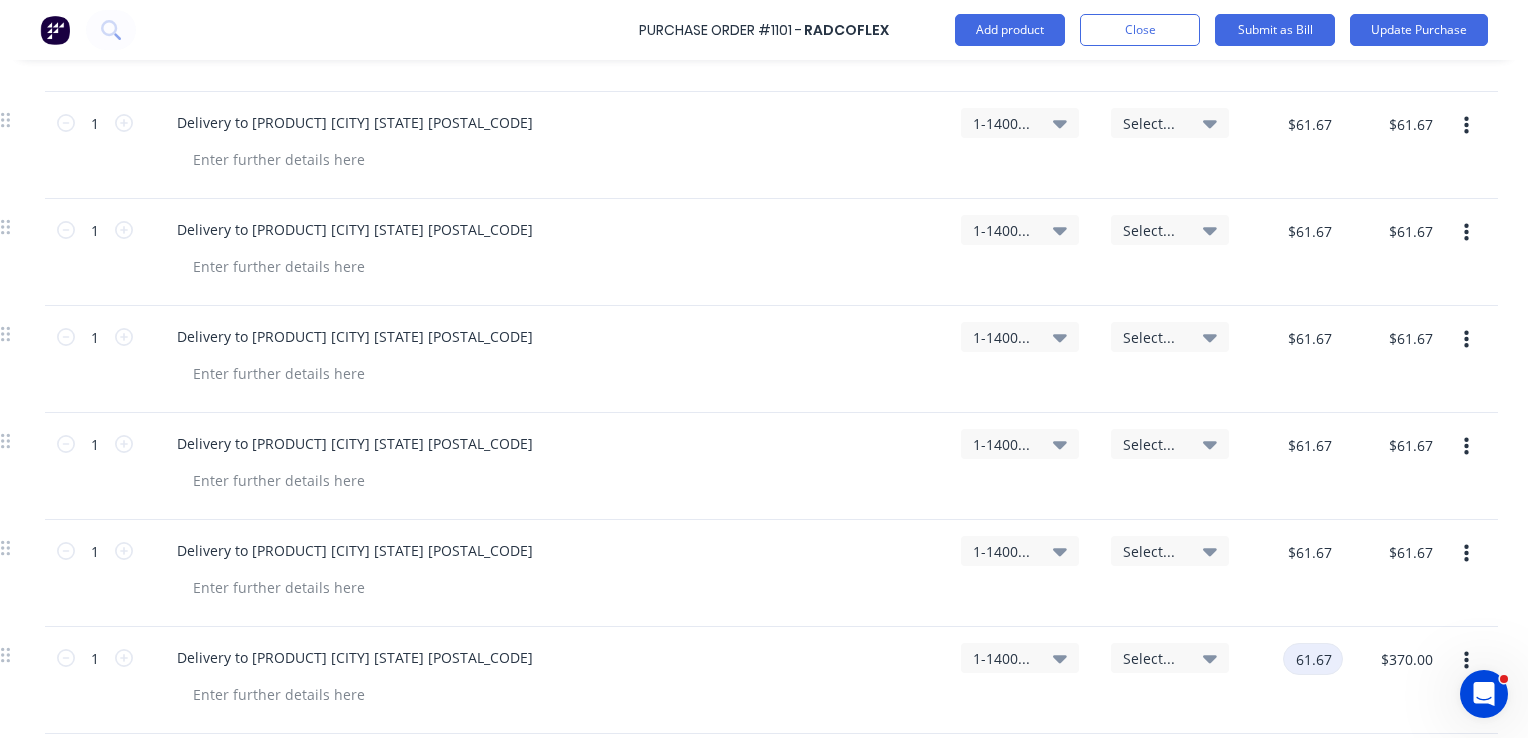 type on "61.67" 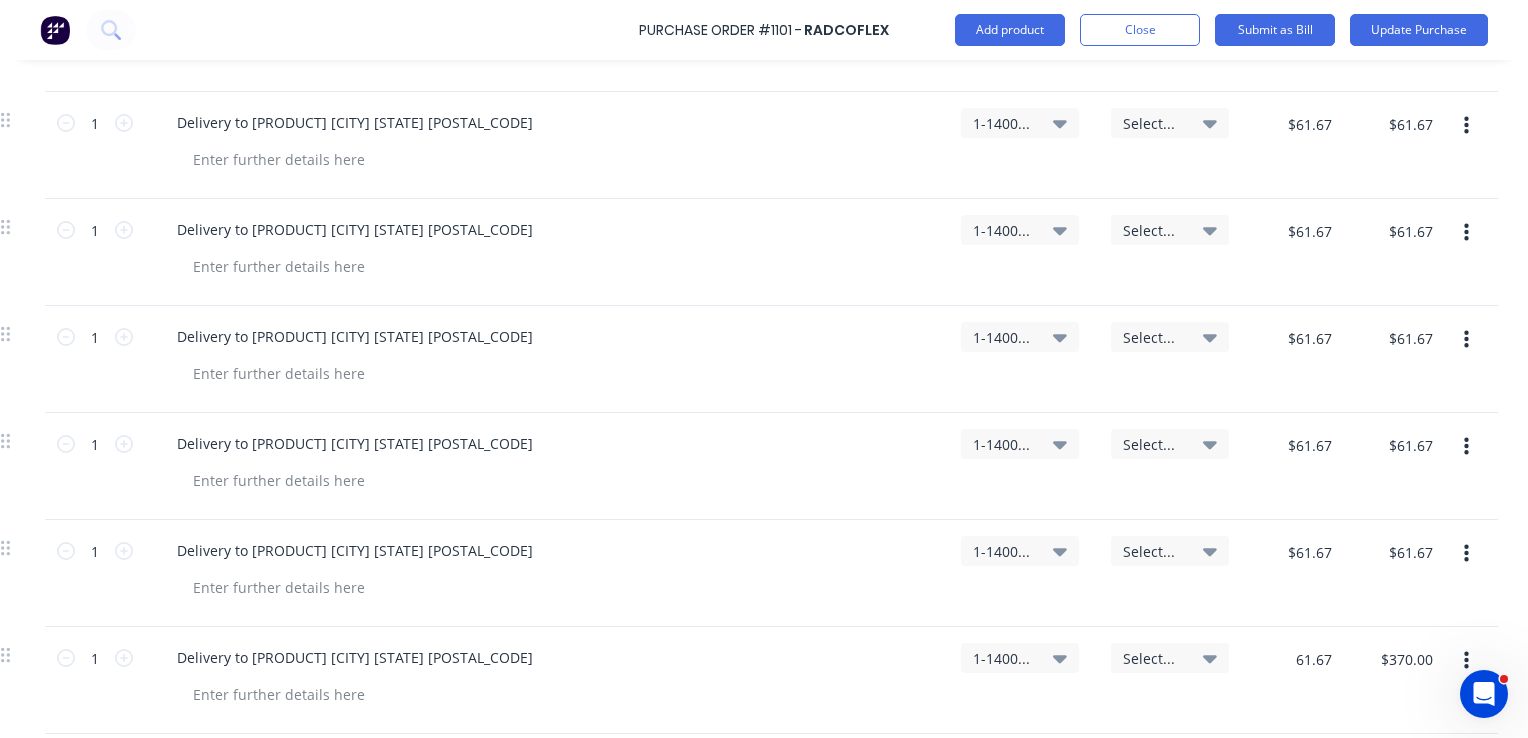 type on "x" 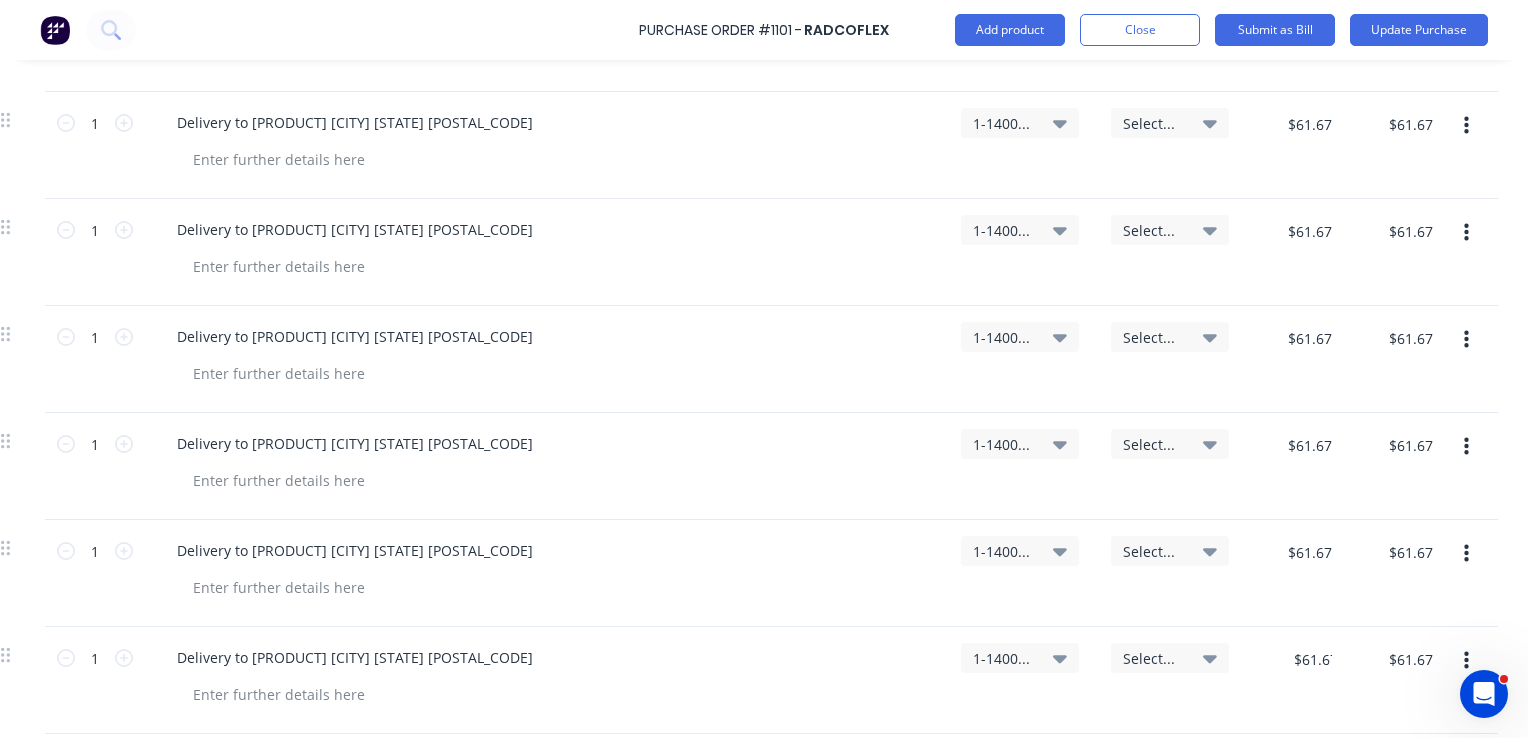 click on "$61.67 $61.67" at bounding box center [1309, 559] 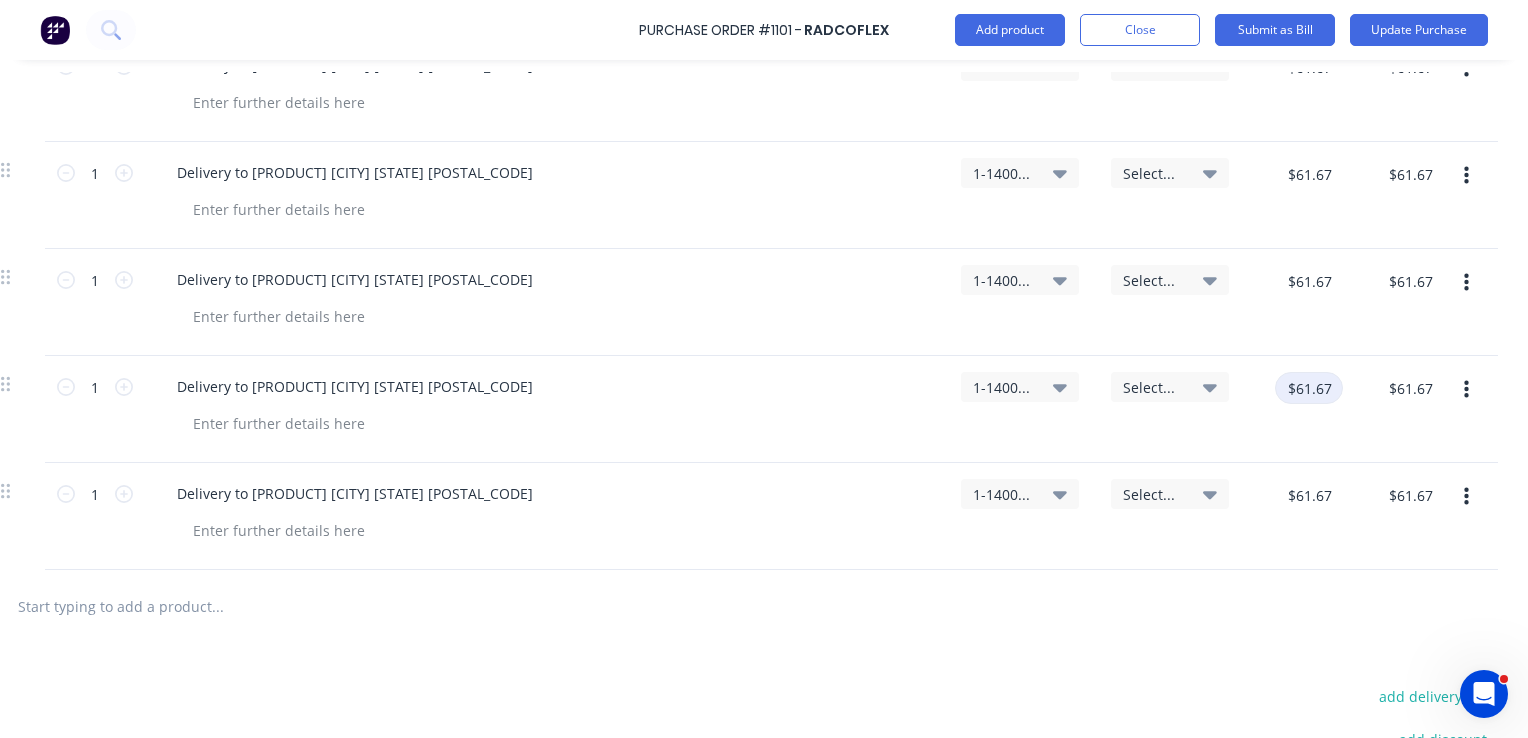 scroll, scrollTop: 1900, scrollLeft: 299, axis: both 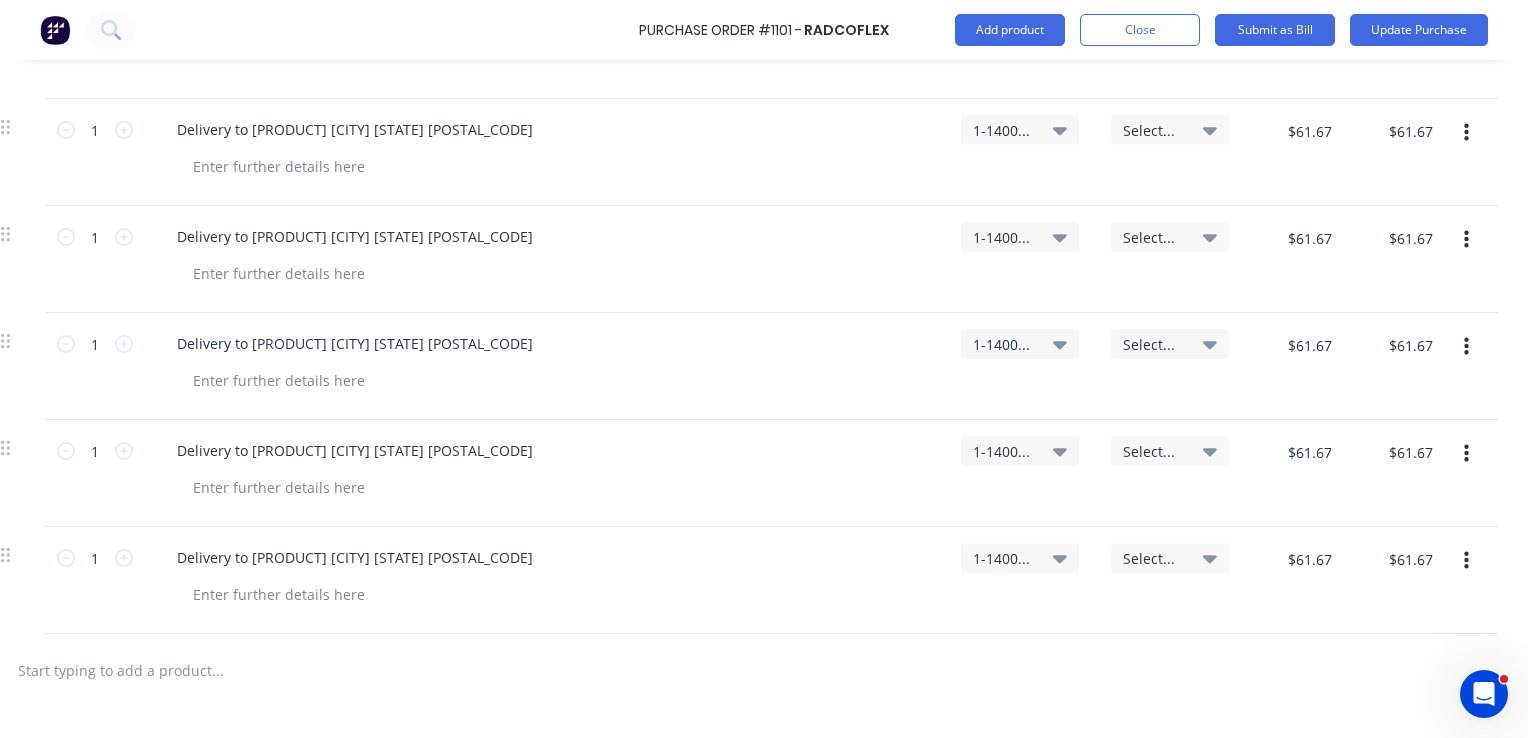 click on "$61.67 $61.67" at bounding box center (1296, 580) 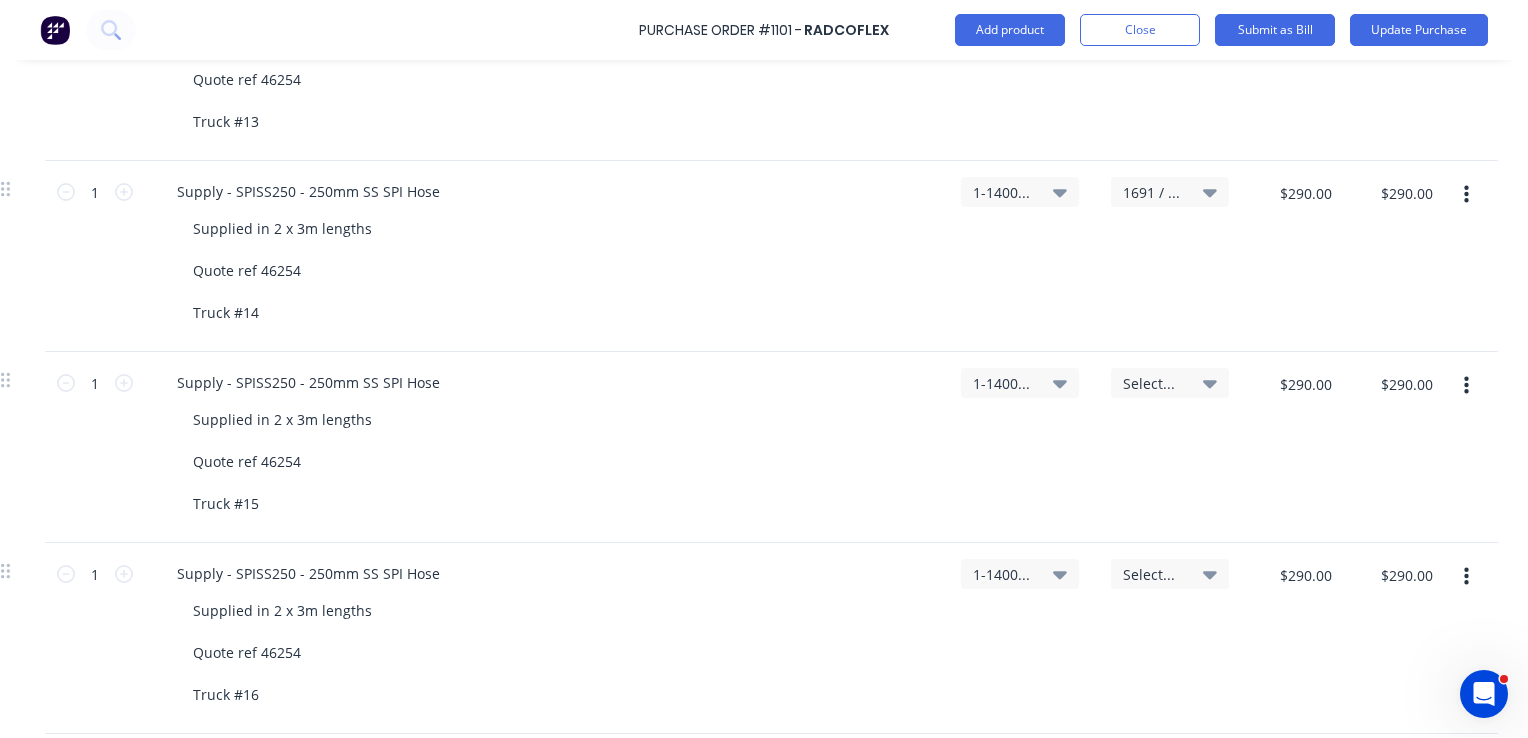 scroll, scrollTop: 1100, scrollLeft: 299, axis: both 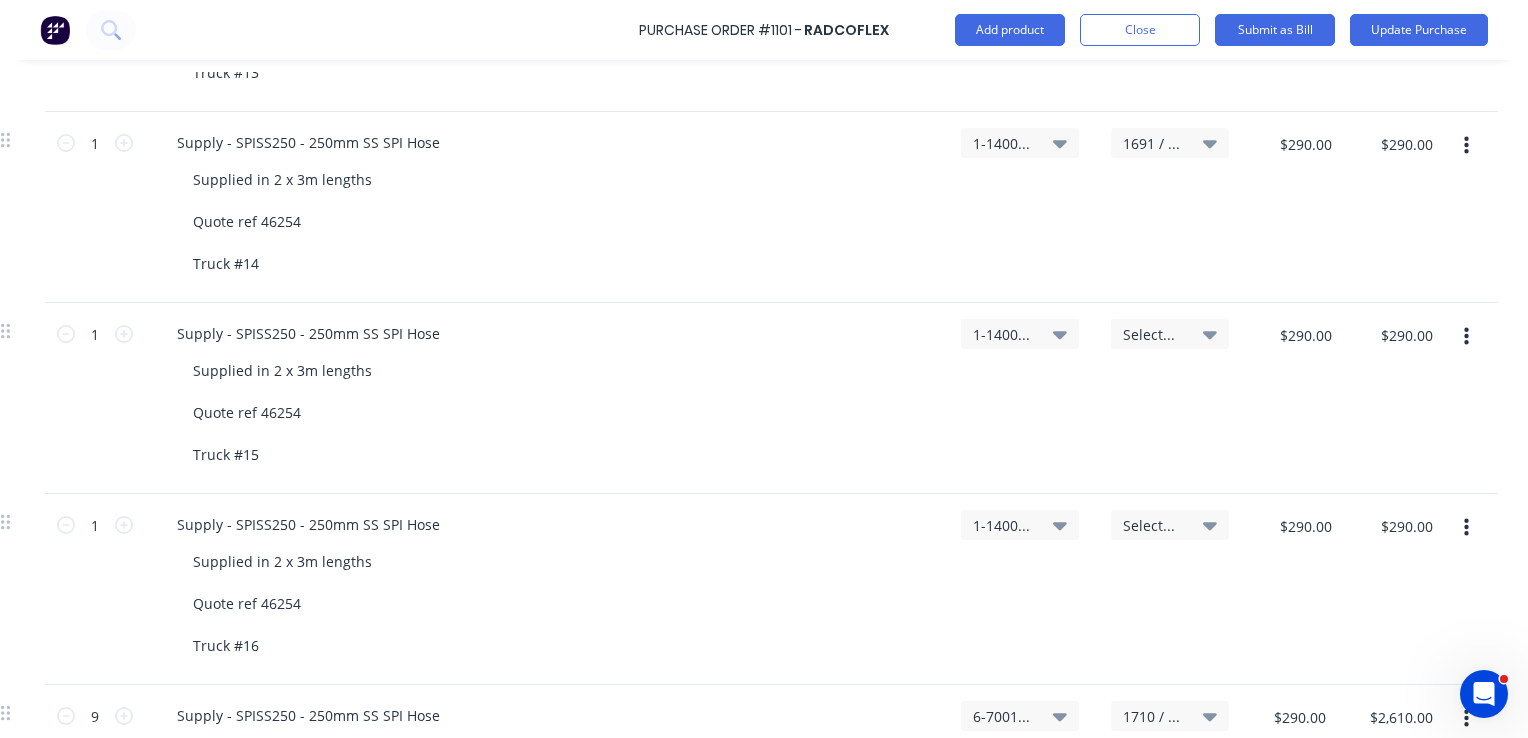 click on "Select..." at bounding box center (1153, 334) 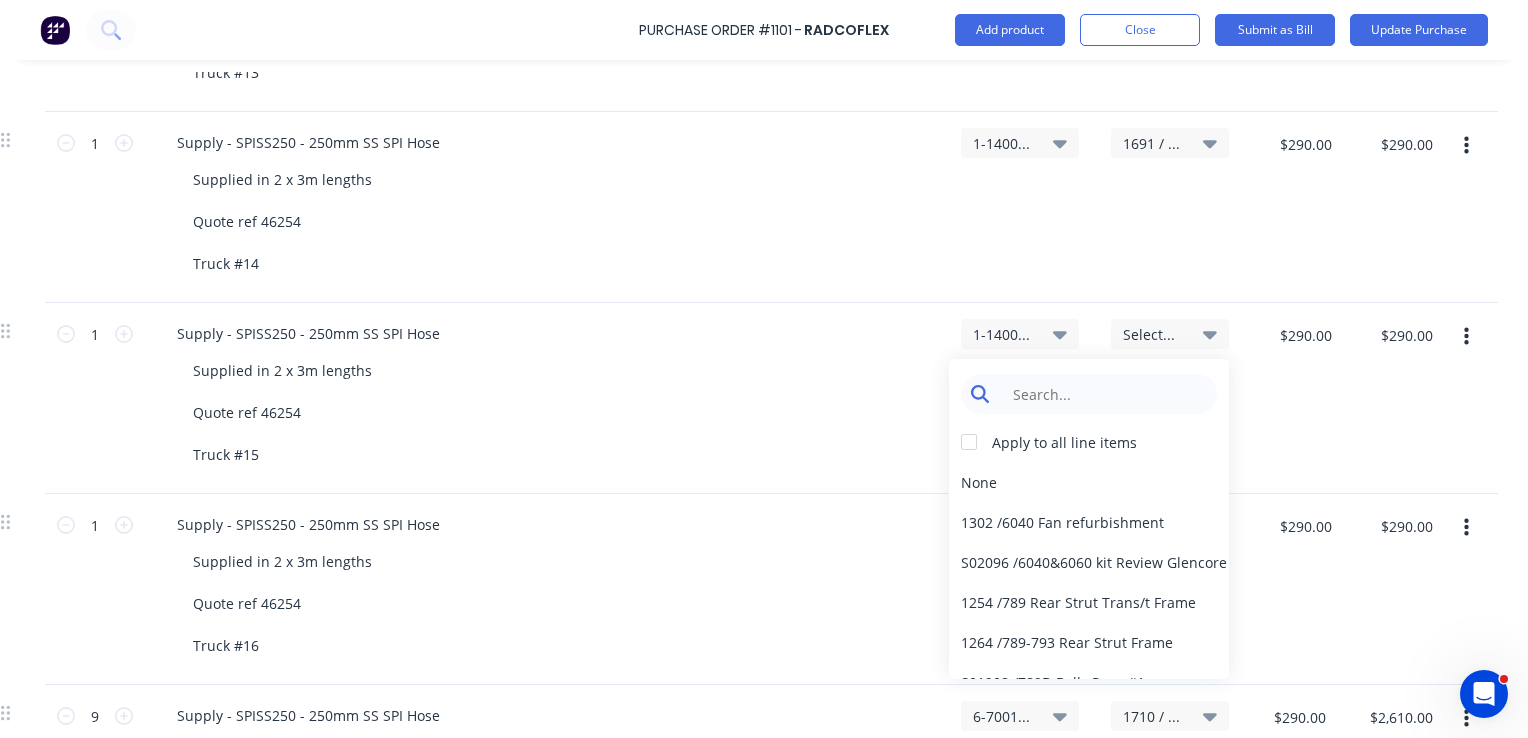 type on "x" 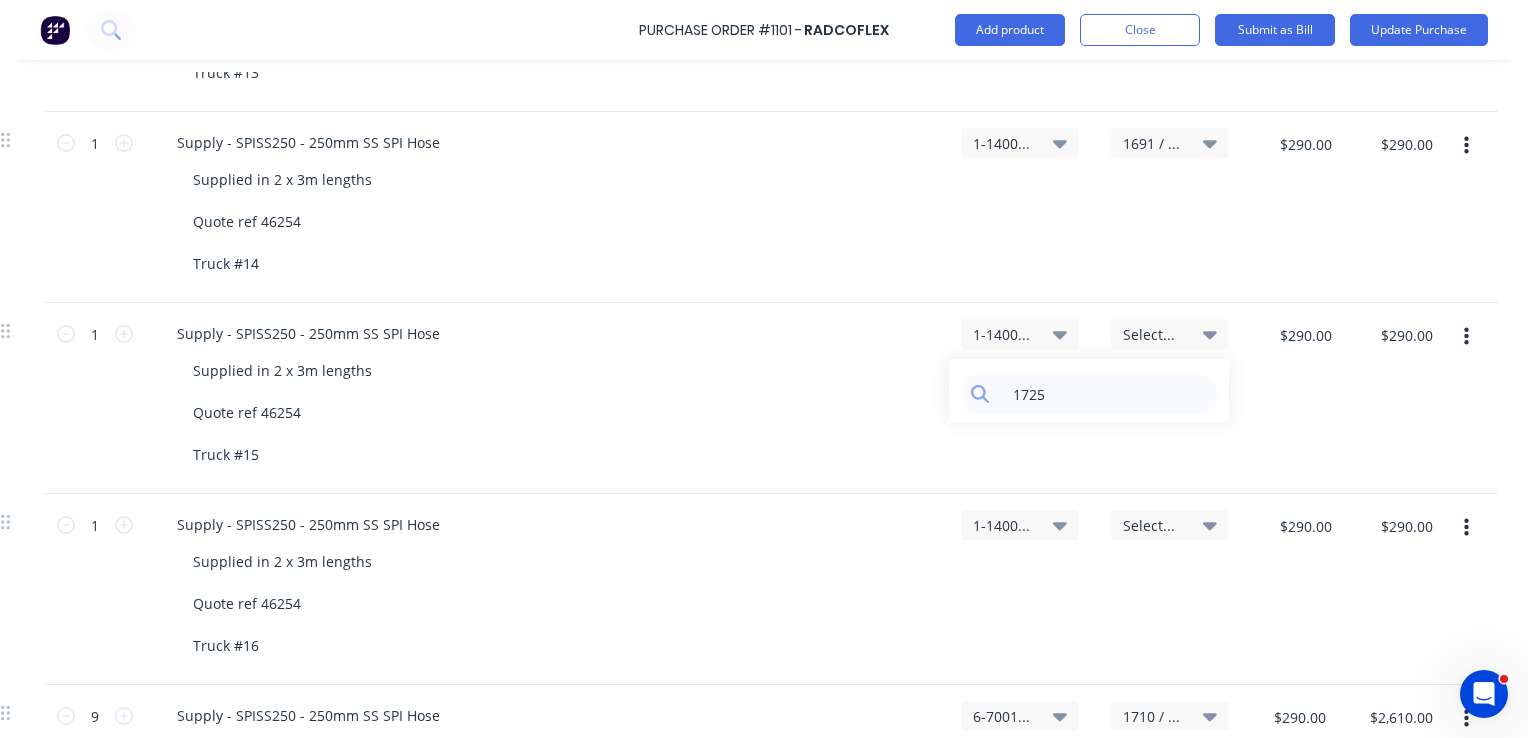 type on "1725" 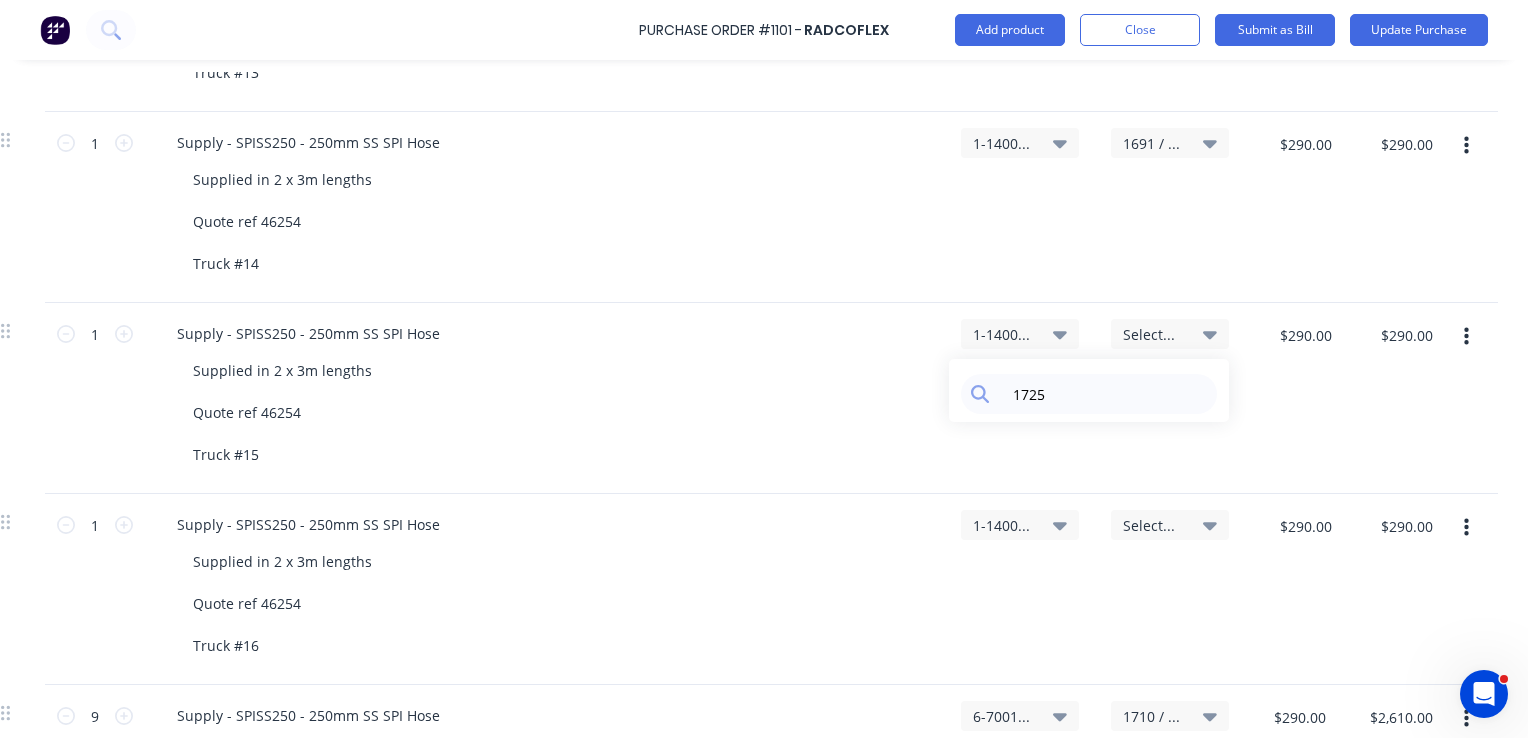 click on "Supplied in 2 x 3m lengths
Quote ref 46254
Truck #15" at bounding box center [553, 412] 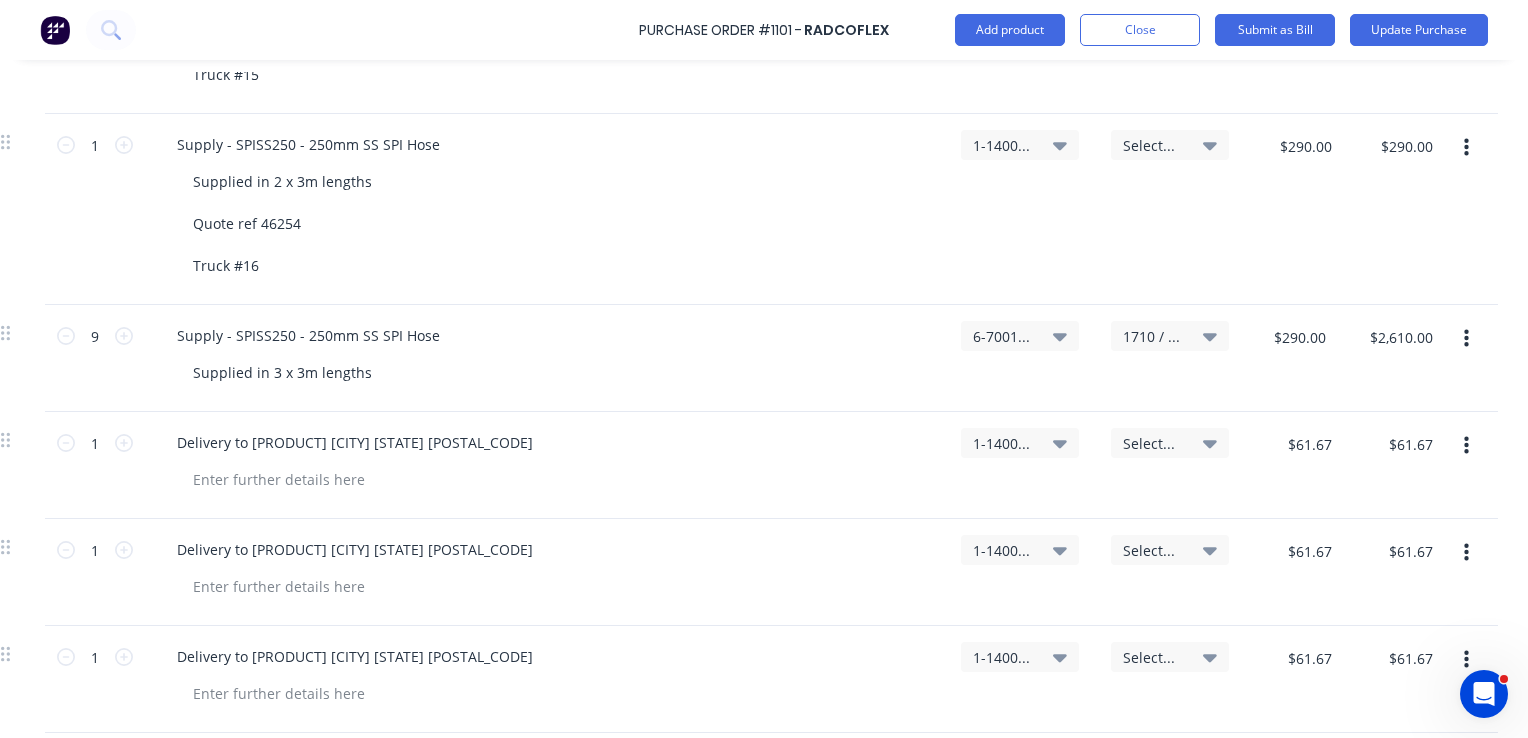 scroll, scrollTop: 1500, scrollLeft: 299, axis: both 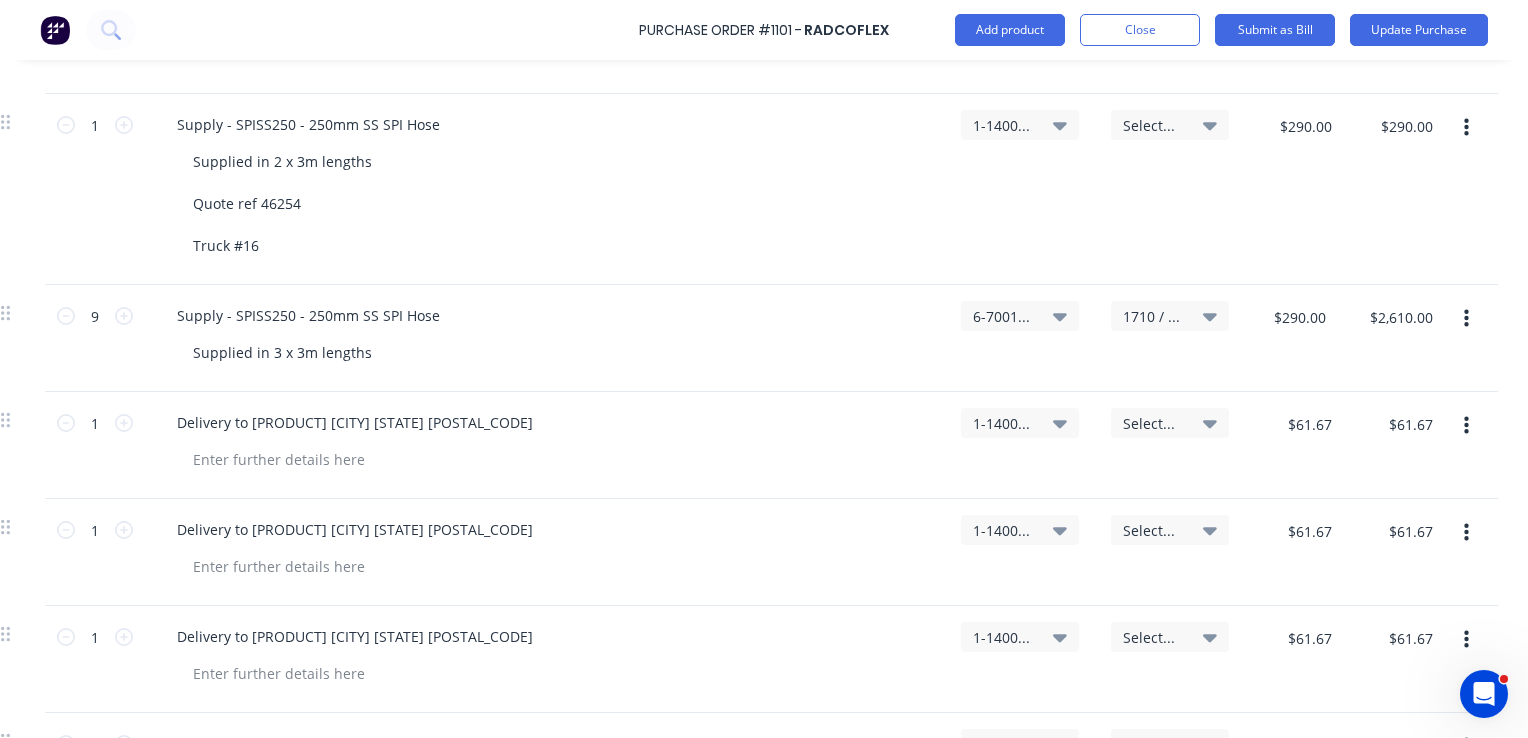 click on "Select..." at bounding box center (1153, 423) 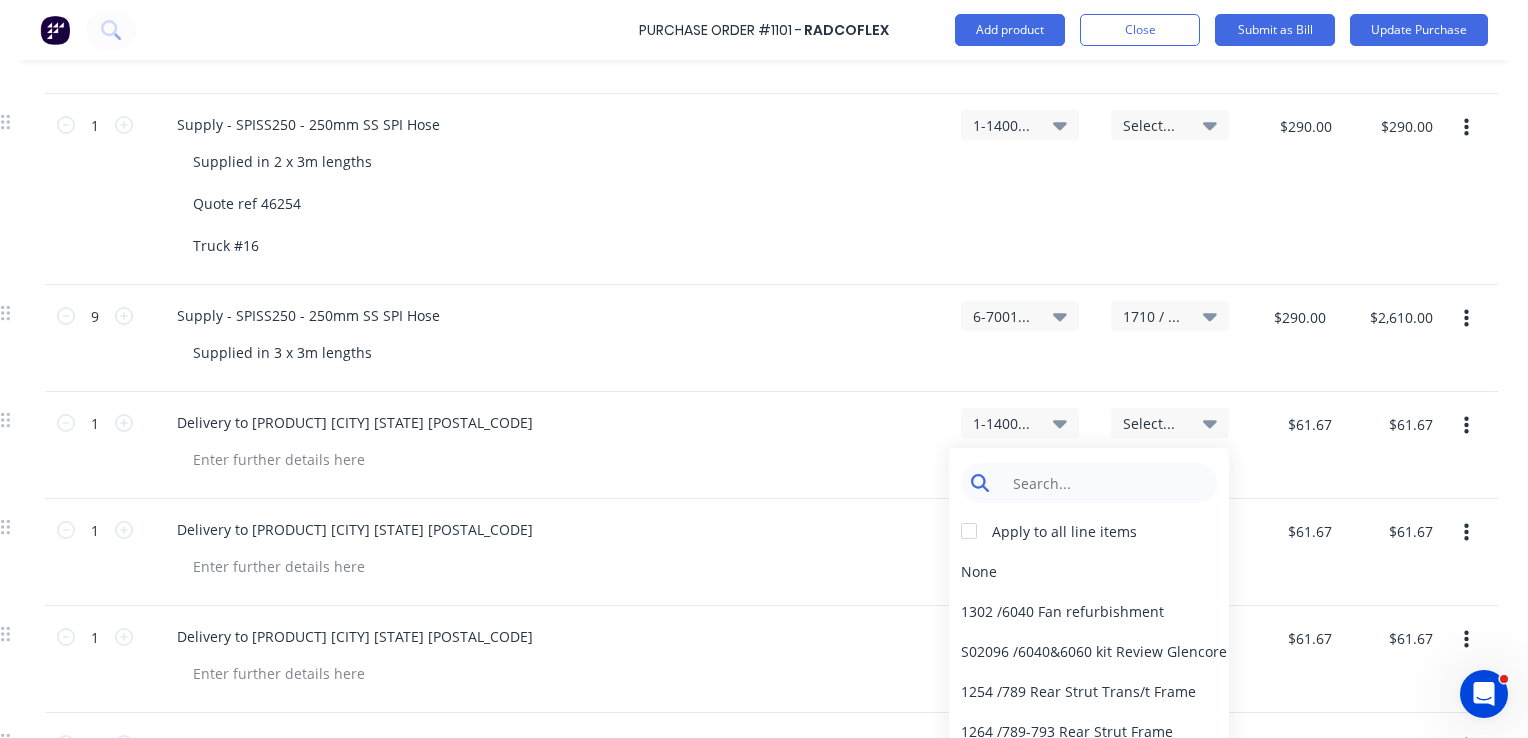 type on "x" 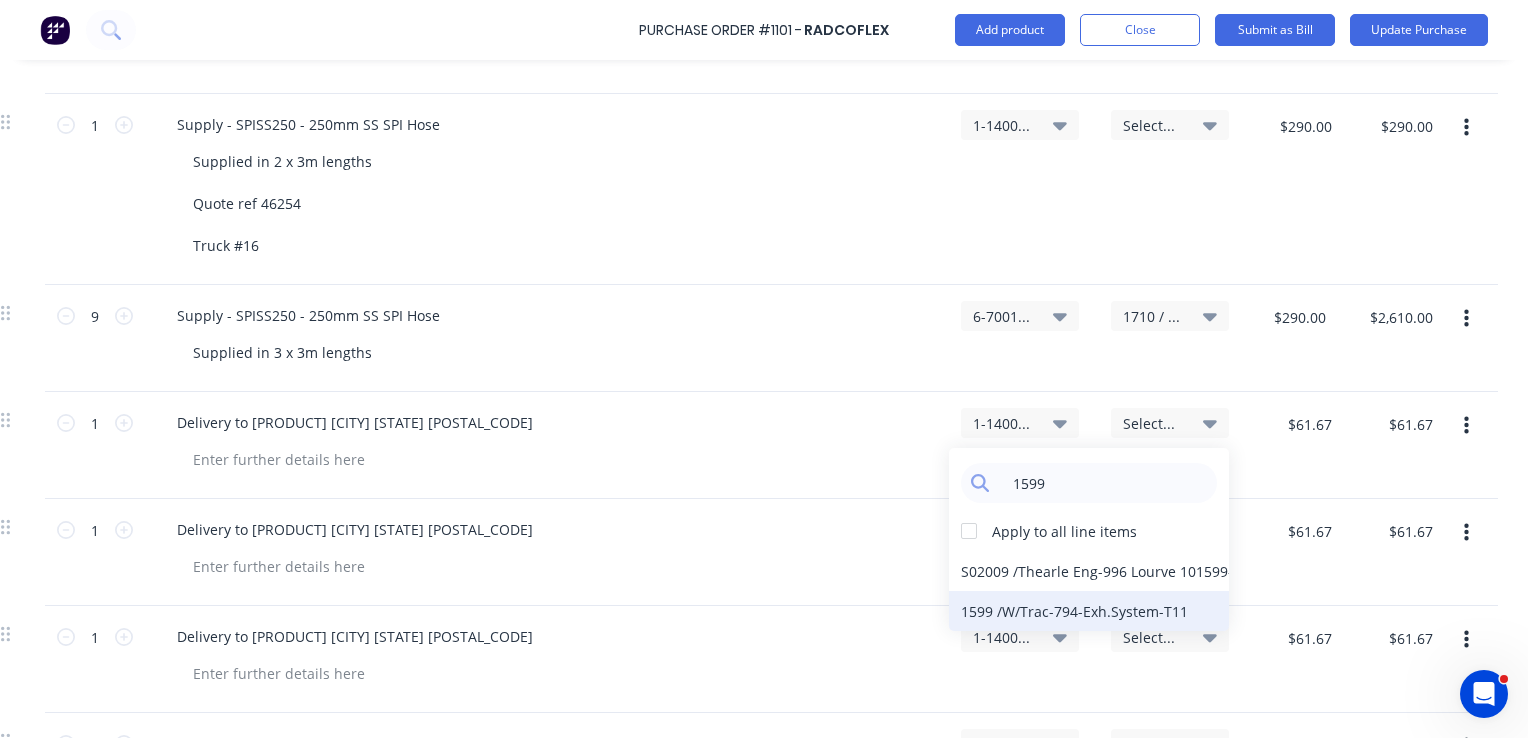 type on "1599" 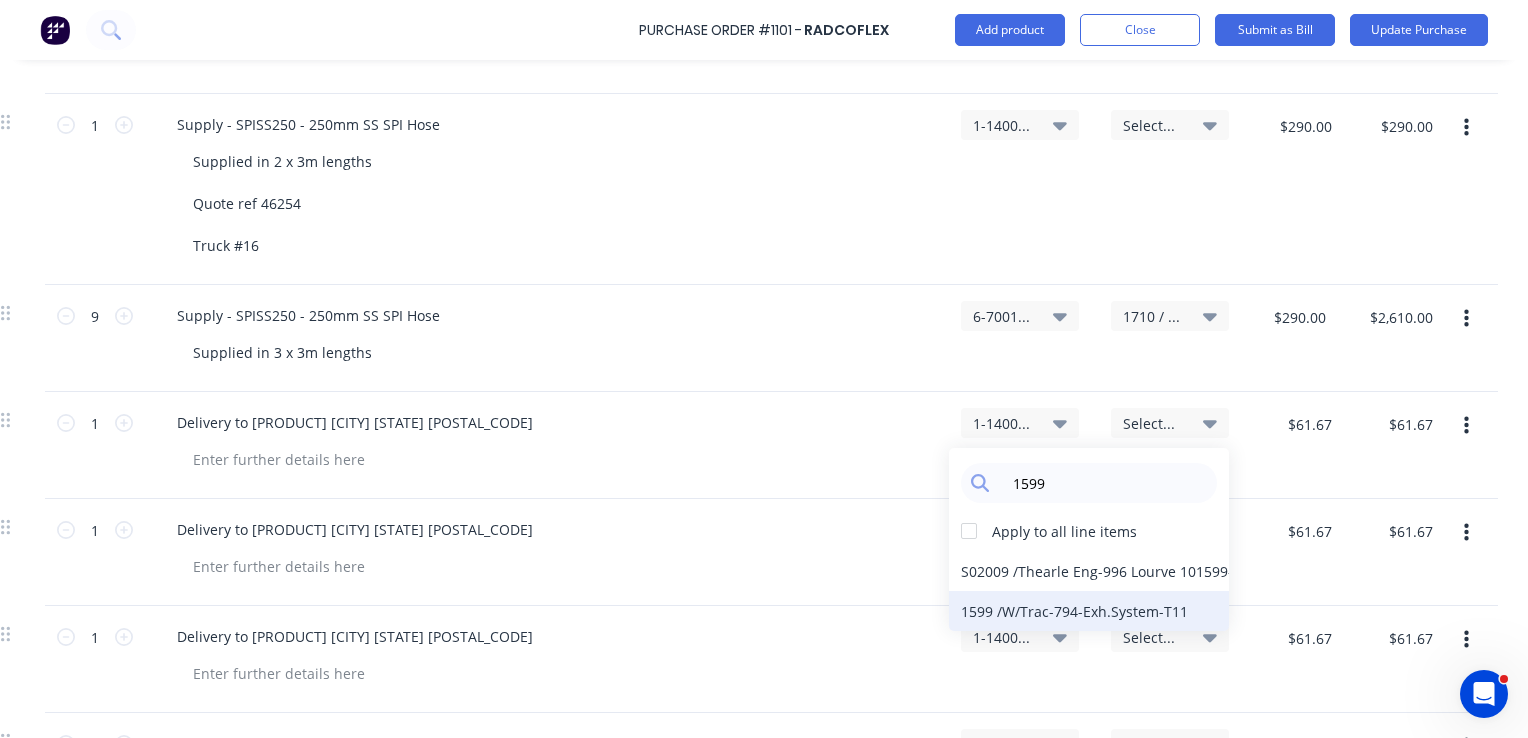 click on "1599 /  W/Trac-794-Exh.System-T11" at bounding box center [1089, 611] 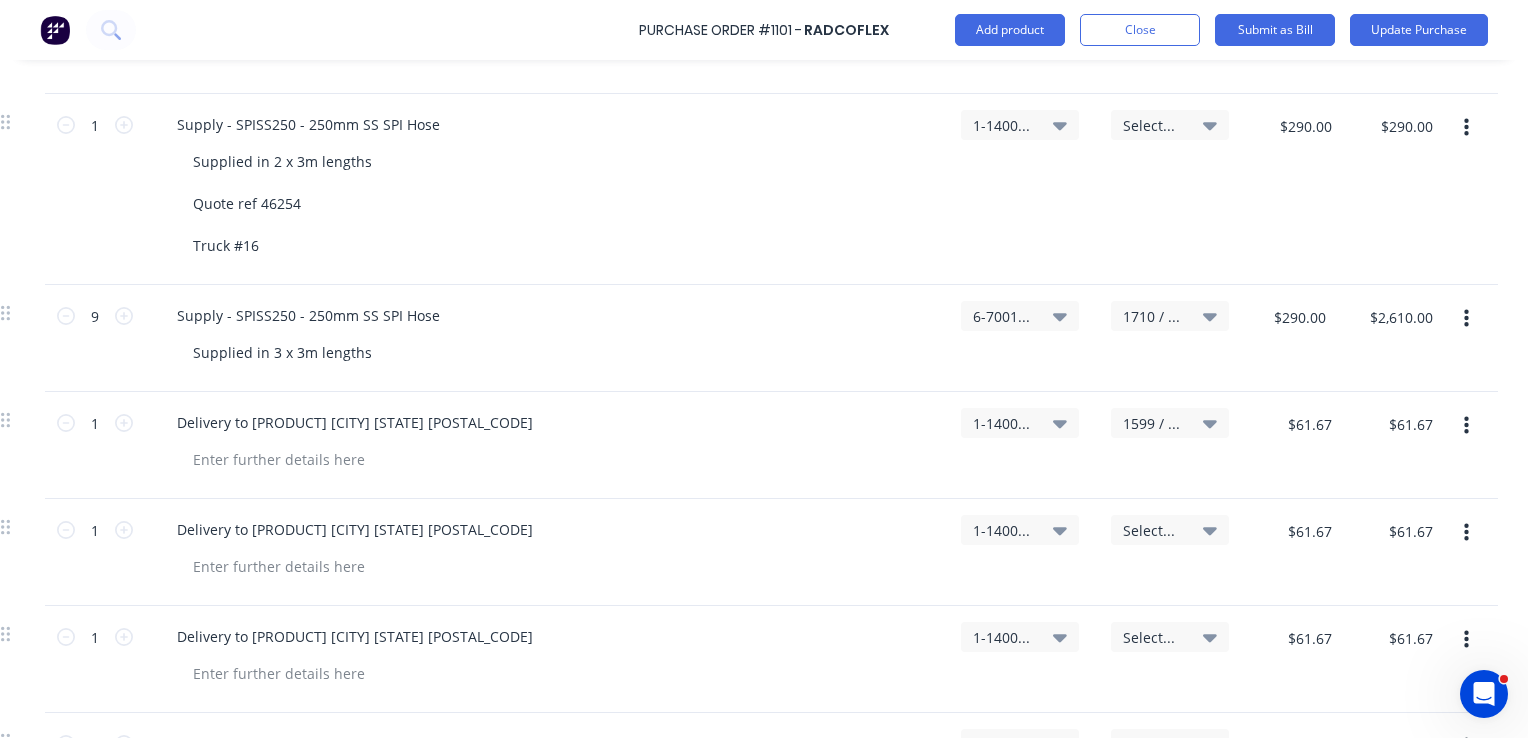 click on "Select..." at bounding box center (1153, 530) 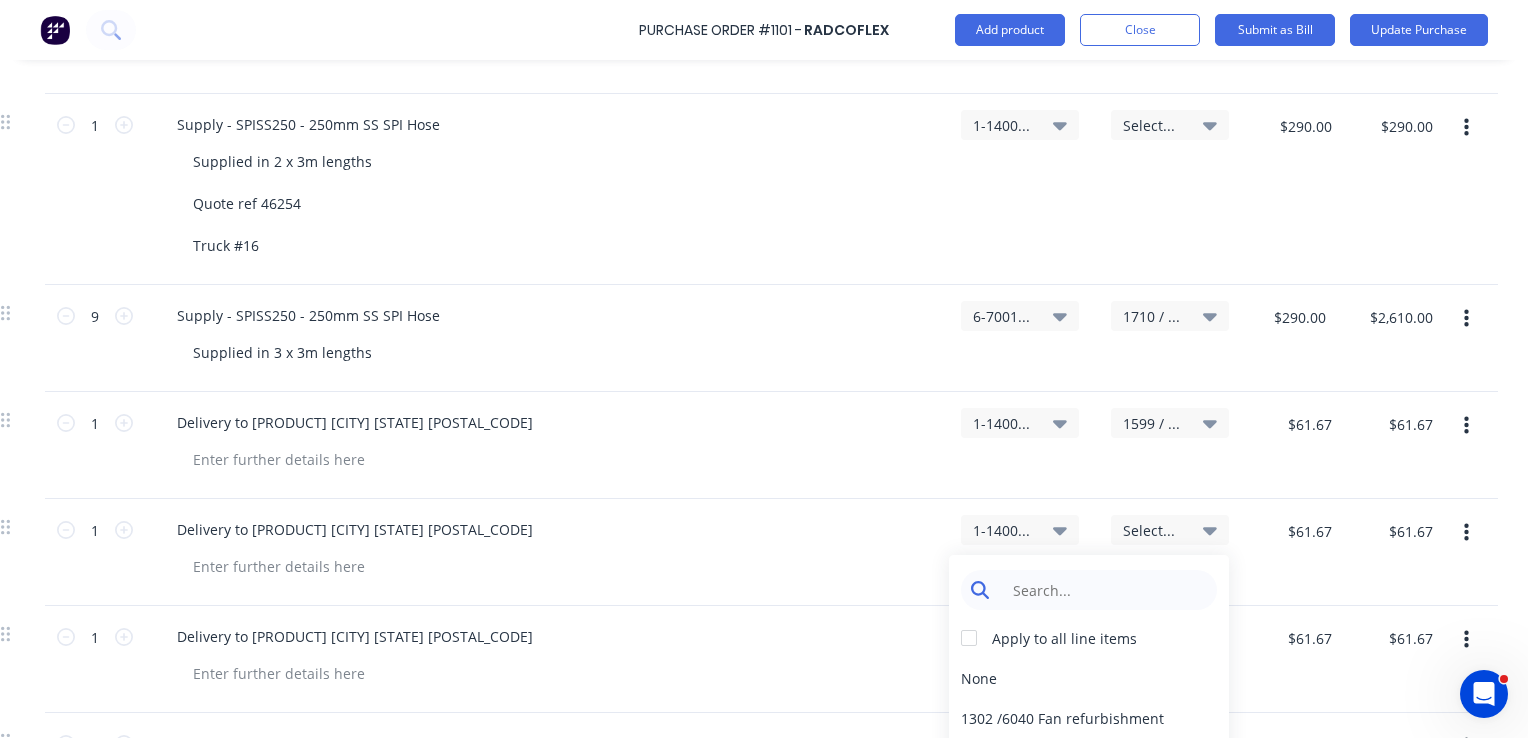 type on "x" 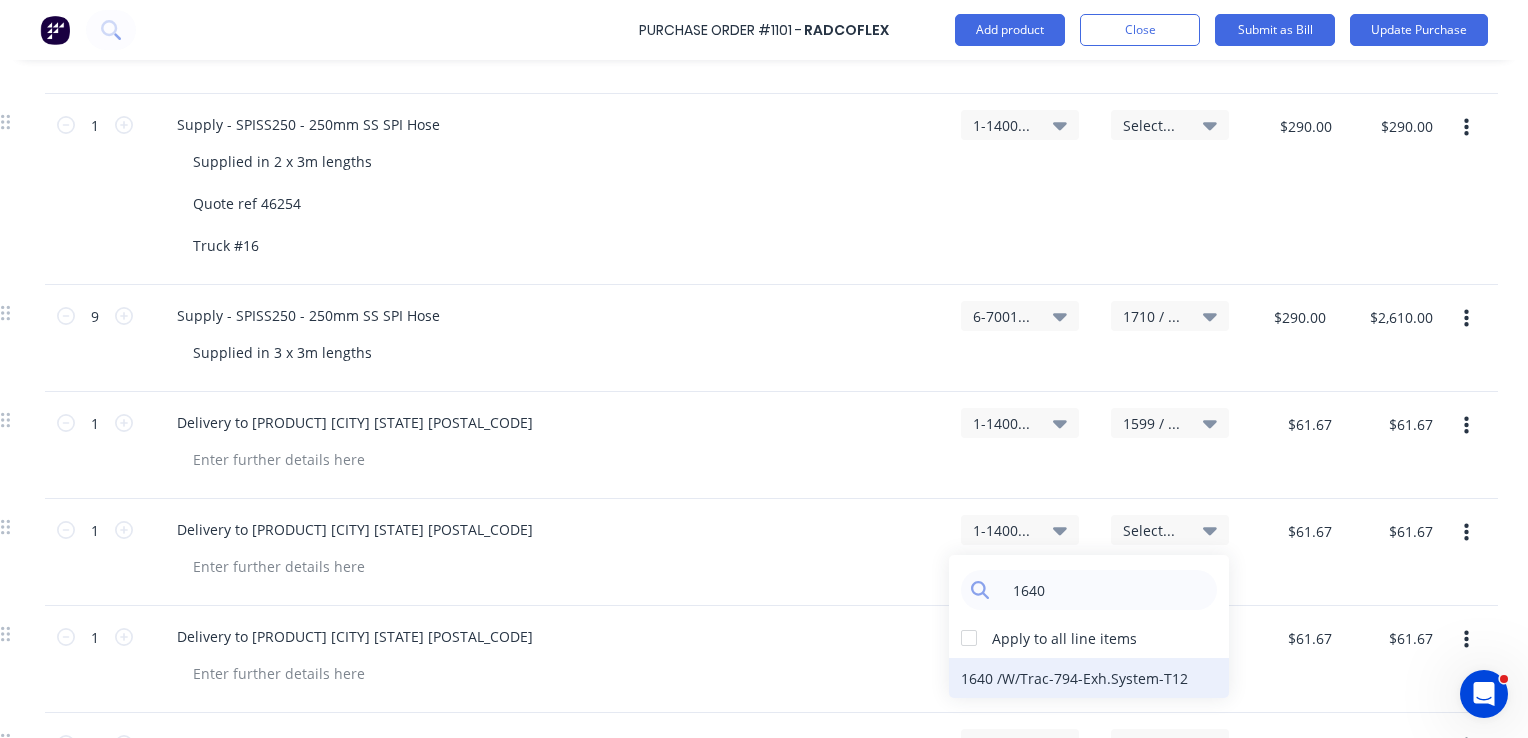 type on "1640" 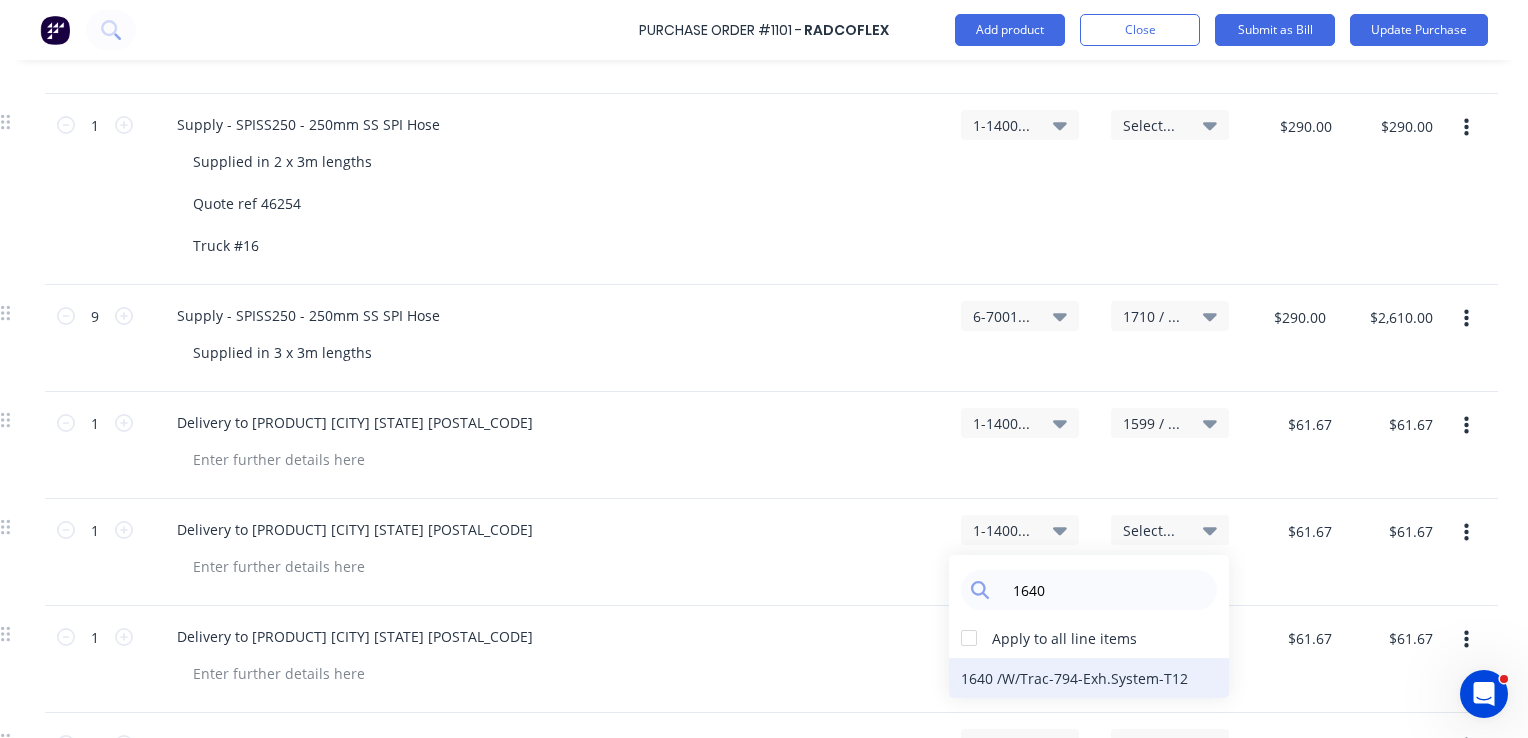 click on "1640 /  W/Trac-794-Exh.System-T12" at bounding box center (1089, 678) 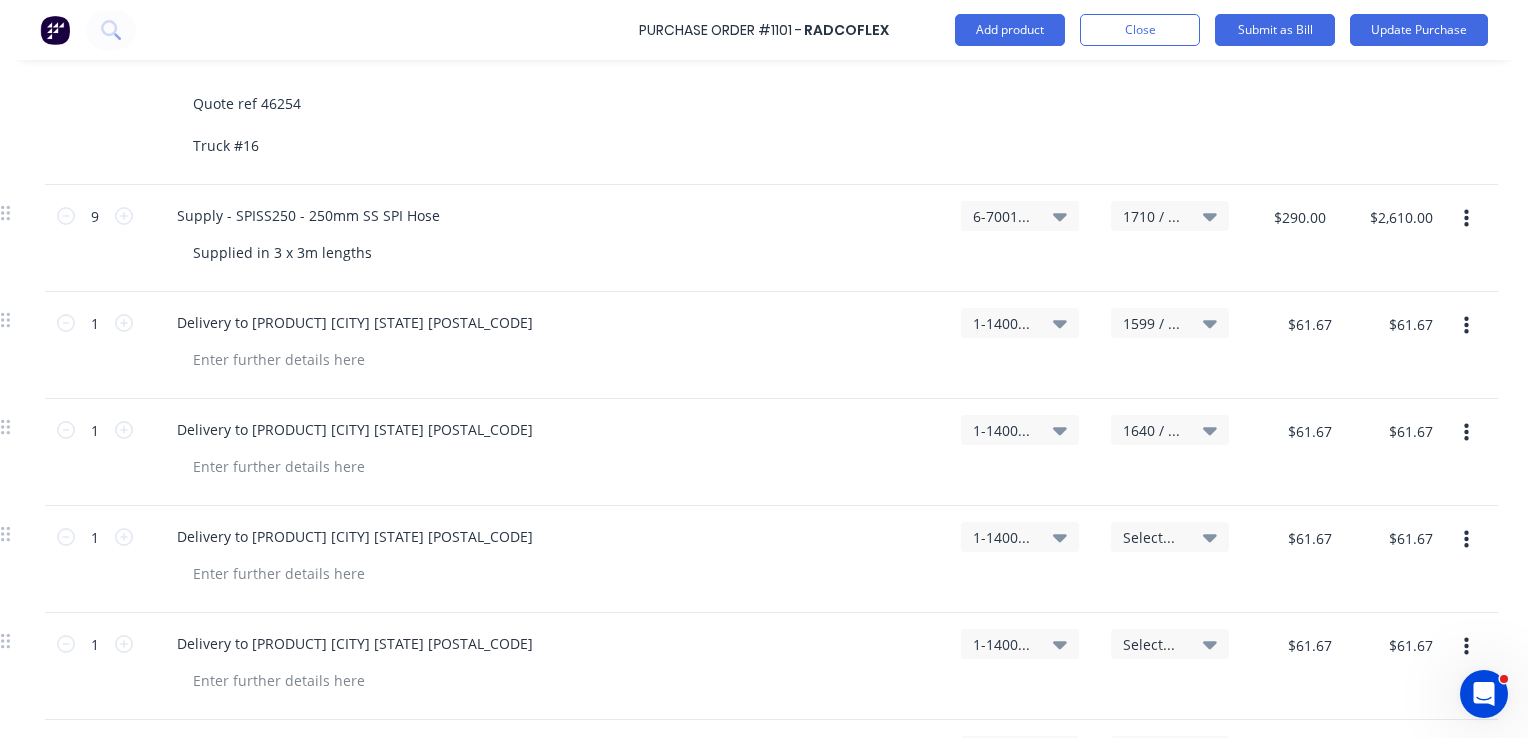scroll, scrollTop: 1700, scrollLeft: 299, axis: both 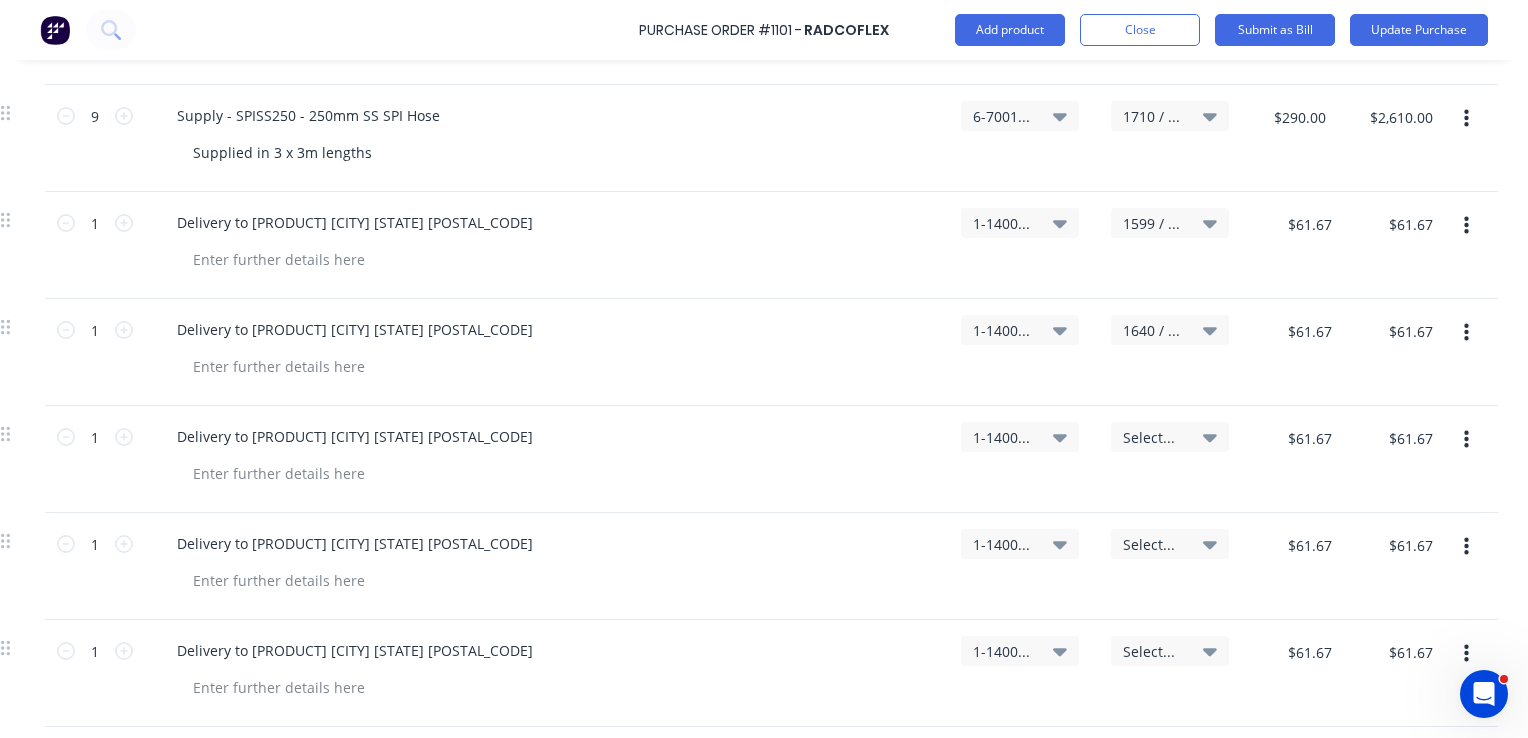 click on "Select..." at bounding box center [1153, 437] 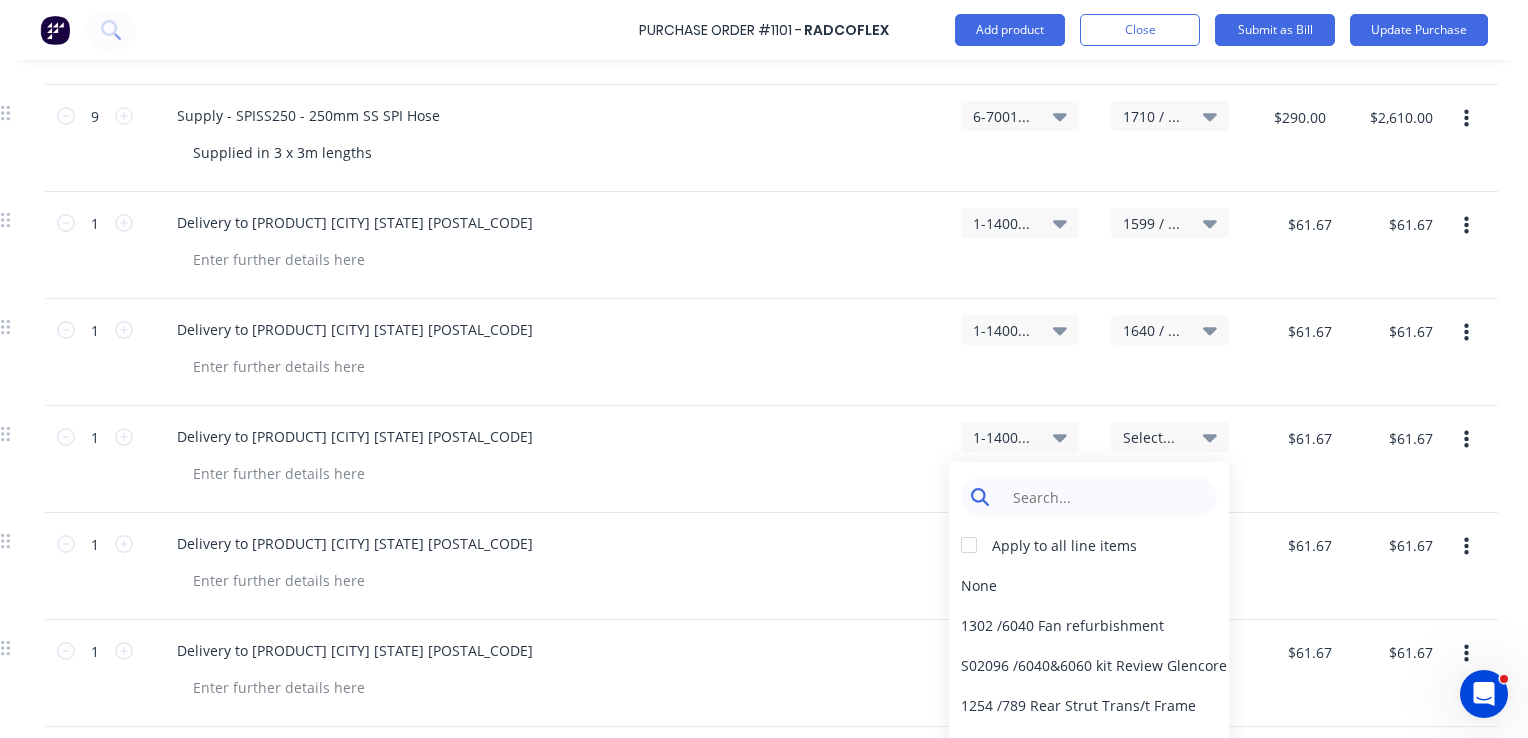 type on "x" 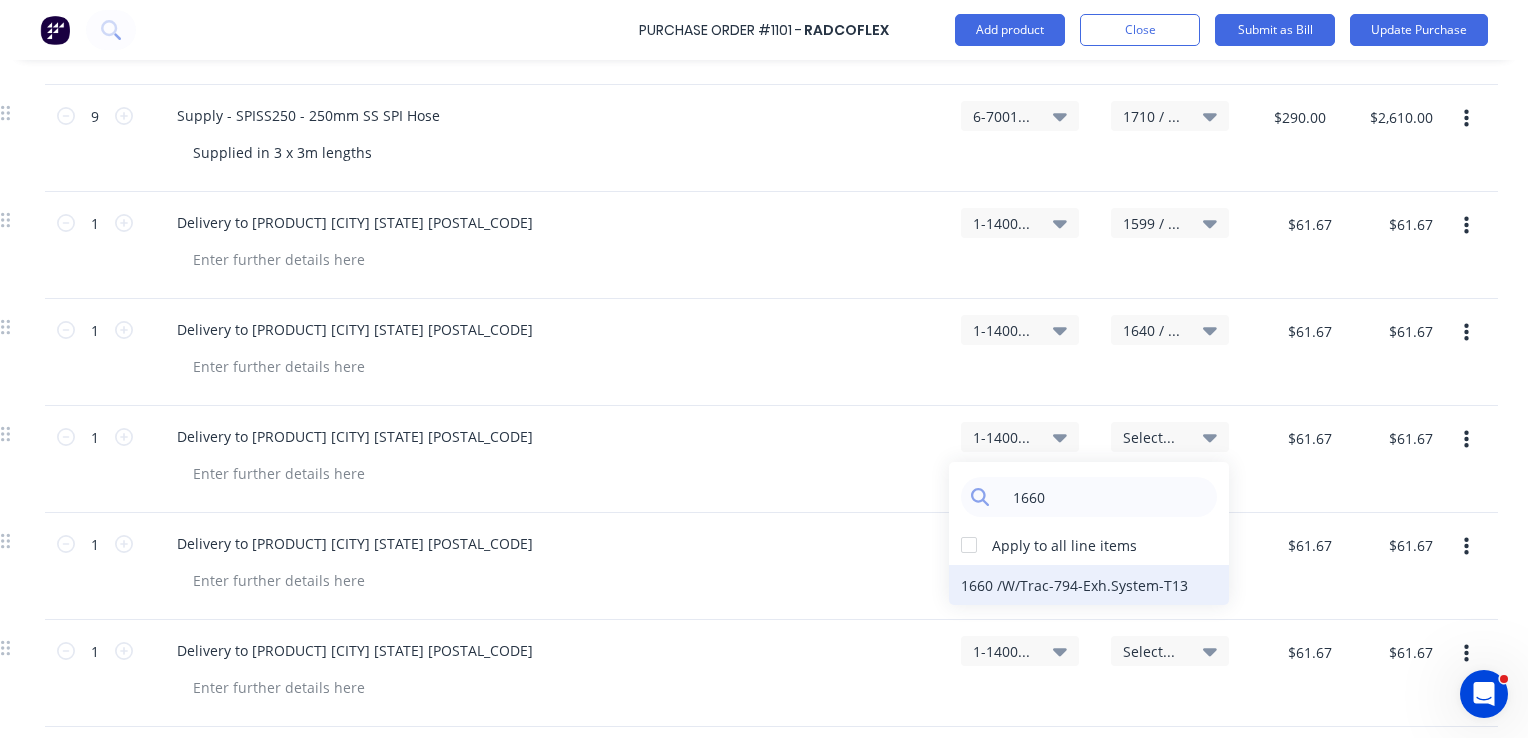 type on "1660" 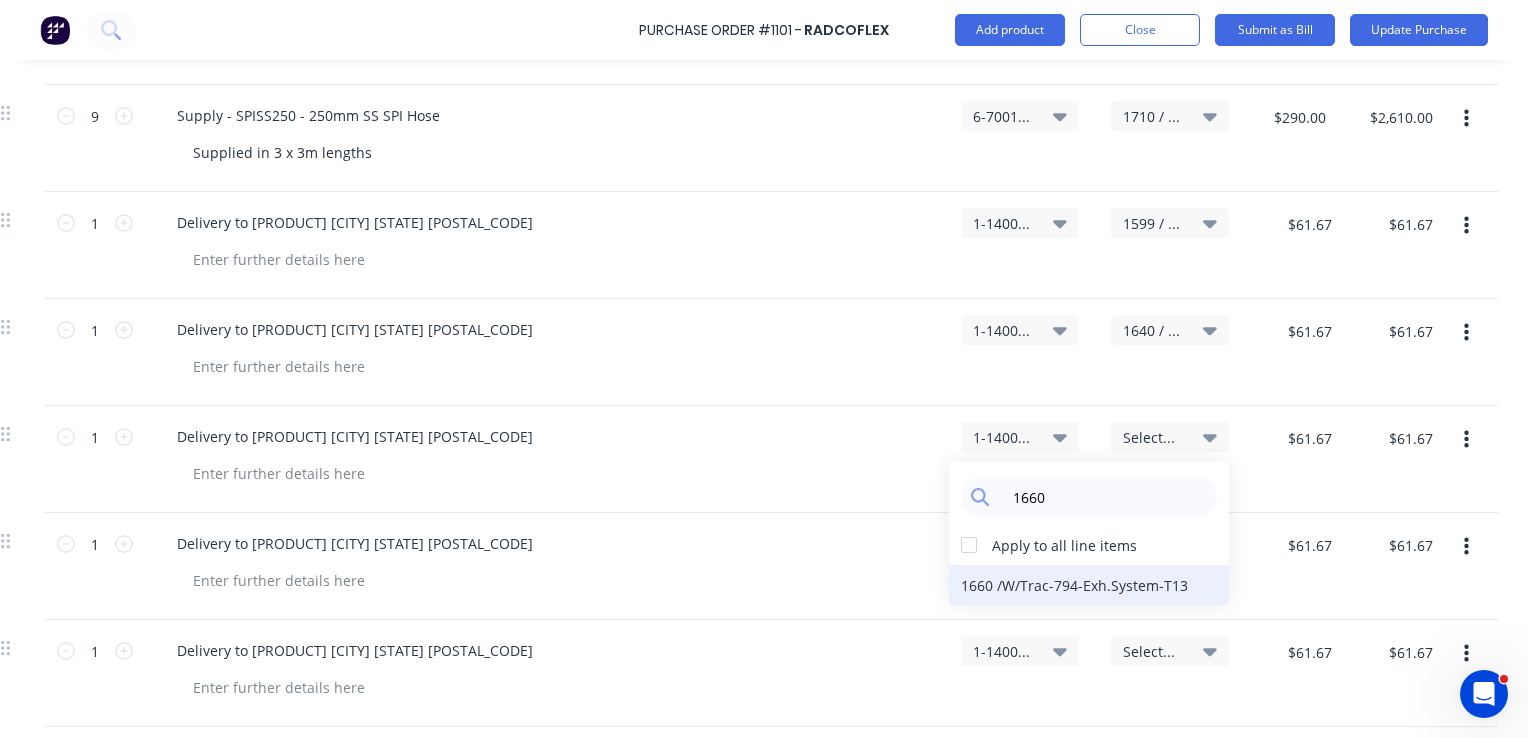 click on "1660 /  W/Trac-794-Exh.System-T13" at bounding box center [1089, 585] 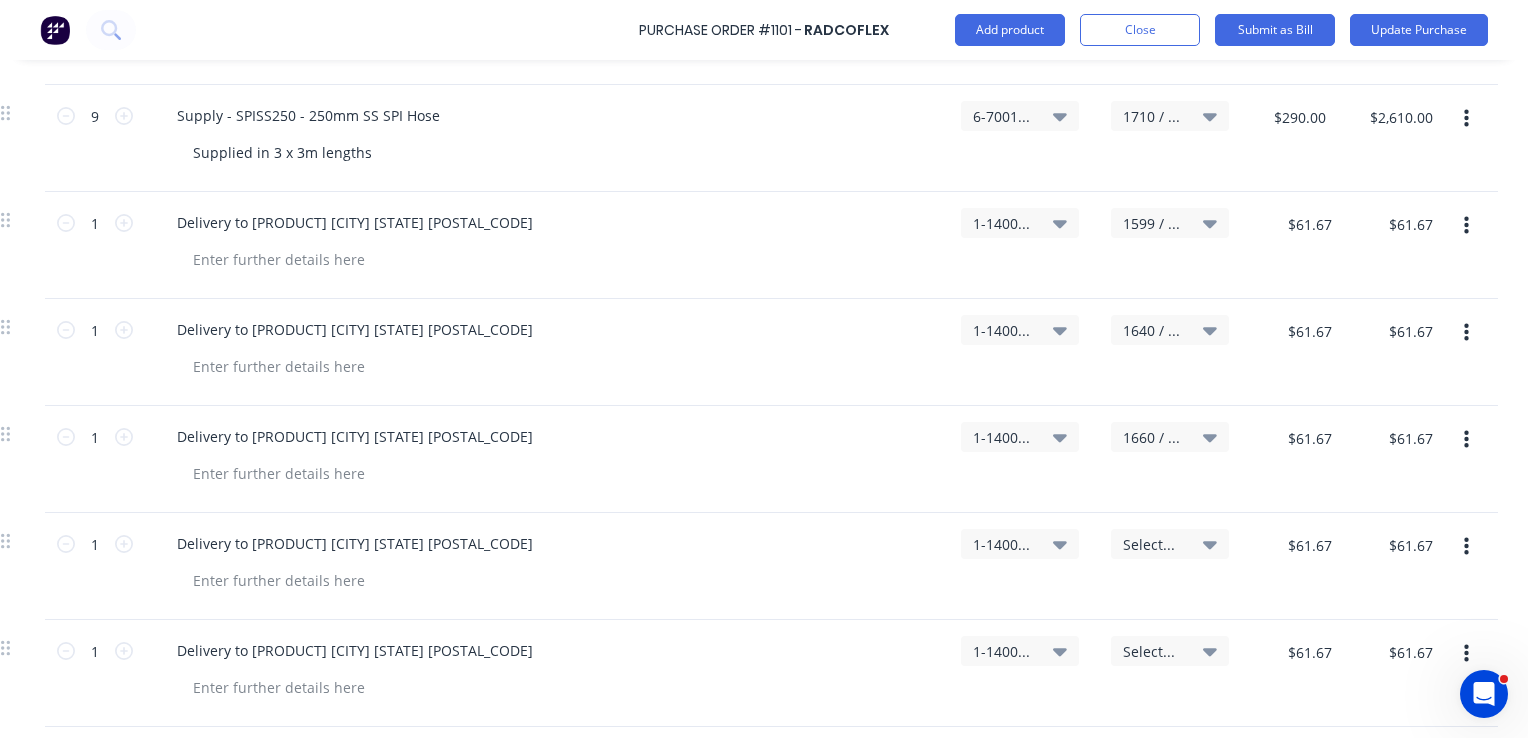 scroll, scrollTop: 1800, scrollLeft: 299, axis: both 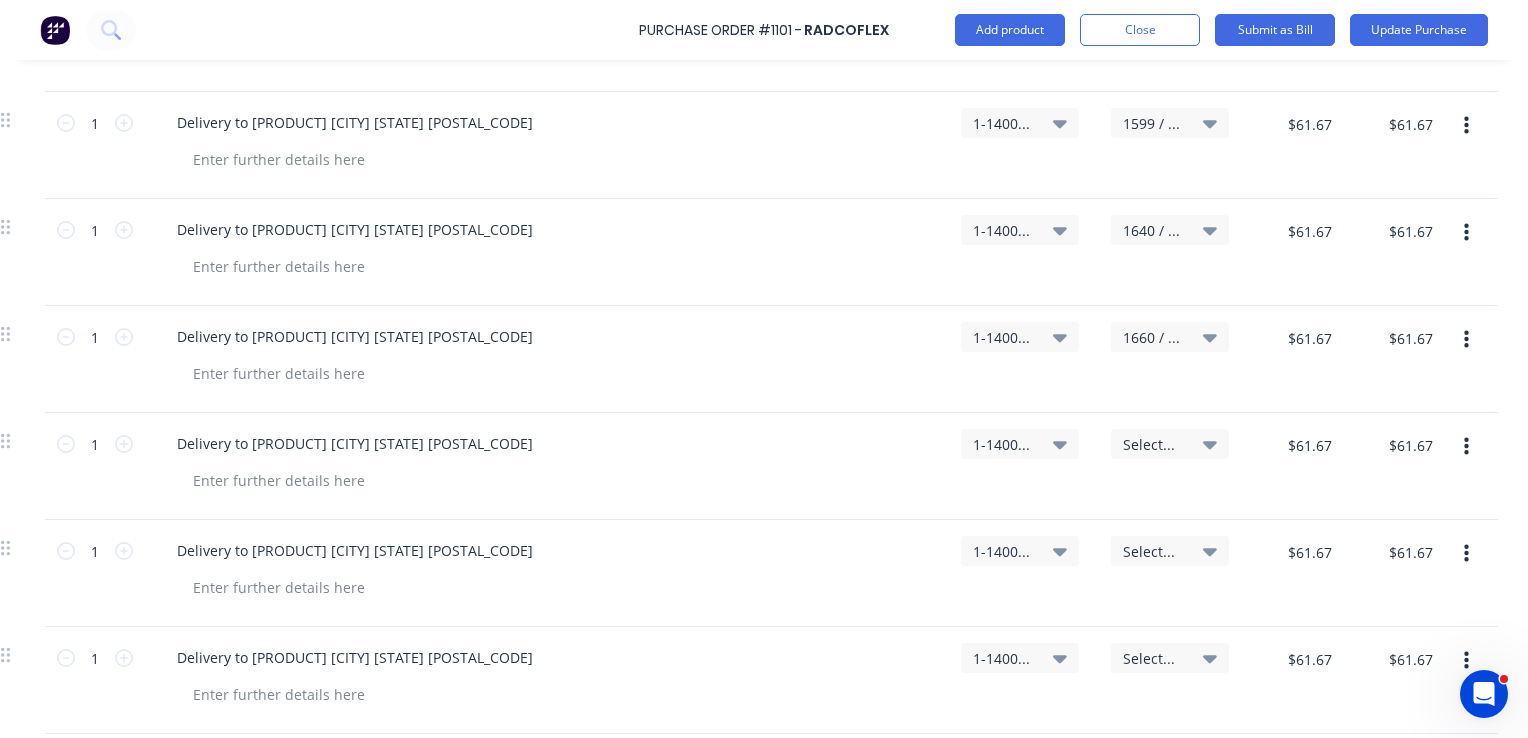 click on "Select..." at bounding box center [1153, 444] 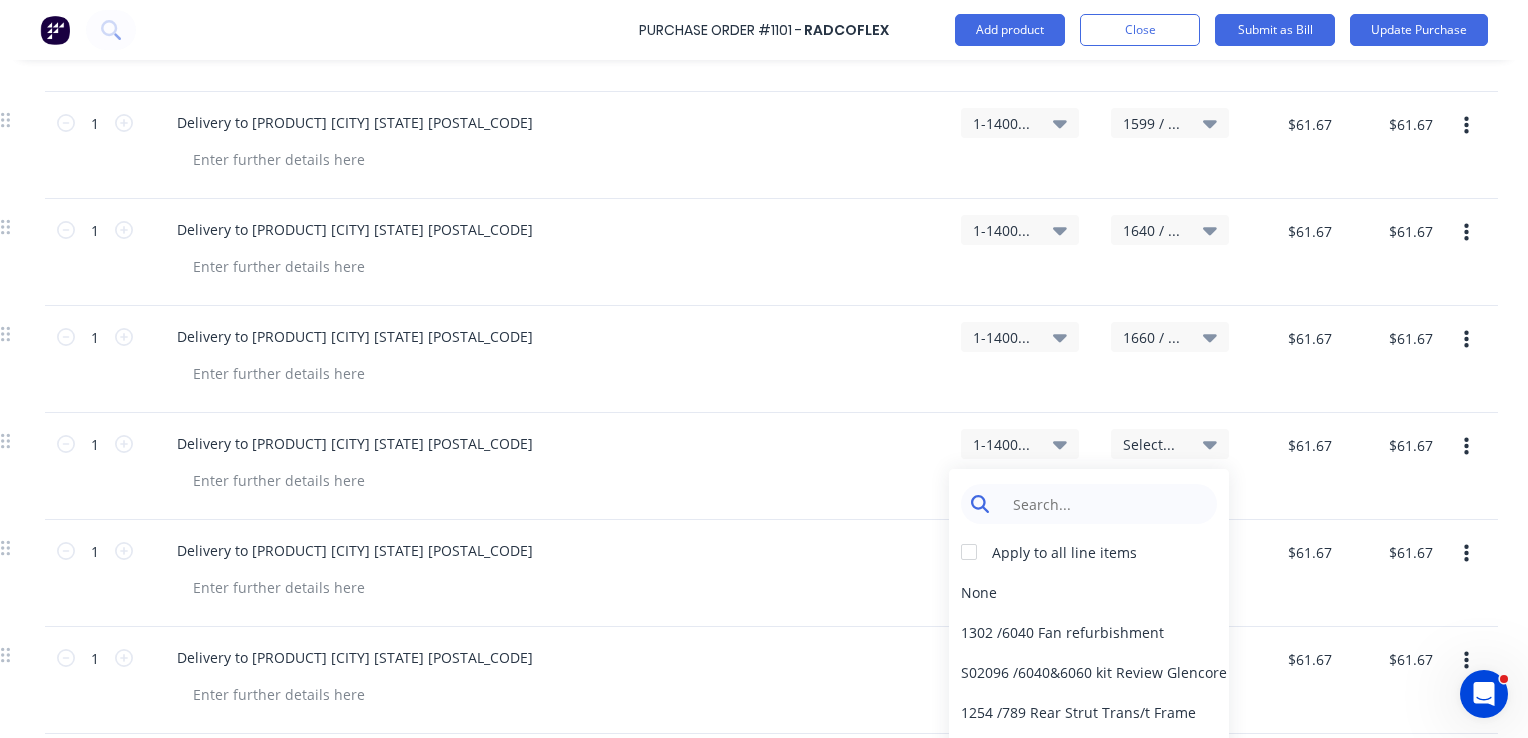 type on "x" 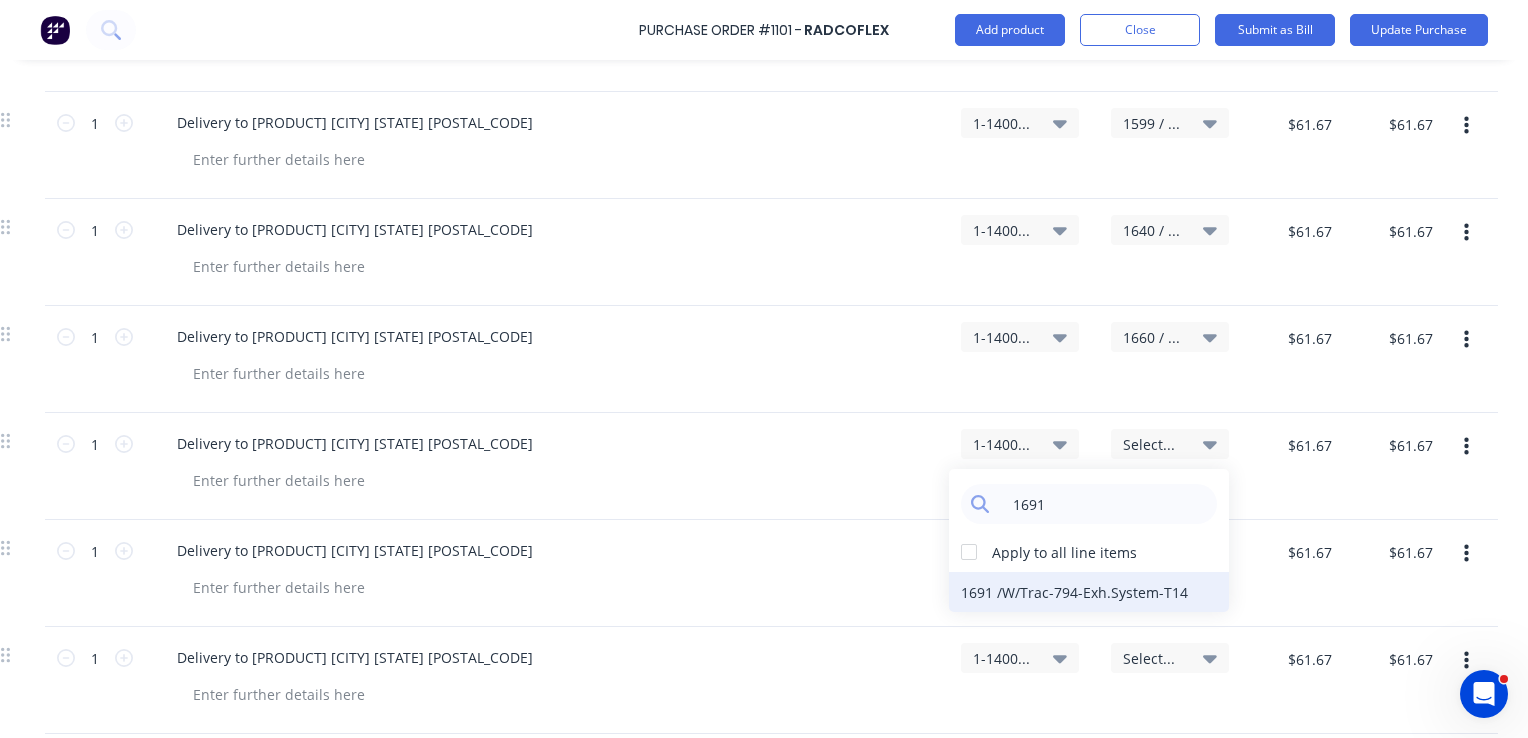 type on "1691" 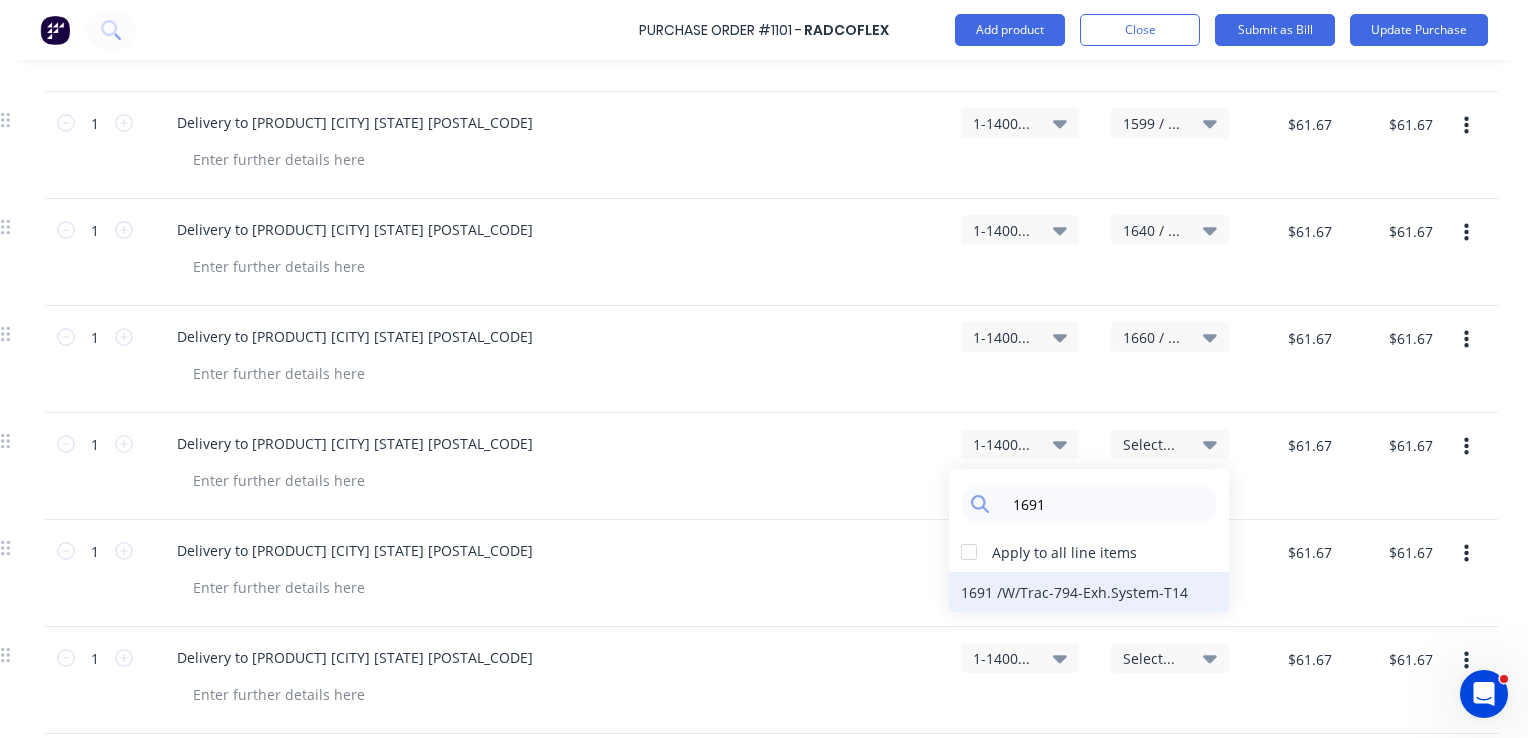 click on "1691 /  W/Trac-794-Exh.System-T14" at bounding box center (1089, 592) 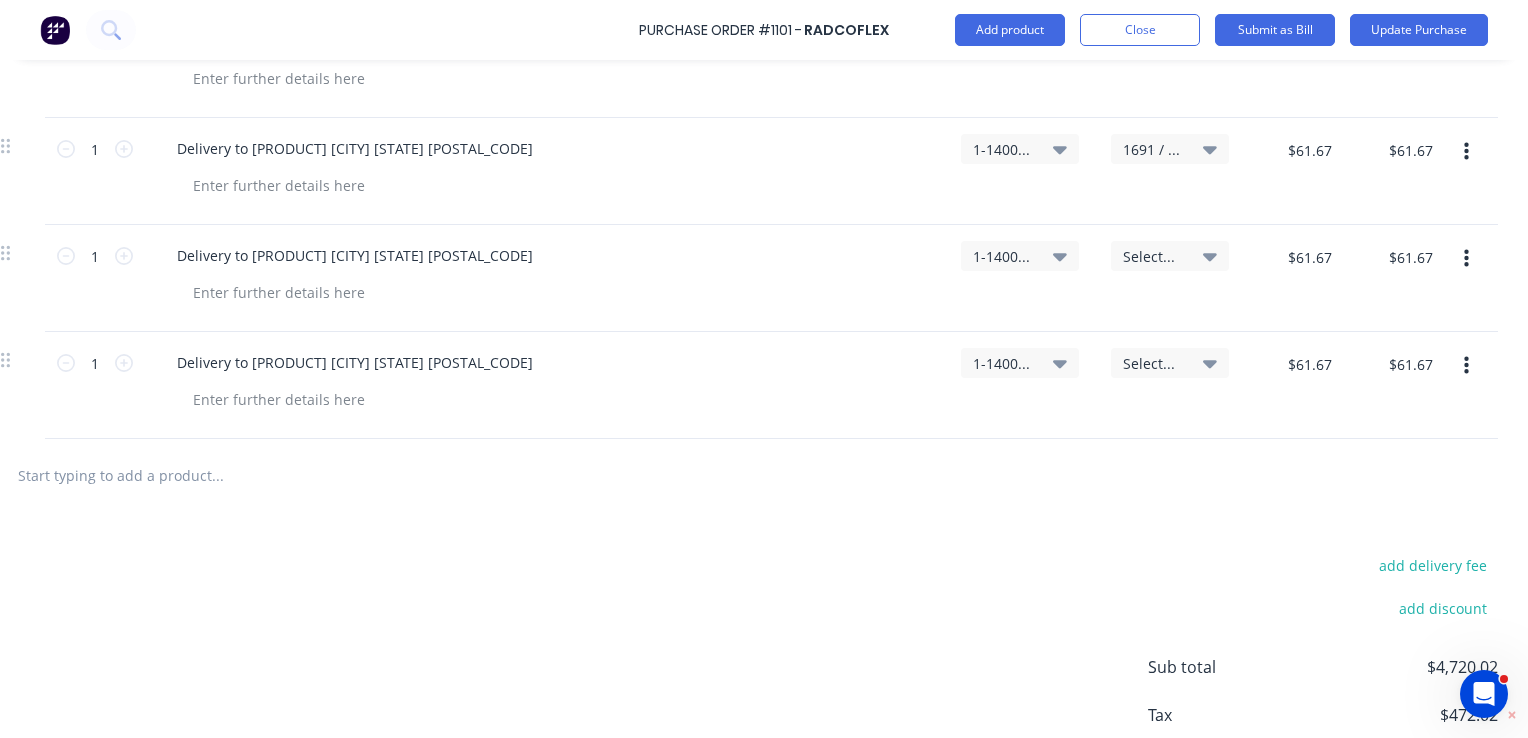 scroll, scrollTop: 2100, scrollLeft: 299, axis: both 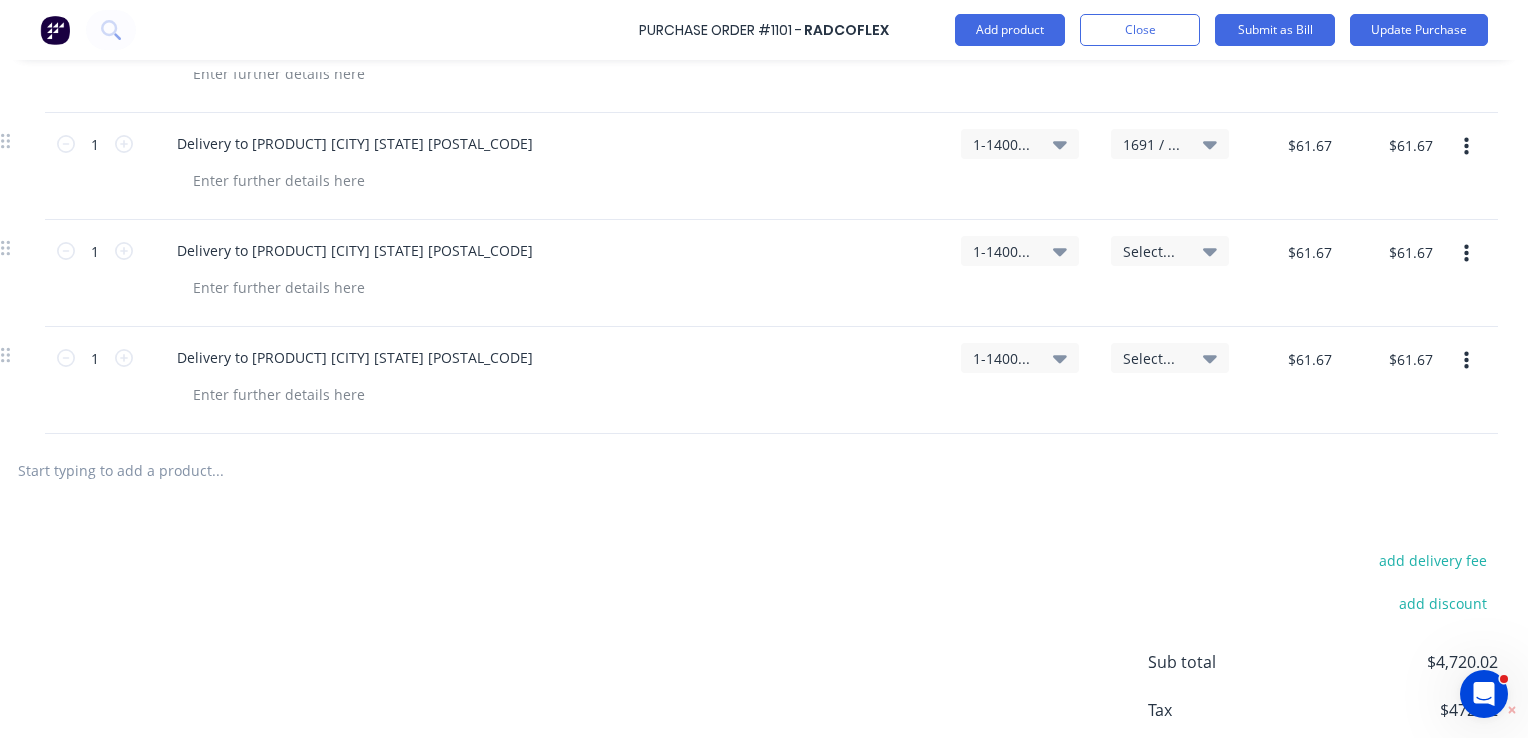 click on "Select..." at bounding box center (1153, 251) 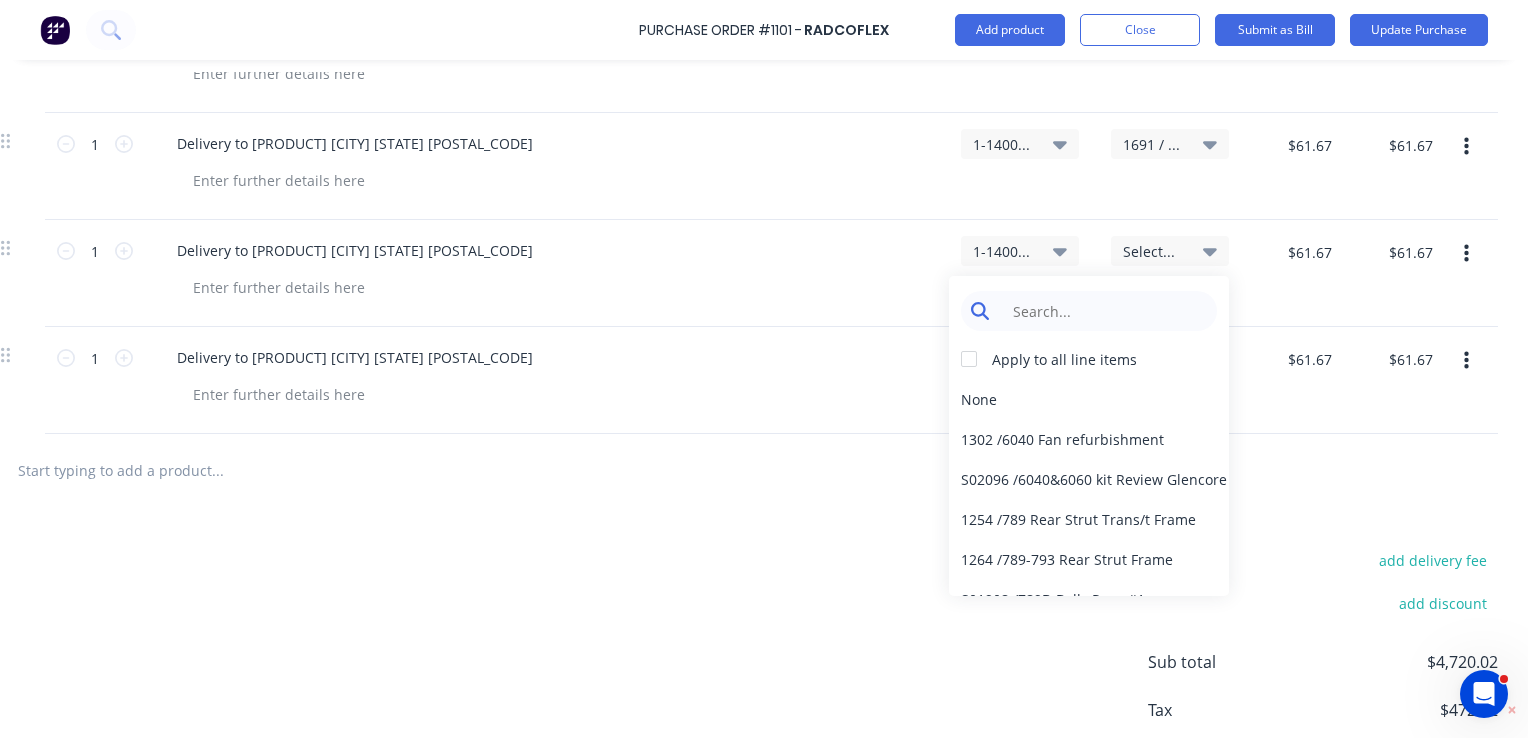 type on "x" 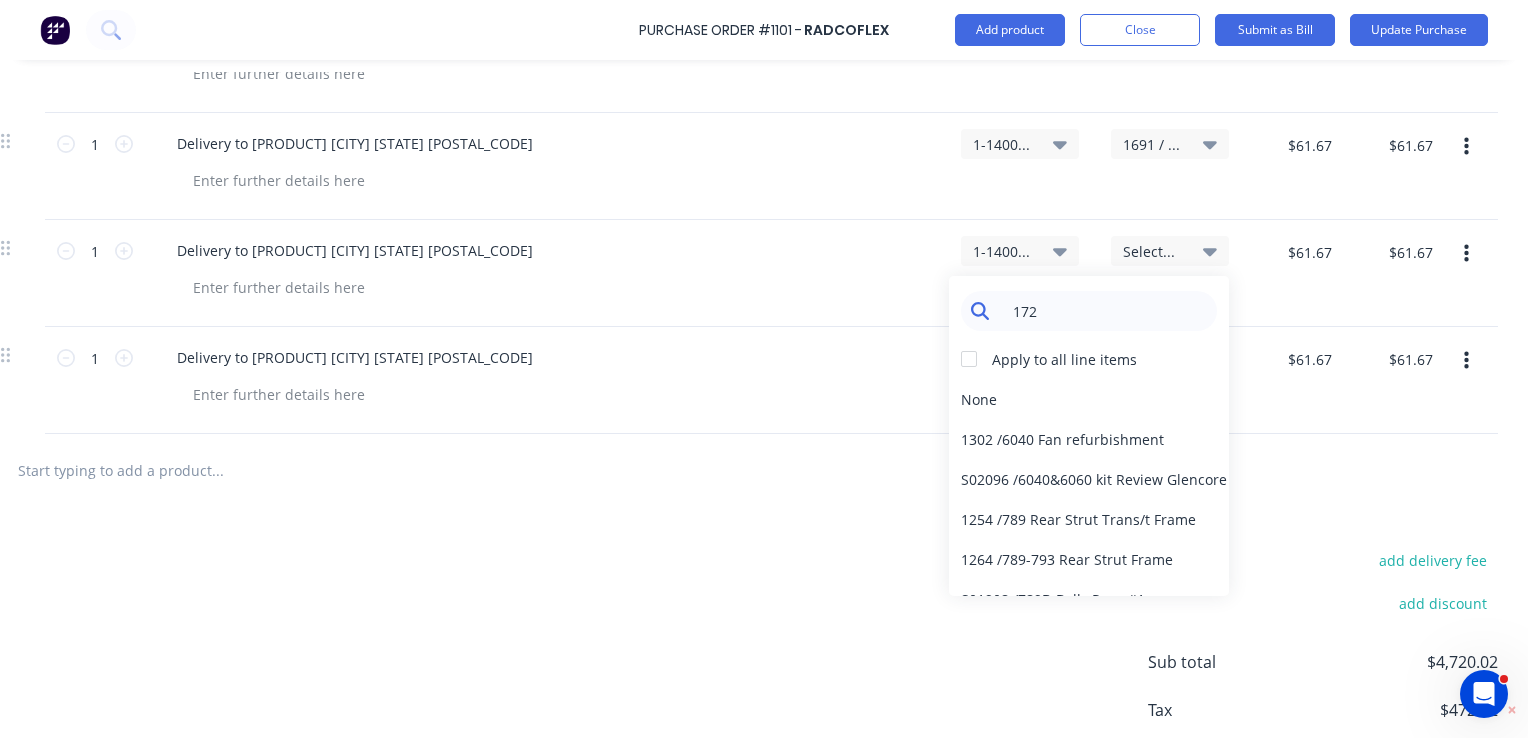 type on "1725" 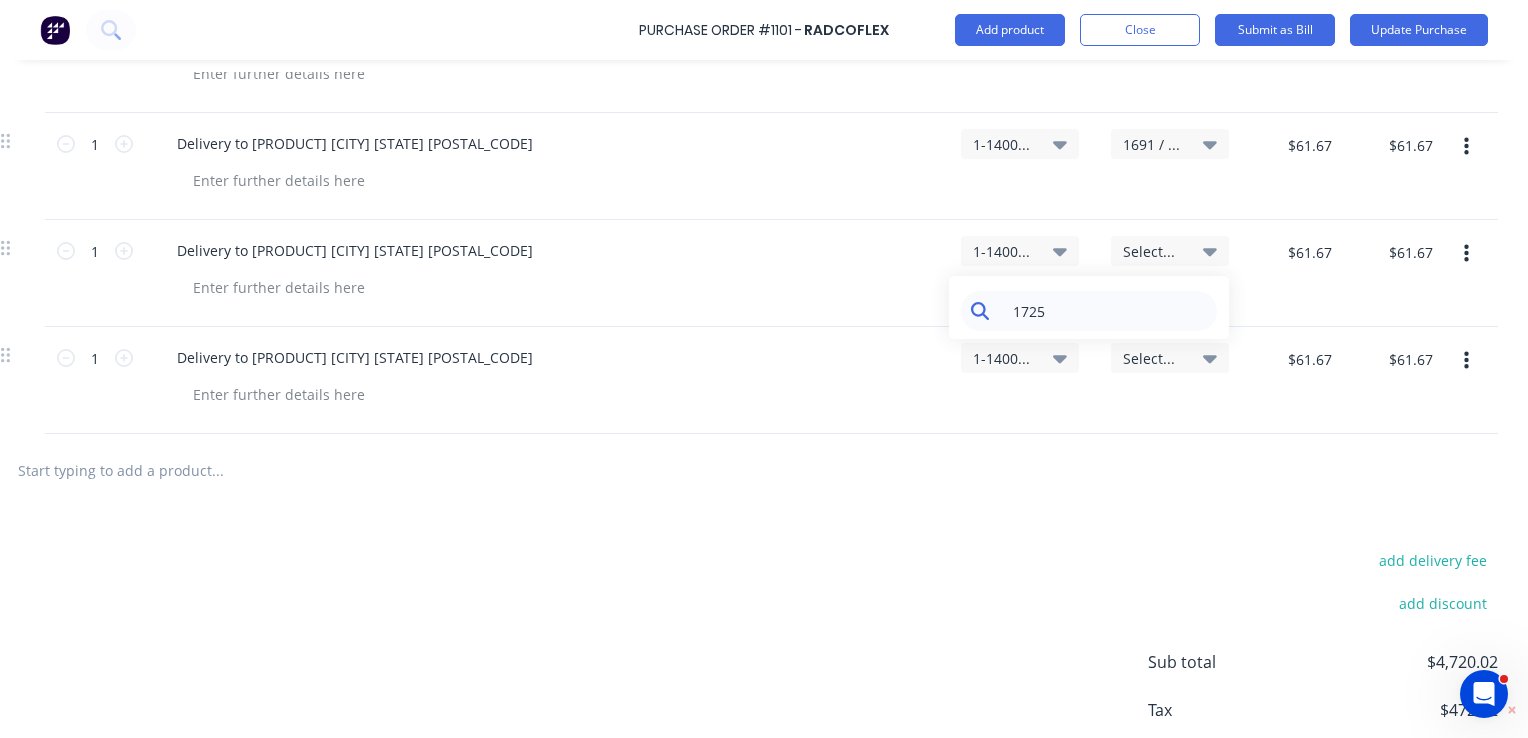 type on "x" 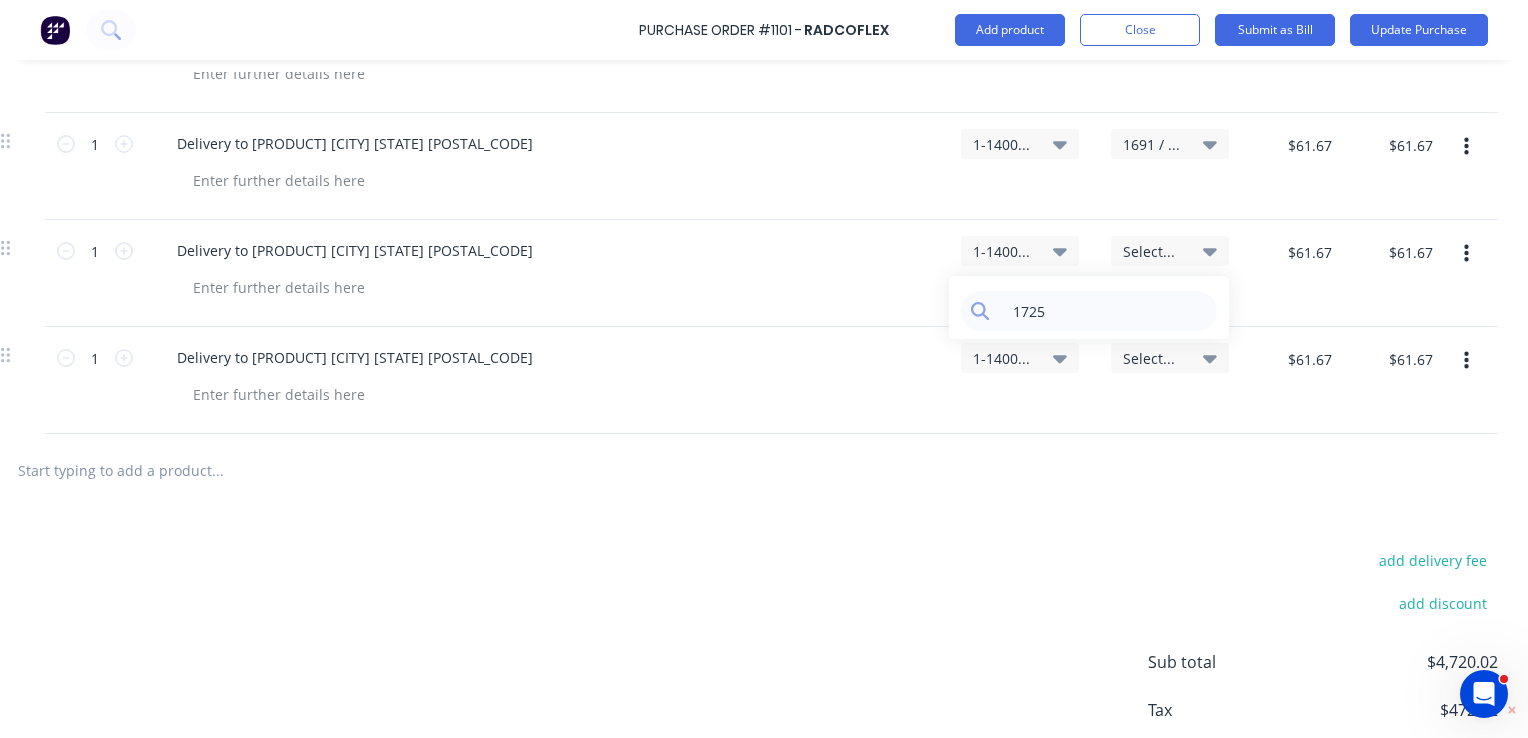 type 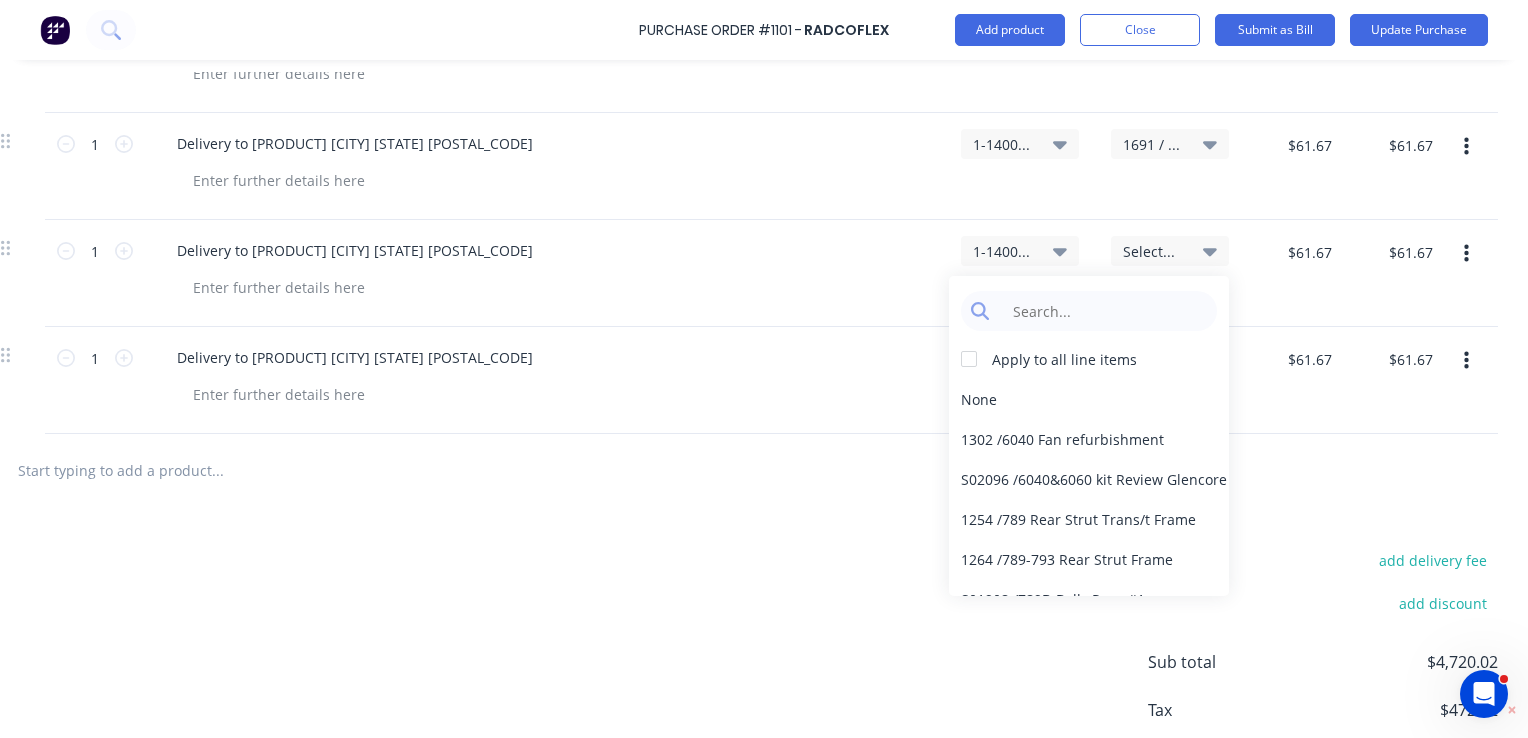 click on "Delivery to [PERSON] [POSTAL_CODE]" at bounding box center [545, 273] 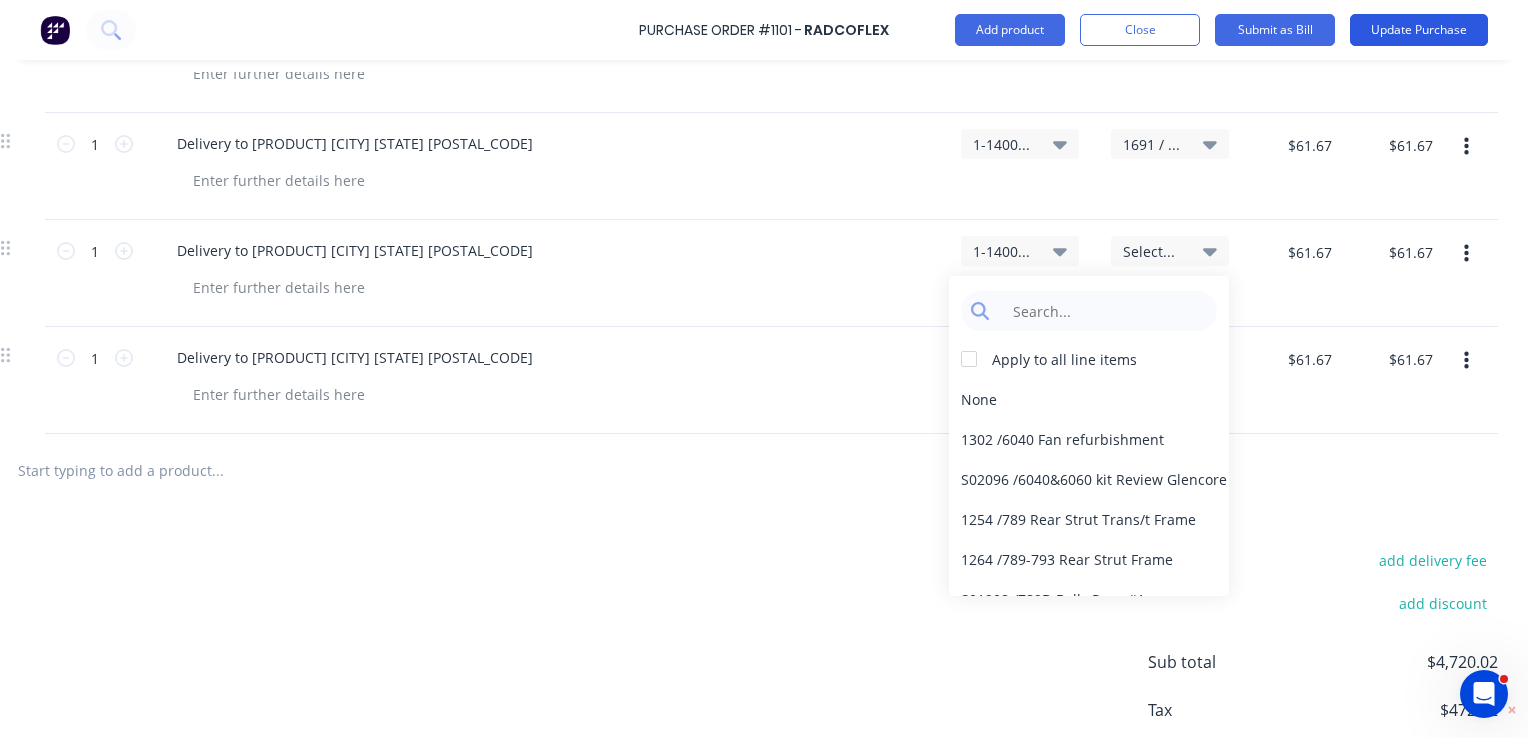 click on "Update Purchase" at bounding box center [1419, 30] 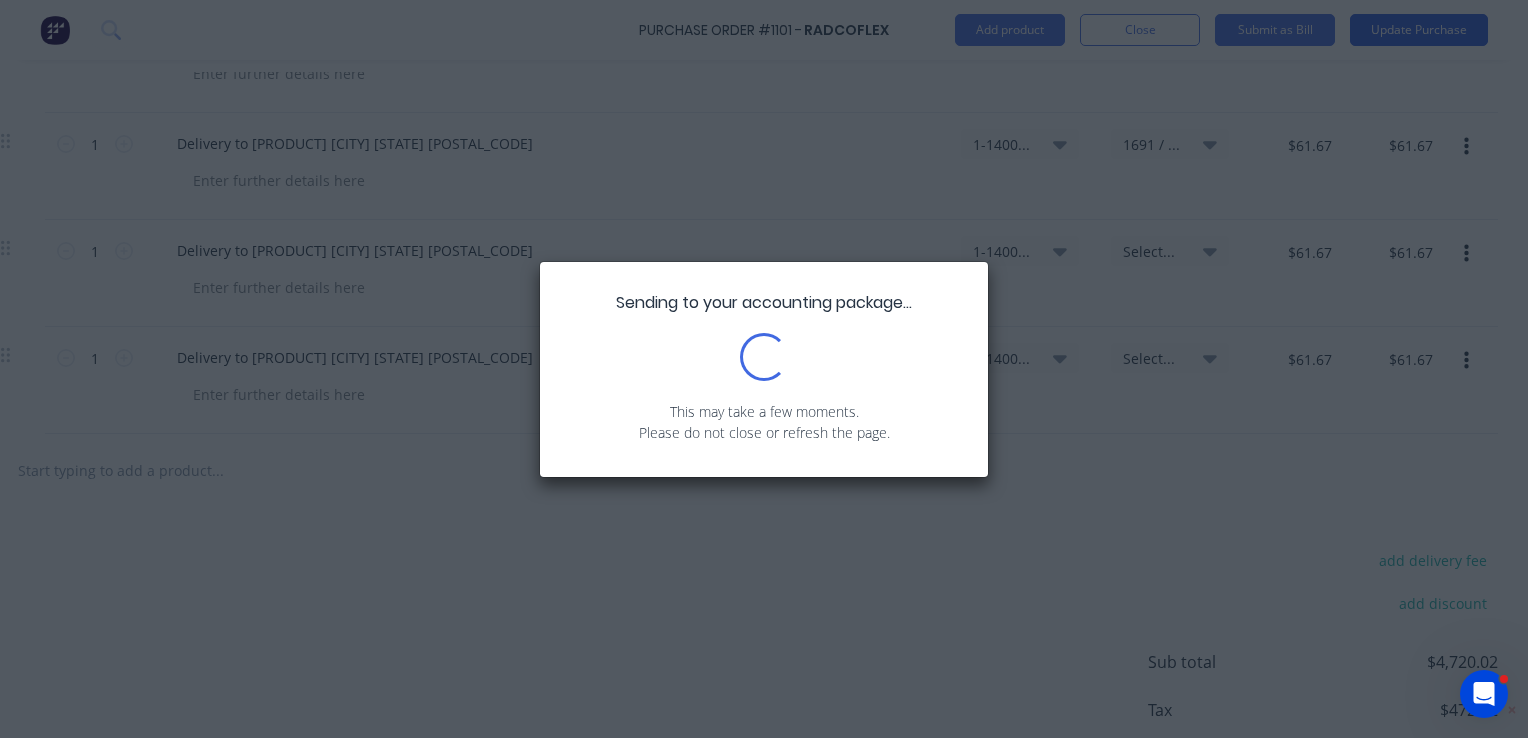 scroll, scrollTop: 0, scrollLeft: 0, axis: both 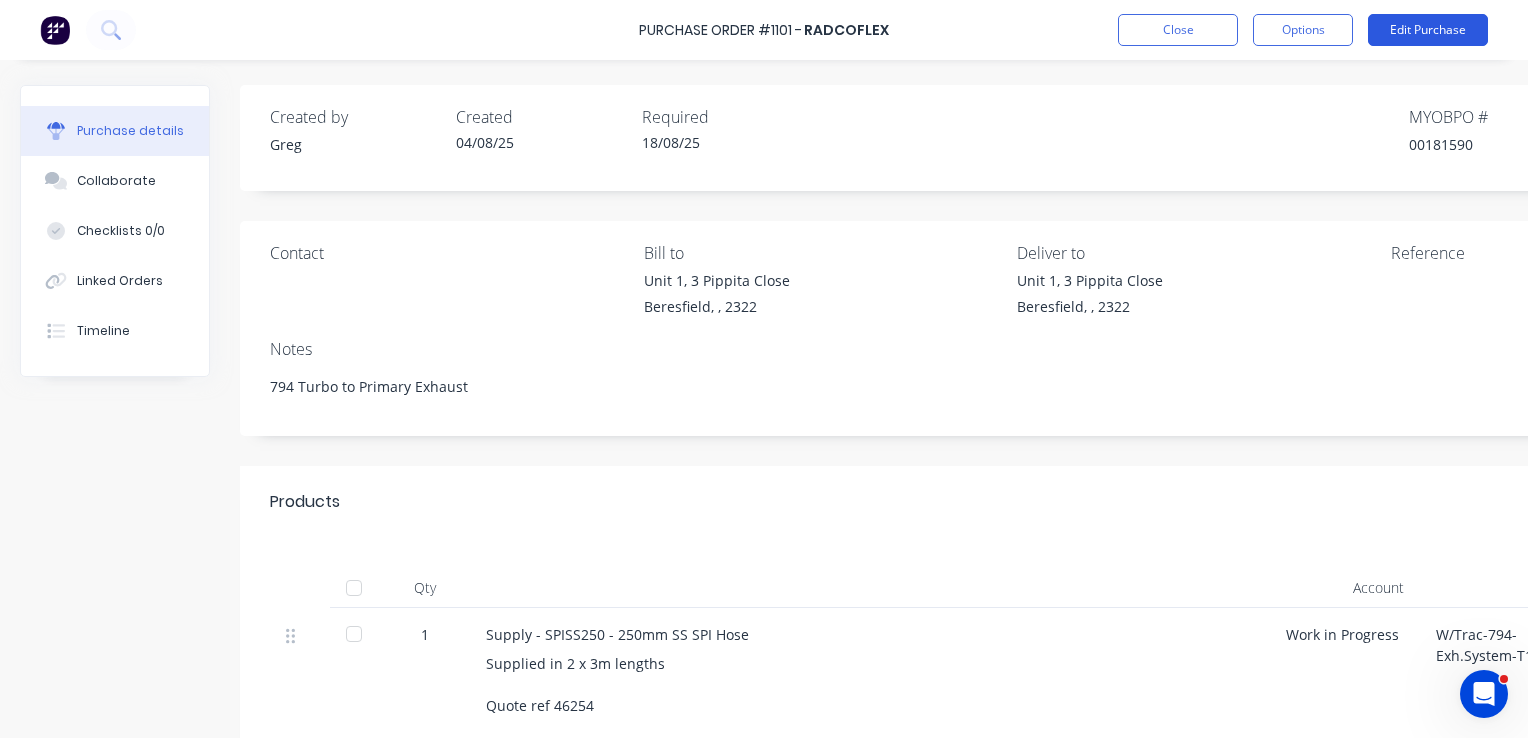 click on "Edit Purchase" at bounding box center (1428, 30) 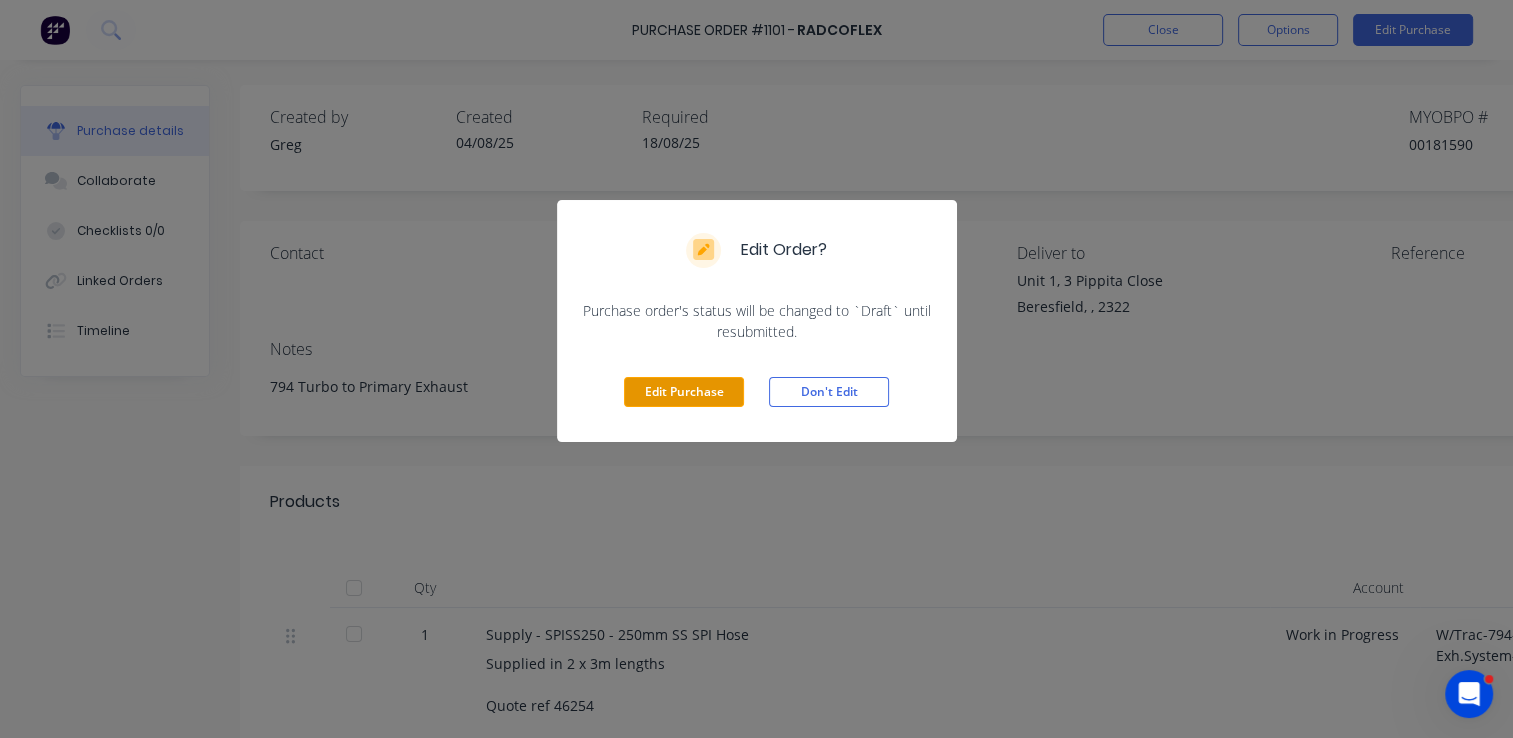 click on "Edit Purchase" at bounding box center [684, 392] 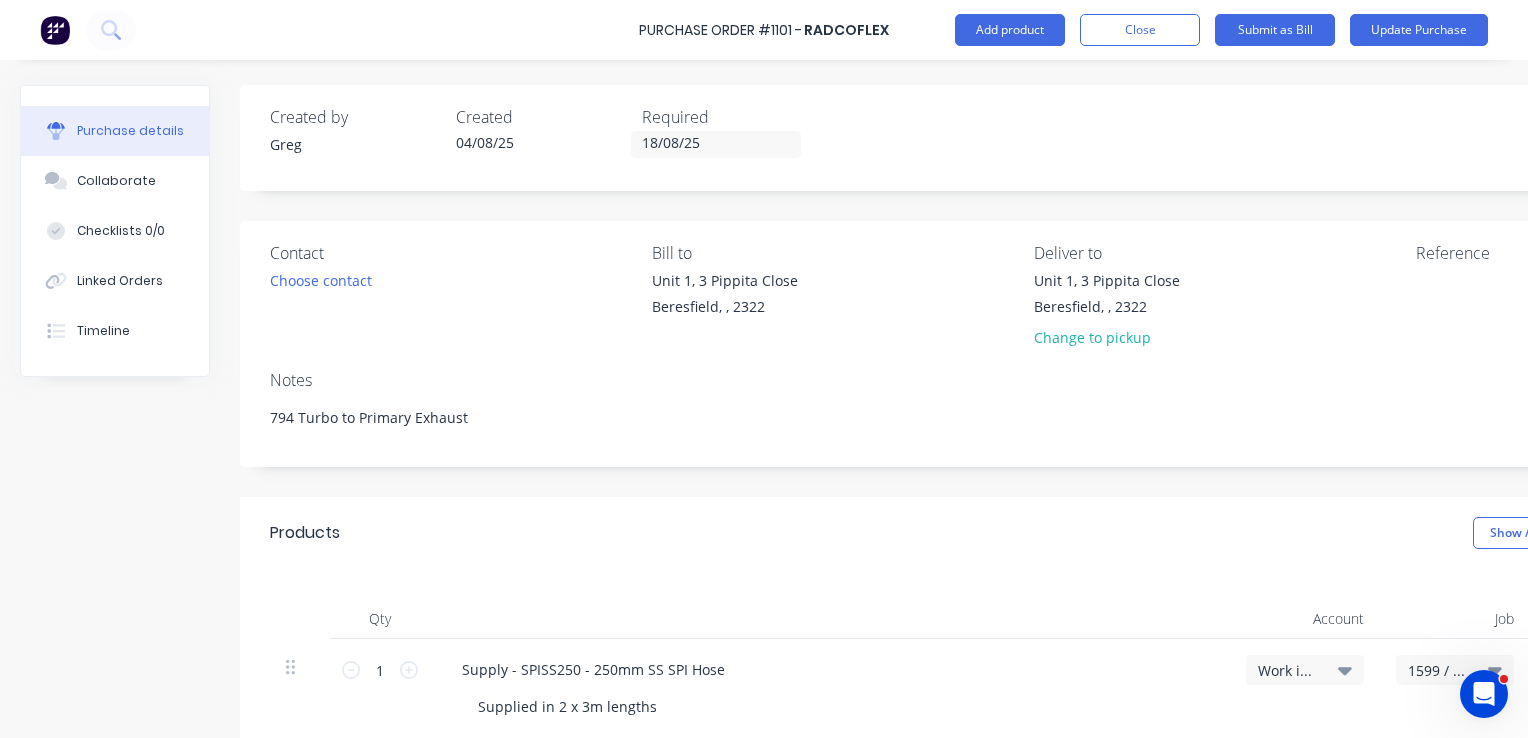 type on "x" 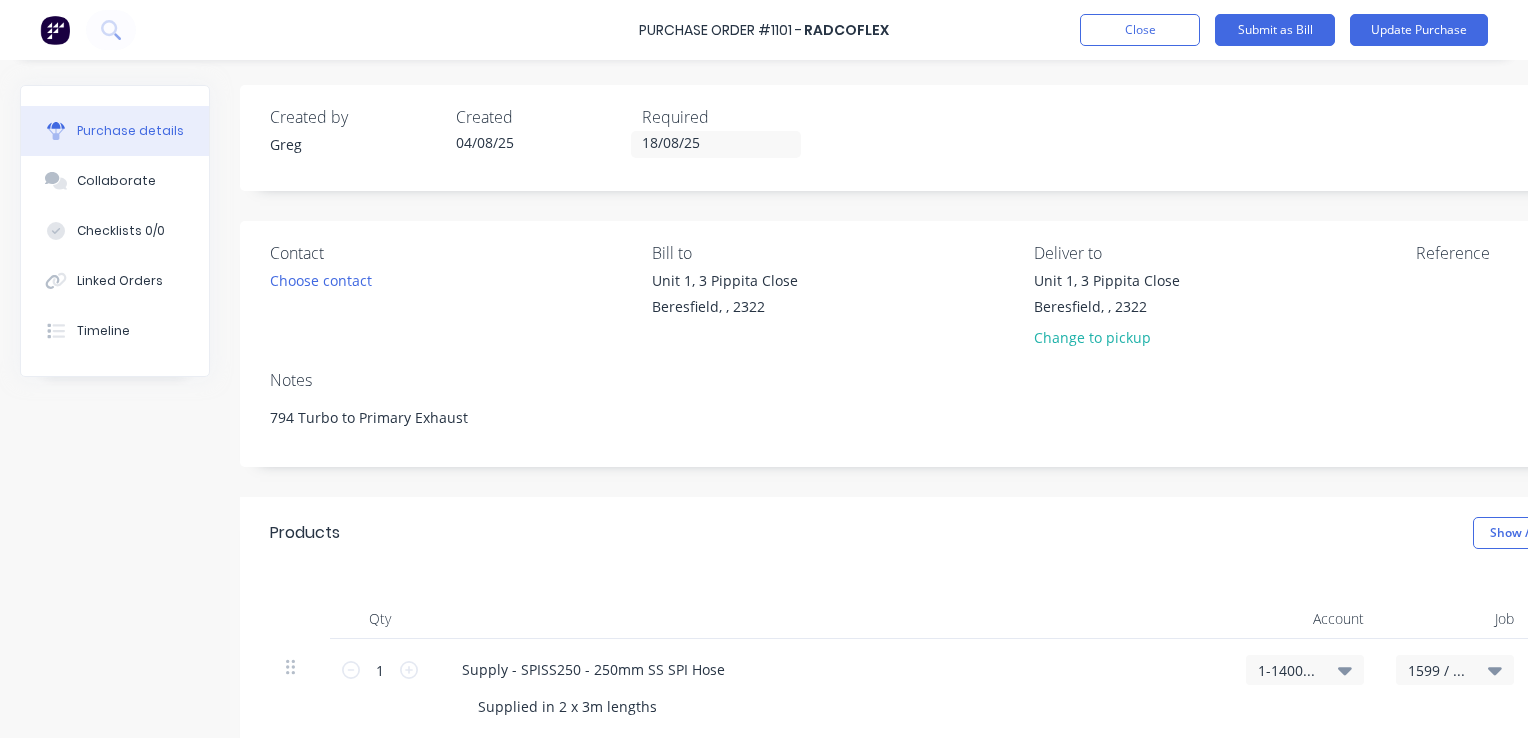 scroll, scrollTop: 0, scrollLeft: 0, axis: both 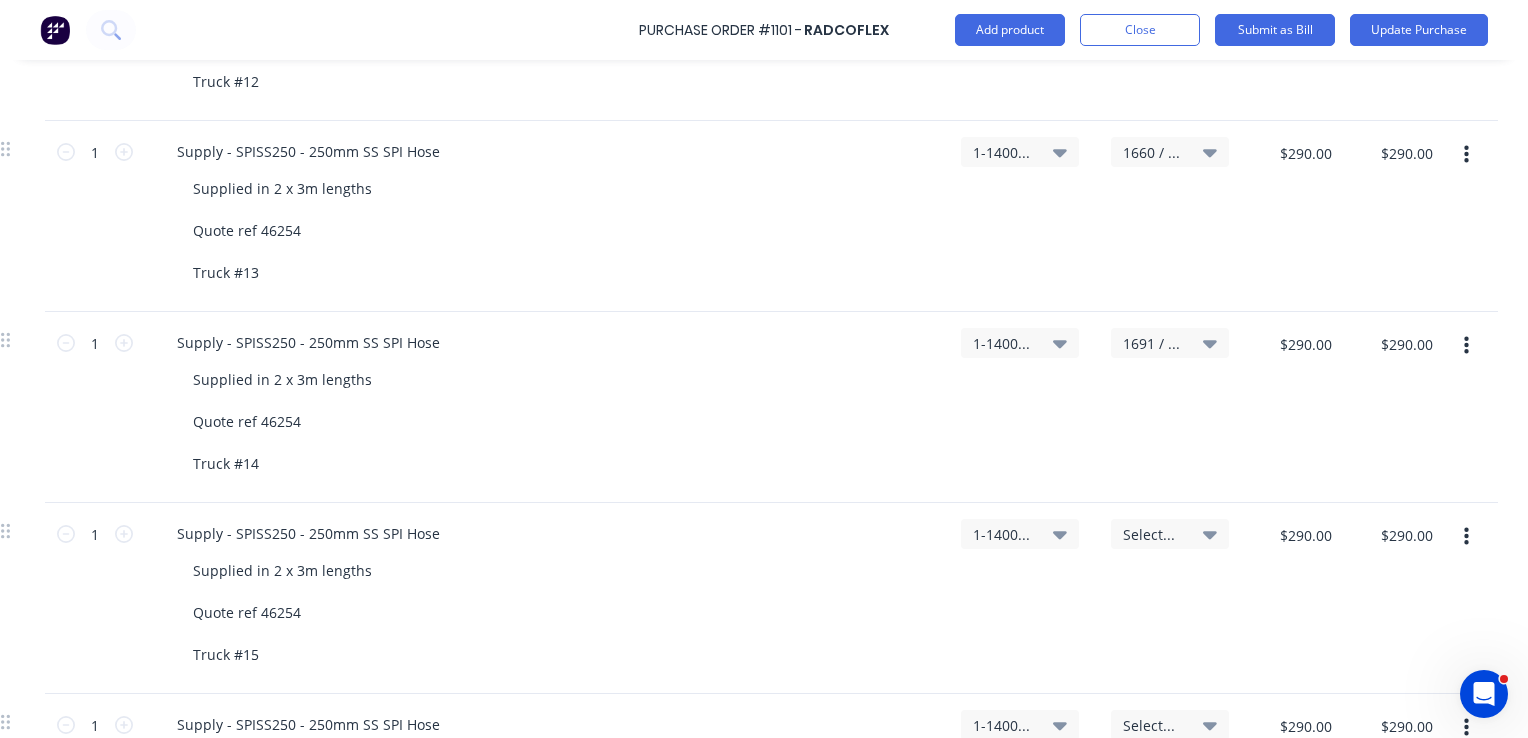 drag, startPoint x: 1184, startPoint y: 730, endPoint x: 26, endPoint y: 22, distance: 1357.287 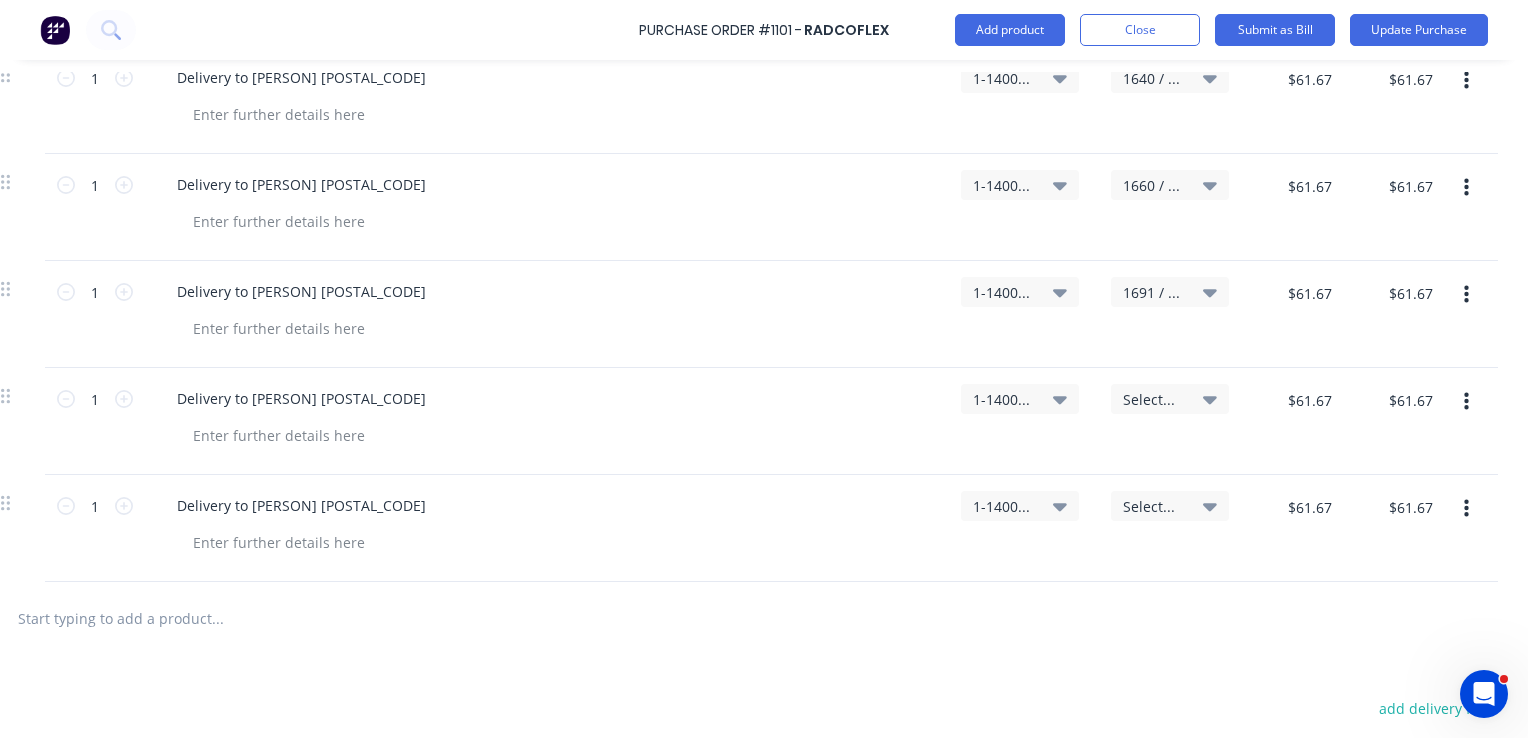 scroll, scrollTop: 2000, scrollLeft: 299, axis: both 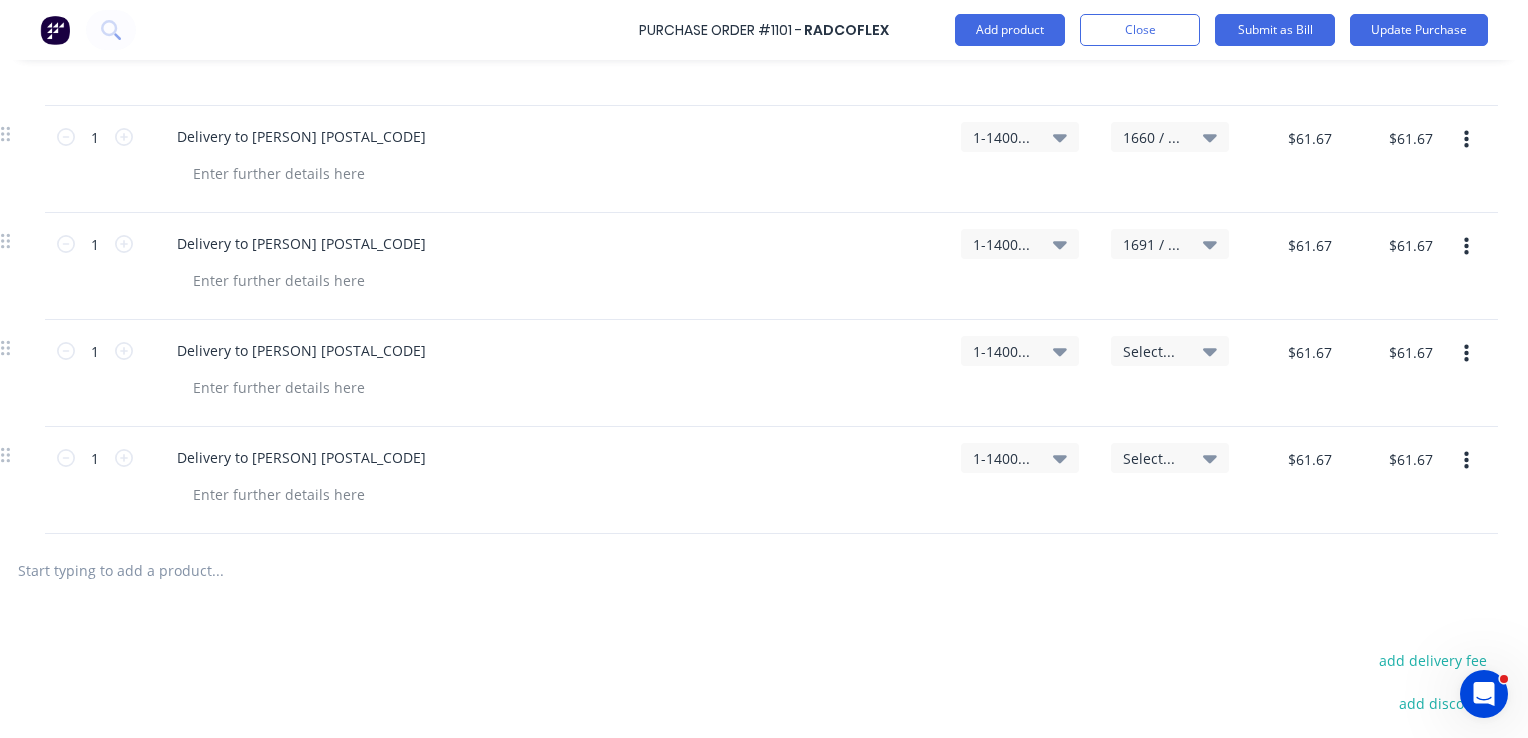 click on "Select..." at bounding box center (1153, 351) 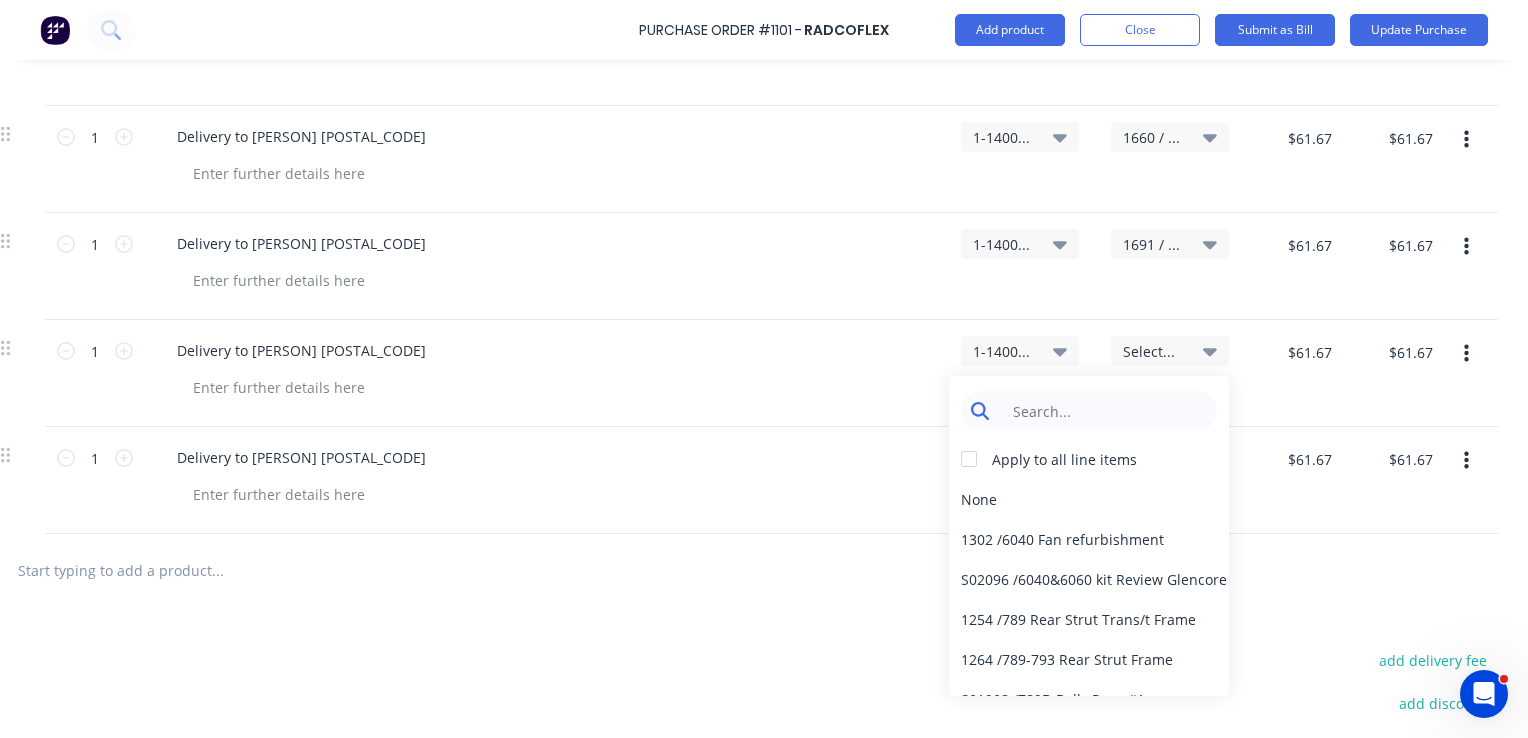 type on "x" 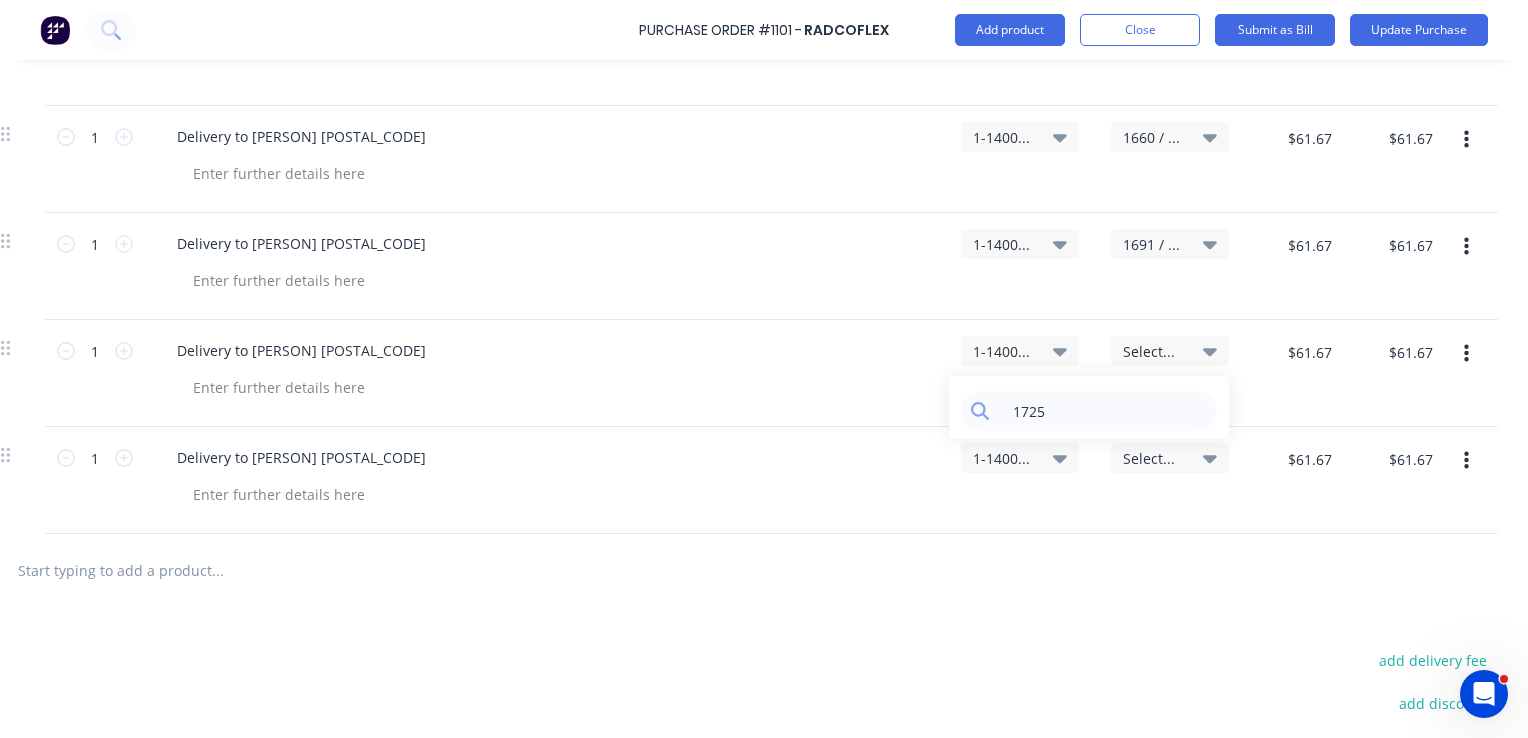 type on "1725" 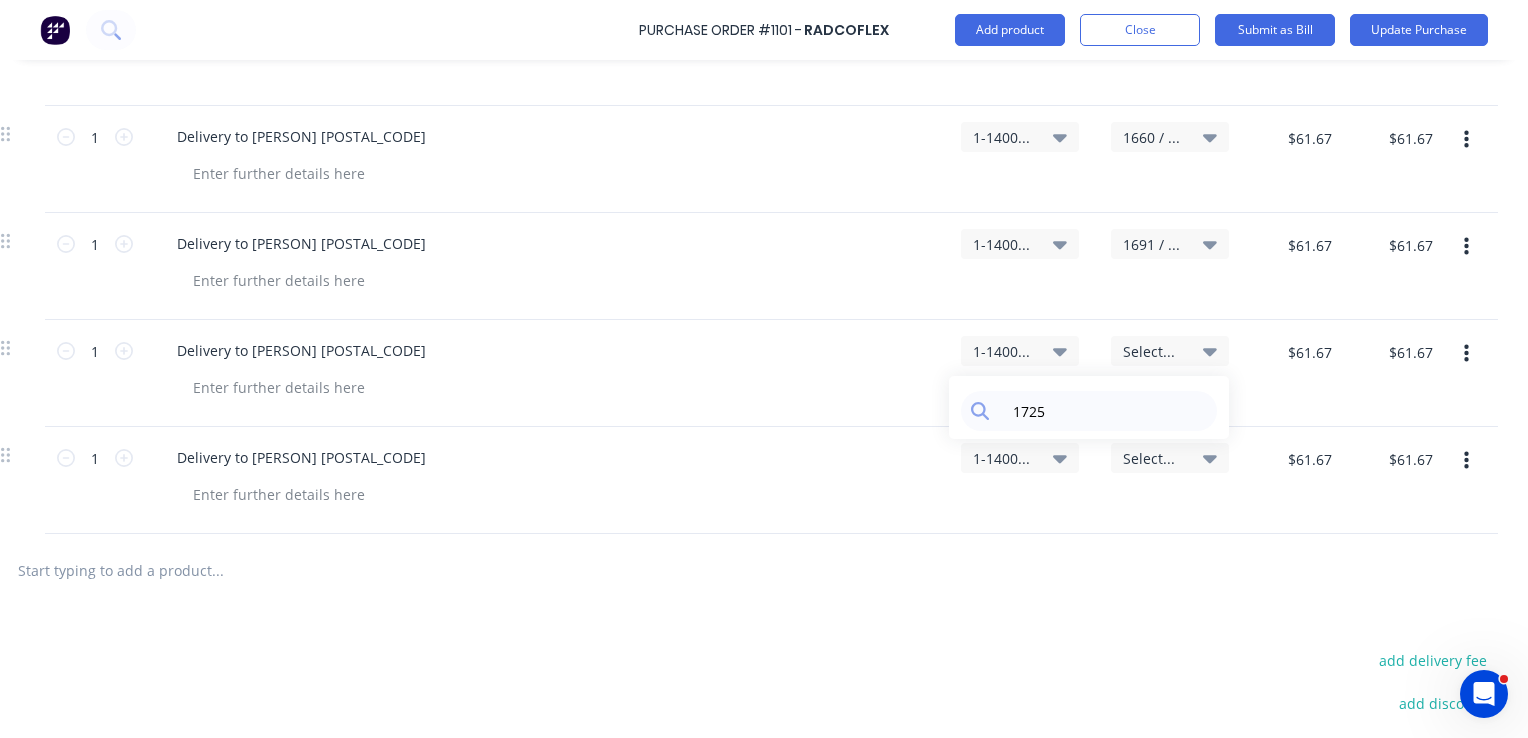 click on "Delivery to [PERSON] [POSTAL_CODE]" at bounding box center [545, 350] 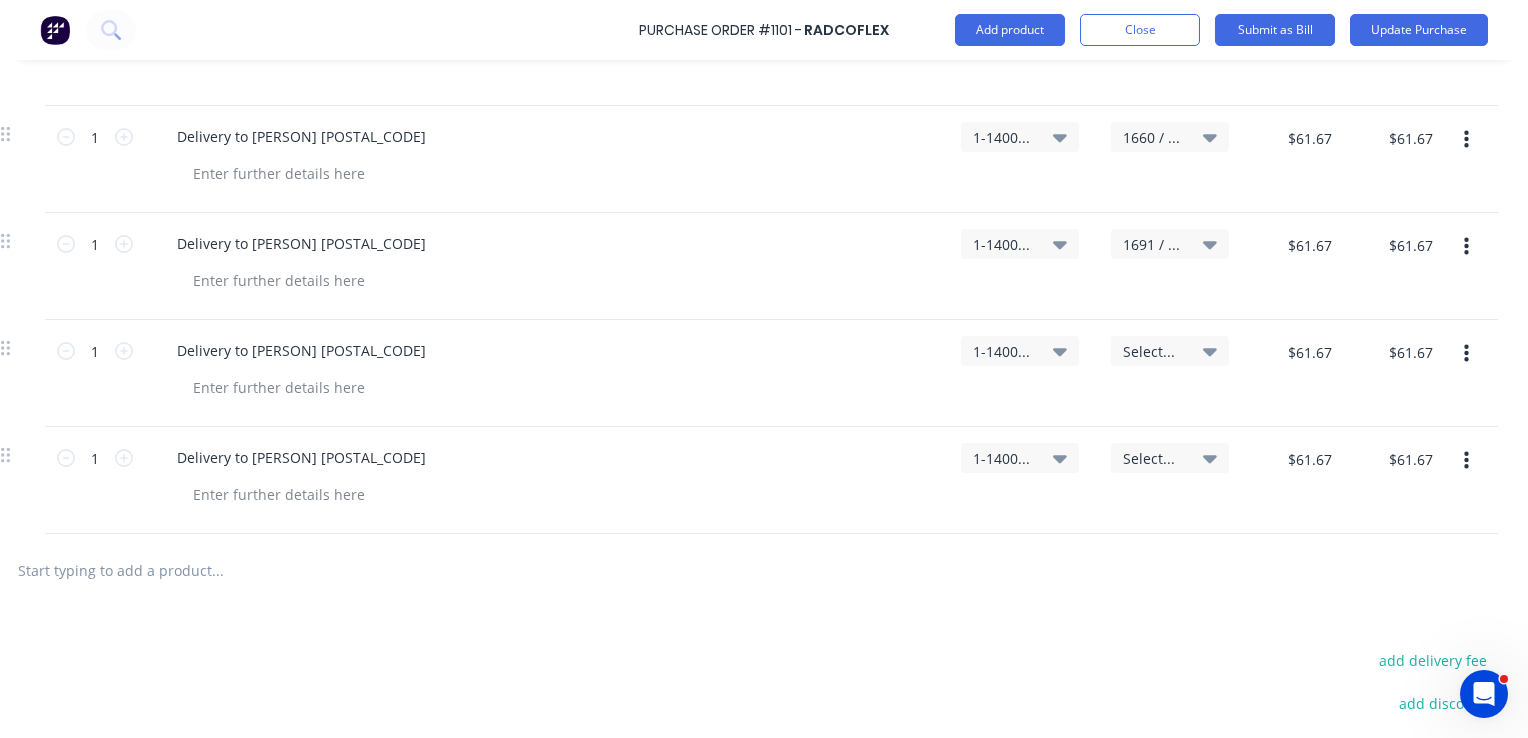 scroll, scrollTop: 1900, scrollLeft: 299, axis: both 